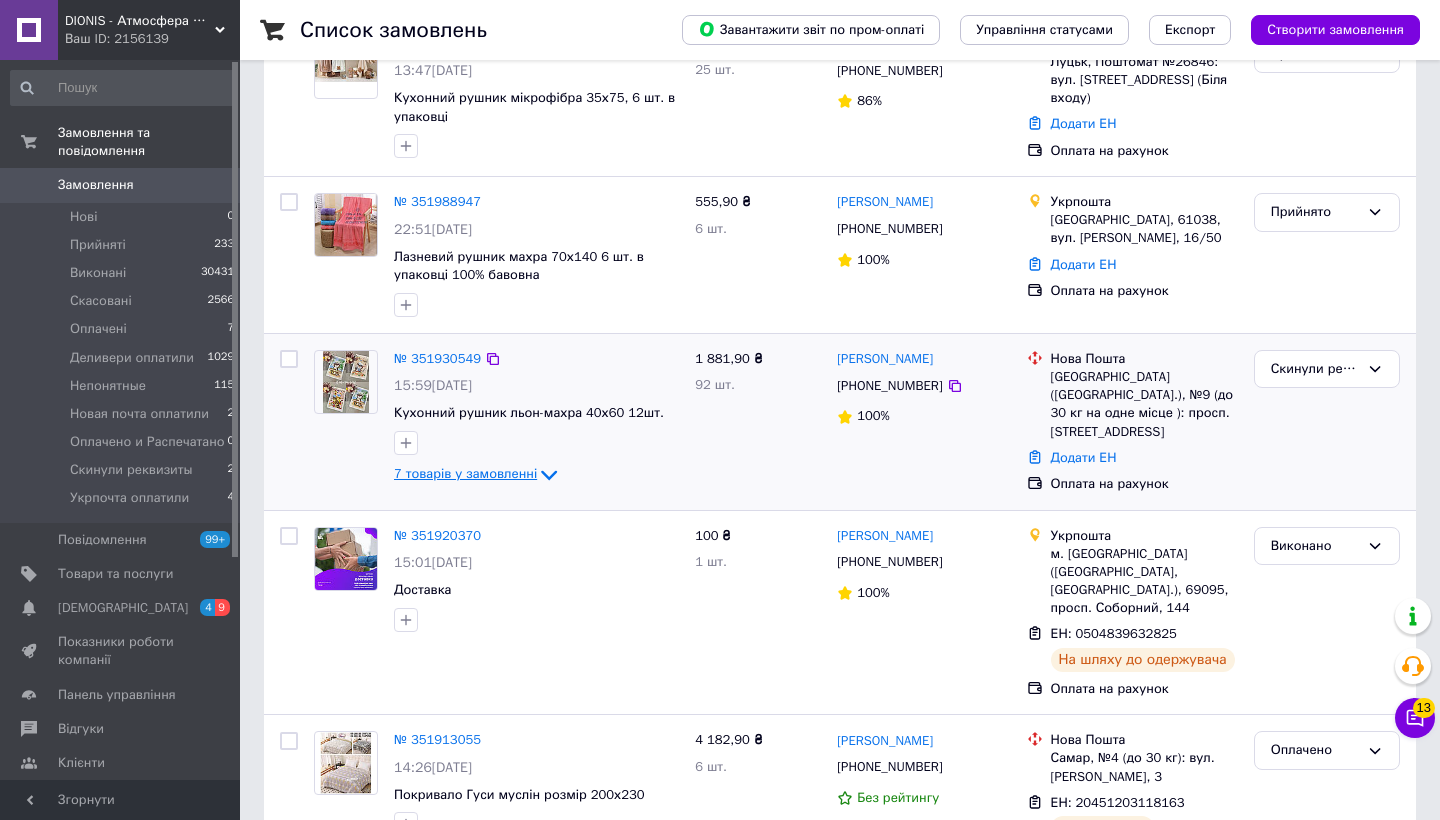 click 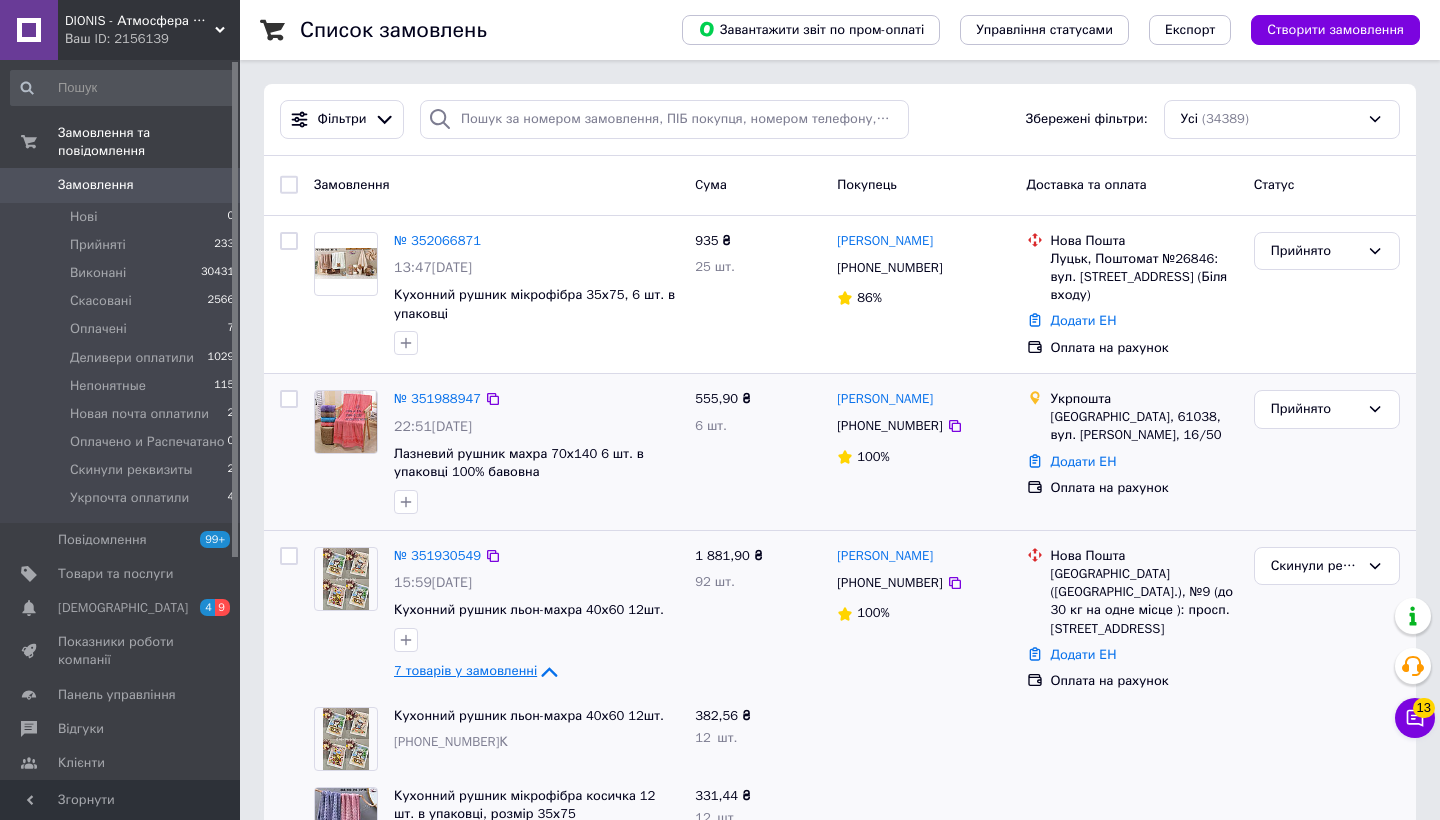 scroll, scrollTop: 0, scrollLeft: 0, axis: both 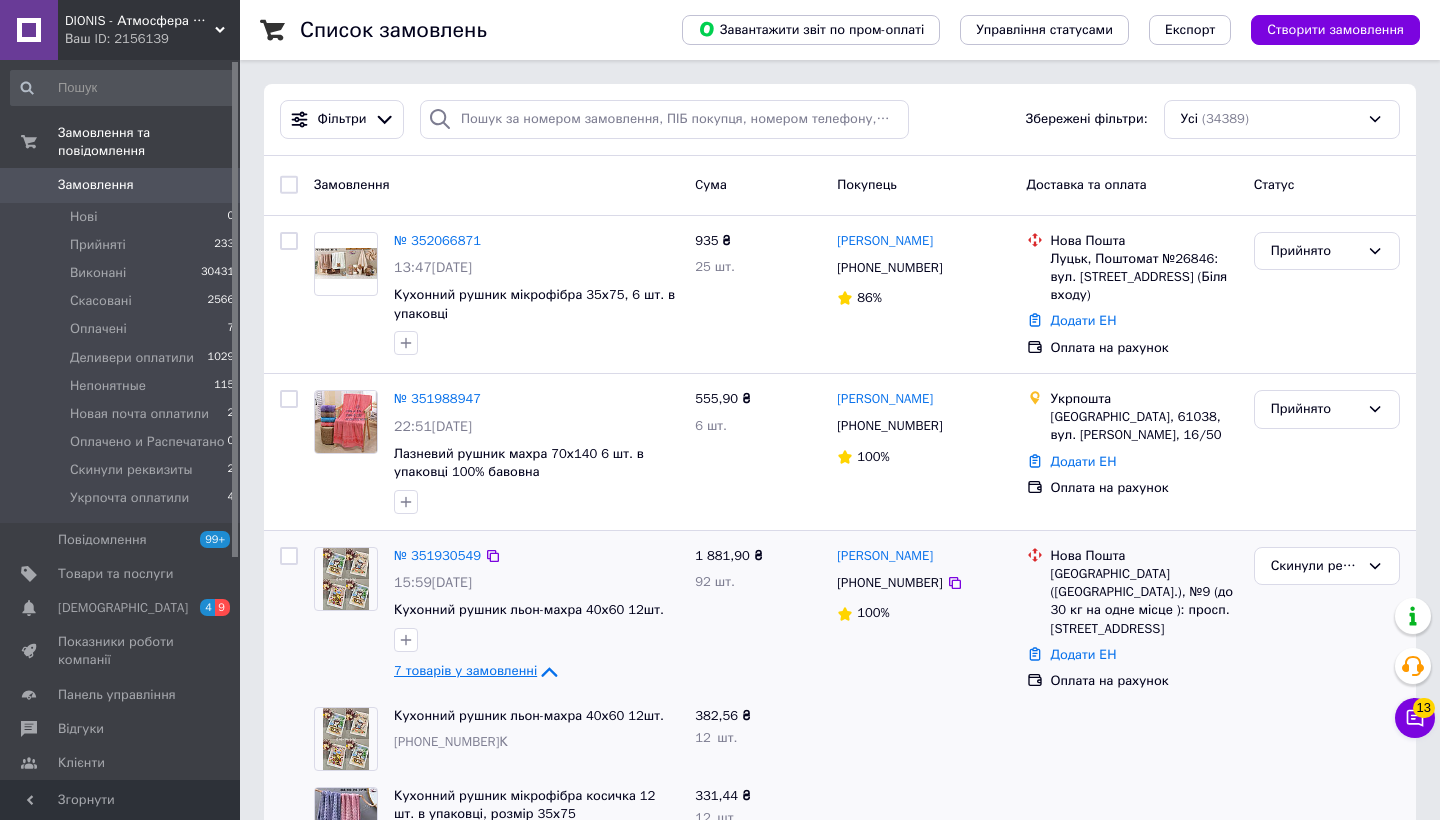 click 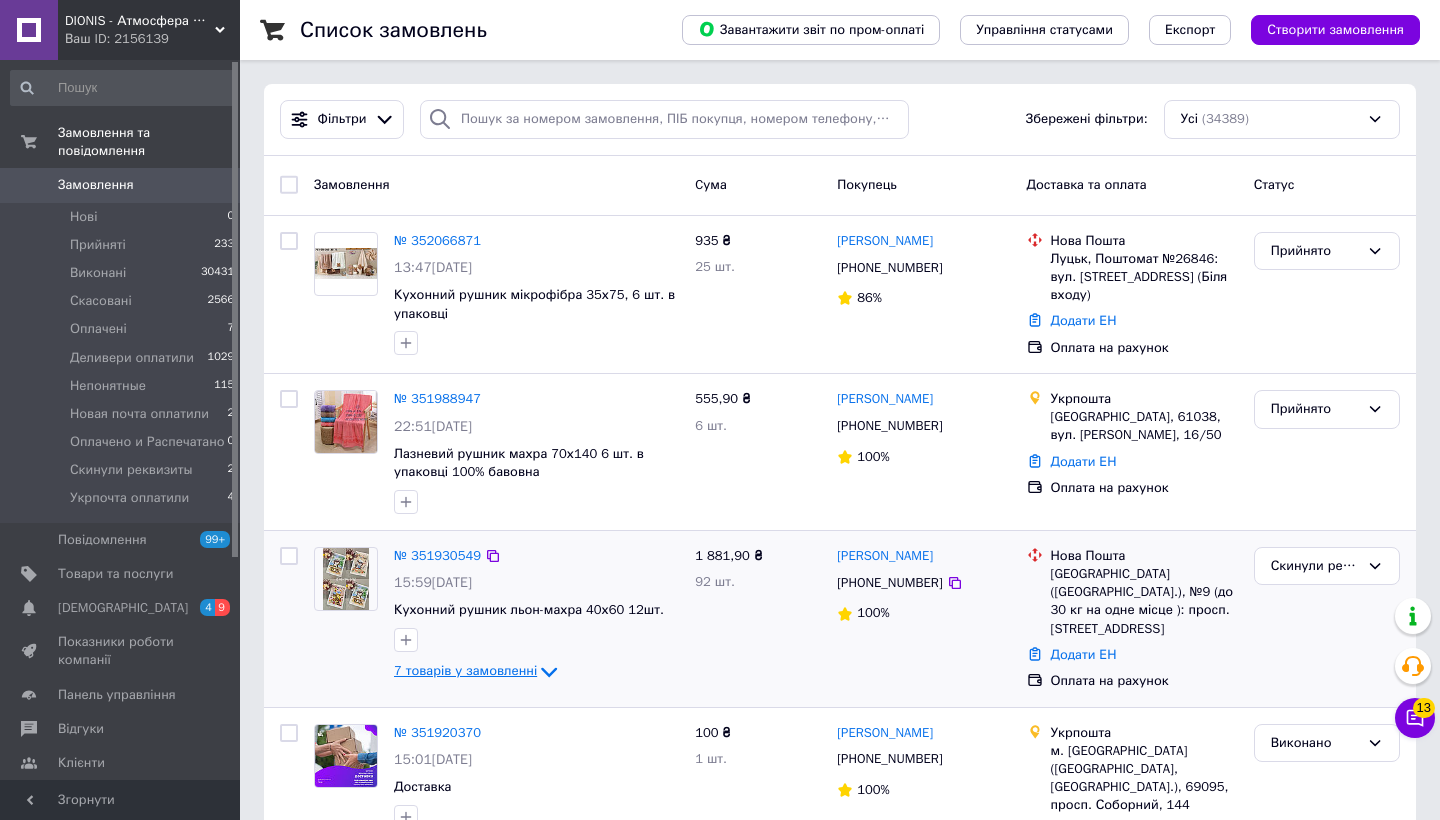 scroll, scrollTop: 0, scrollLeft: 0, axis: both 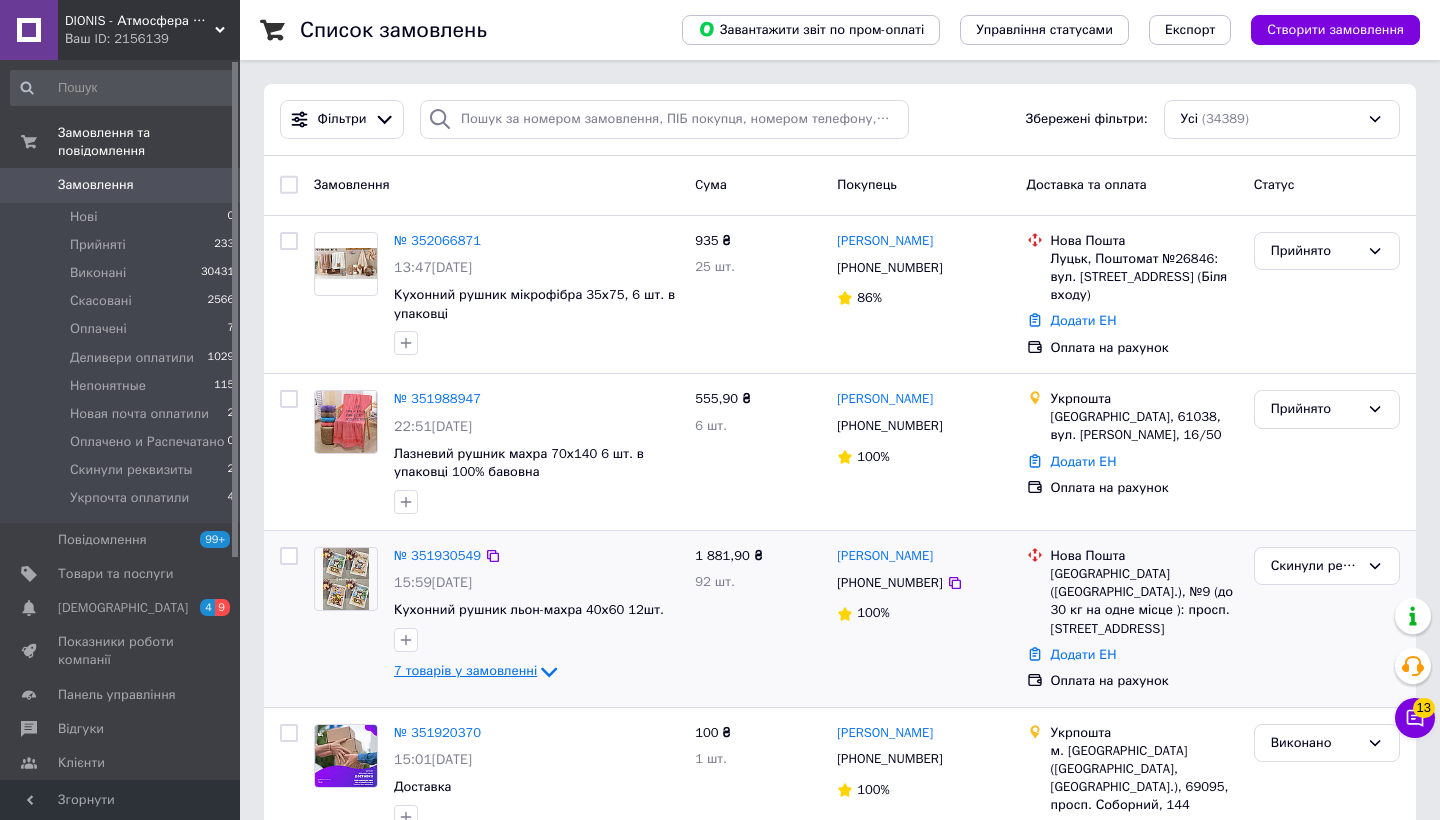 click on "Замовлення" at bounding box center [121, 185] 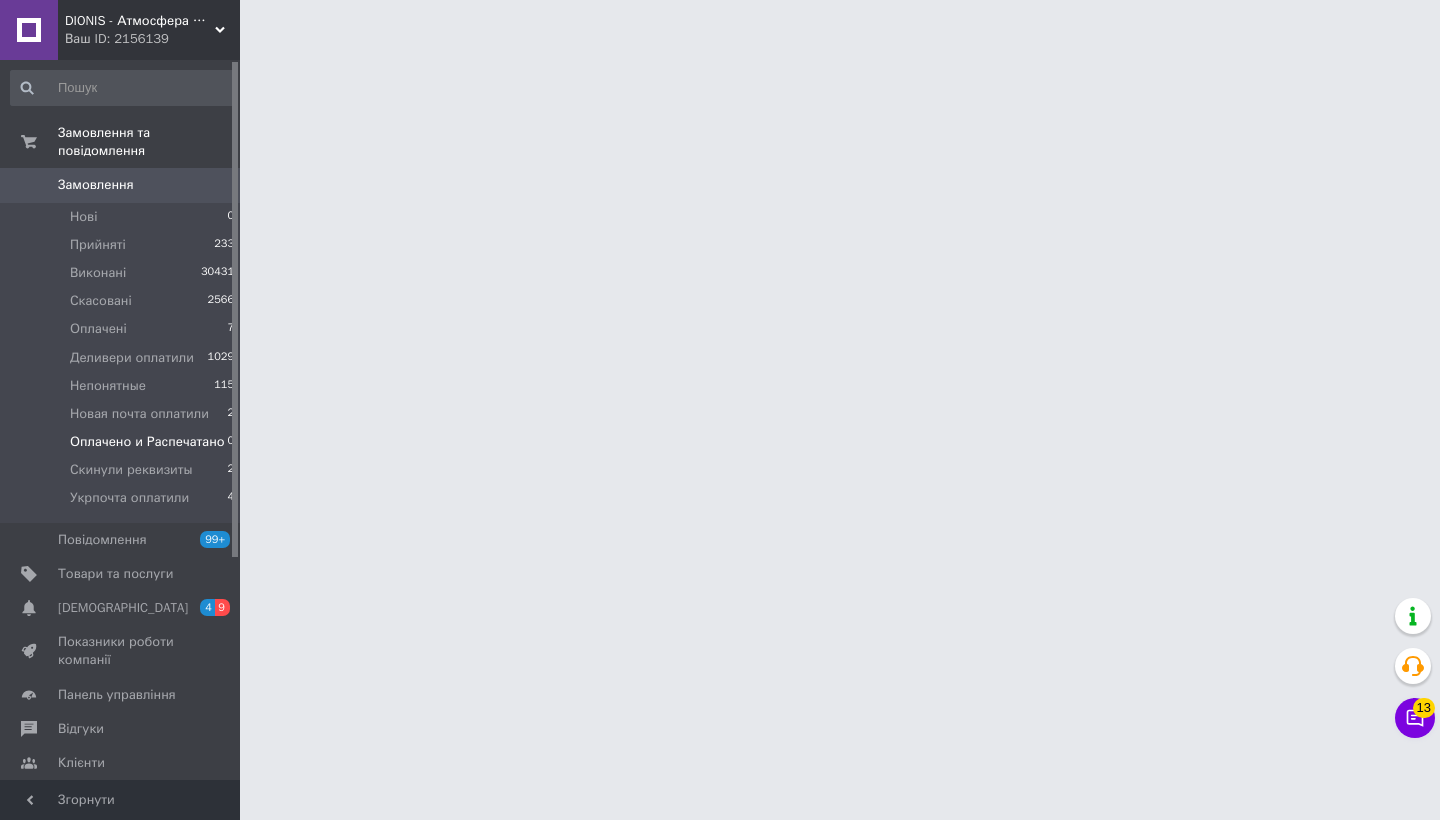 click on "Оплачено и Распечатано" at bounding box center (147, 442) 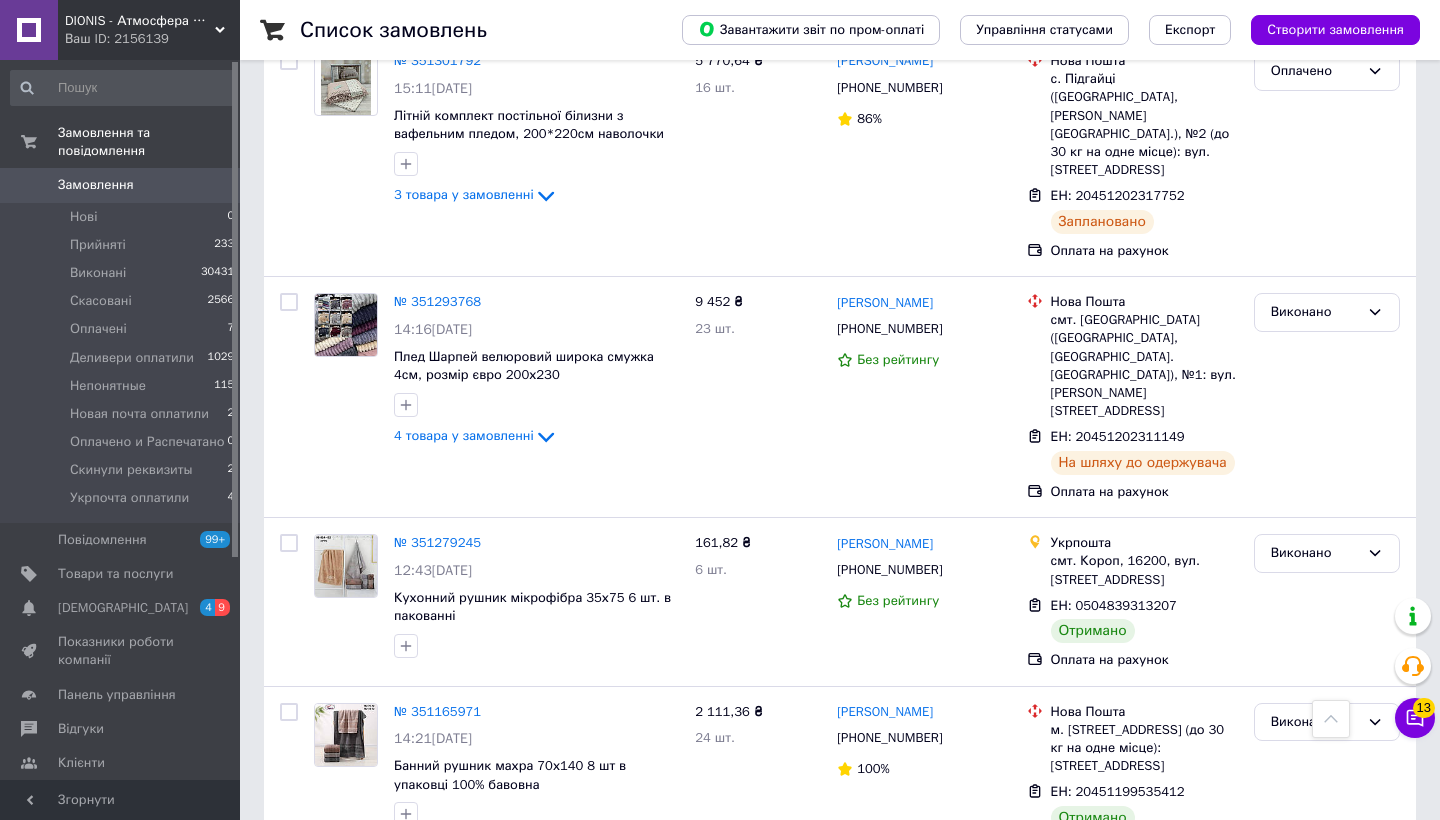 scroll, scrollTop: 3139, scrollLeft: 0, axis: vertical 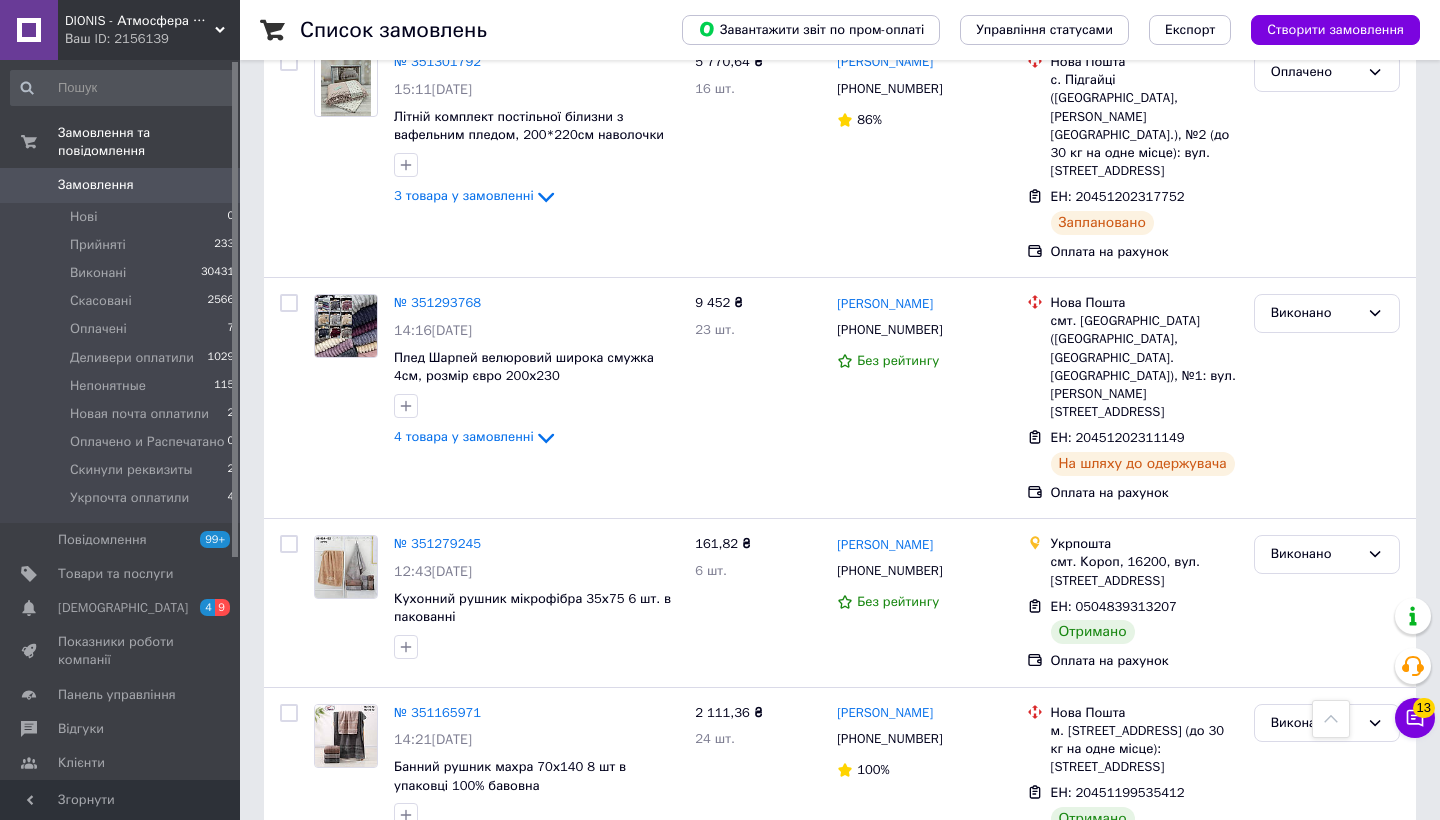 click on "2" at bounding box center (327, 920) 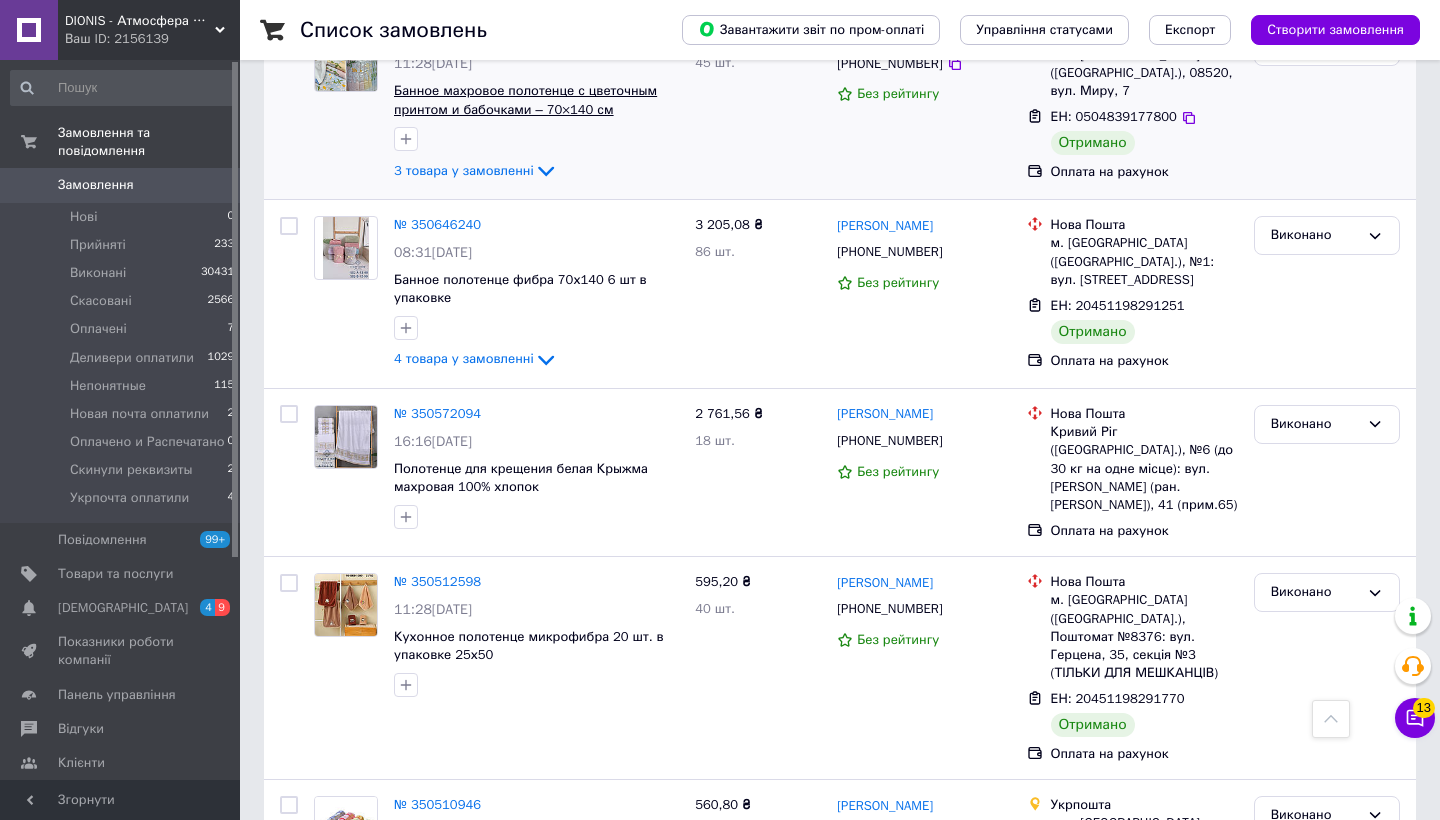 scroll, scrollTop: 1593, scrollLeft: 0, axis: vertical 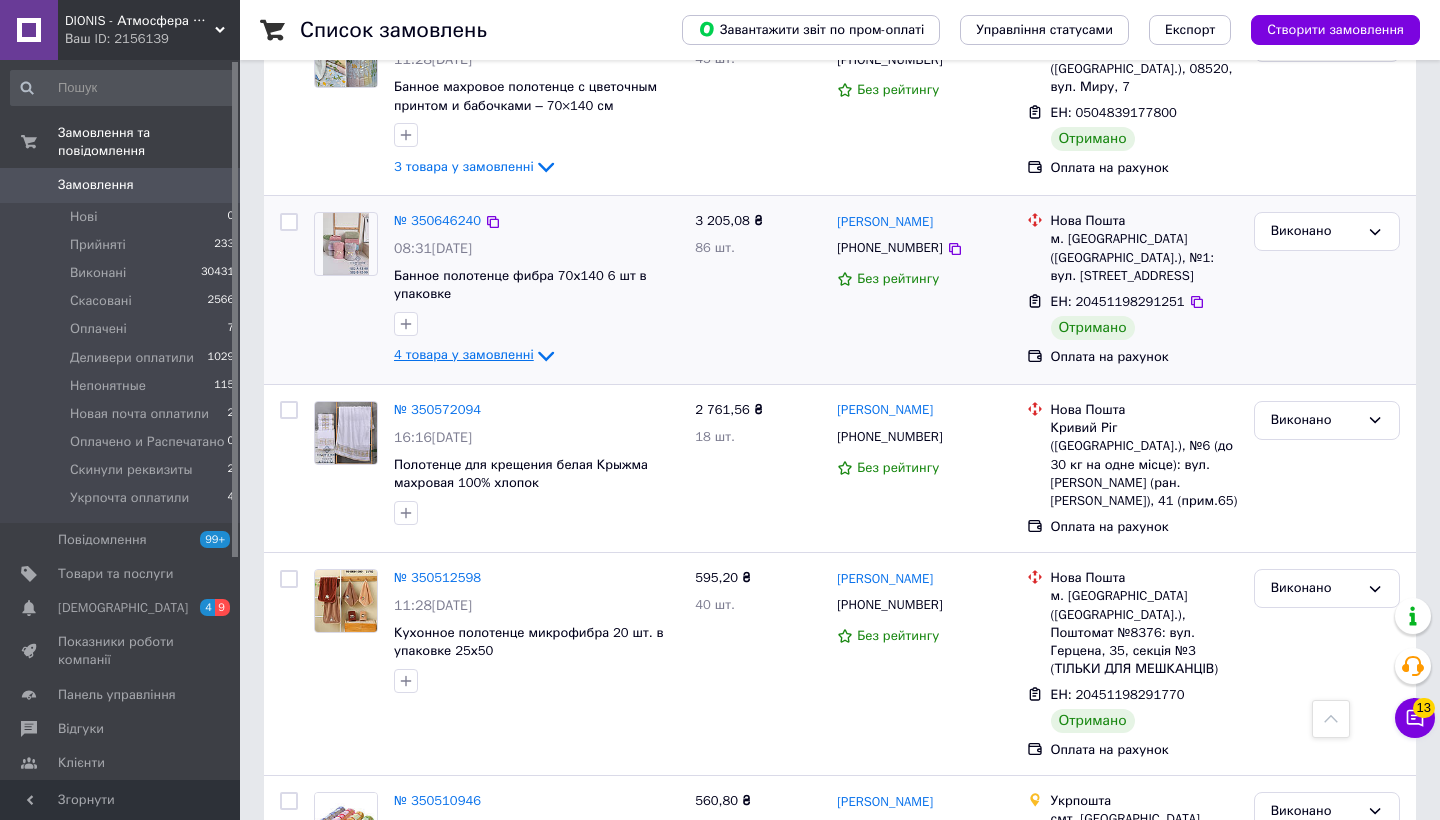 click 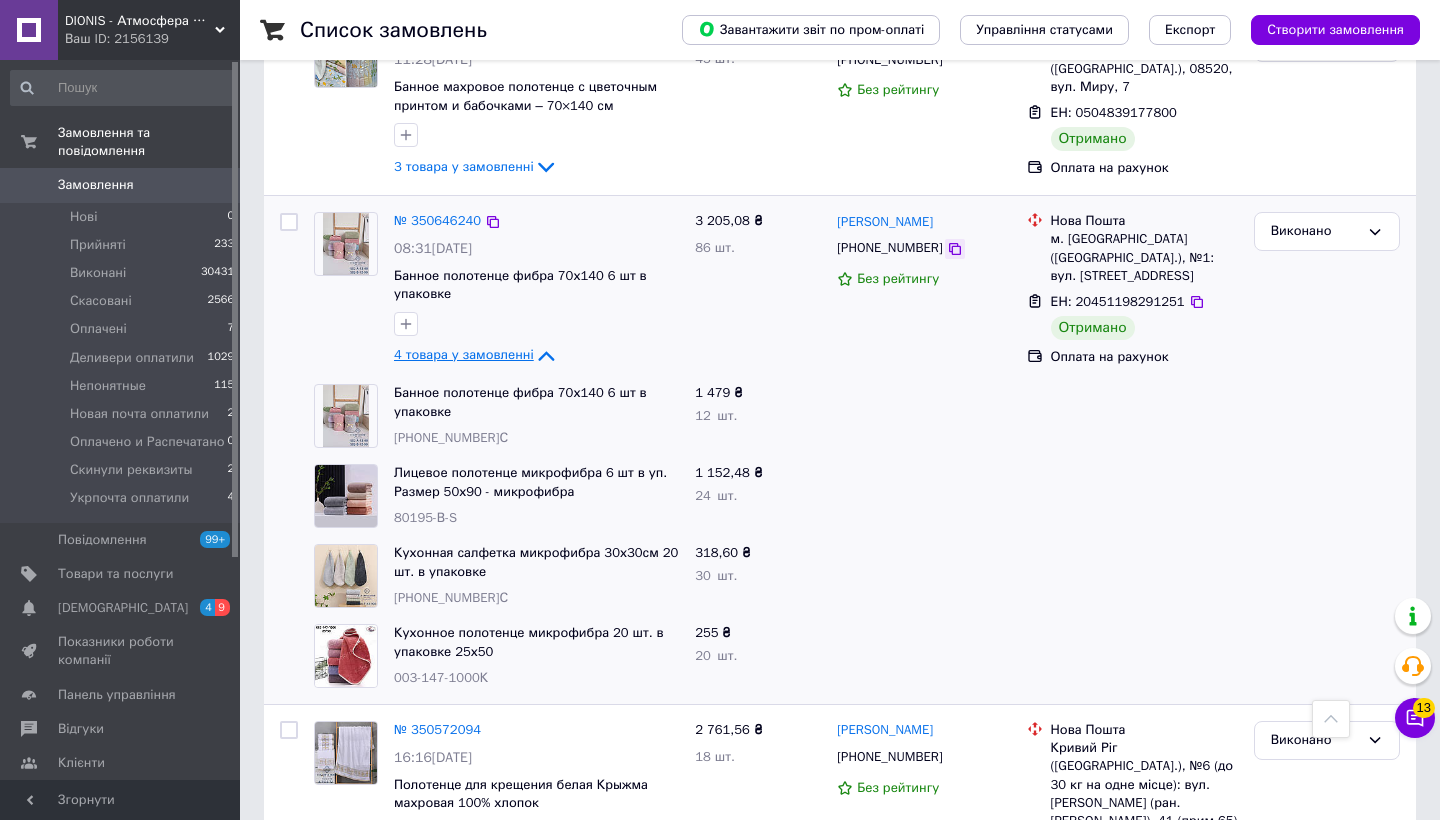 click 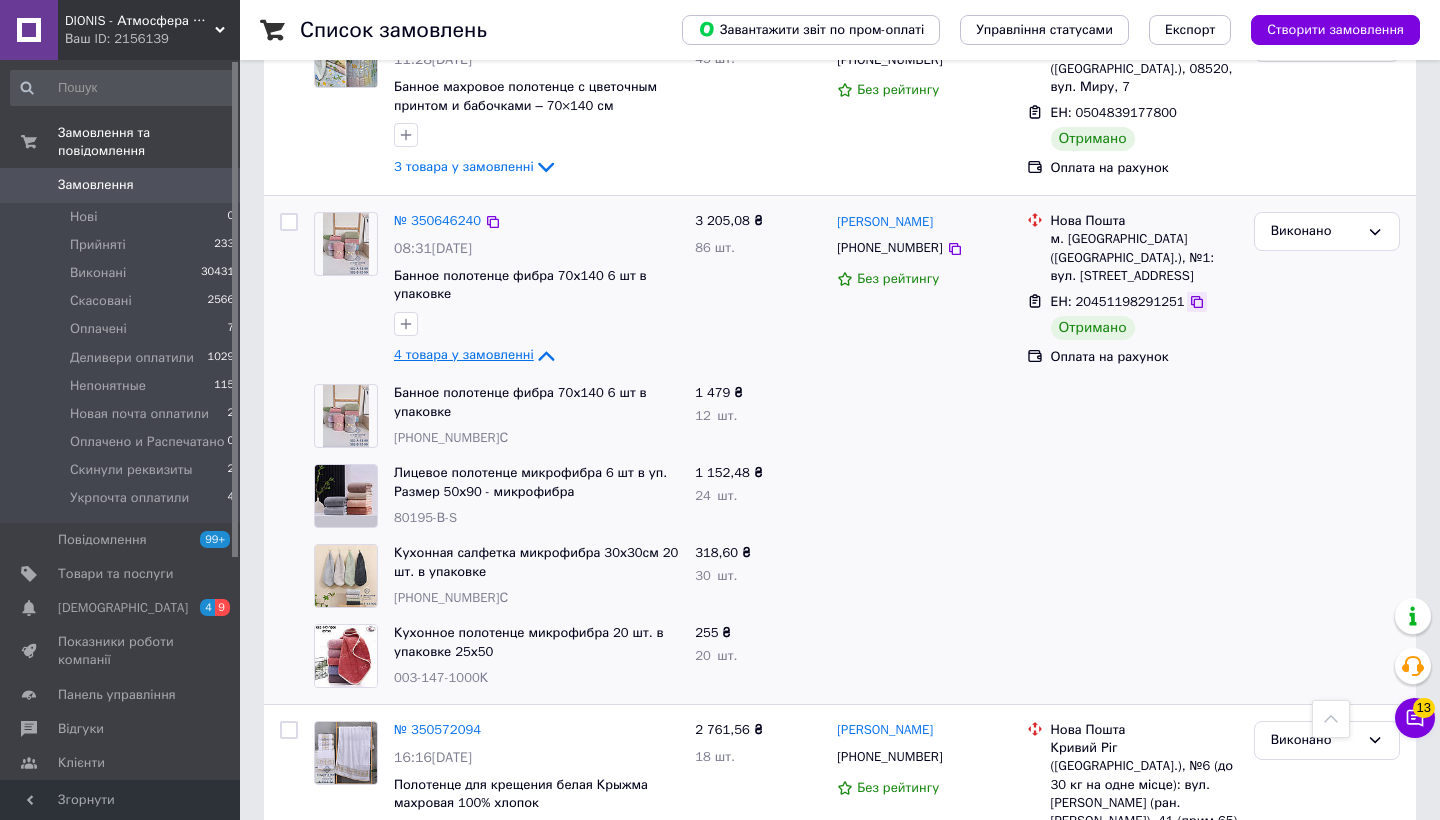 click 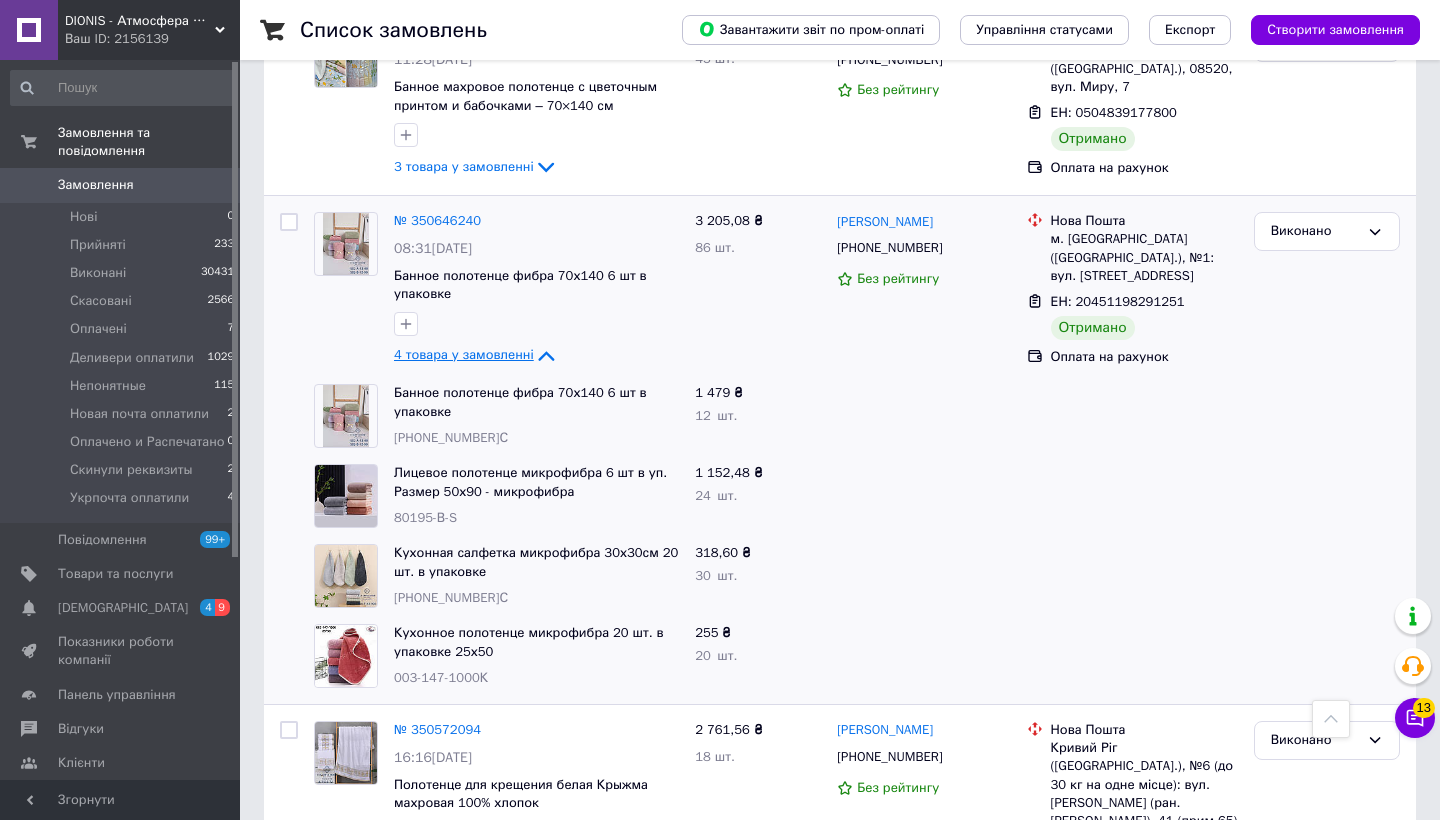 click 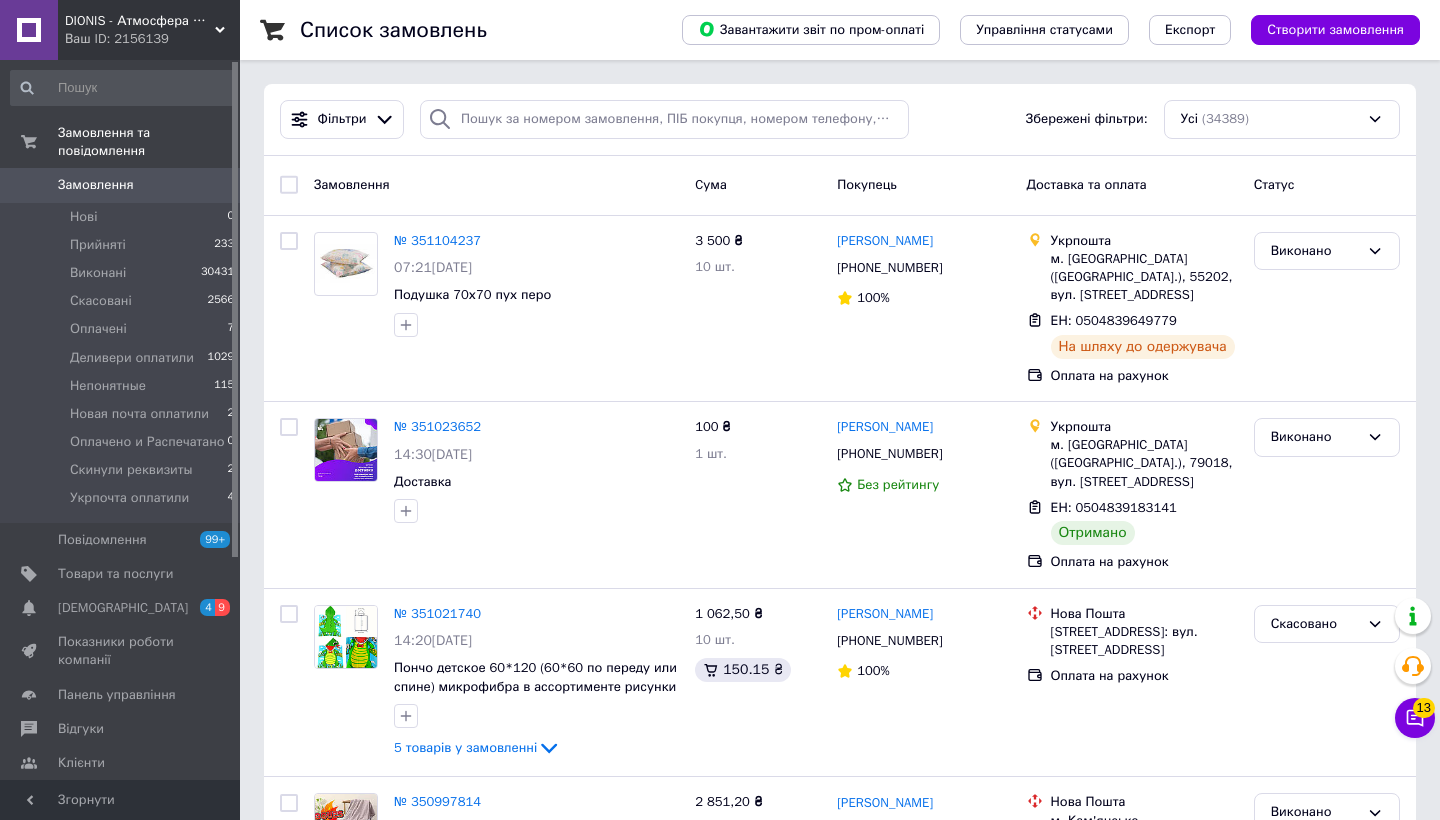 scroll, scrollTop: 0, scrollLeft: 0, axis: both 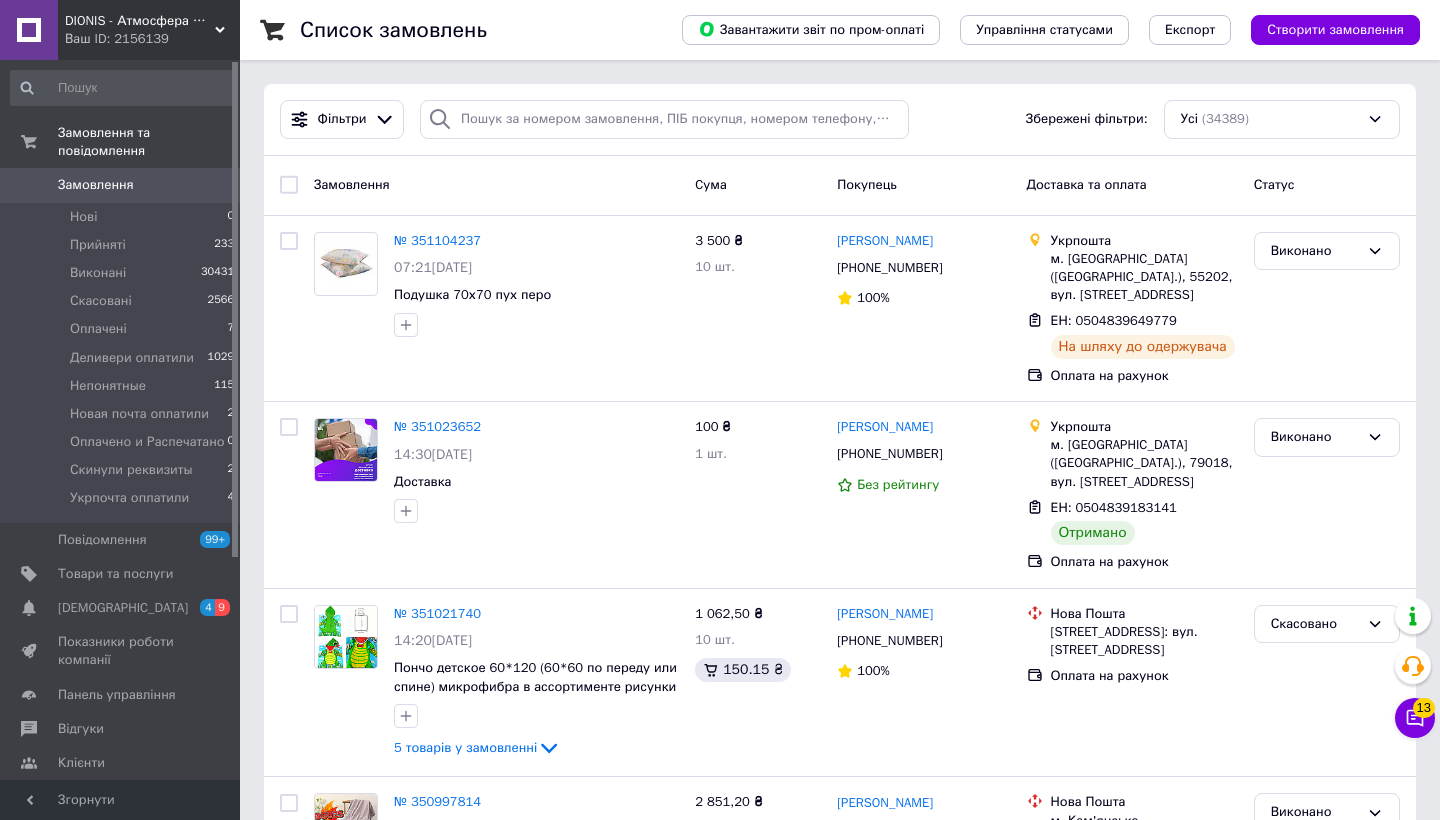 click on "Замовлення" at bounding box center [96, 185] 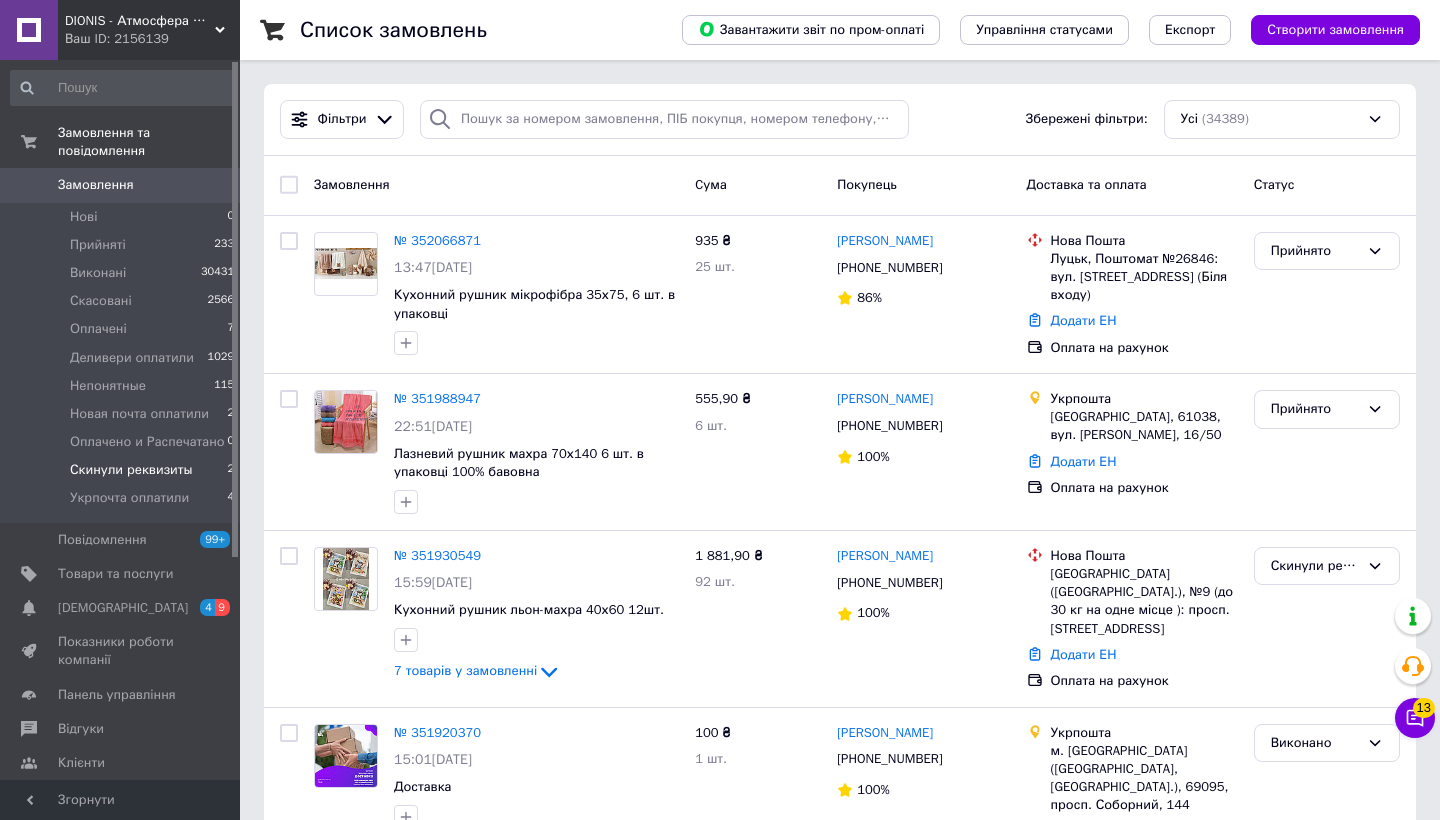 click on "Скинули реквизиты" at bounding box center (131, 470) 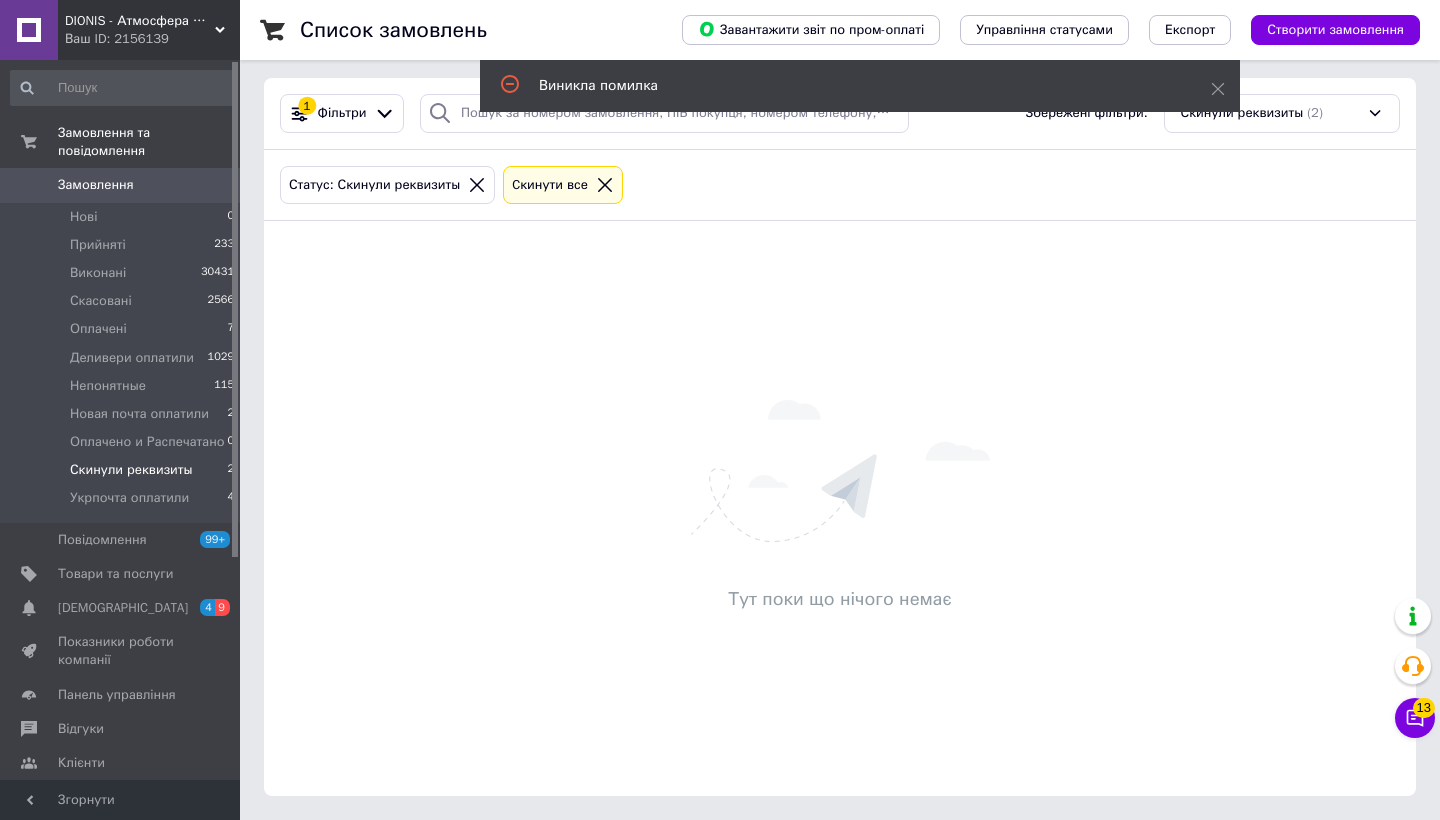 scroll, scrollTop: 0, scrollLeft: 0, axis: both 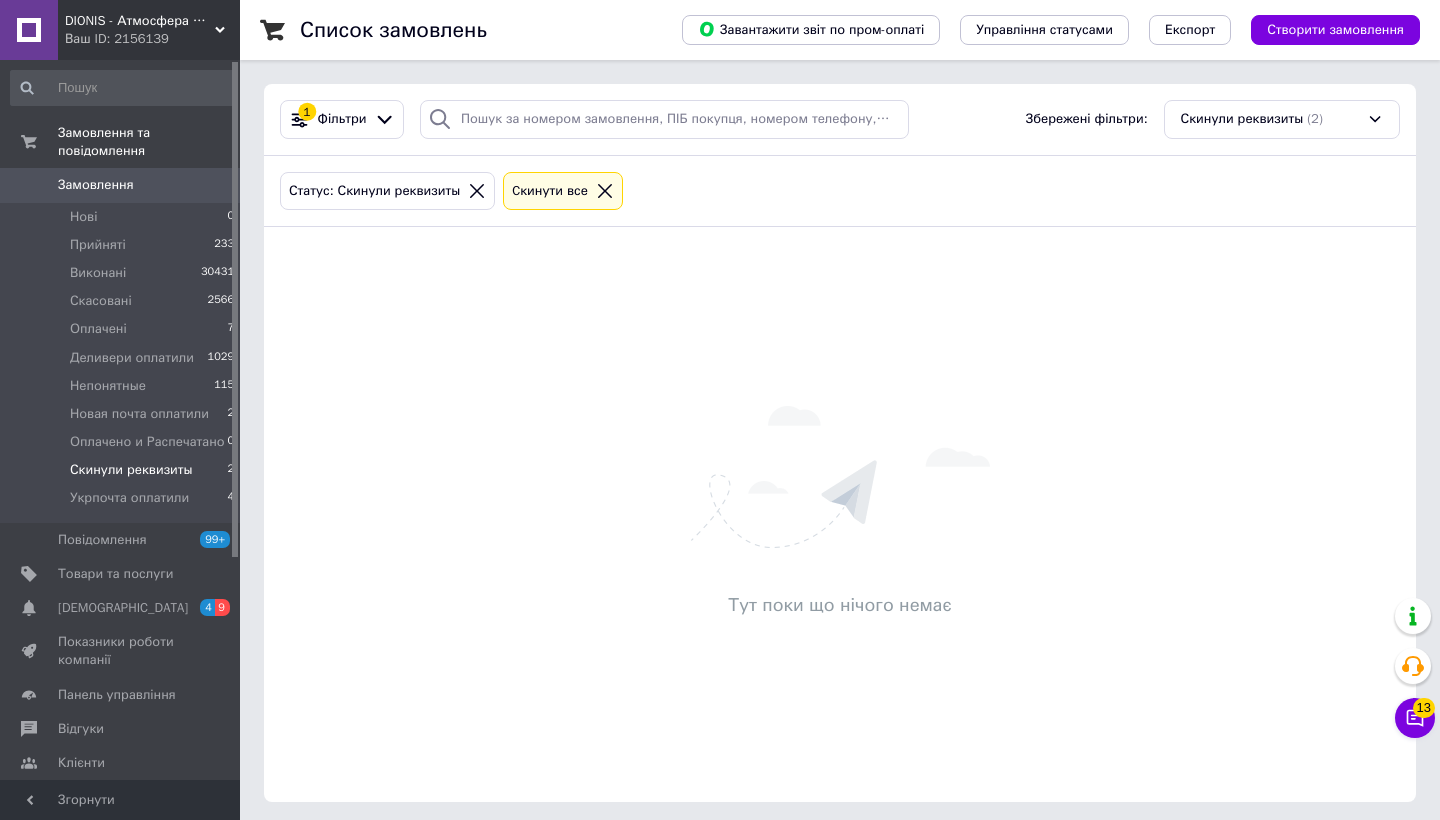 click 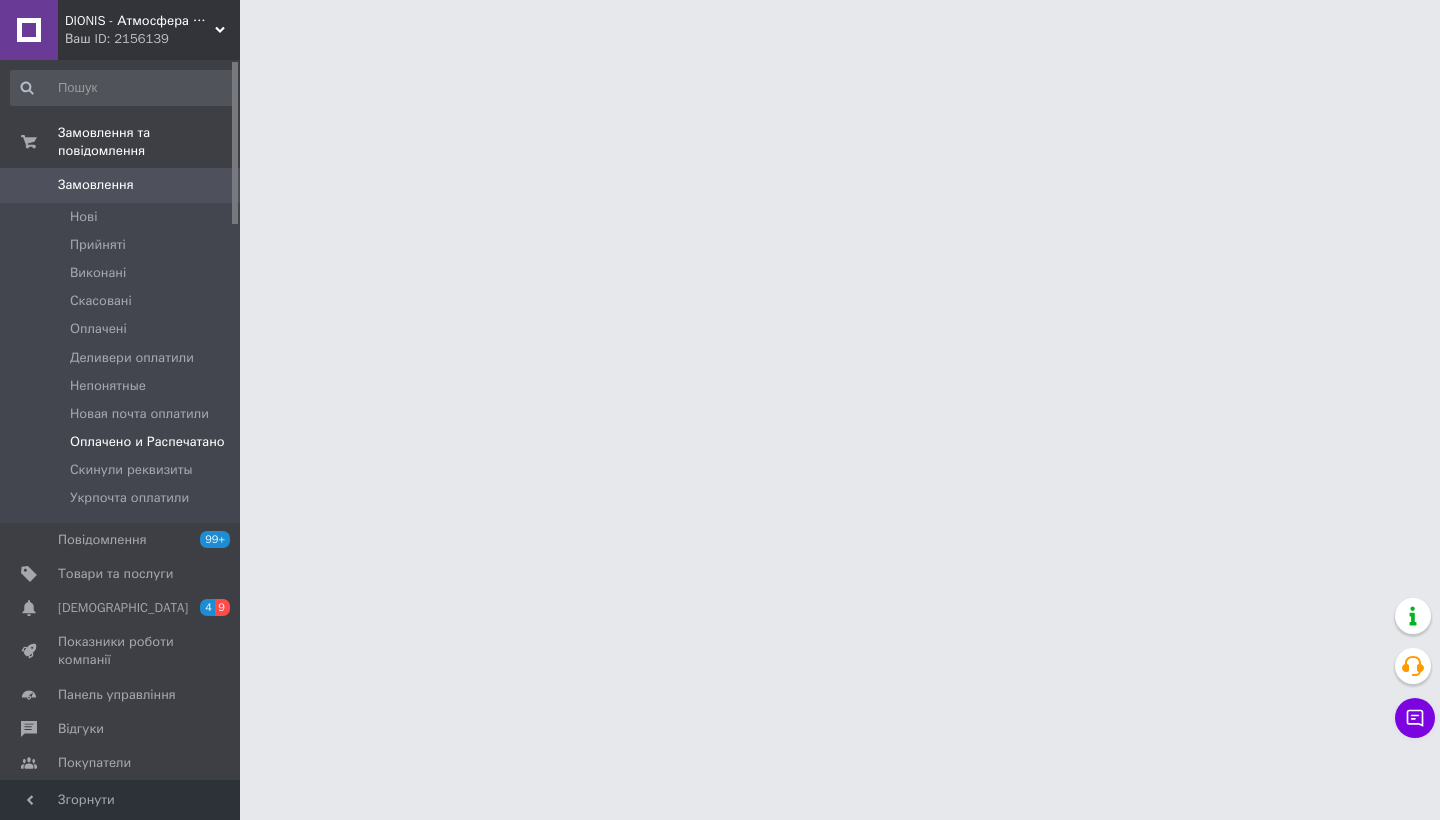 scroll, scrollTop: 0, scrollLeft: 0, axis: both 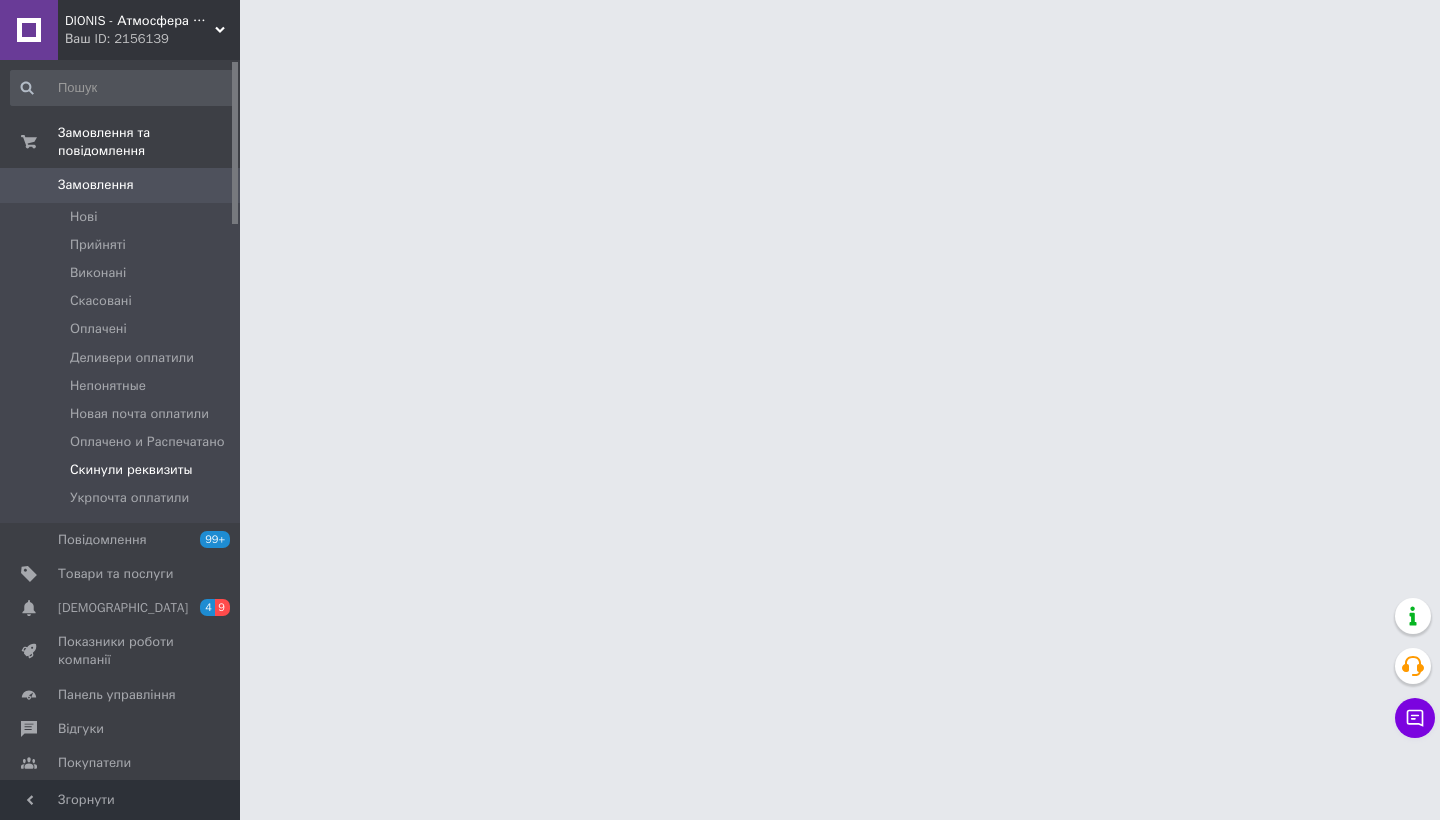 click on "Скинули реквизиты" at bounding box center (123, 470) 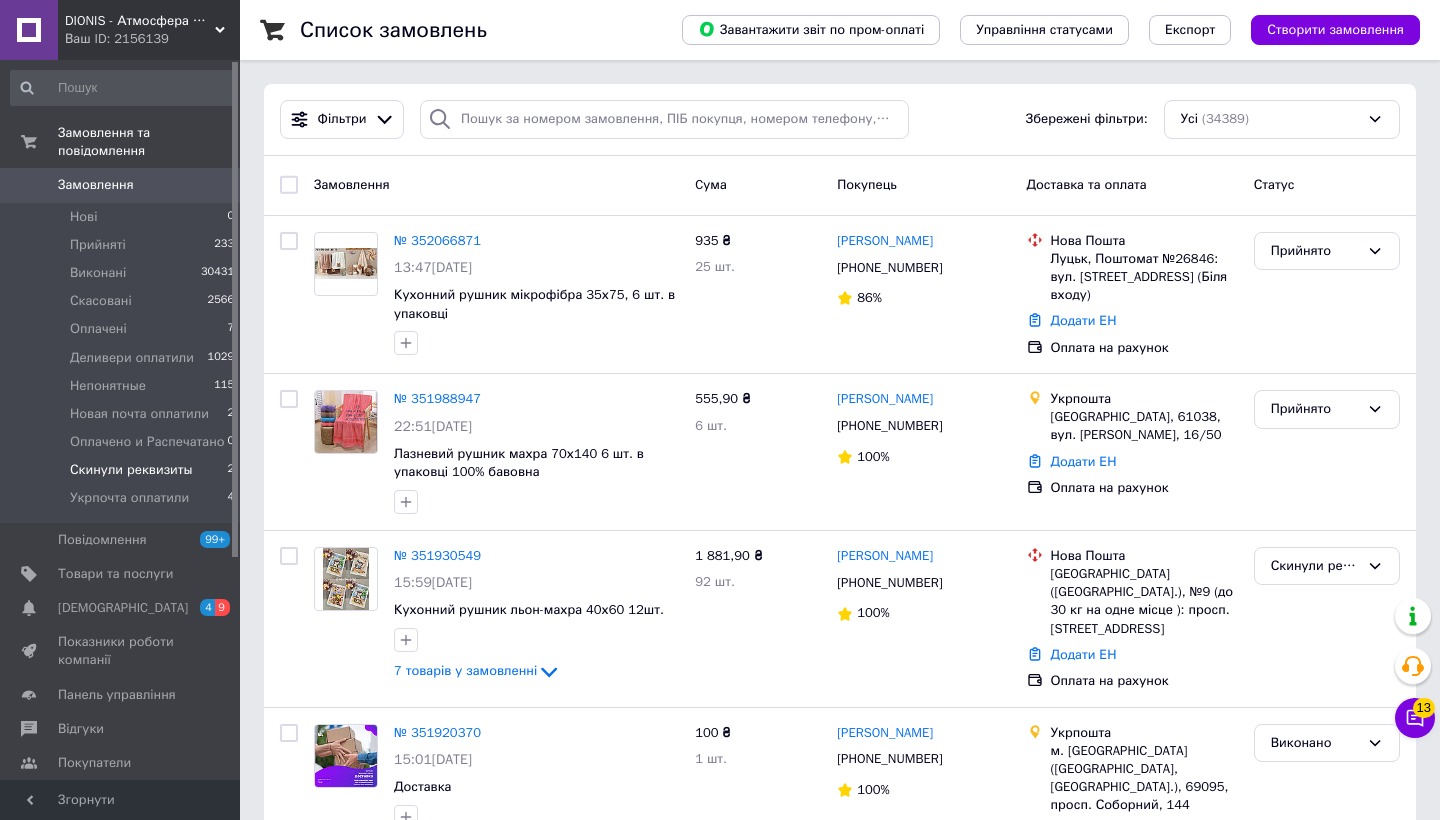 click on "Скинули реквизиты" at bounding box center [131, 470] 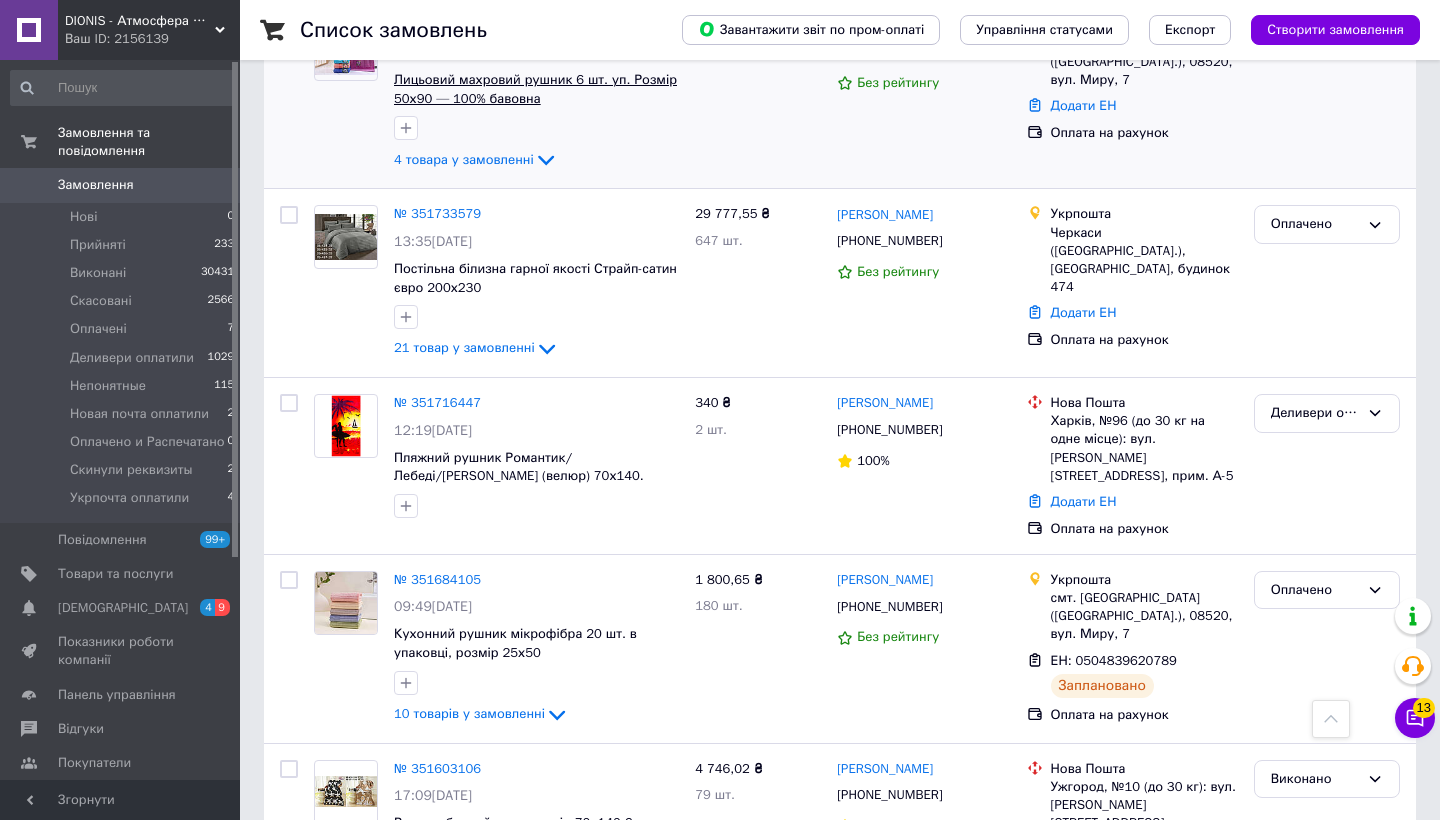scroll, scrollTop: 1429, scrollLeft: 0, axis: vertical 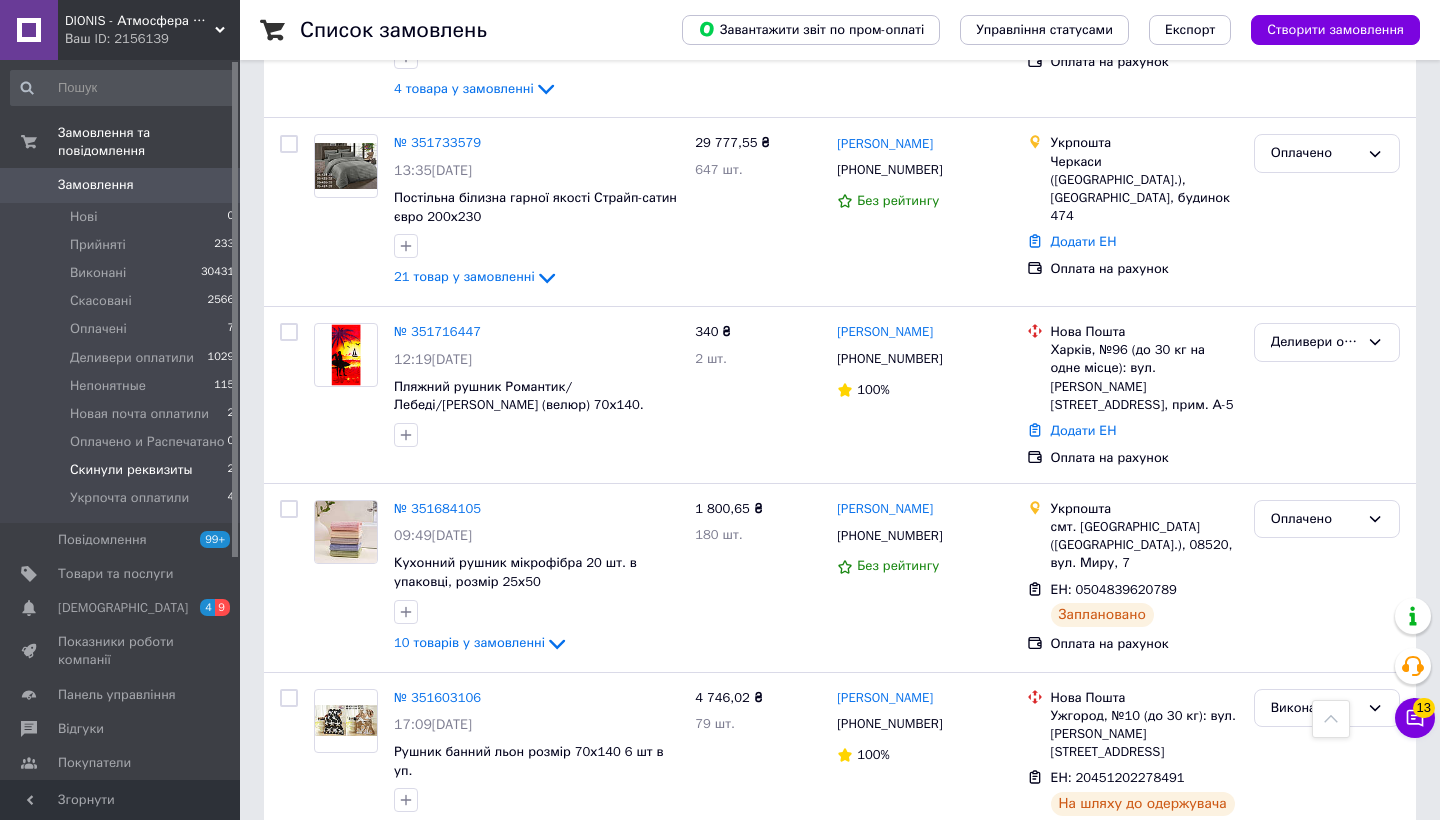click on "Скинули реквизиты" at bounding box center [131, 470] 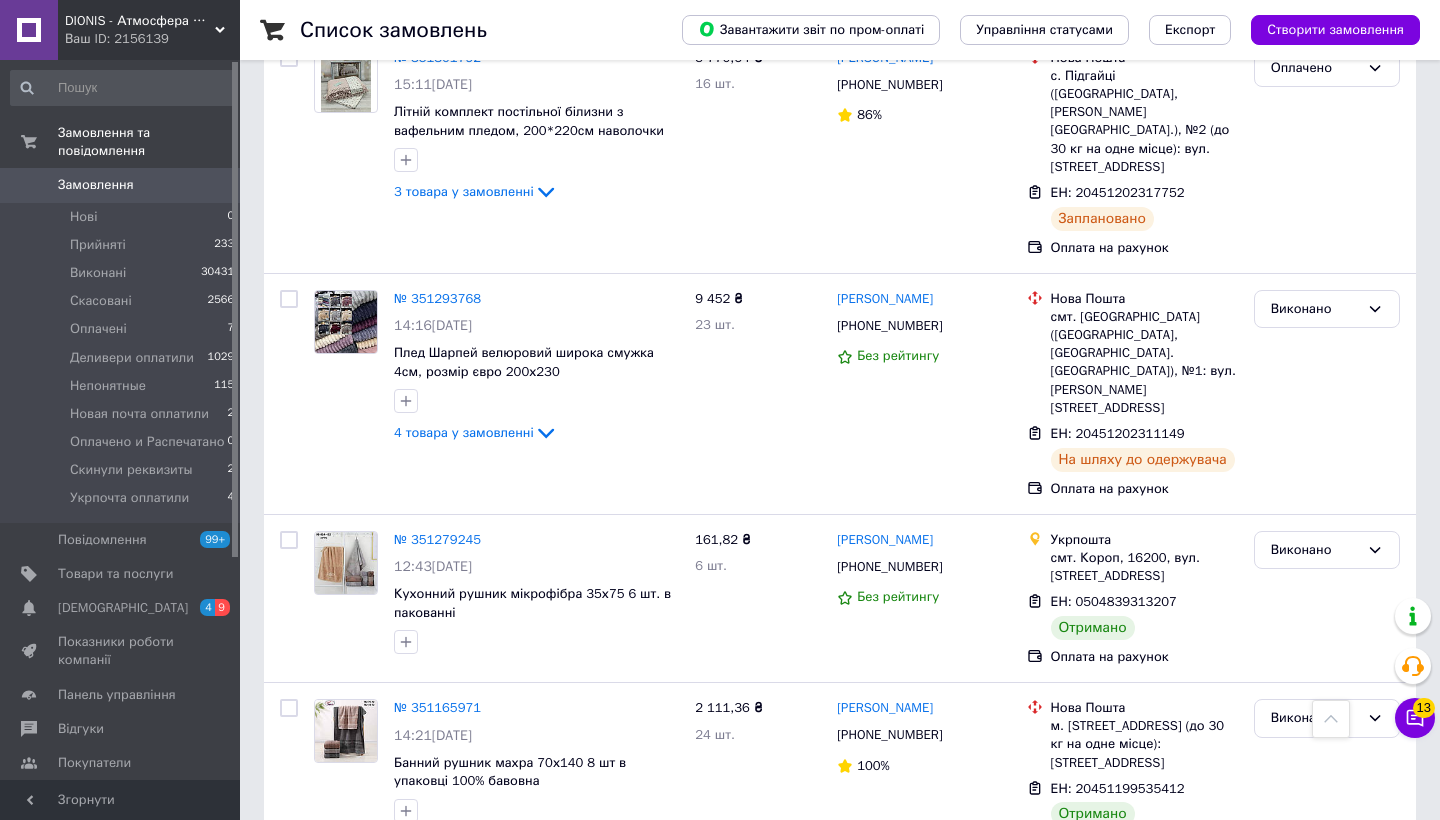 scroll, scrollTop: 3214, scrollLeft: 0, axis: vertical 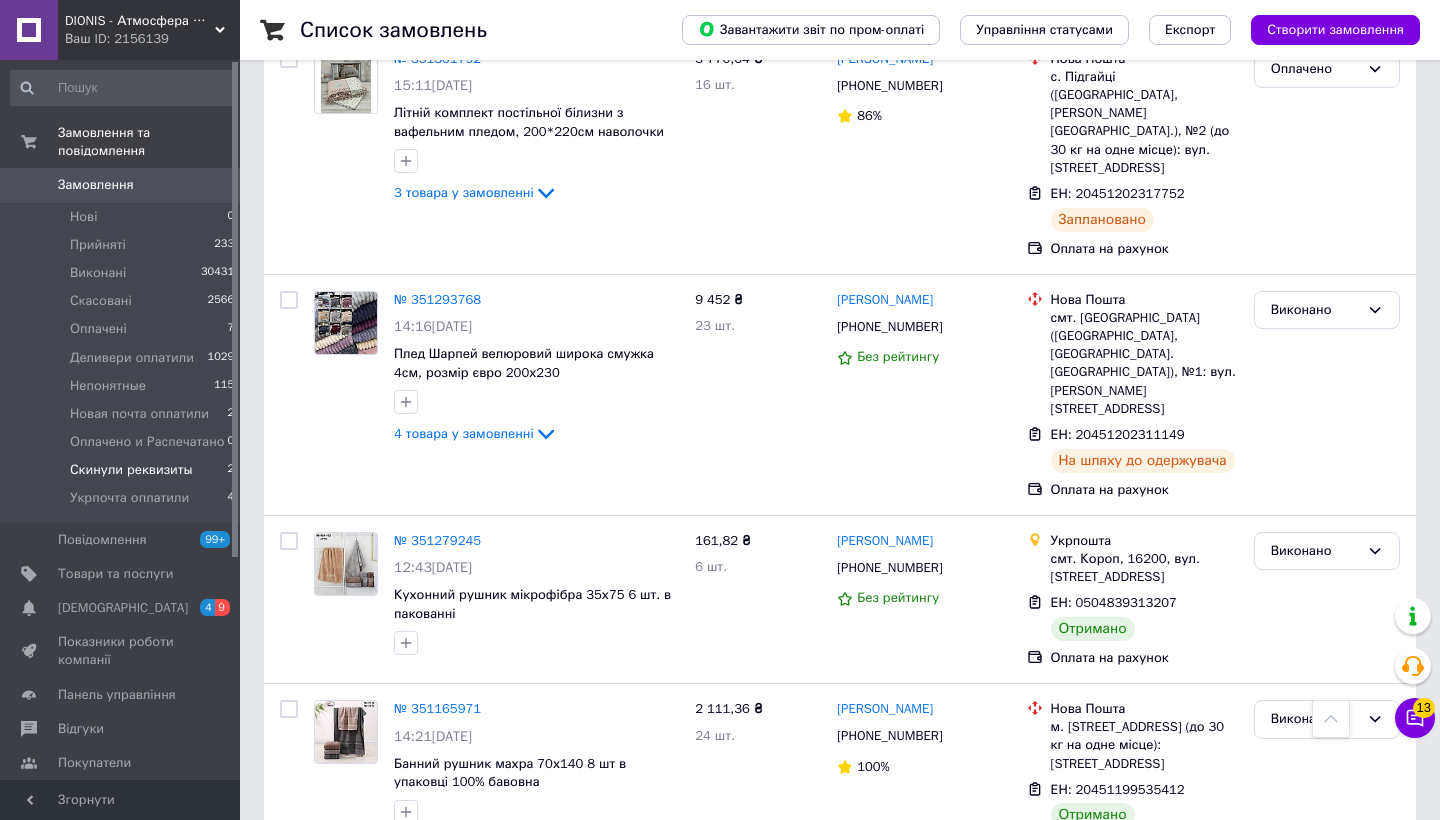 click on "Скинули реквизиты" at bounding box center (131, 470) 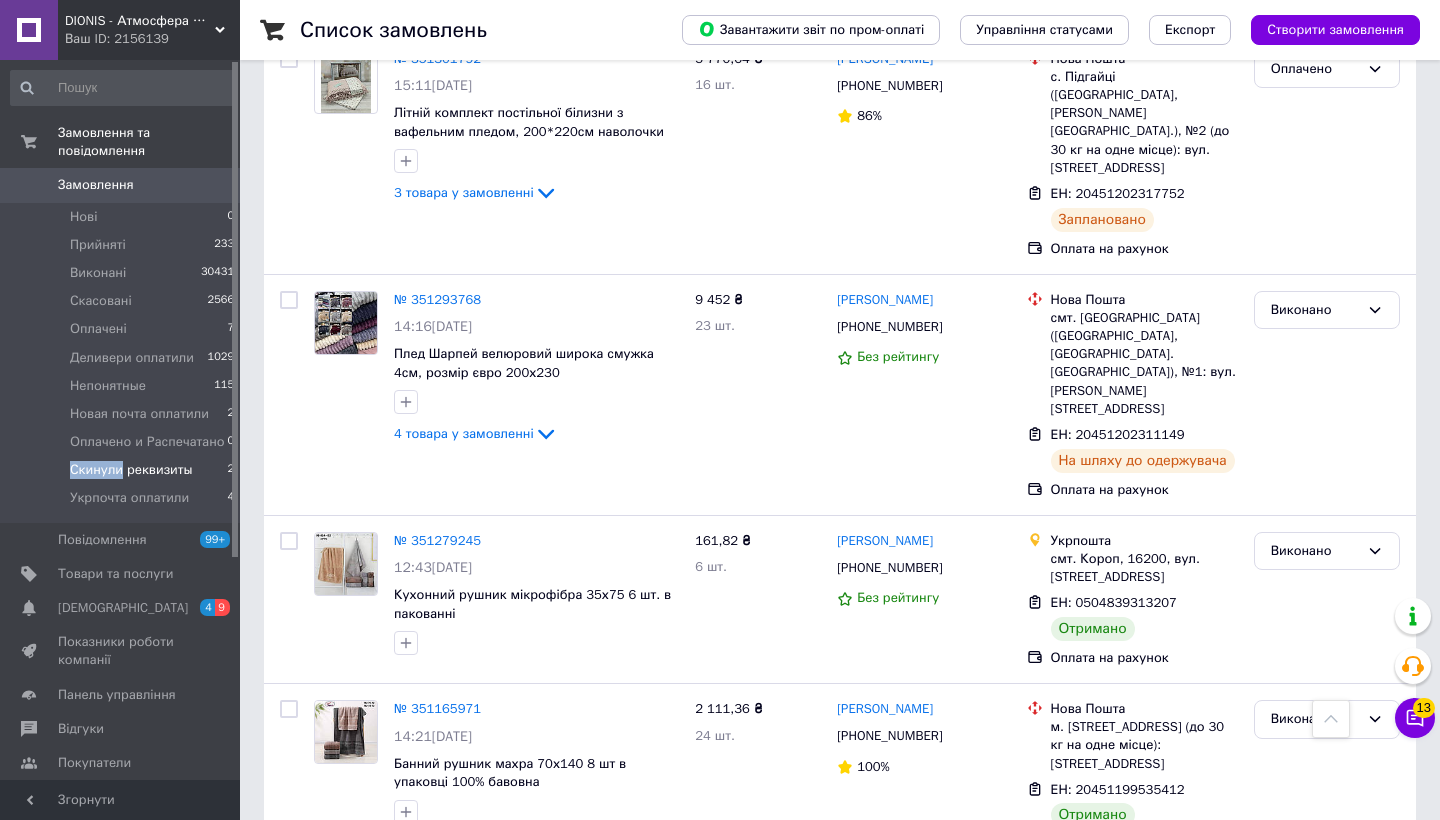 click on "Скинули реквизиты" at bounding box center [131, 470] 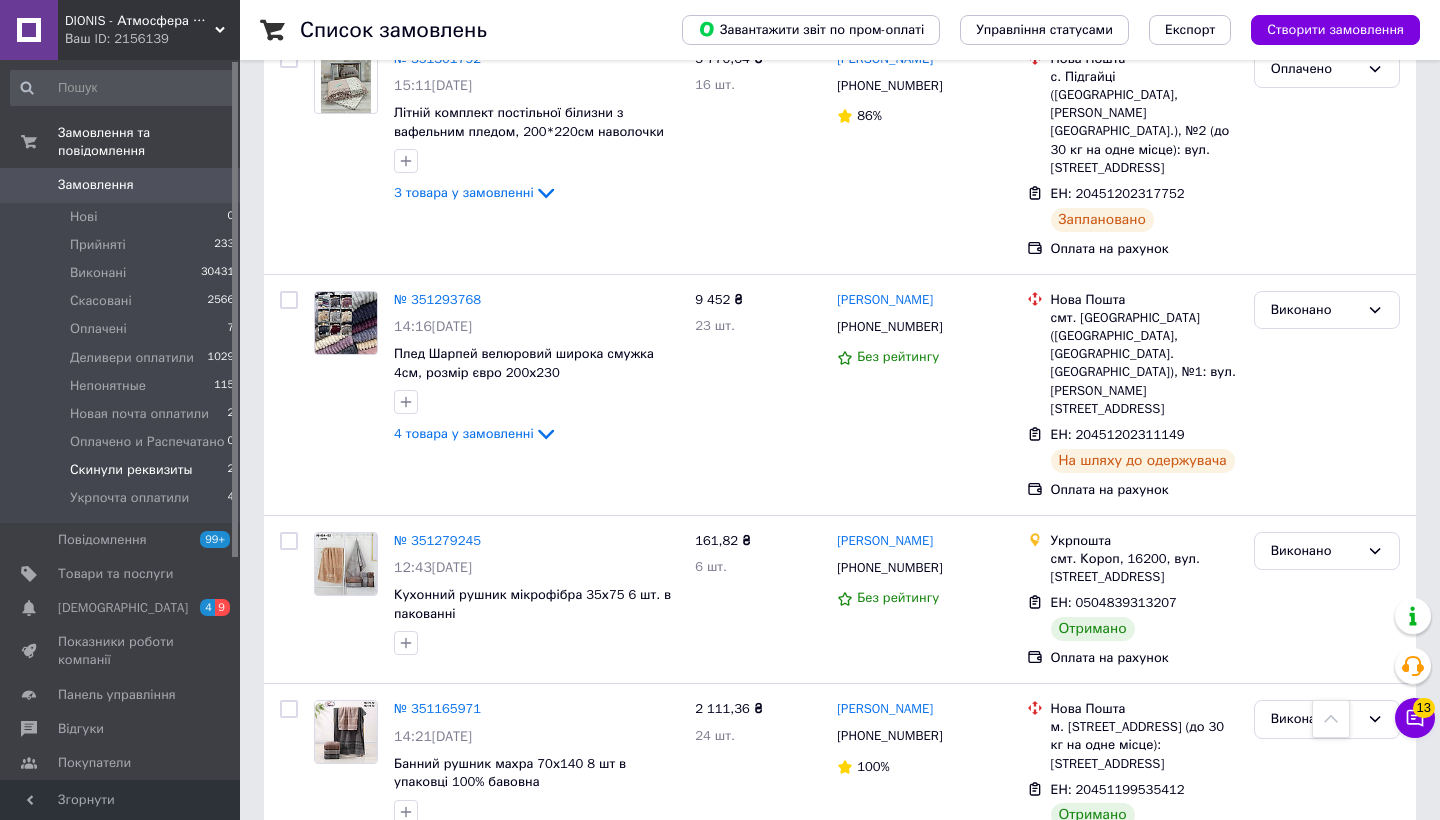 click on "Скинули реквизиты" at bounding box center (131, 470) 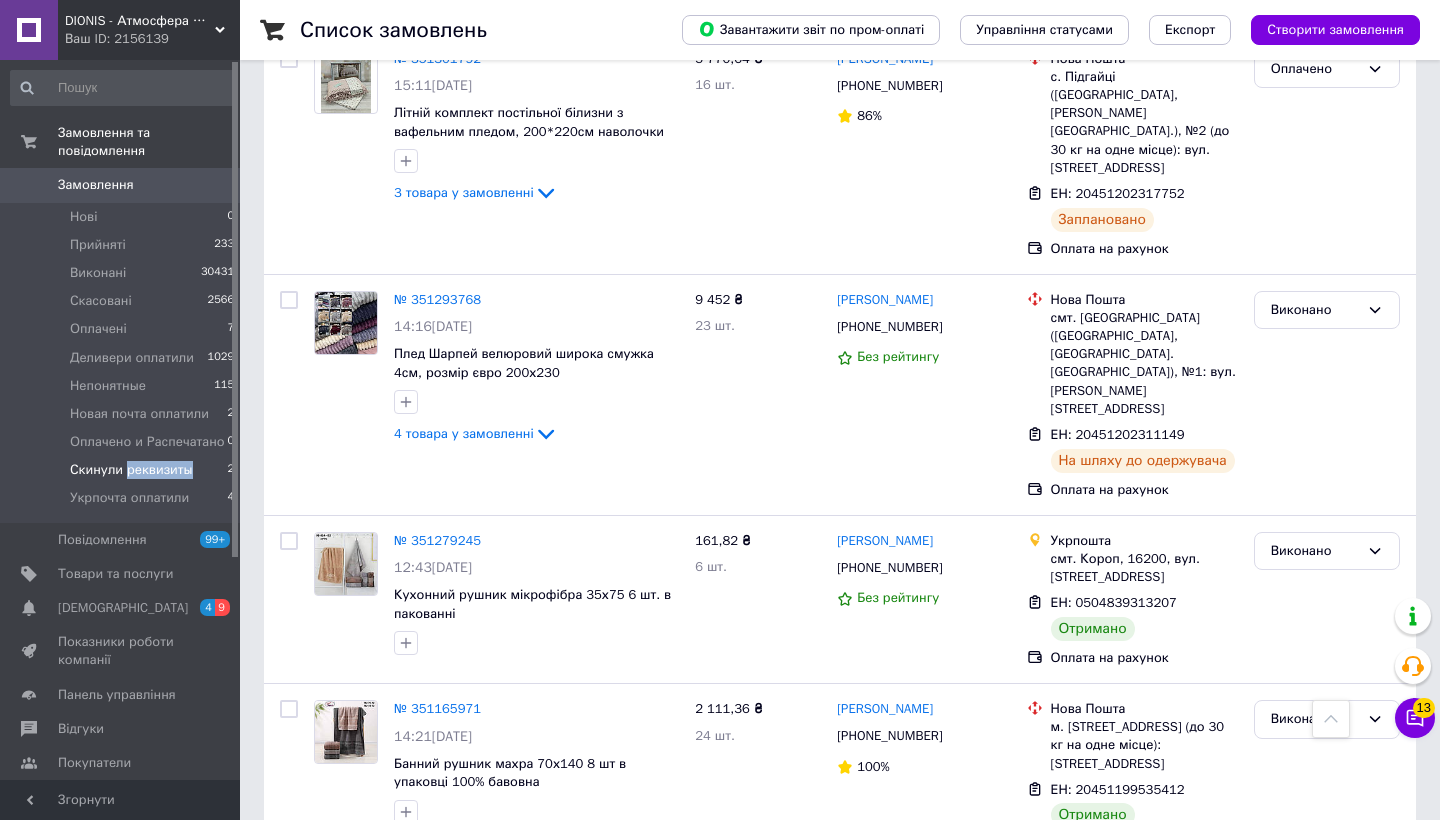 click on "Скинули реквизиты" at bounding box center (131, 470) 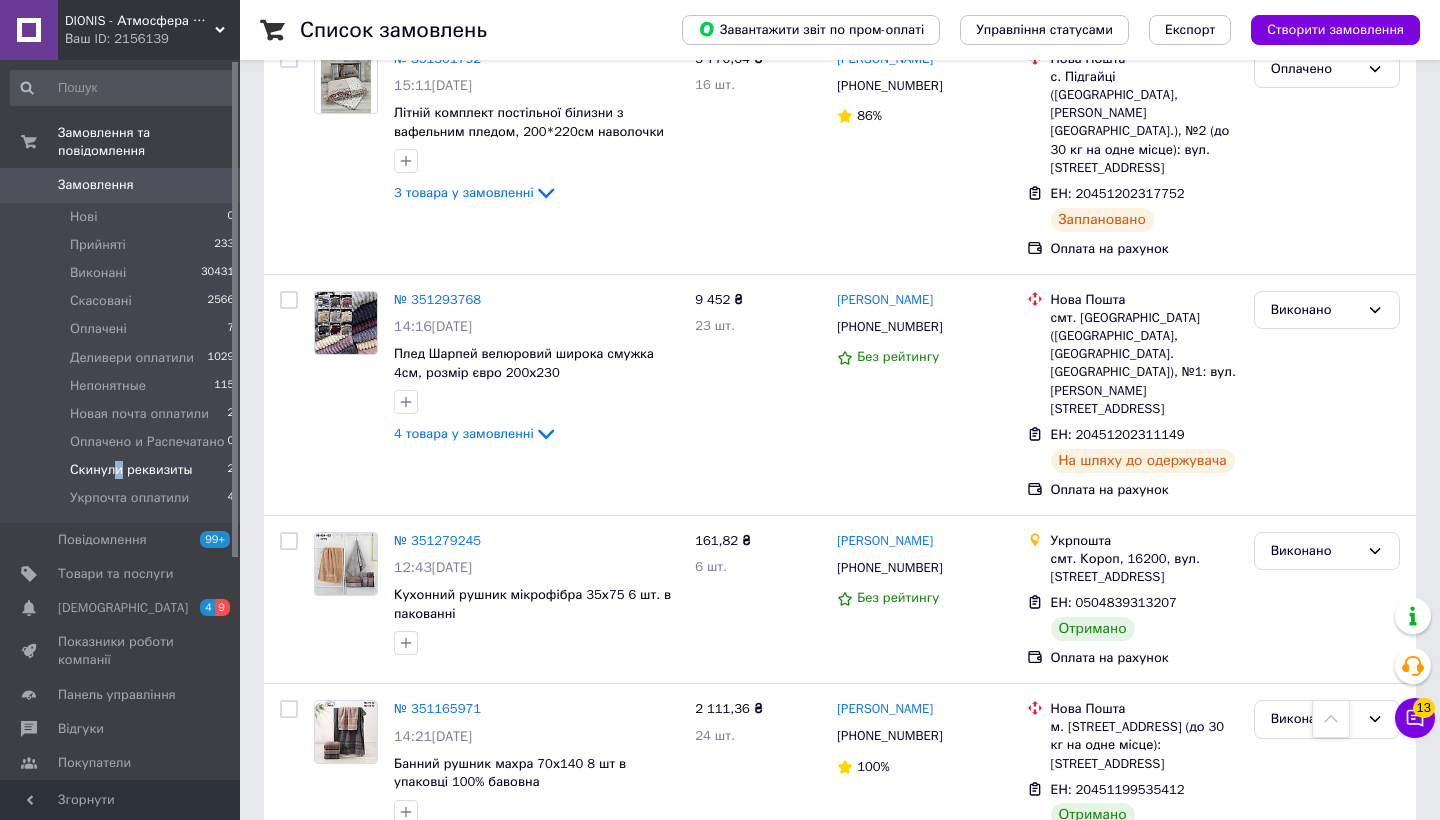click on "Скинули реквизиты" at bounding box center (131, 470) 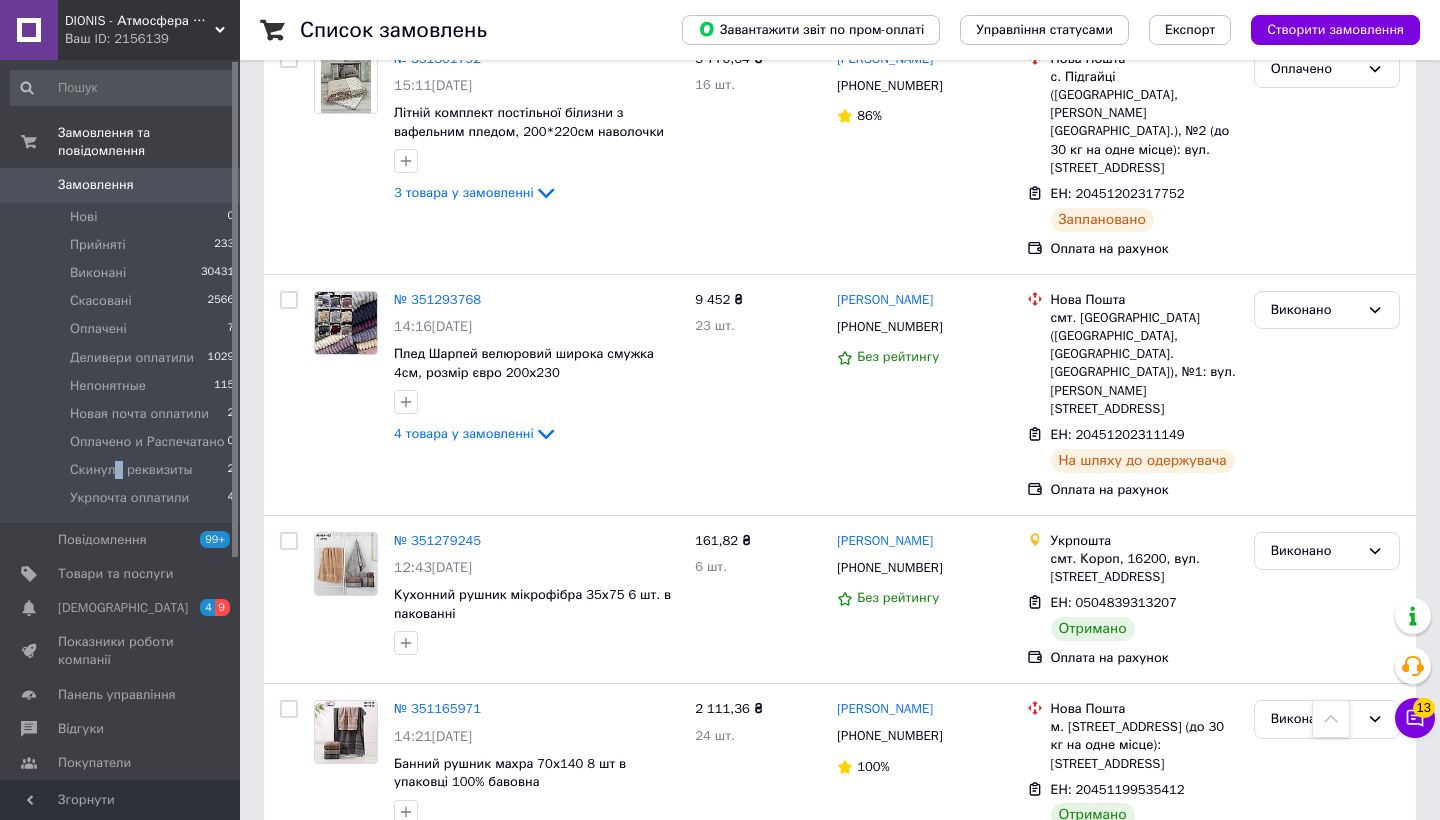 click on "3" at bounding box center (372, 917) 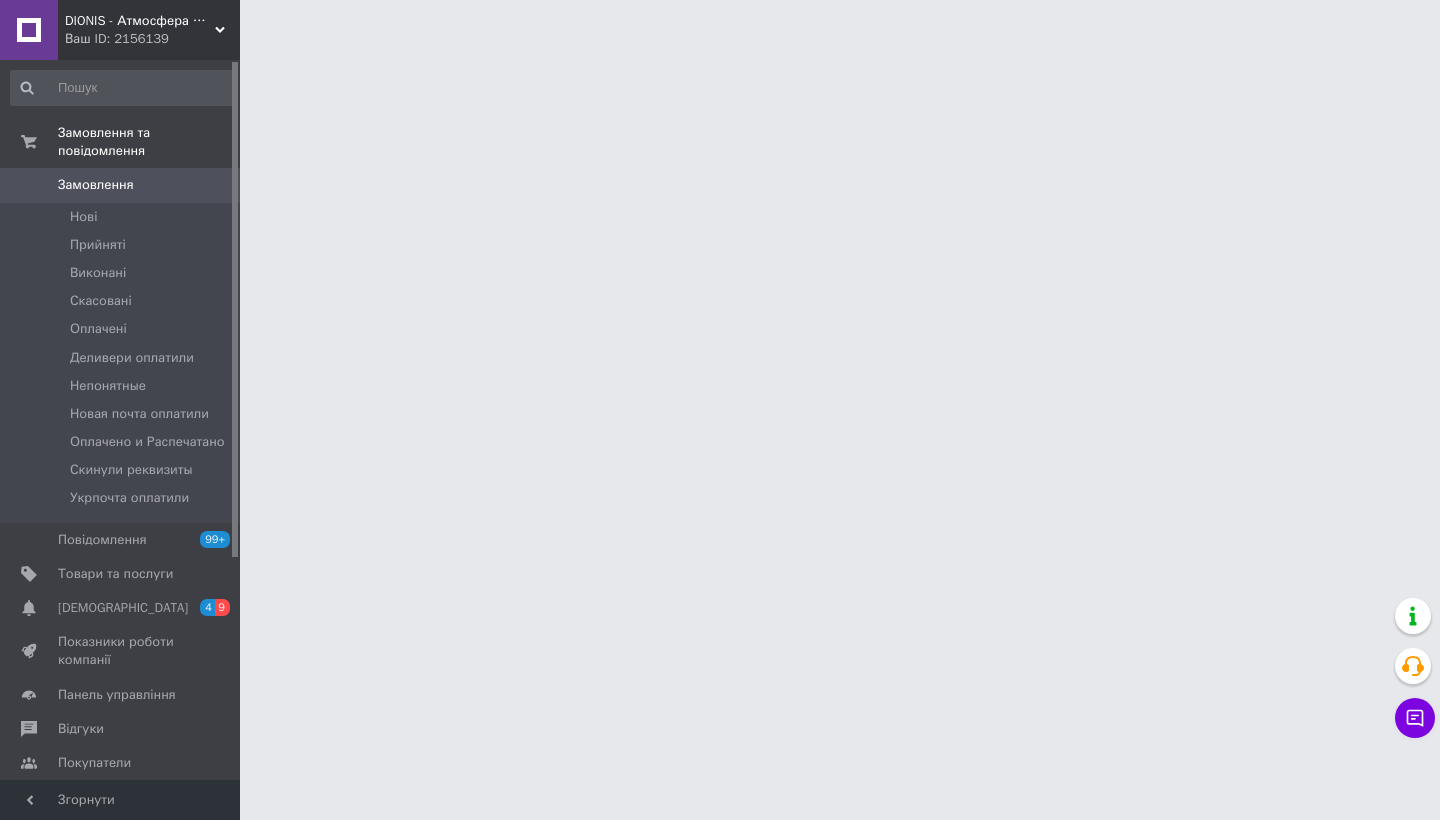 scroll, scrollTop: 0, scrollLeft: 0, axis: both 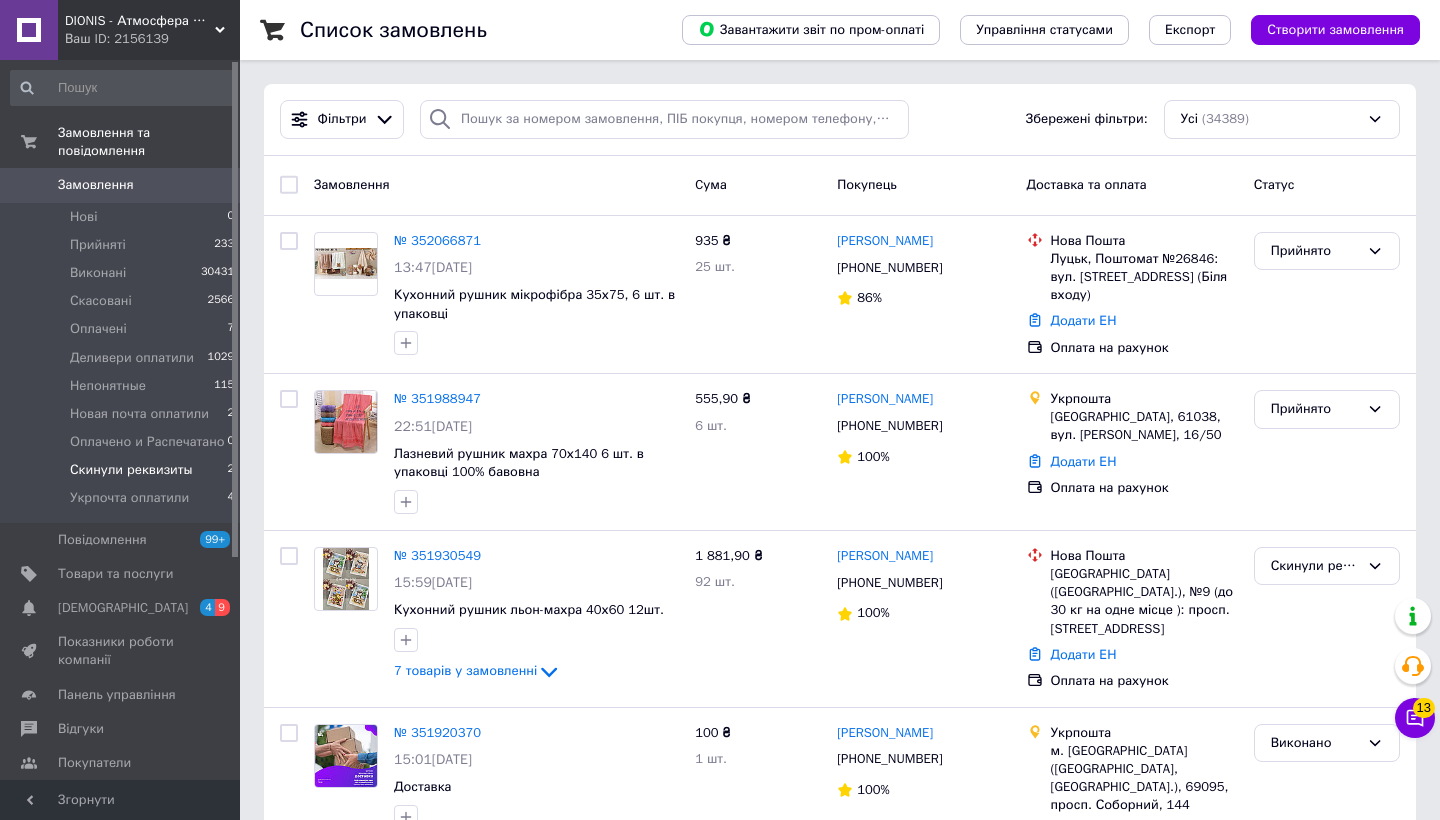 click on "Скинули реквизиты" at bounding box center [131, 470] 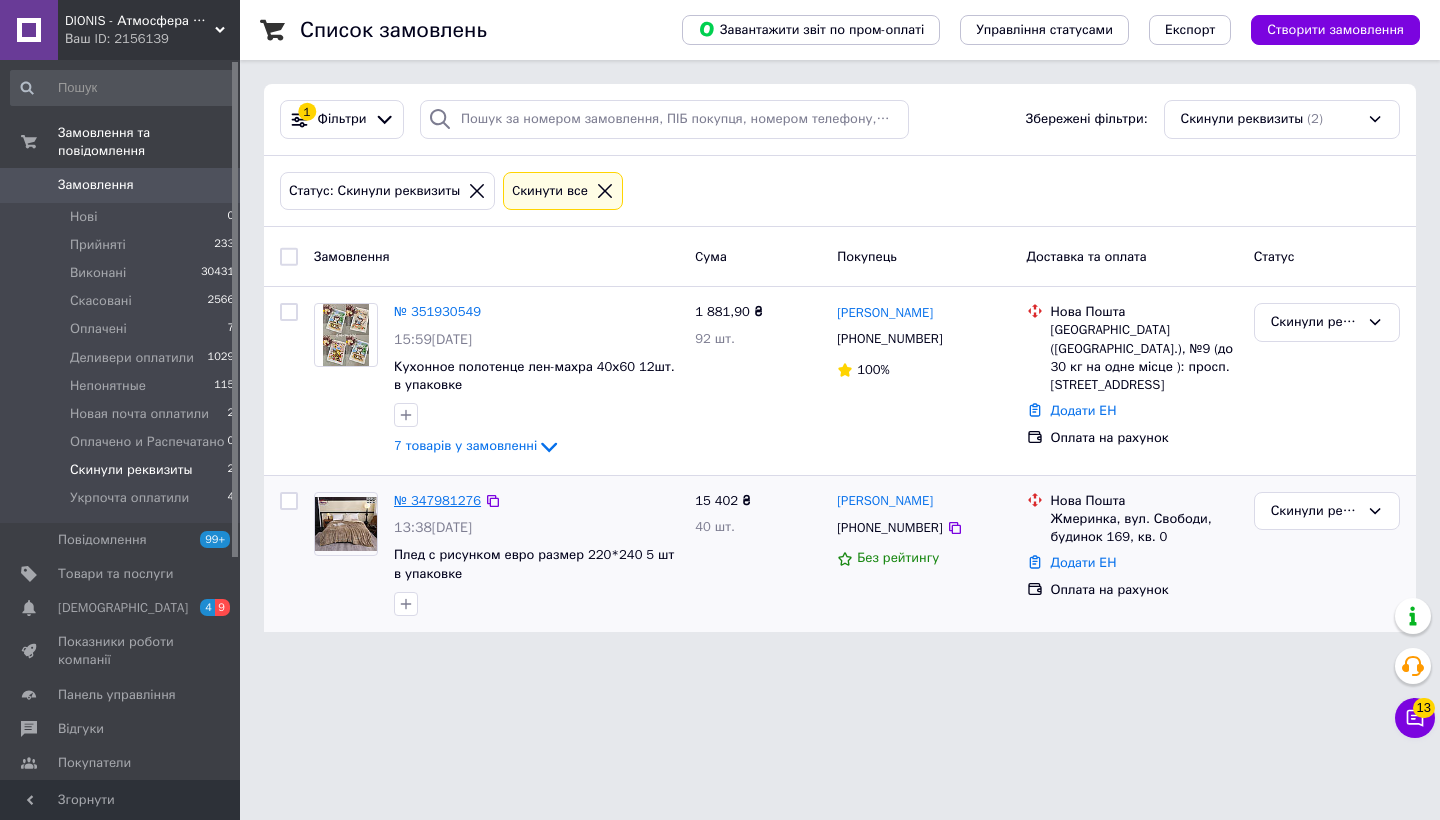 click on "№ 347981276" at bounding box center [437, 500] 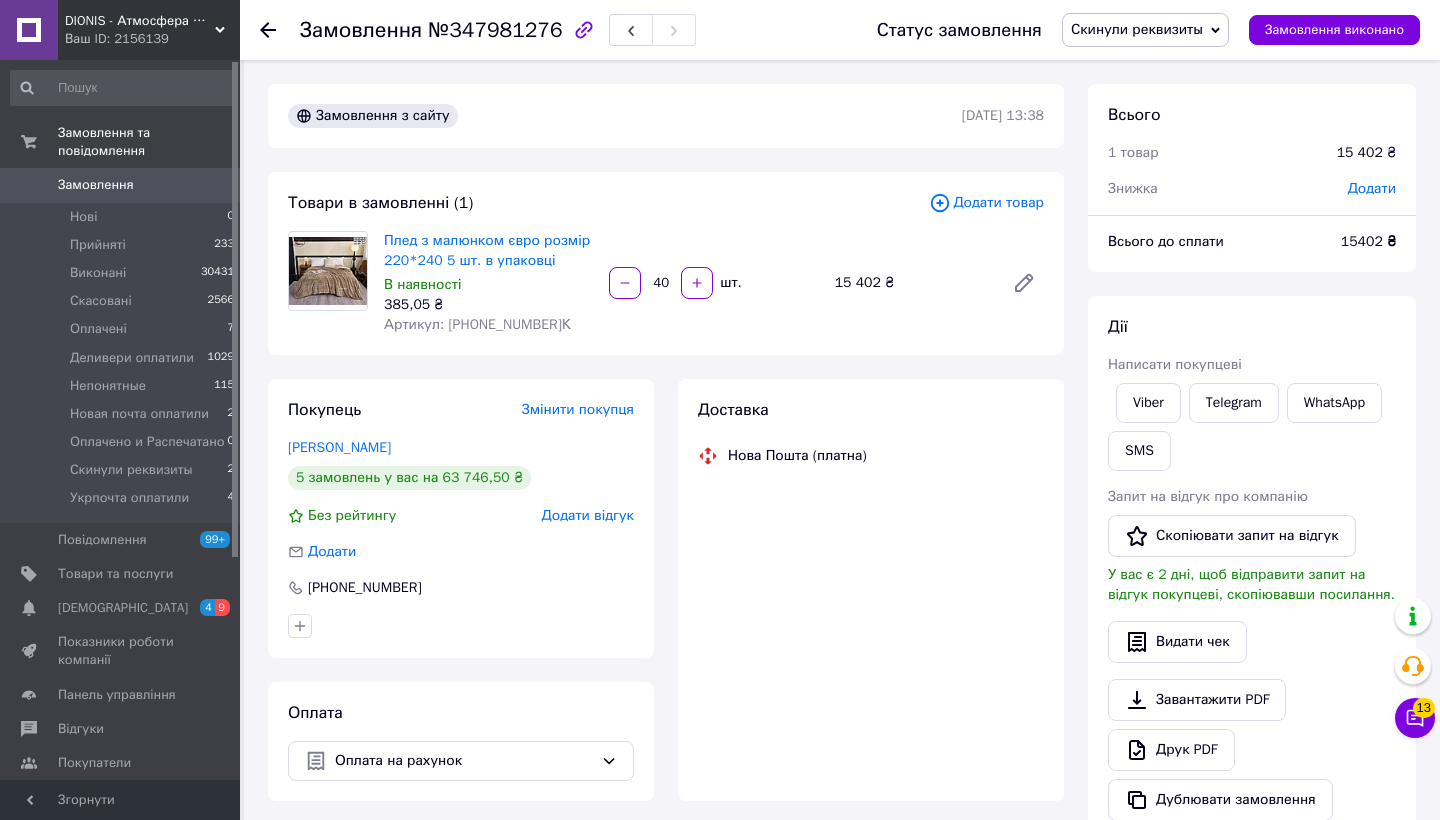 scroll, scrollTop: 0, scrollLeft: 0, axis: both 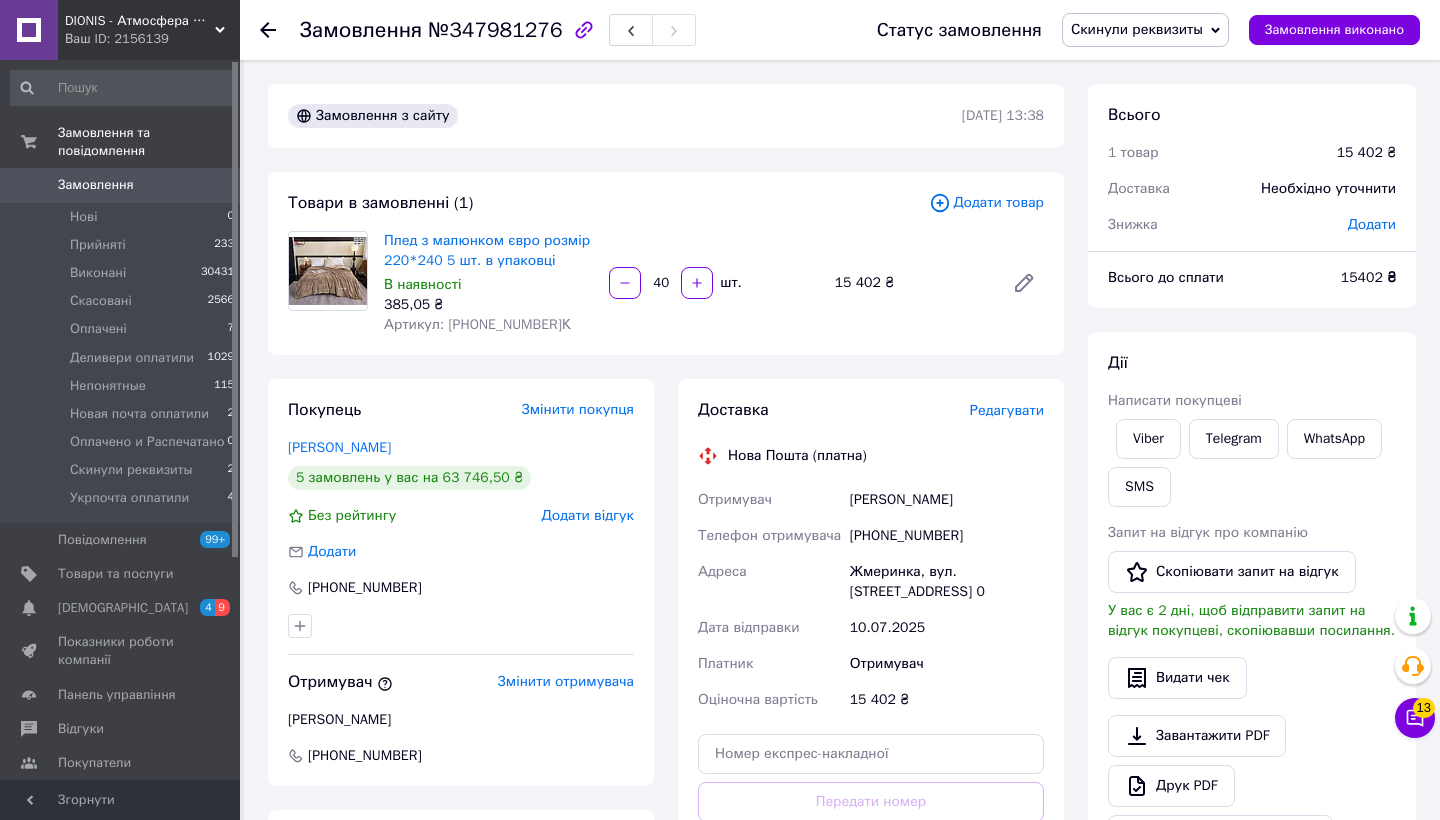 click on "Скинули реквизиты" at bounding box center (1137, 29) 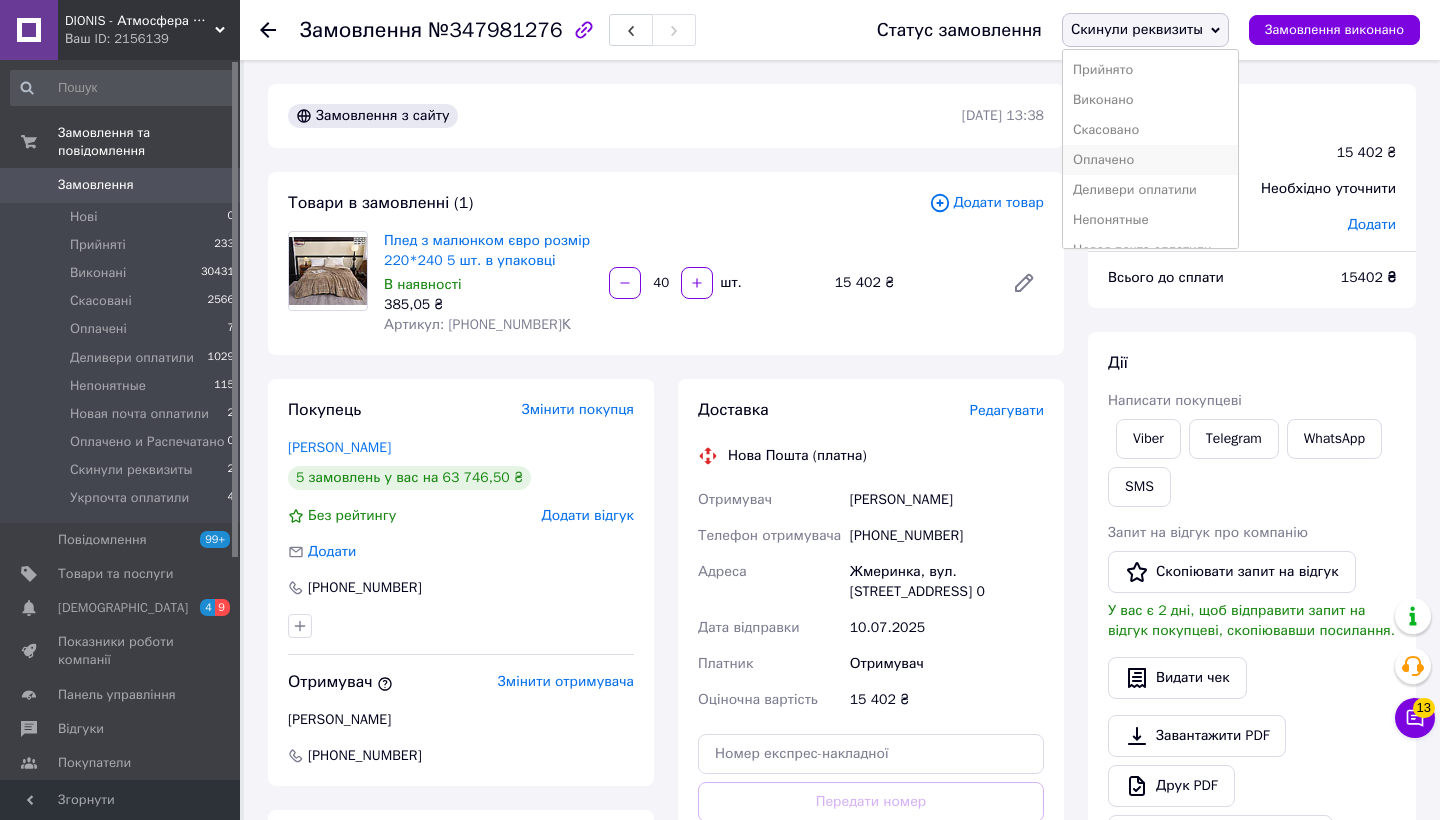 click on "Оплачено" at bounding box center [1150, 160] 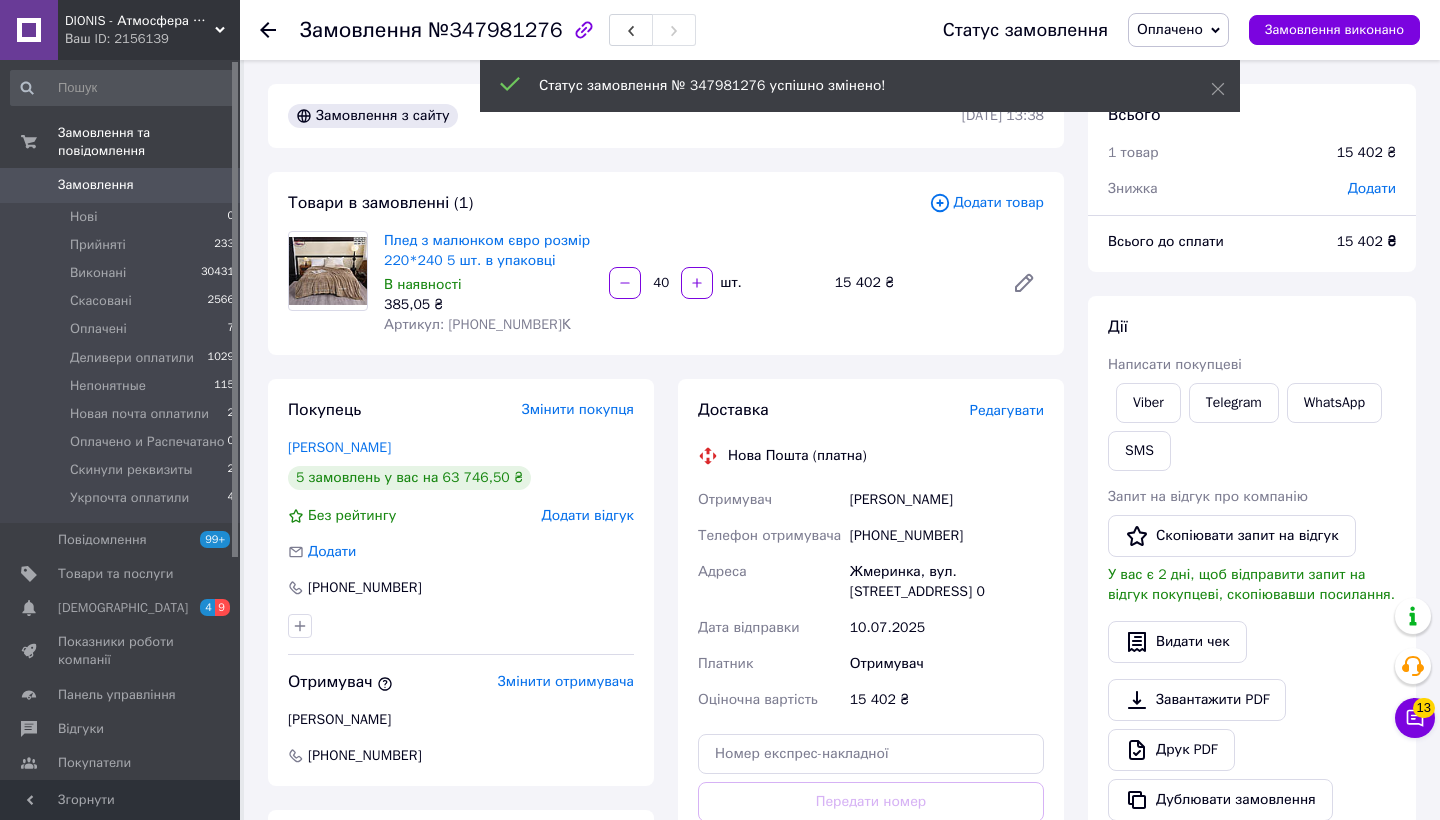 click on "Редагувати" at bounding box center (1007, 410) 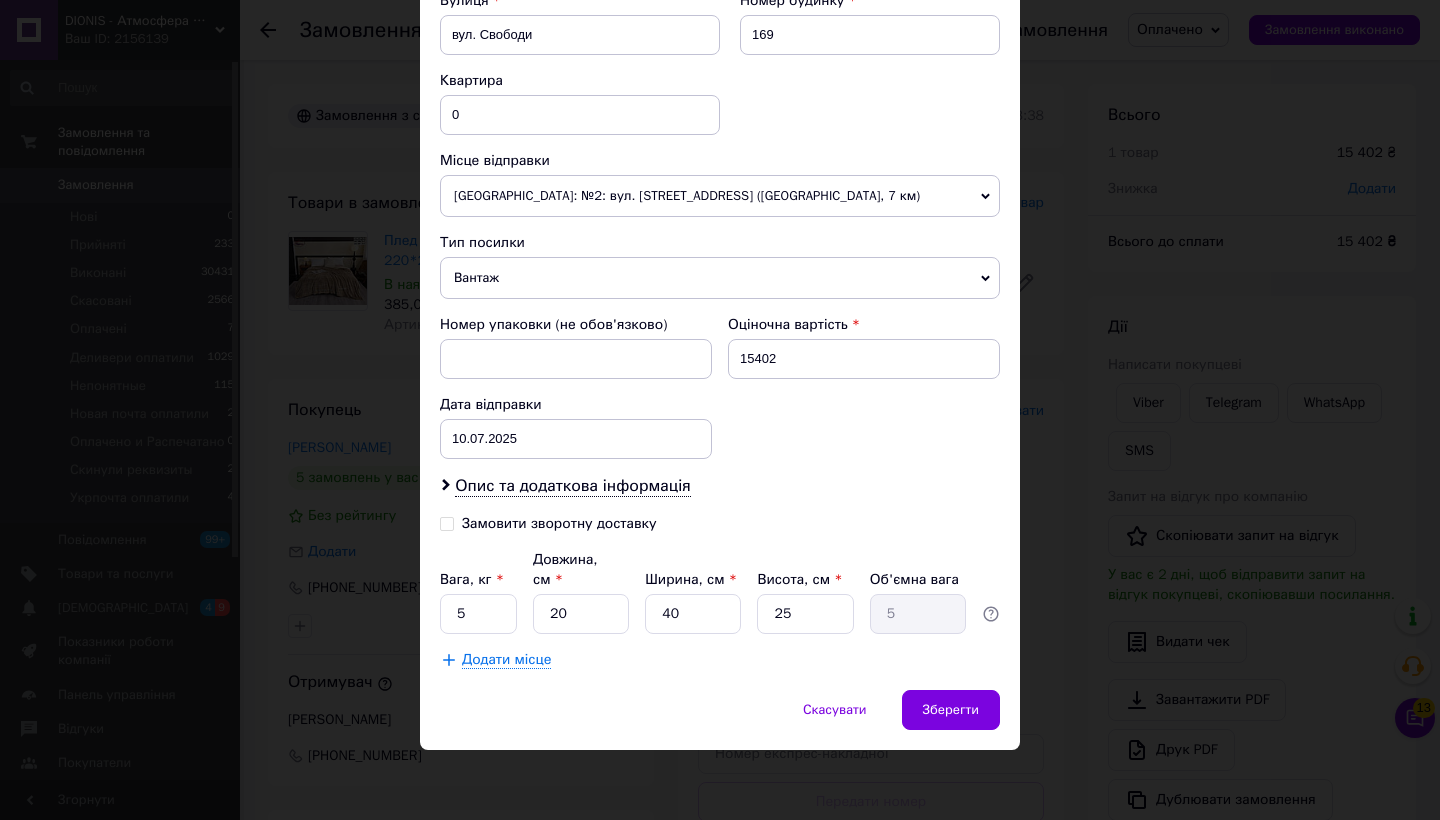 scroll, scrollTop: 643, scrollLeft: 0, axis: vertical 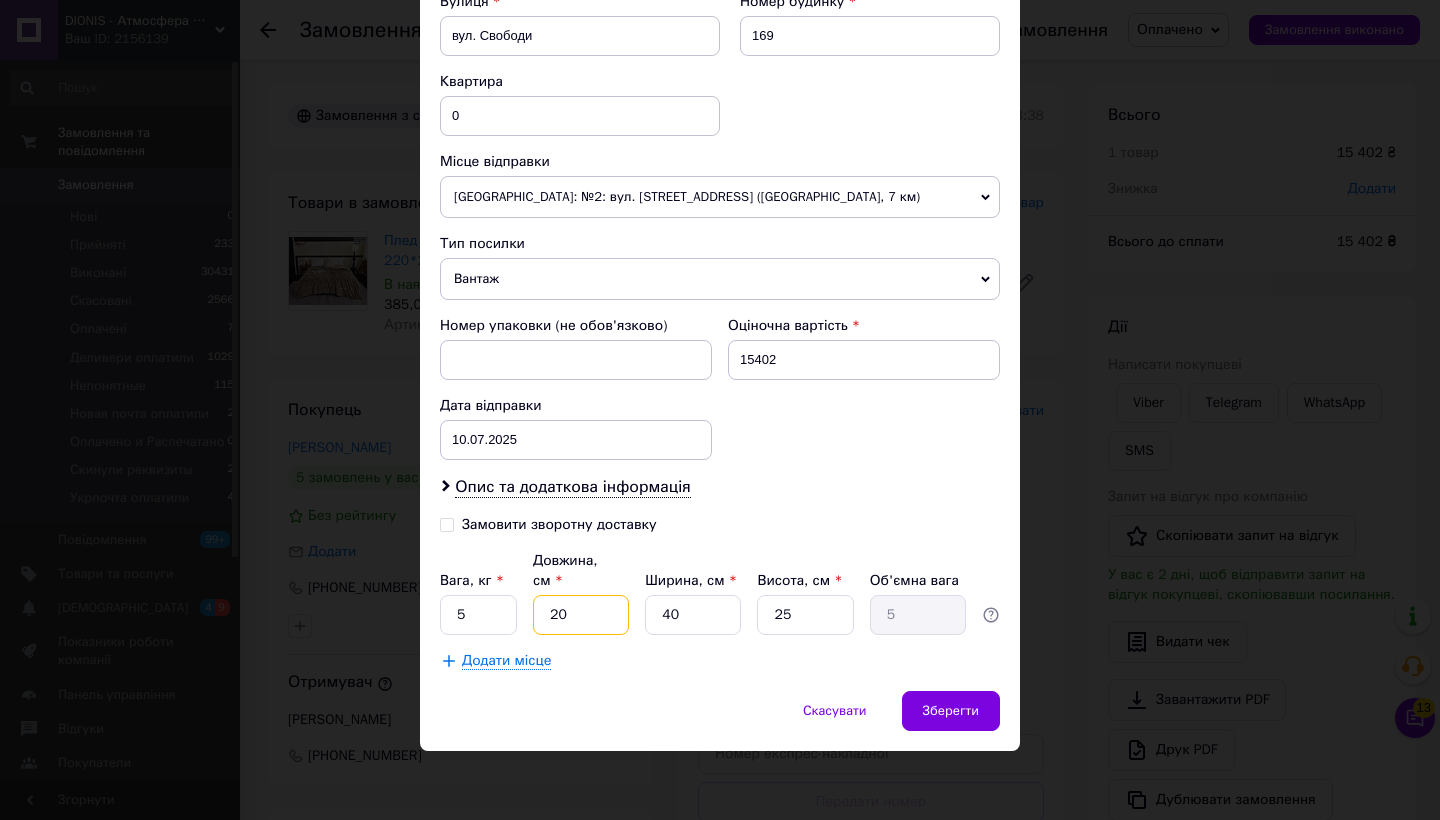 drag, startPoint x: 564, startPoint y: 610, endPoint x: 506, endPoint y: 611, distance: 58.00862 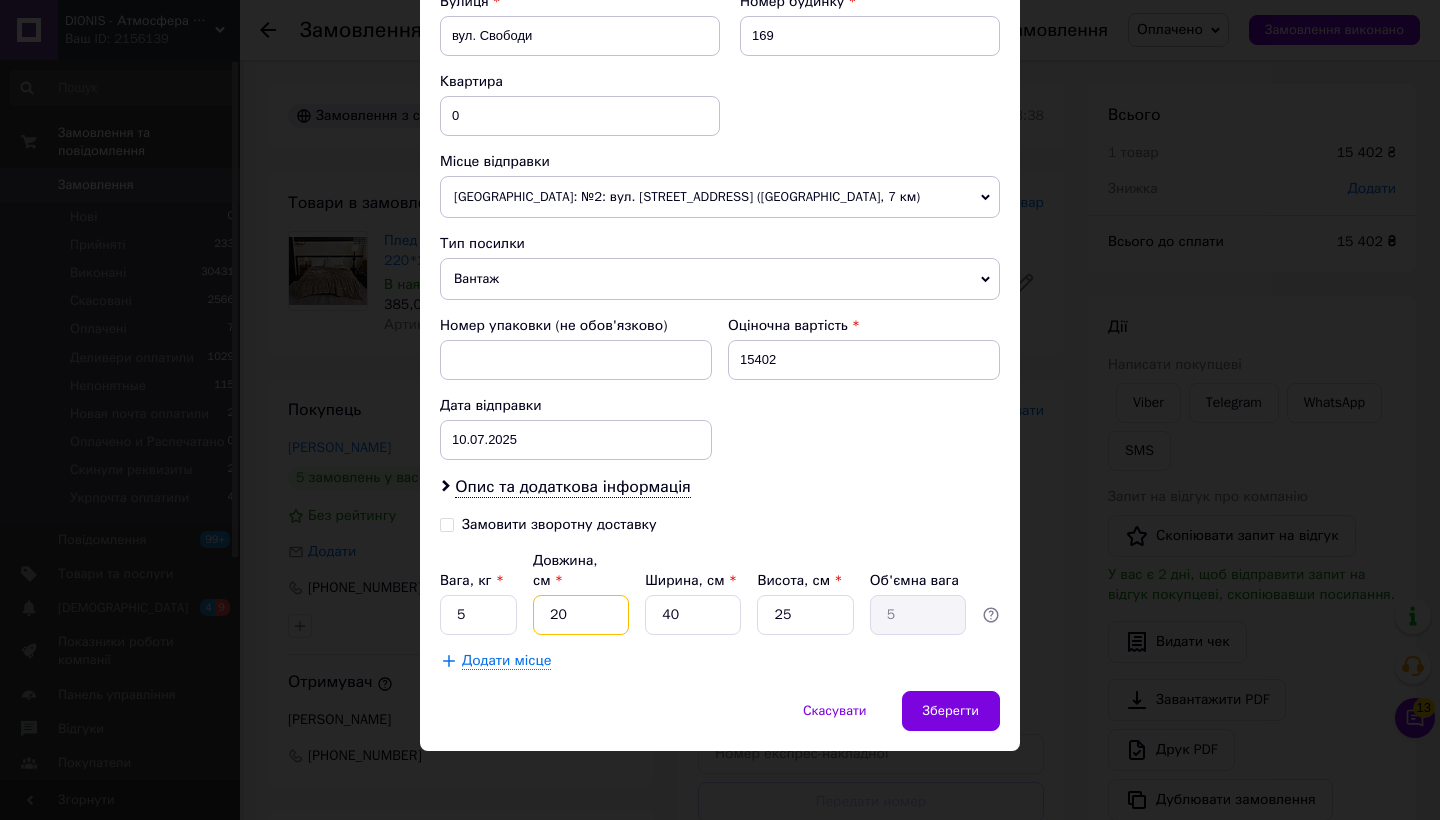click on "Вага, кг   * 5 Довжина, см   * 20 Ширина, см   * 40 Висота, см   * 25 Об'ємна вага 5" at bounding box center (720, 593) 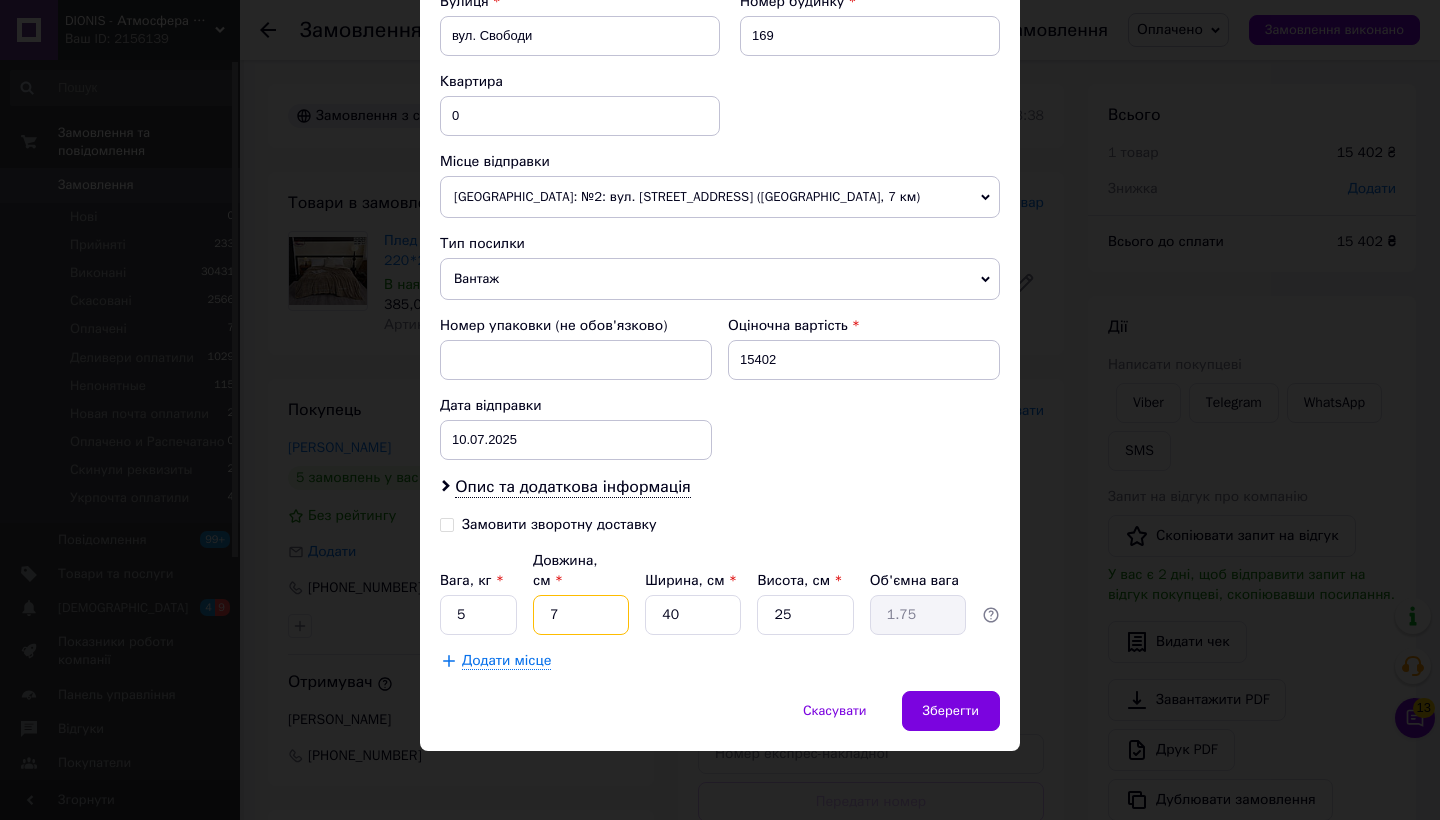 type on "70" 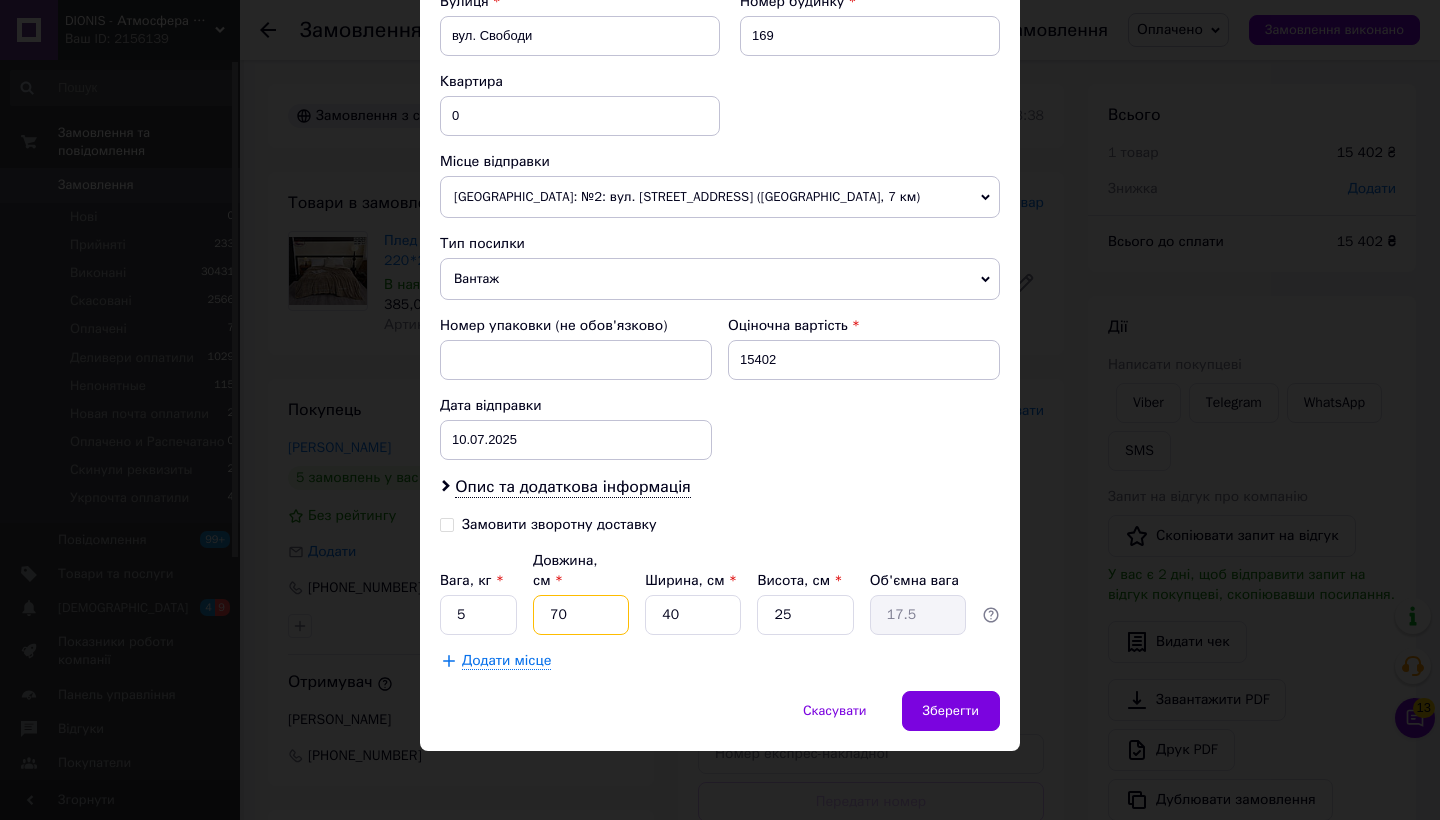 drag, startPoint x: 568, startPoint y: 616, endPoint x: 518, endPoint y: 615, distance: 50.01 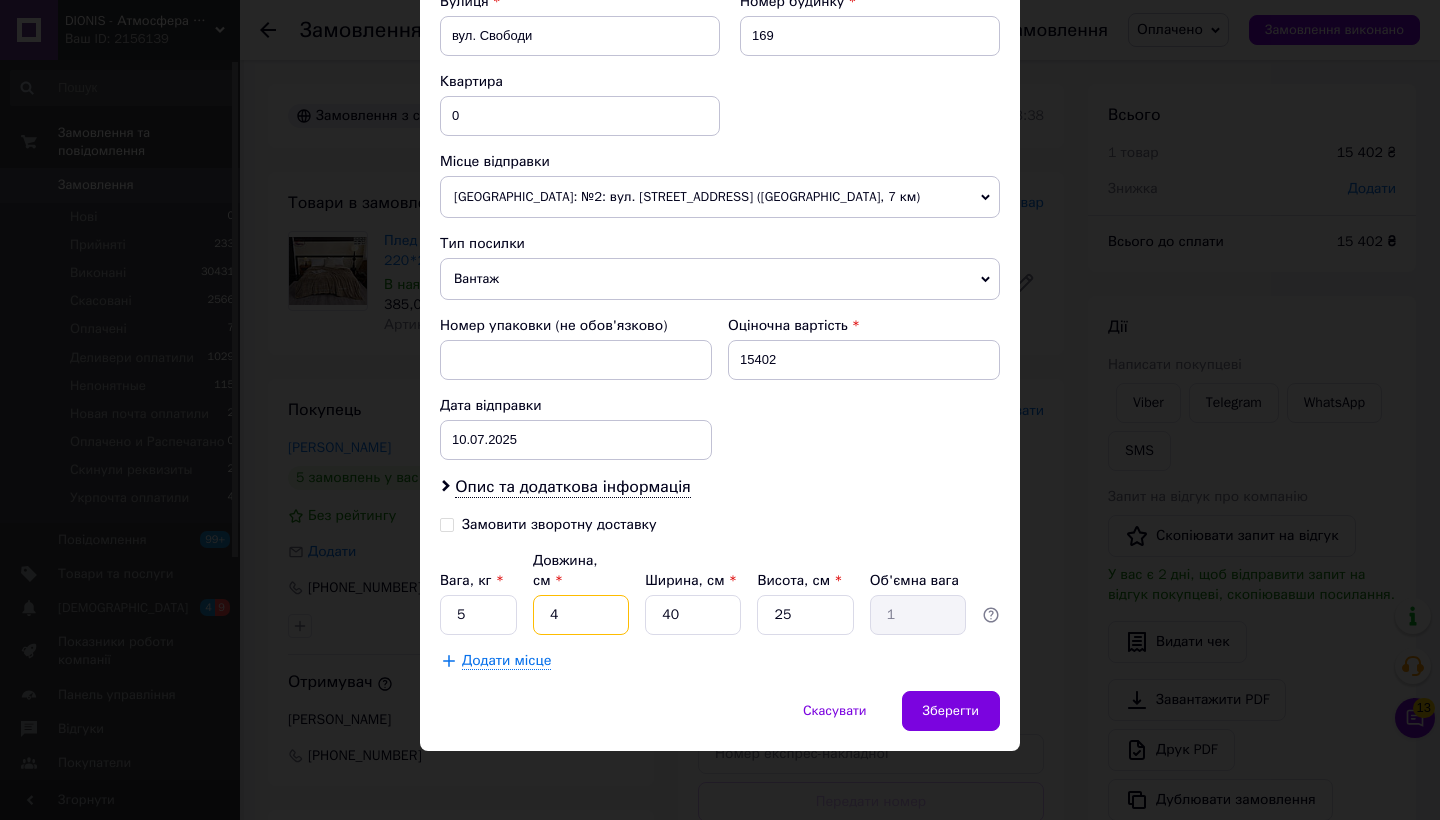 type on "40" 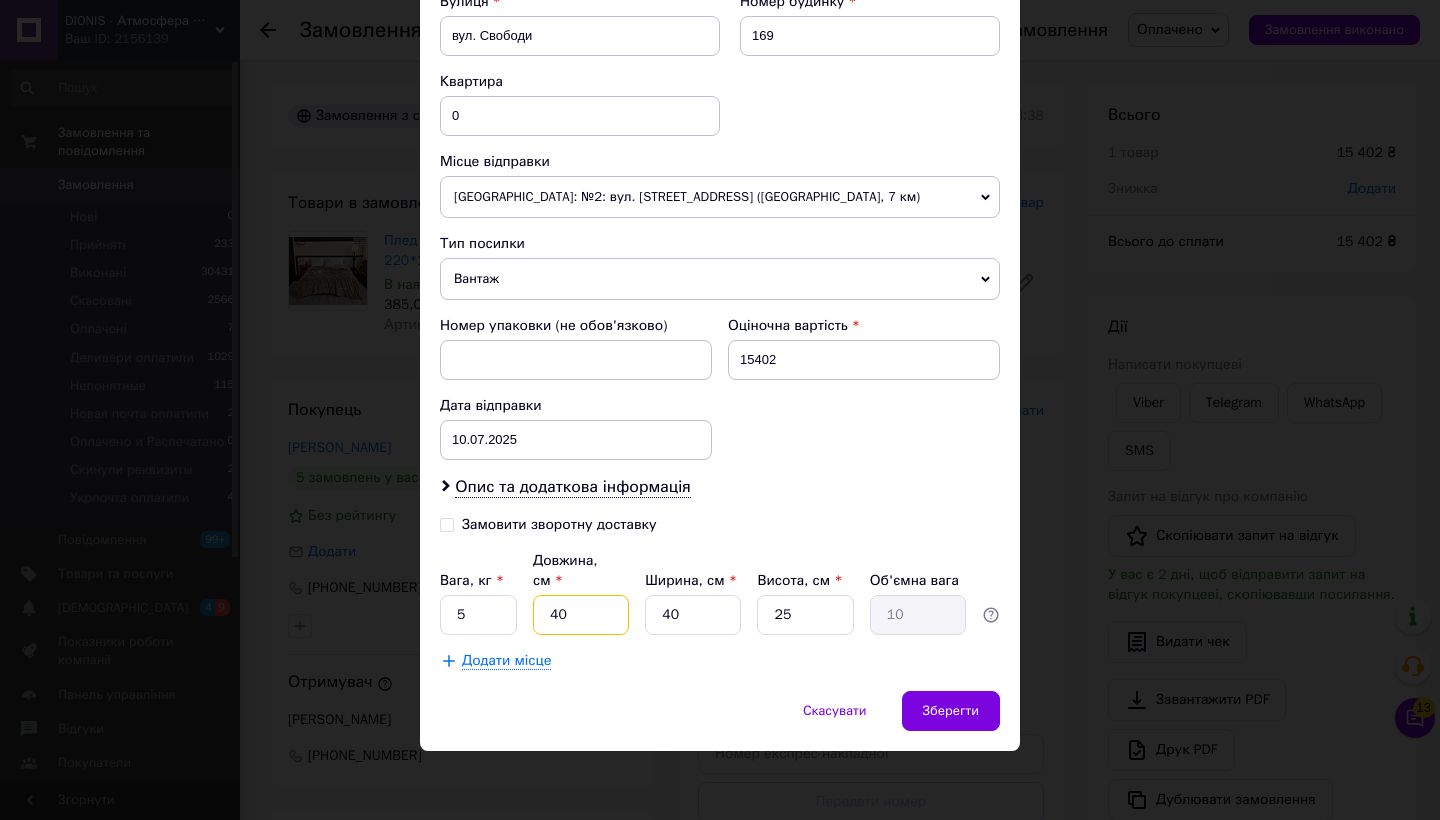 type on "40" 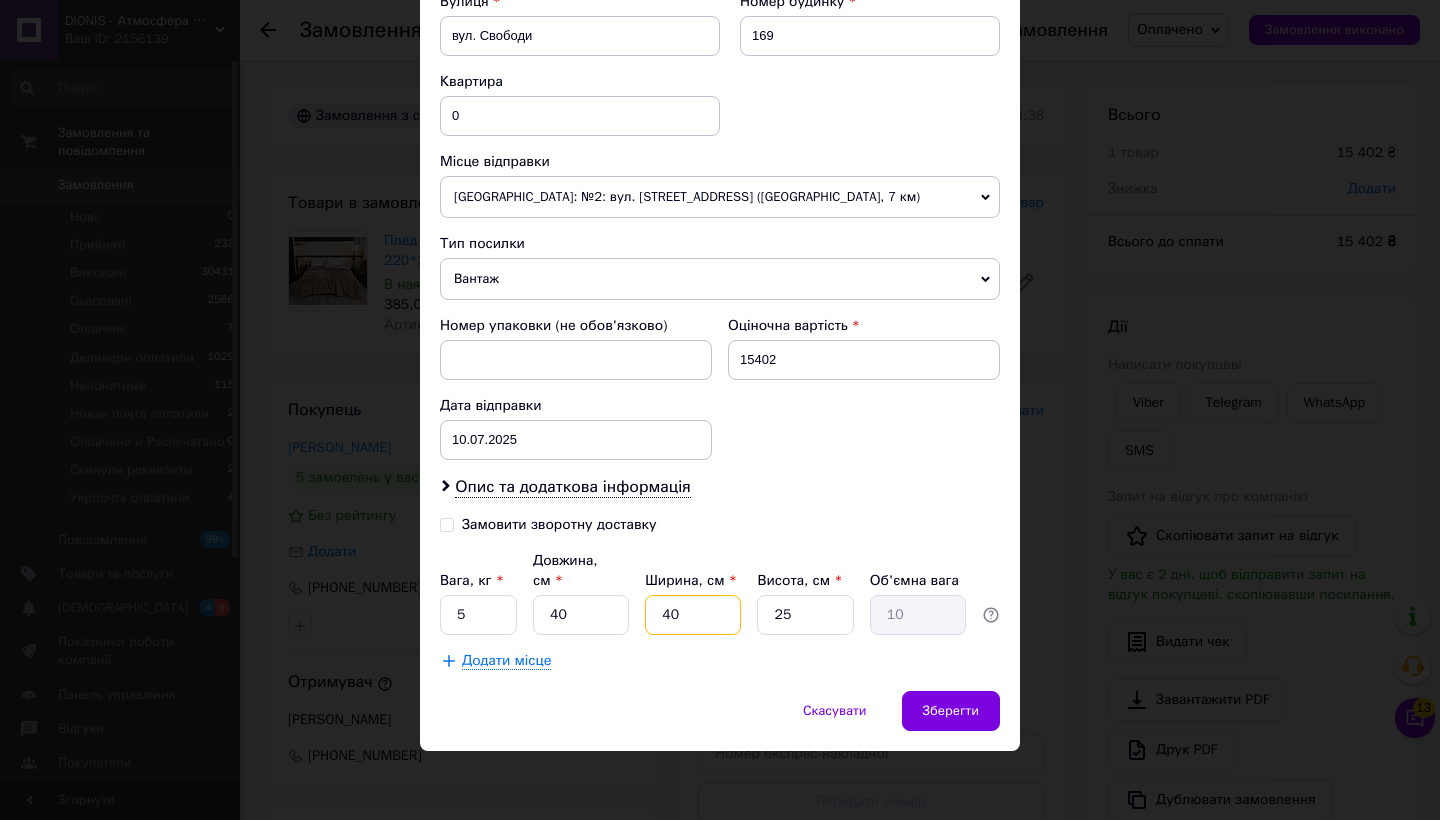 drag, startPoint x: 690, startPoint y: 611, endPoint x: 589, endPoint y: 611, distance: 101 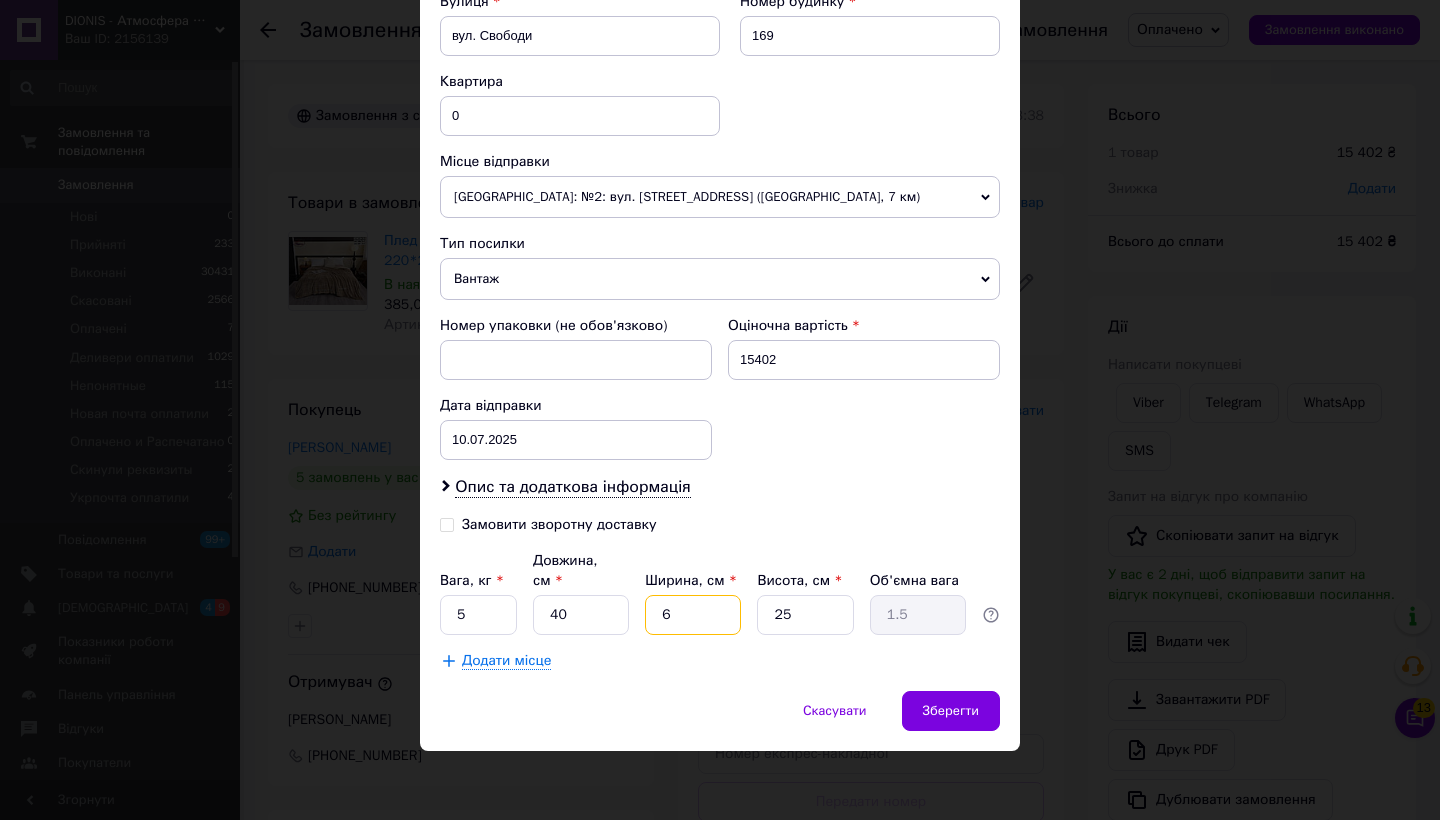 type on "60" 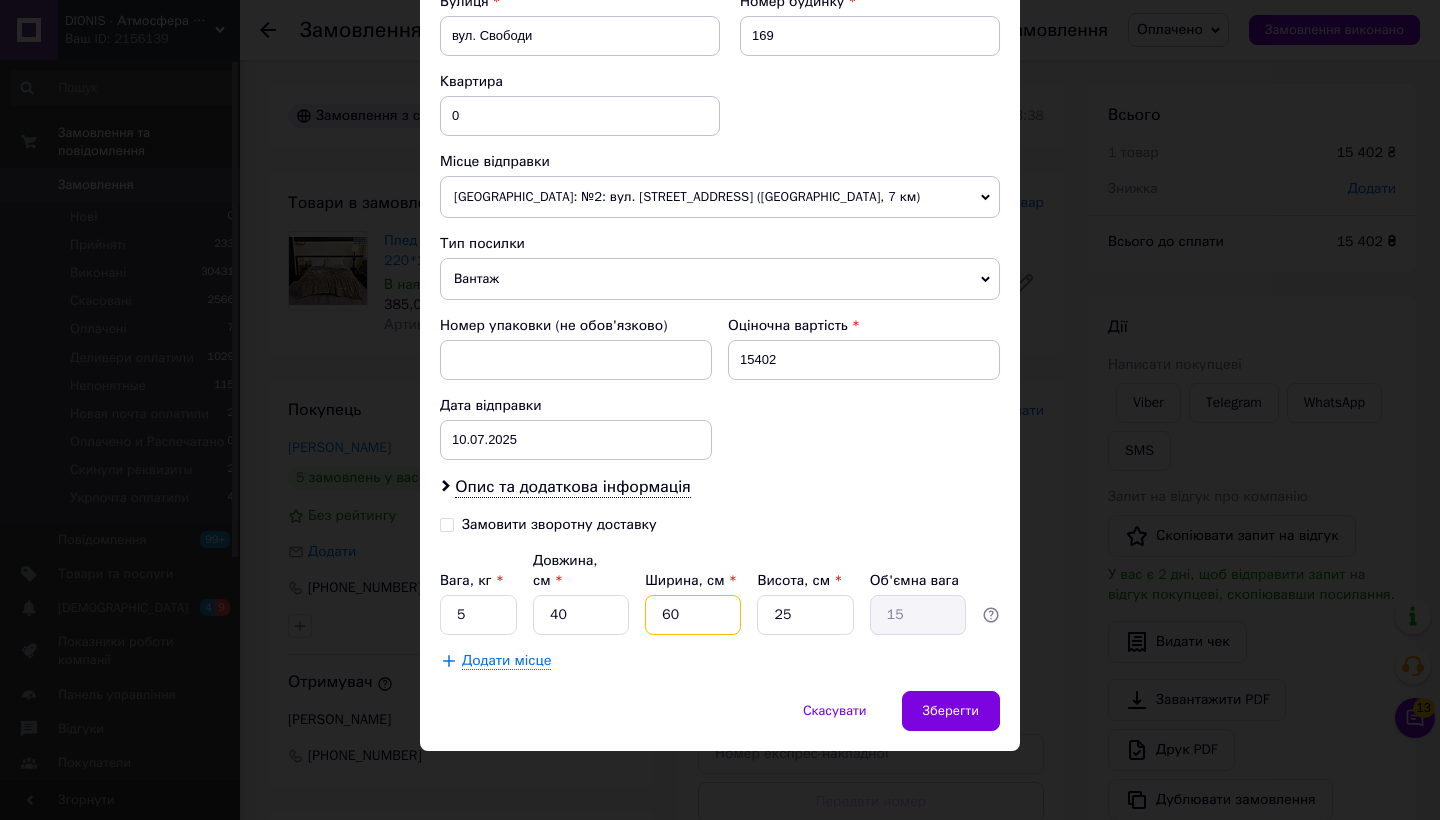 type on "60" 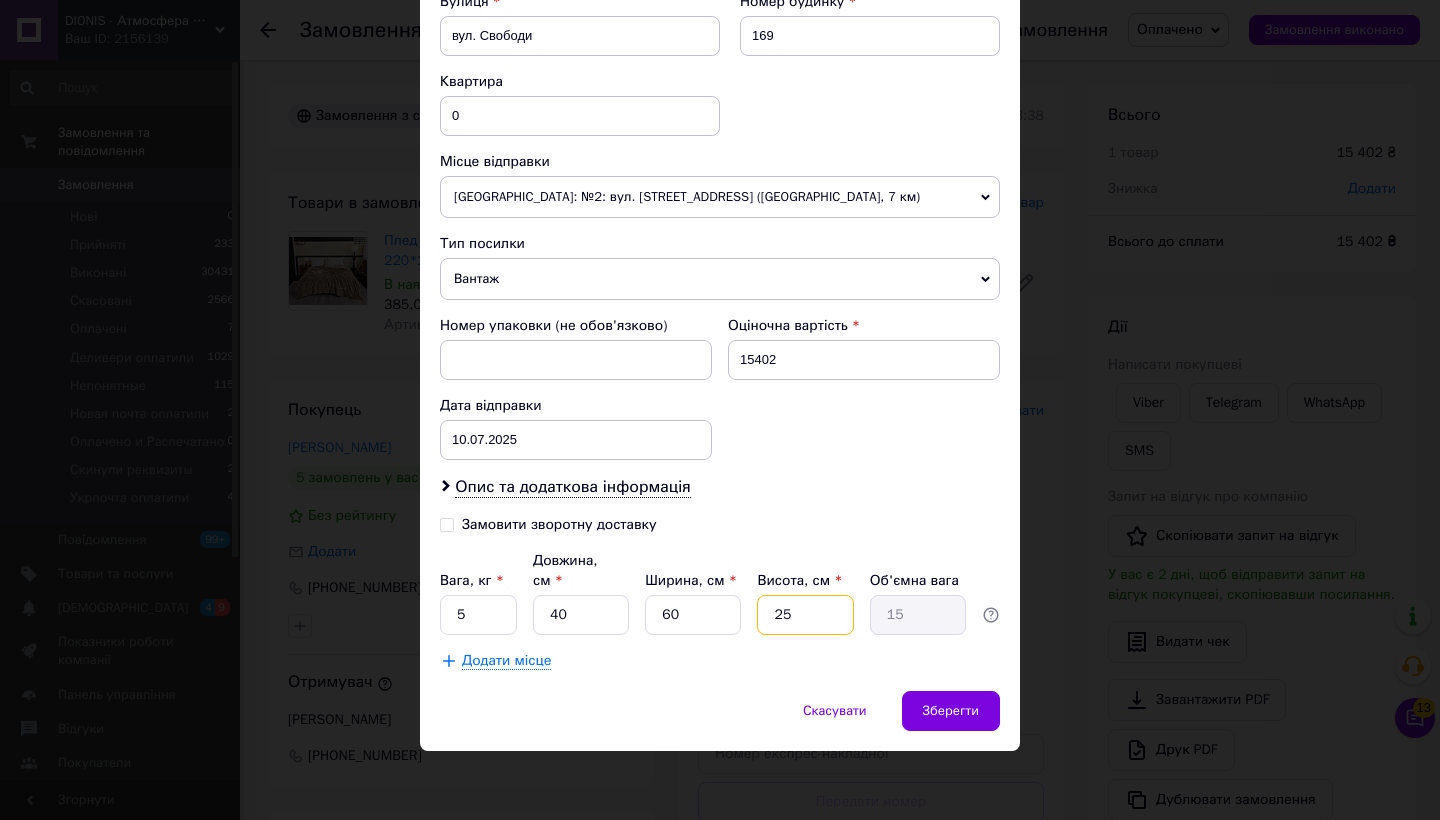 drag, startPoint x: 806, startPoint y: 617, endPoint x: 690, endPoint y: 616, distance: 116.00431 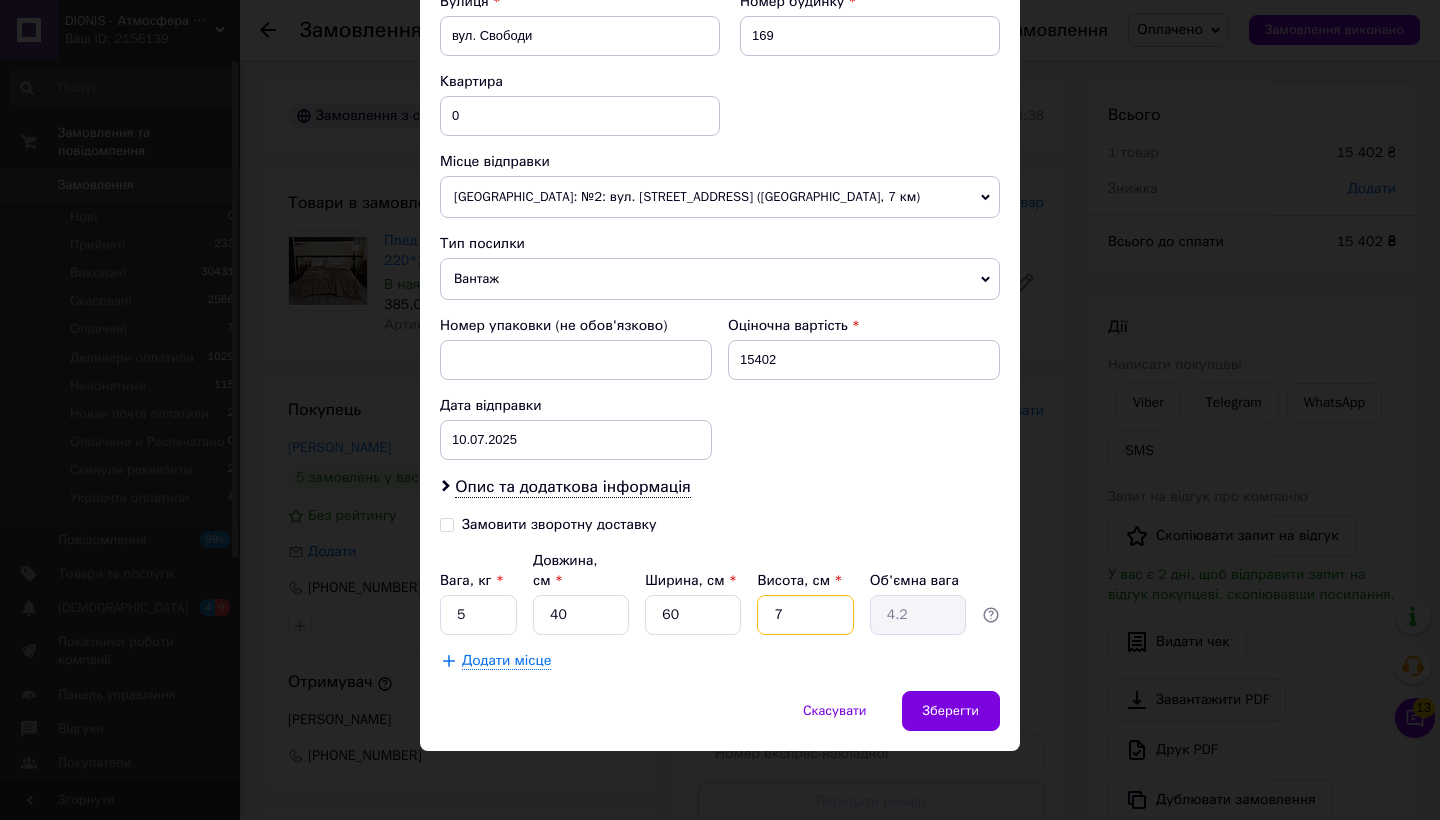 type on "70" 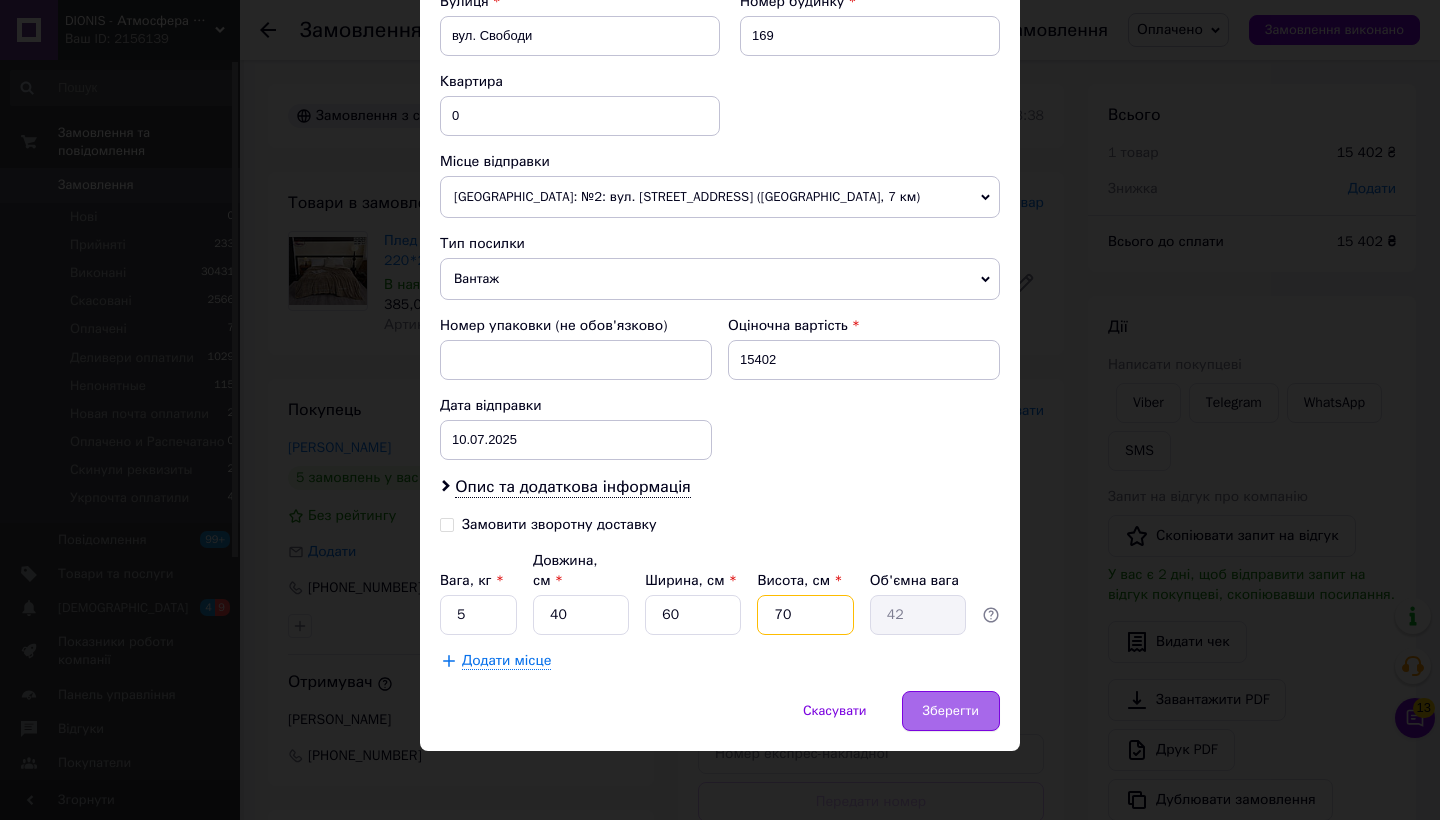 type on "7" 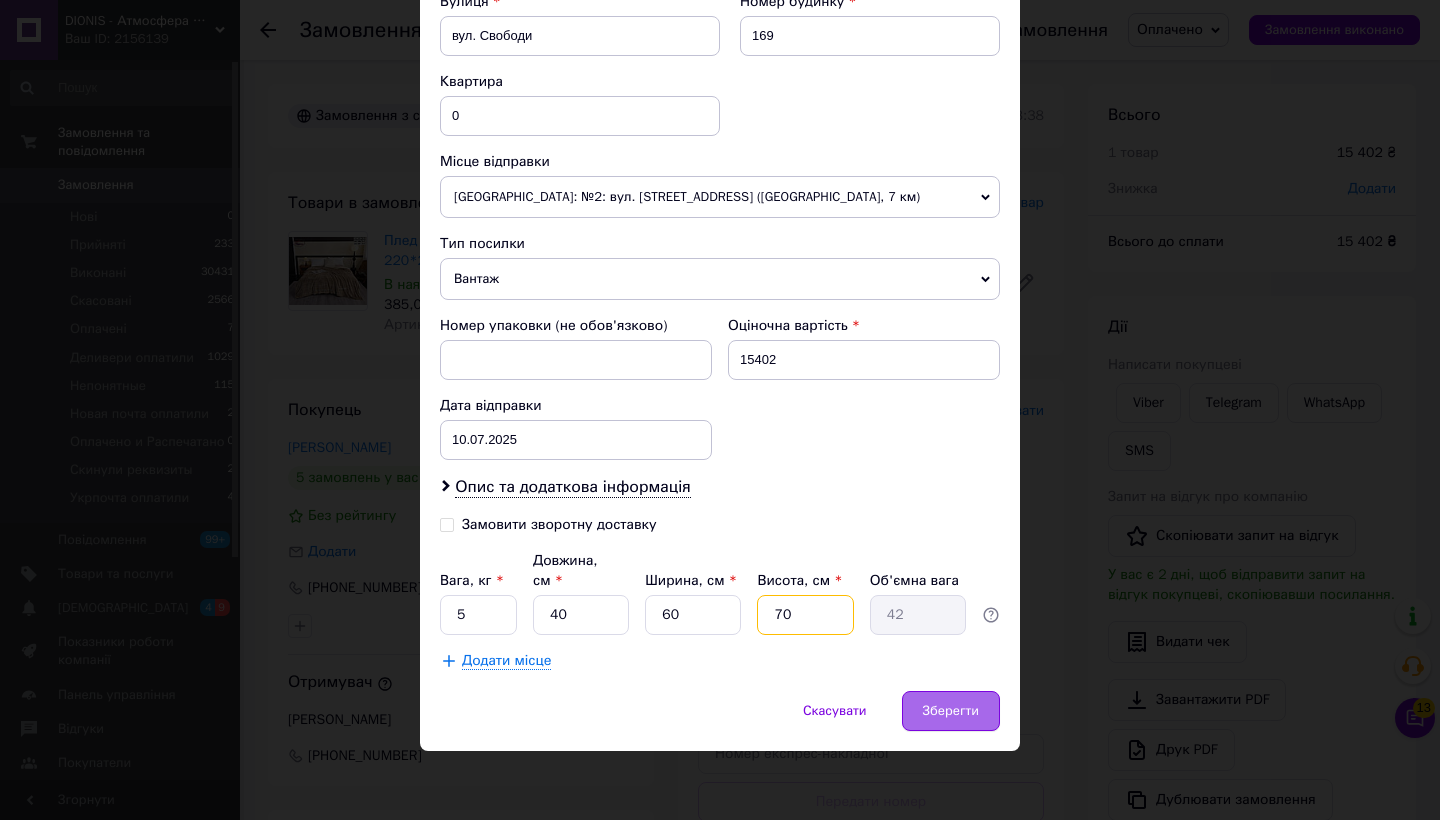 type on "4.2" 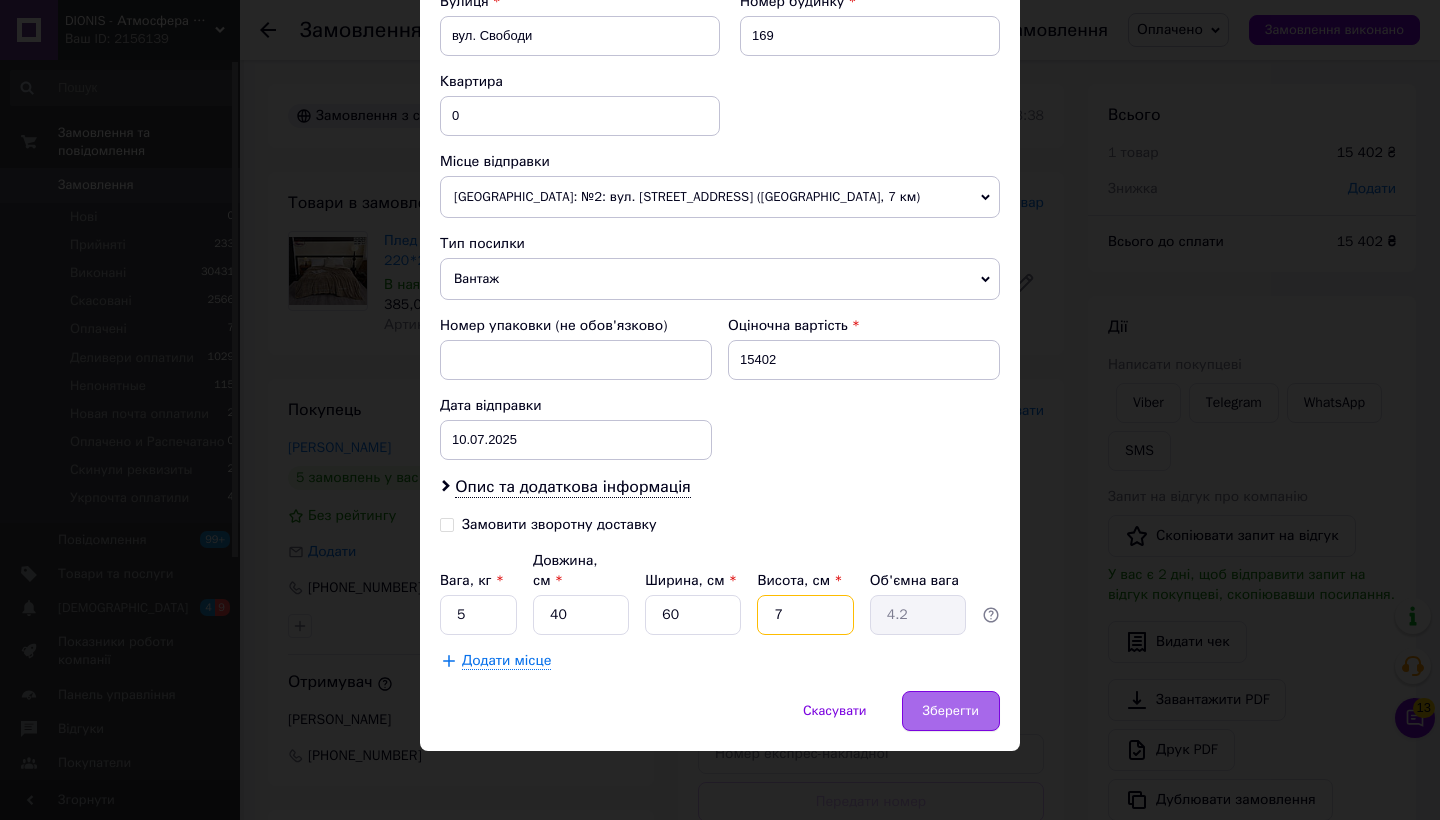 type 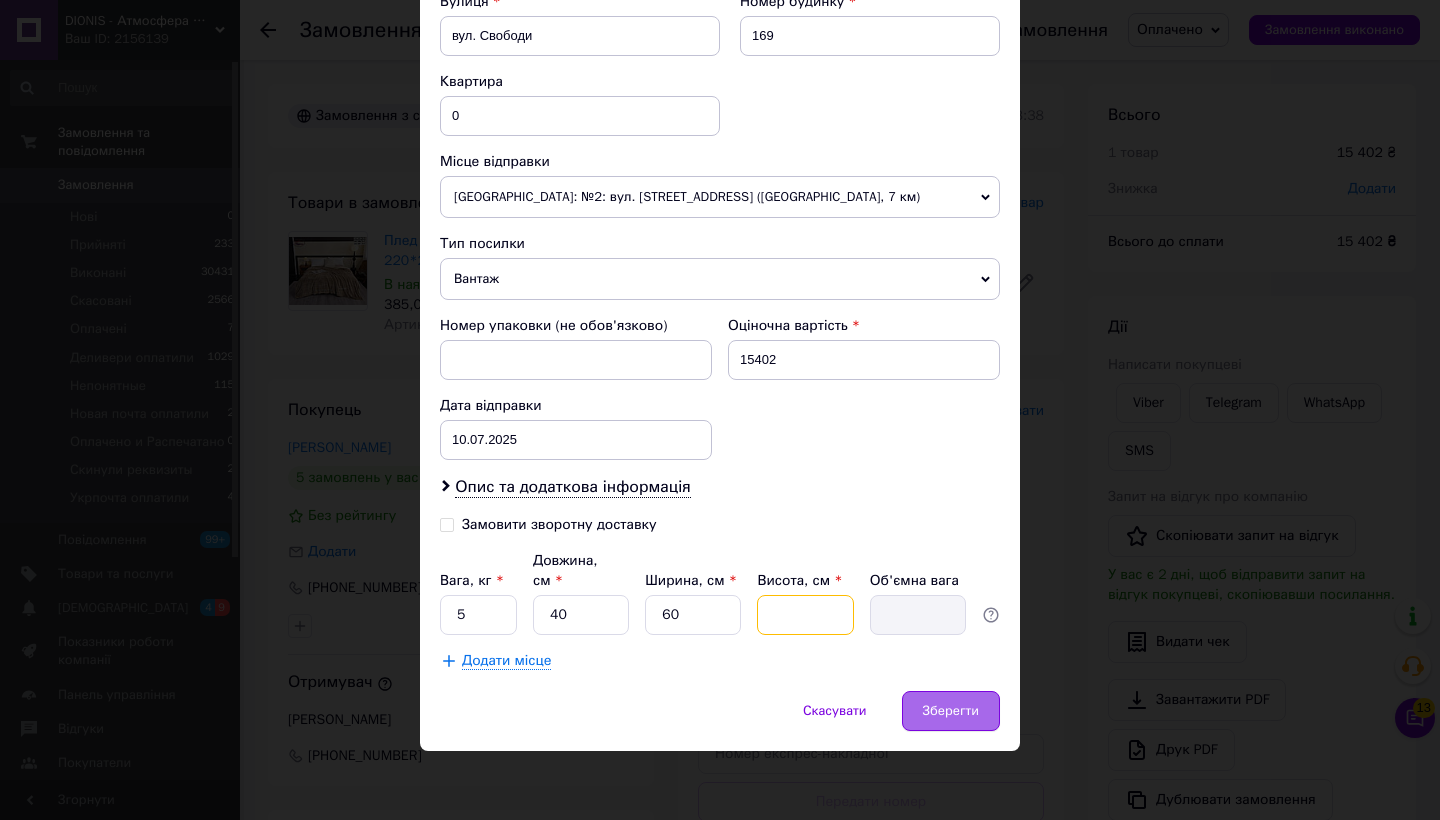 type on "5" 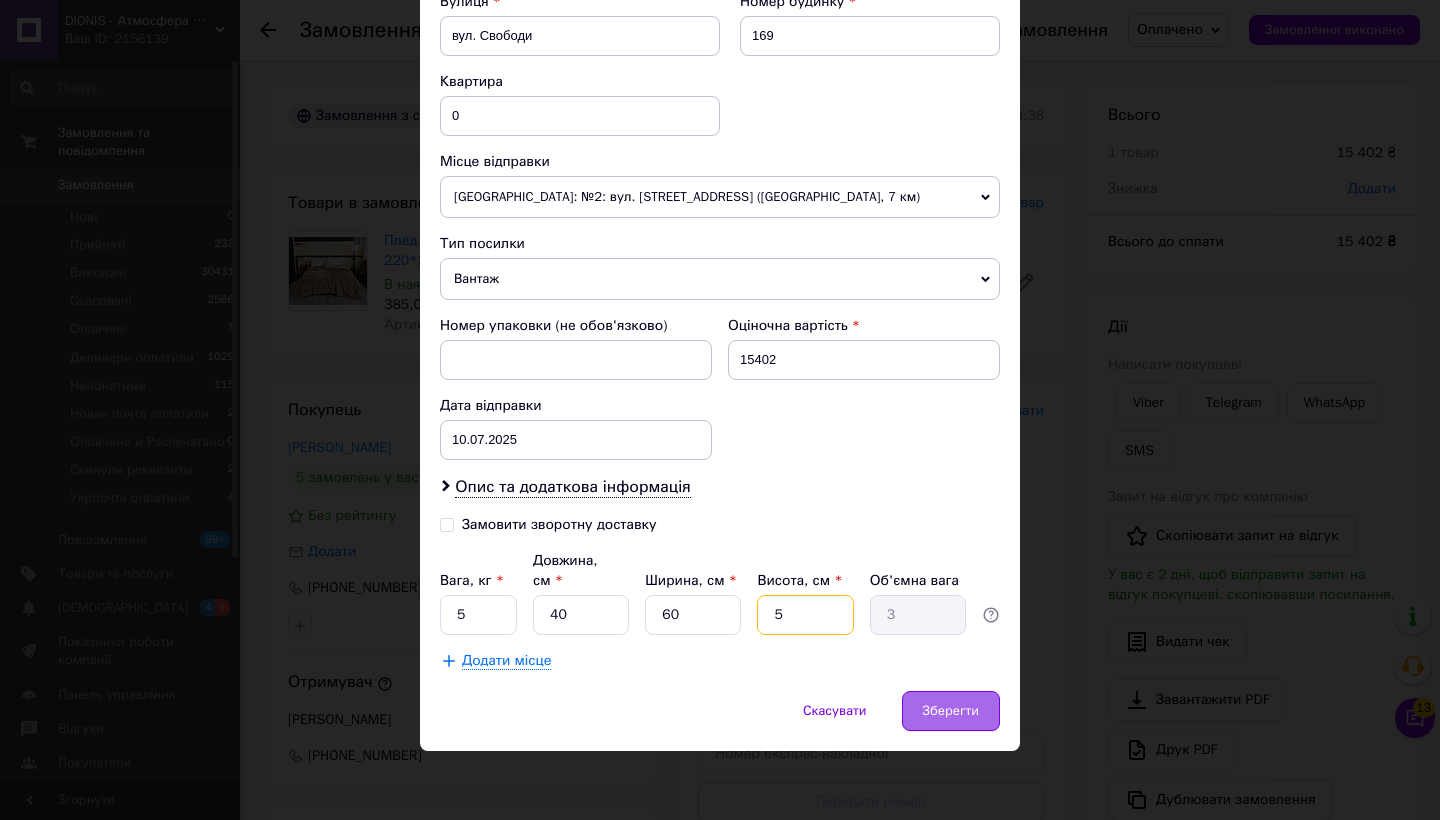type on "50" 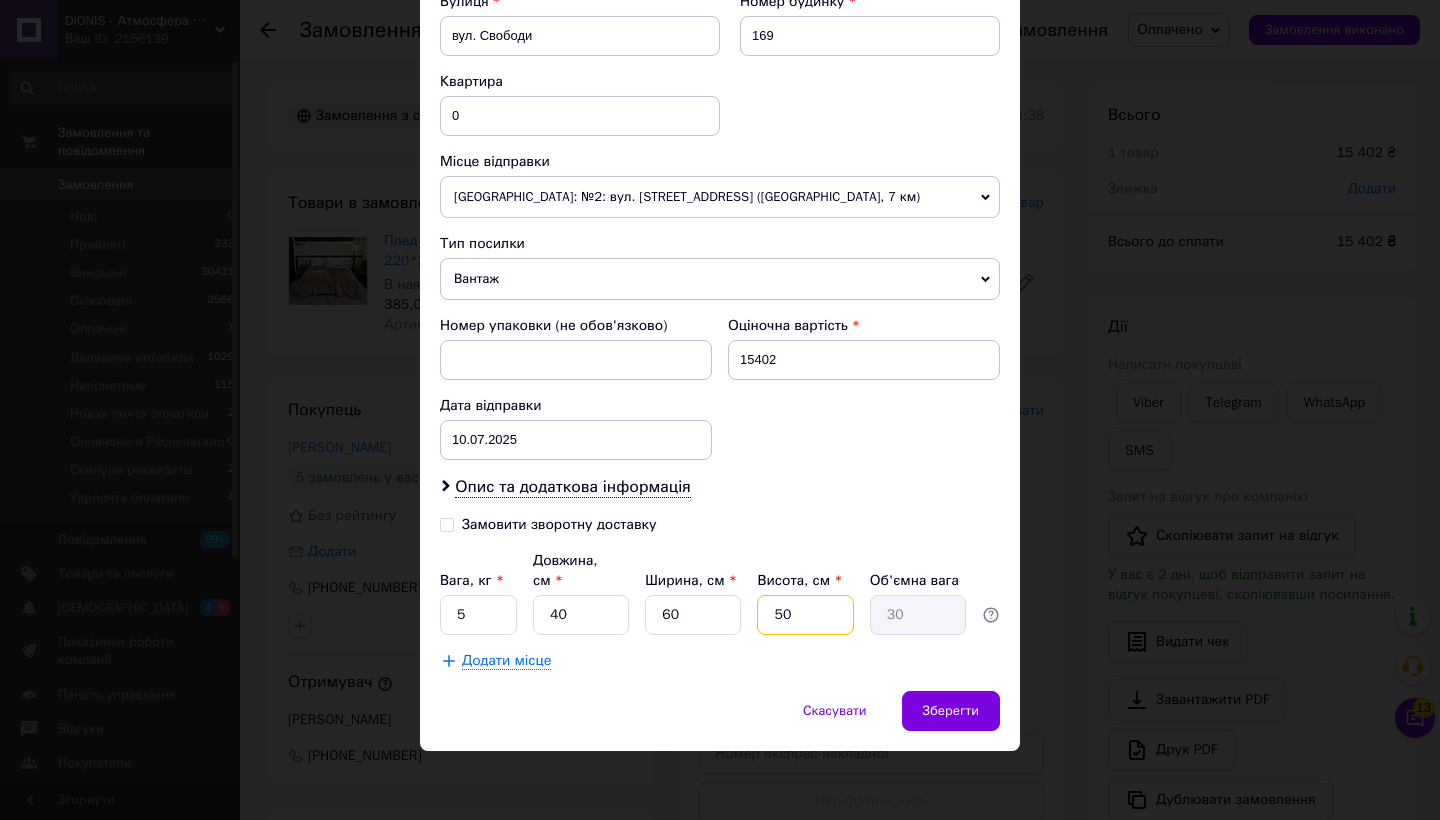 type on "5" 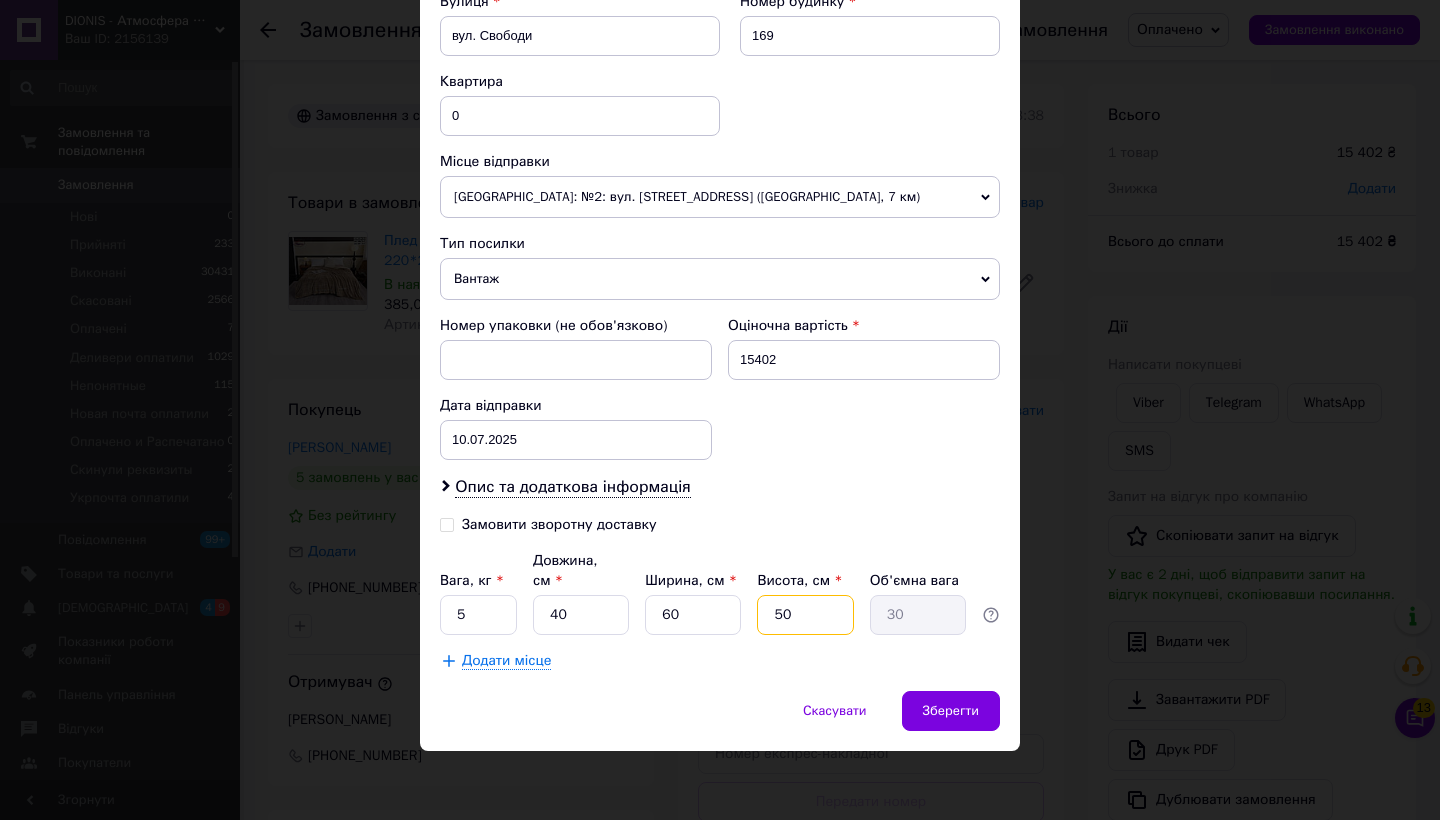 type on "3" 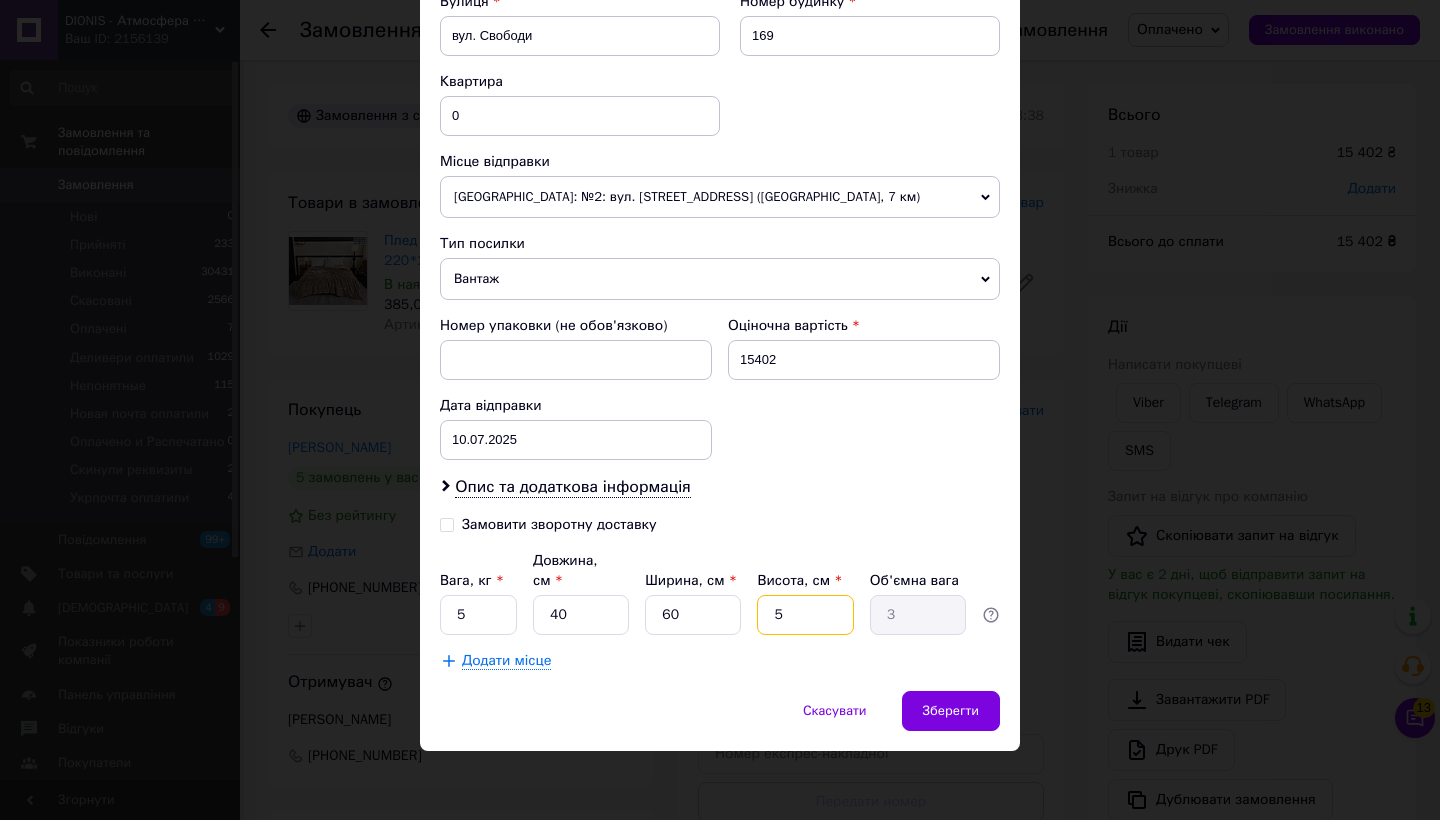 type on "55" 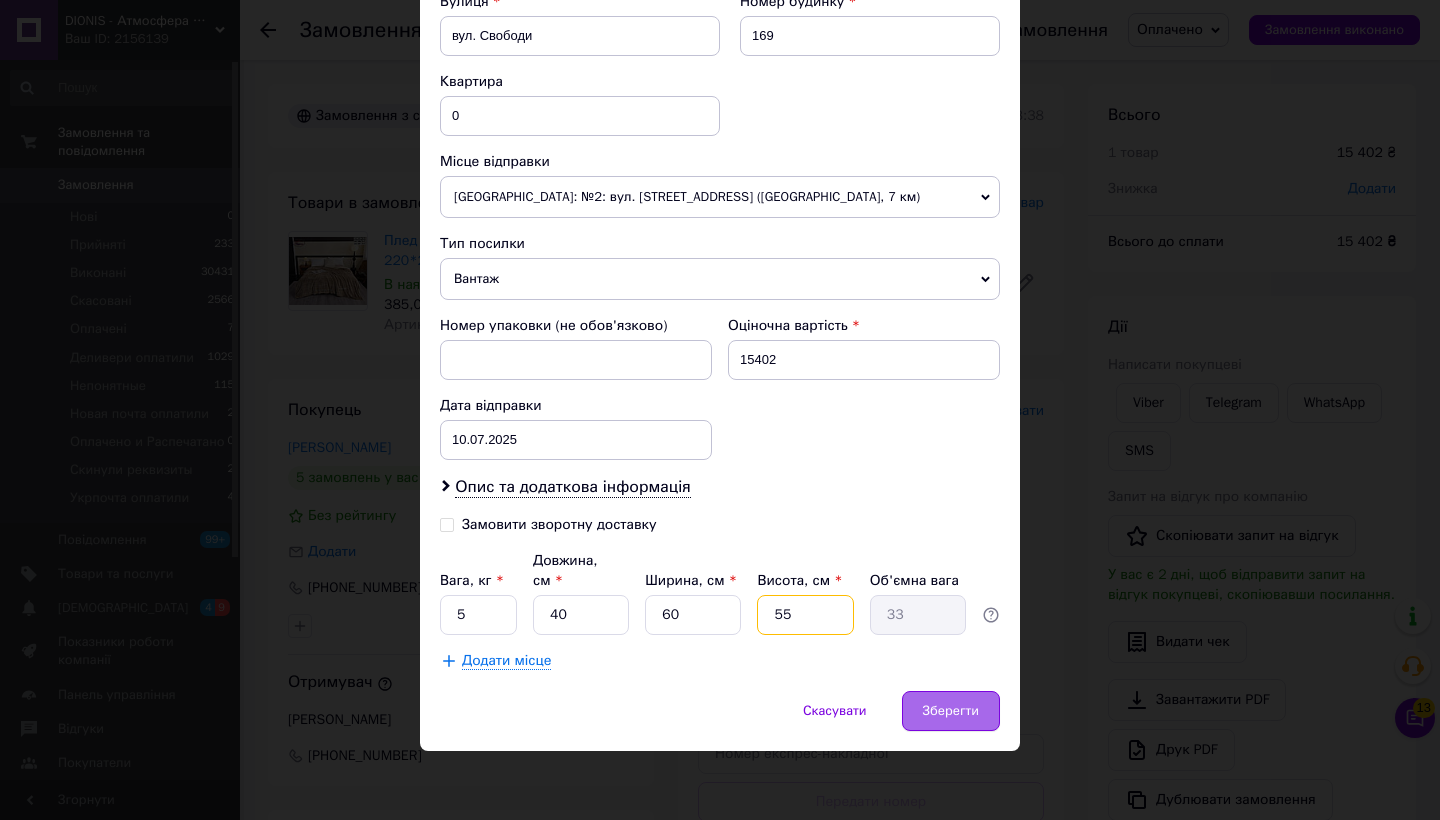 type on "55" 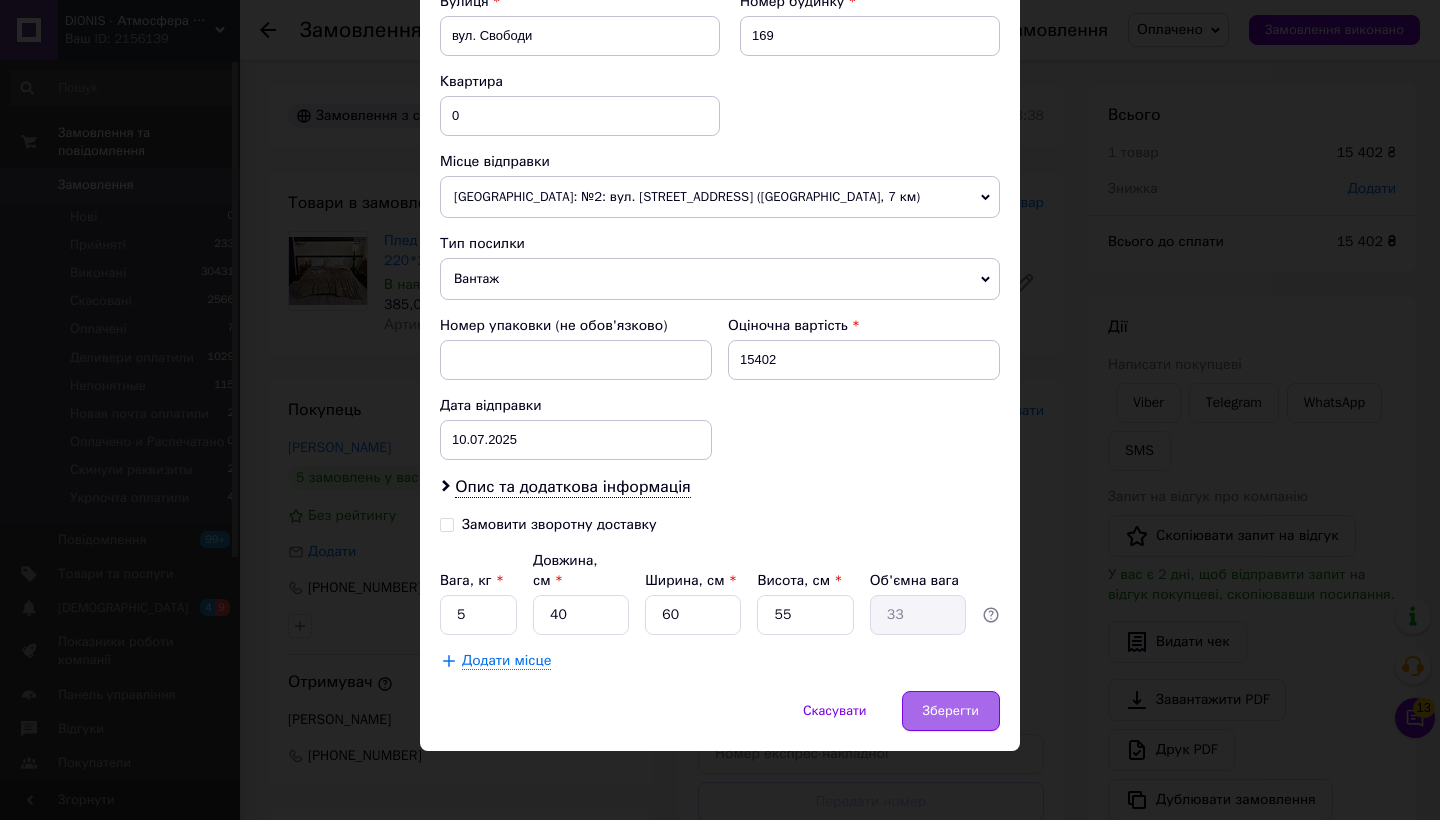click on "Зберегти" at bounding box center (951, 711) 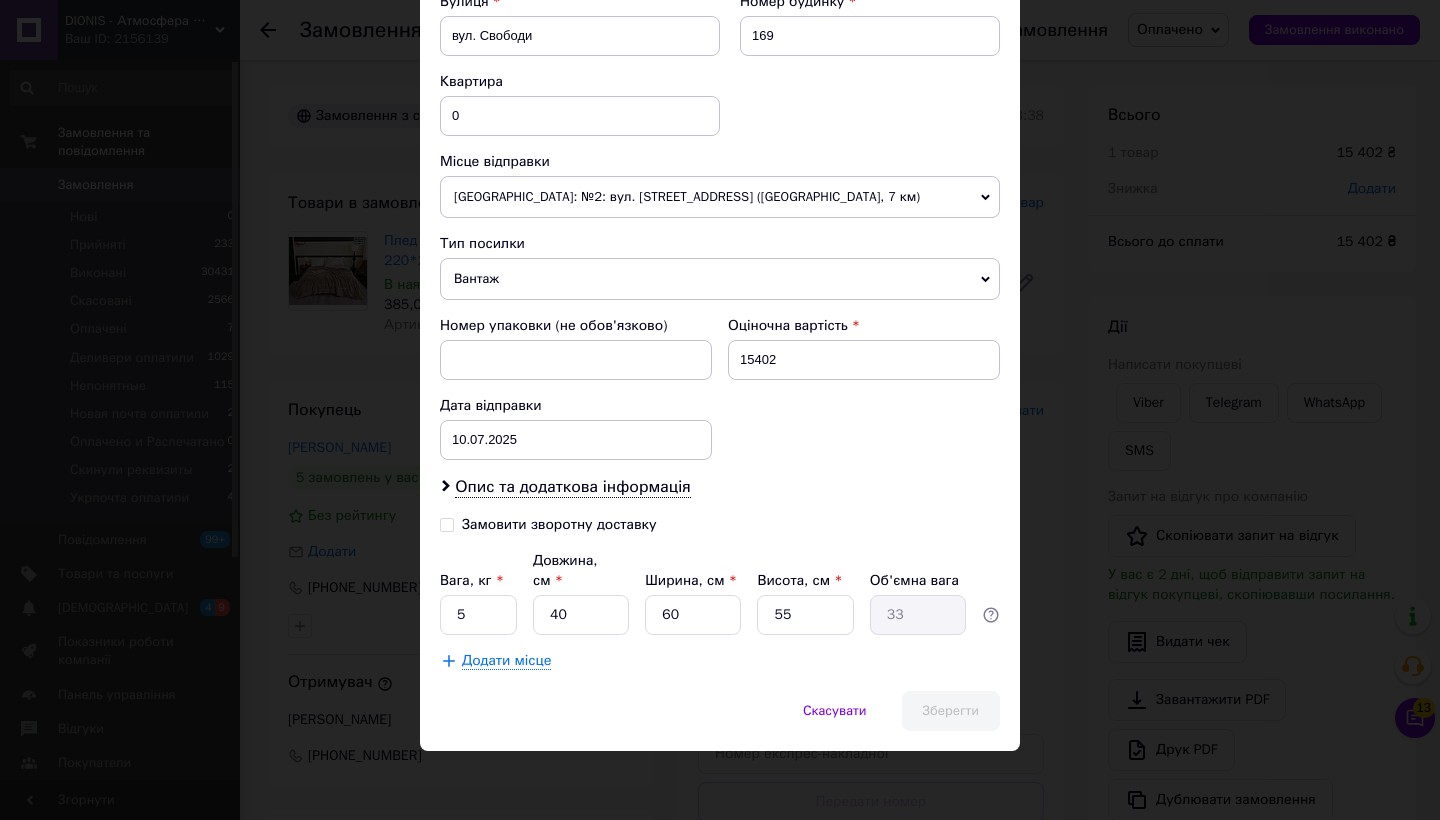 scroll, scrollTop: 27, scrollLeft: 0, axis: vertical 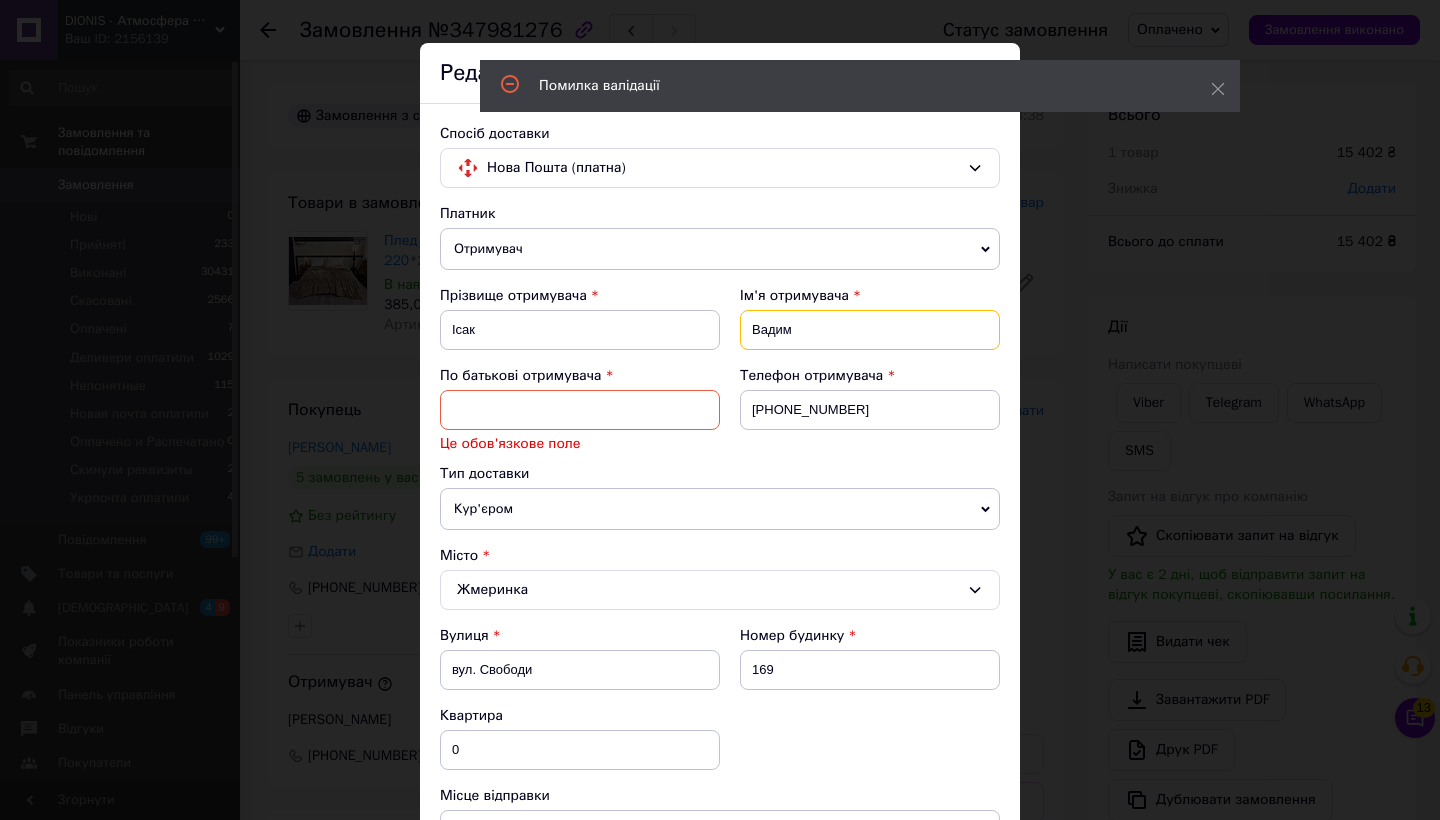 click on "Вадим" at bounding box center [870, 330] 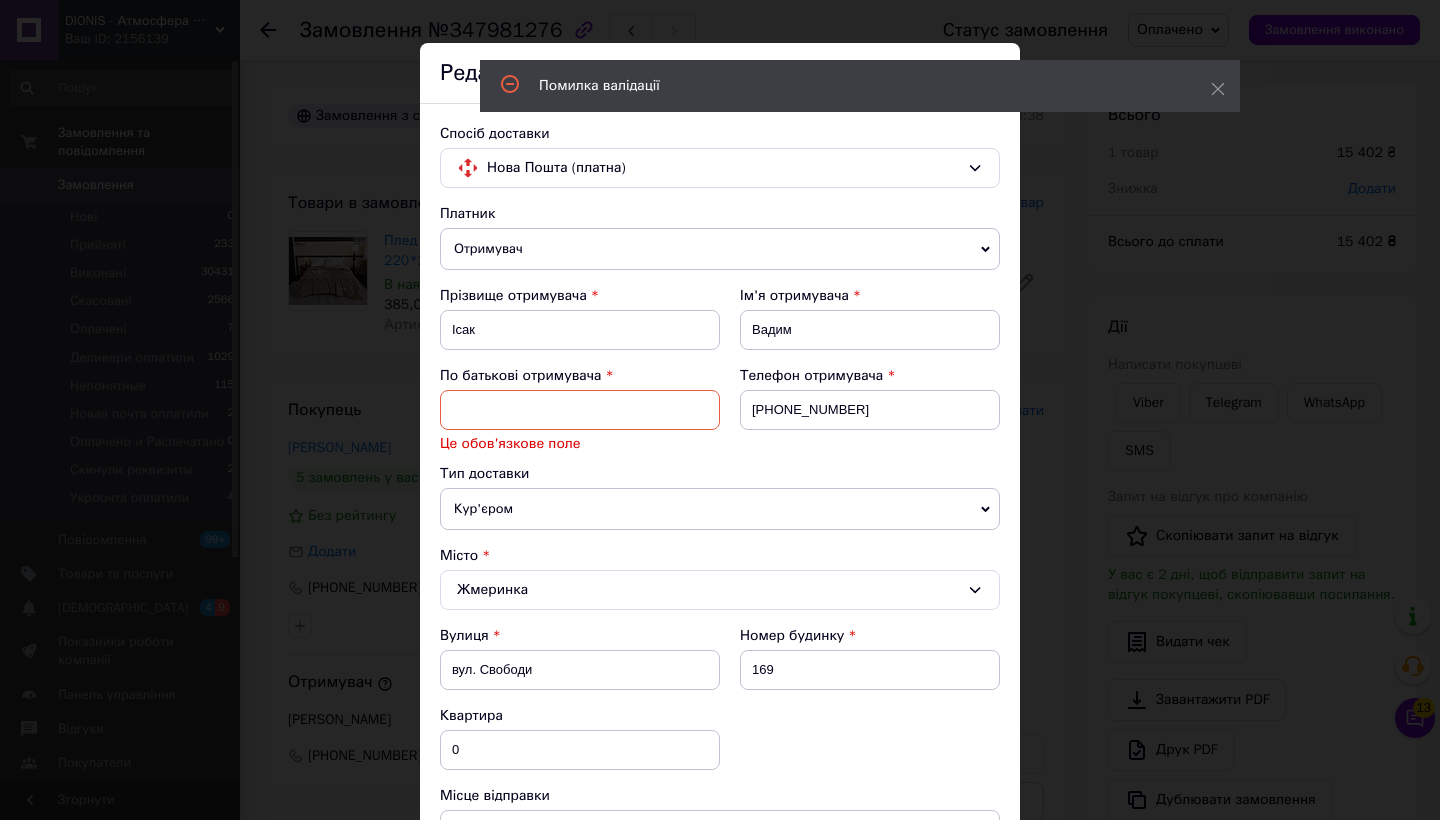 click at bounding box center [580, 410] 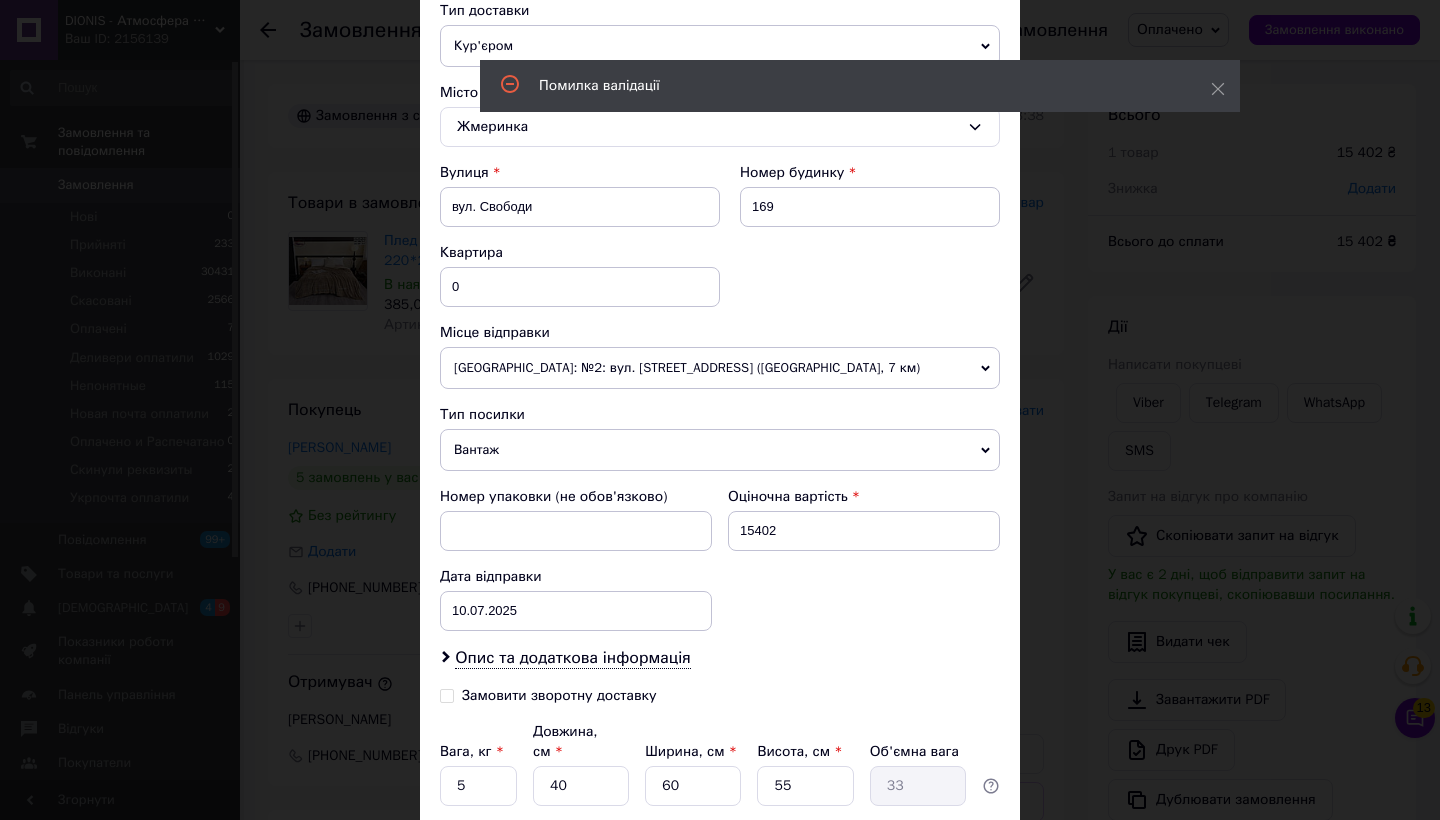 scroll, scrollTop: 571, scrollLeft: 0, axis: vertical 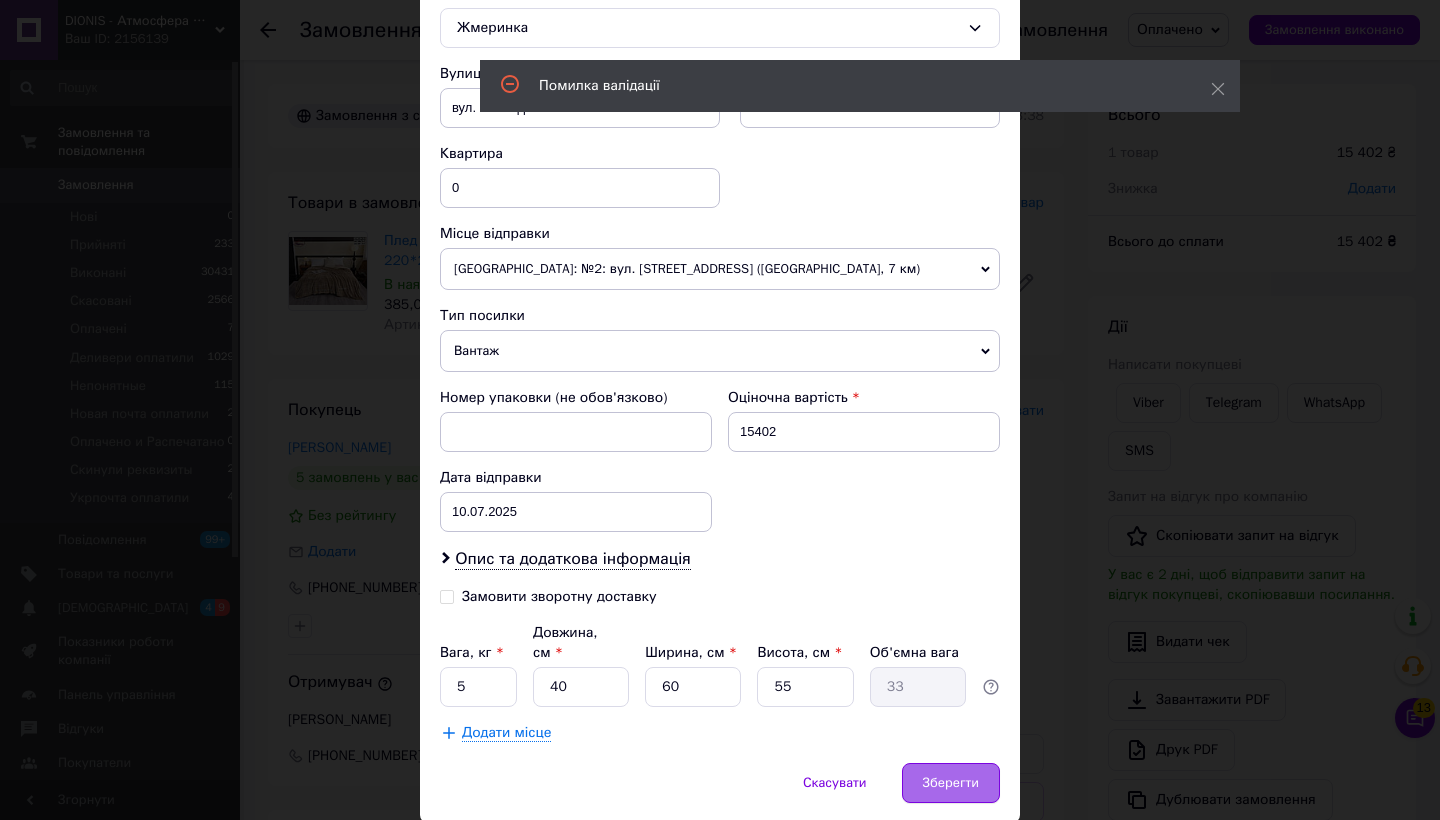 type on "Вадим" 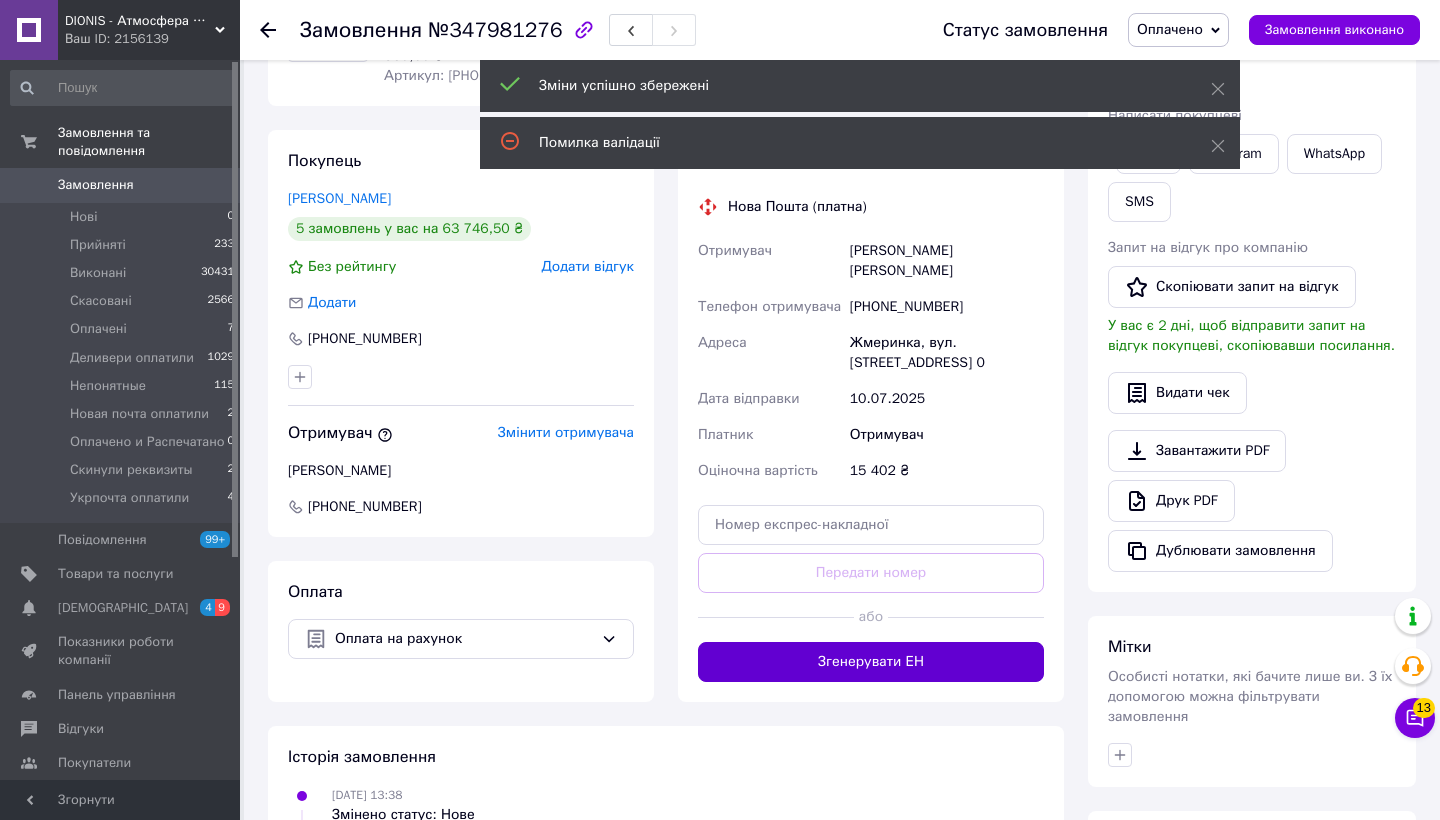 scroll, scrollTop: 249, scrollLeft: 0, axis: vertical 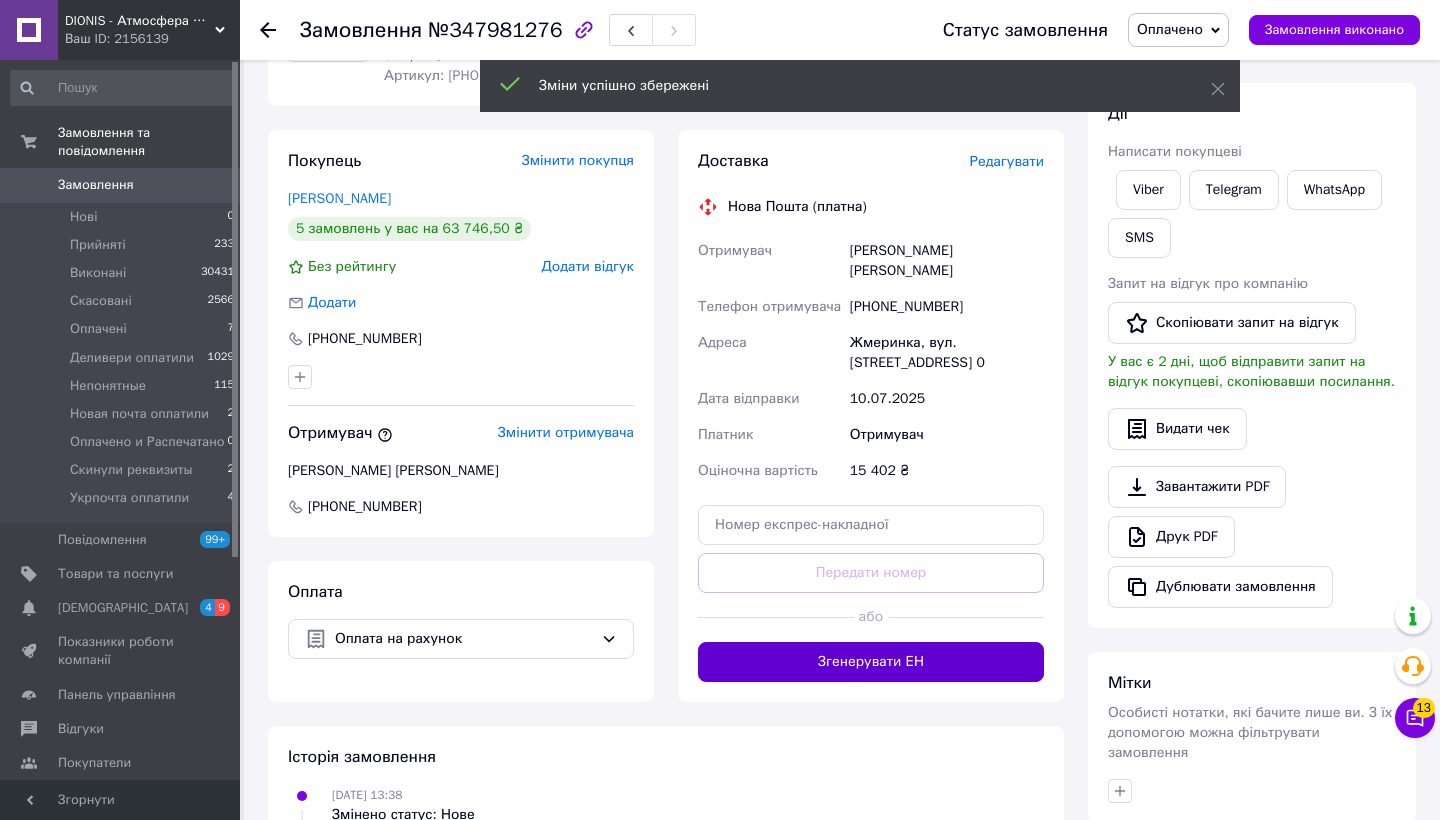 click on "Згенерувати ЕН" at bounding box center [871, 662] 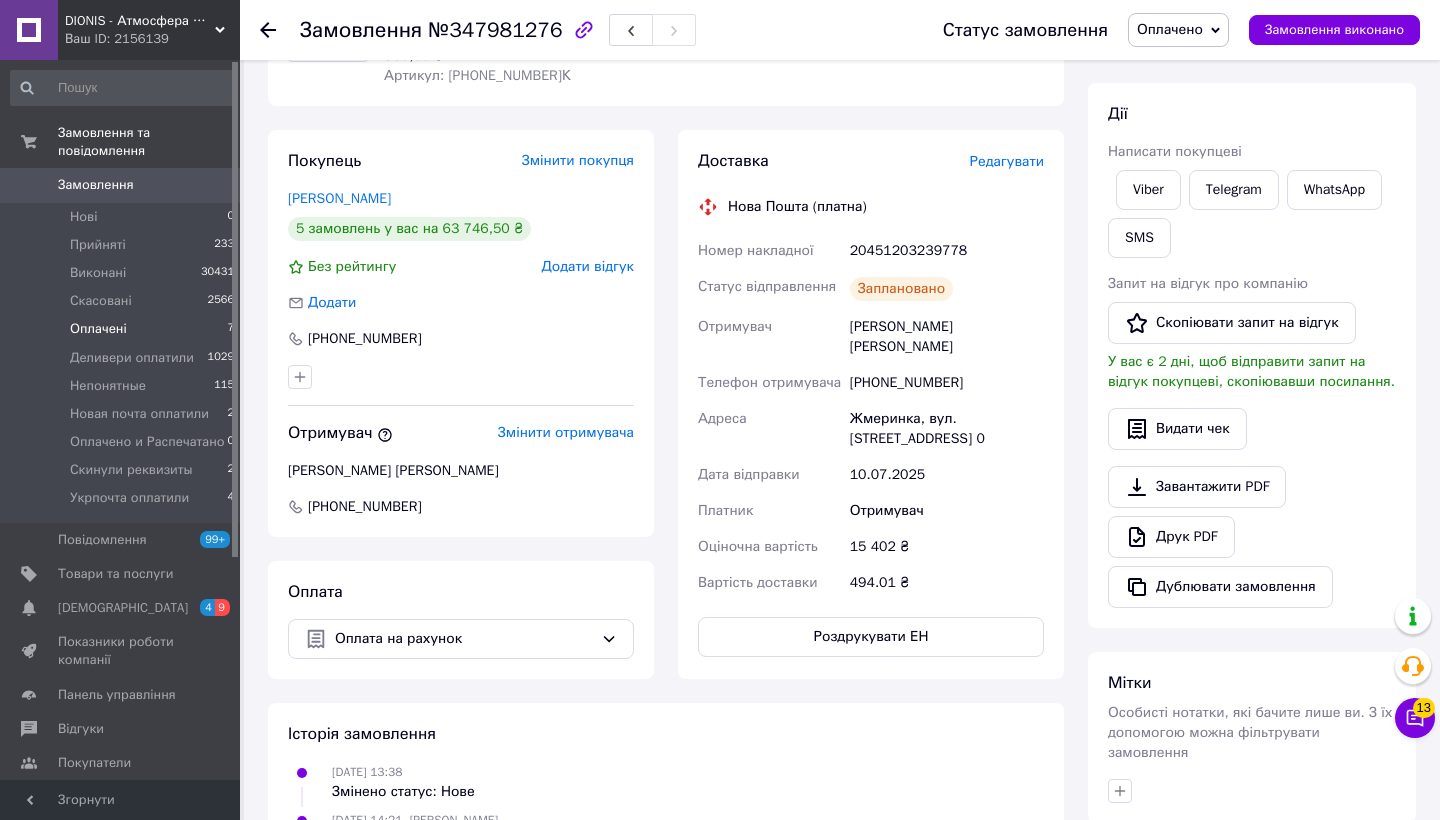 click on "Оплачені" at bounding box center (98, 329) 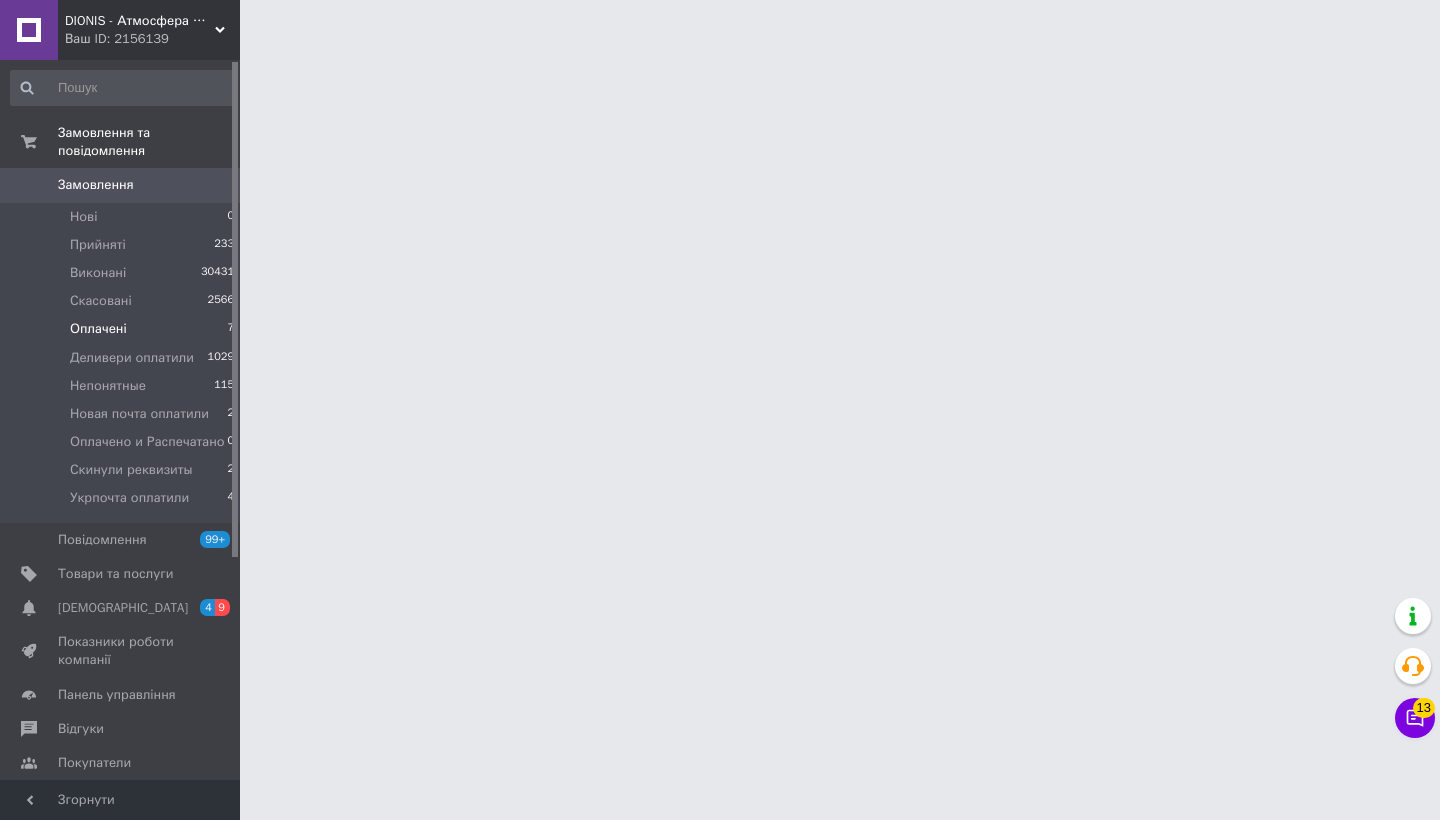 scroll, scrollTop: 0, scrollLeft: 0, axis: both 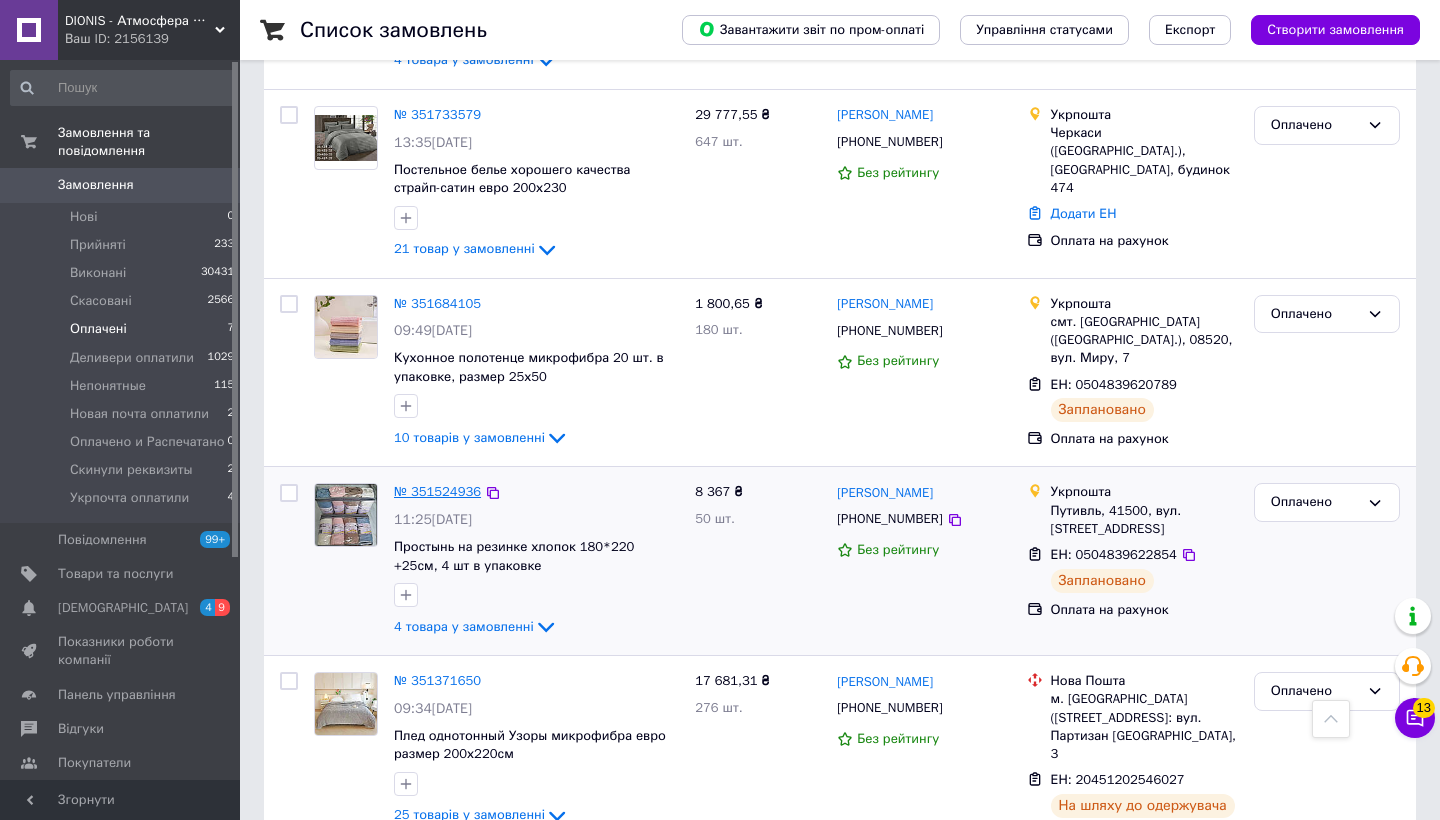 click on "№ 351524936" at bounding box center (437, 491) 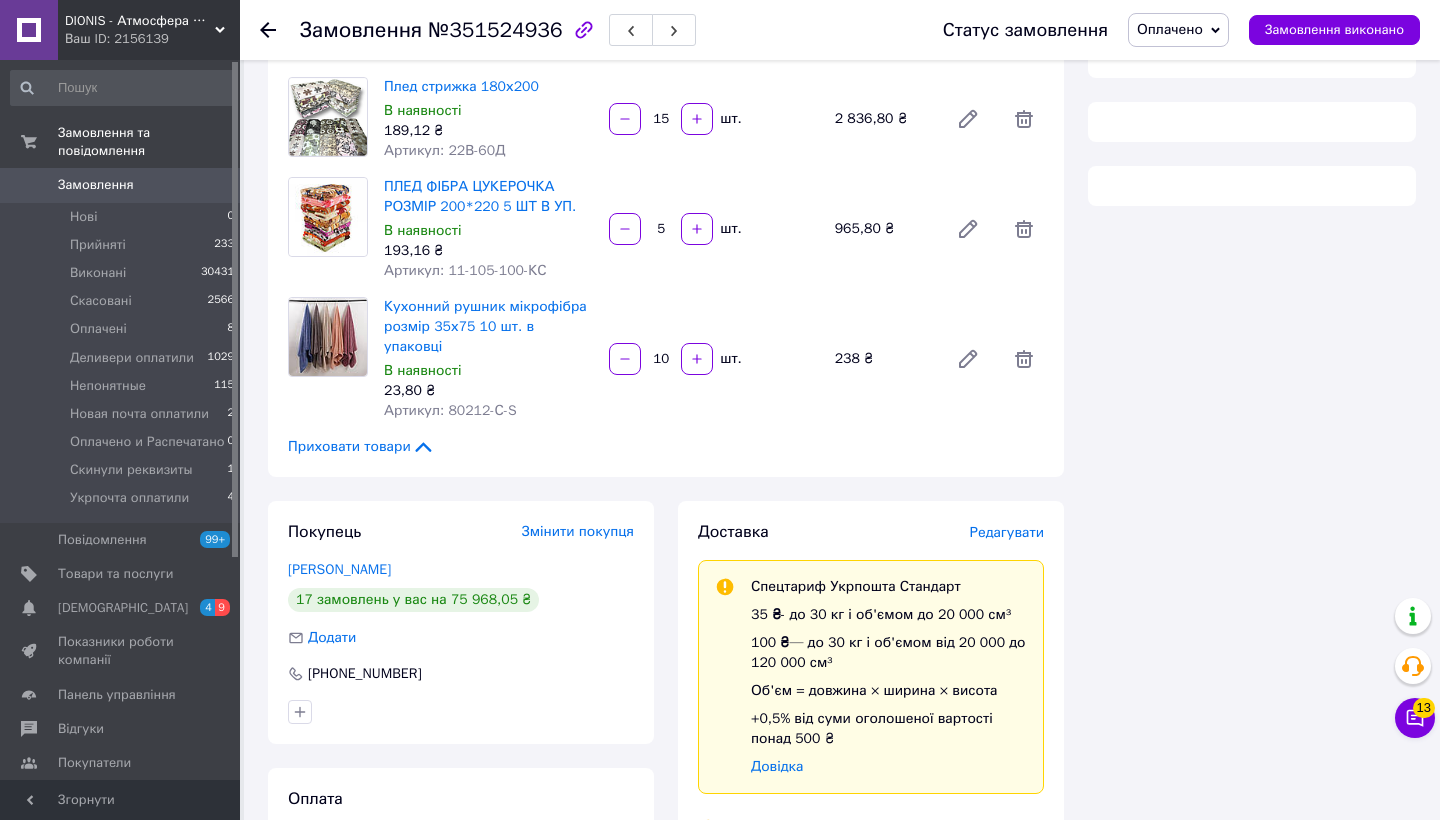 scroll, scrollTop: 497, scrollLeft: 0, axis: vertical 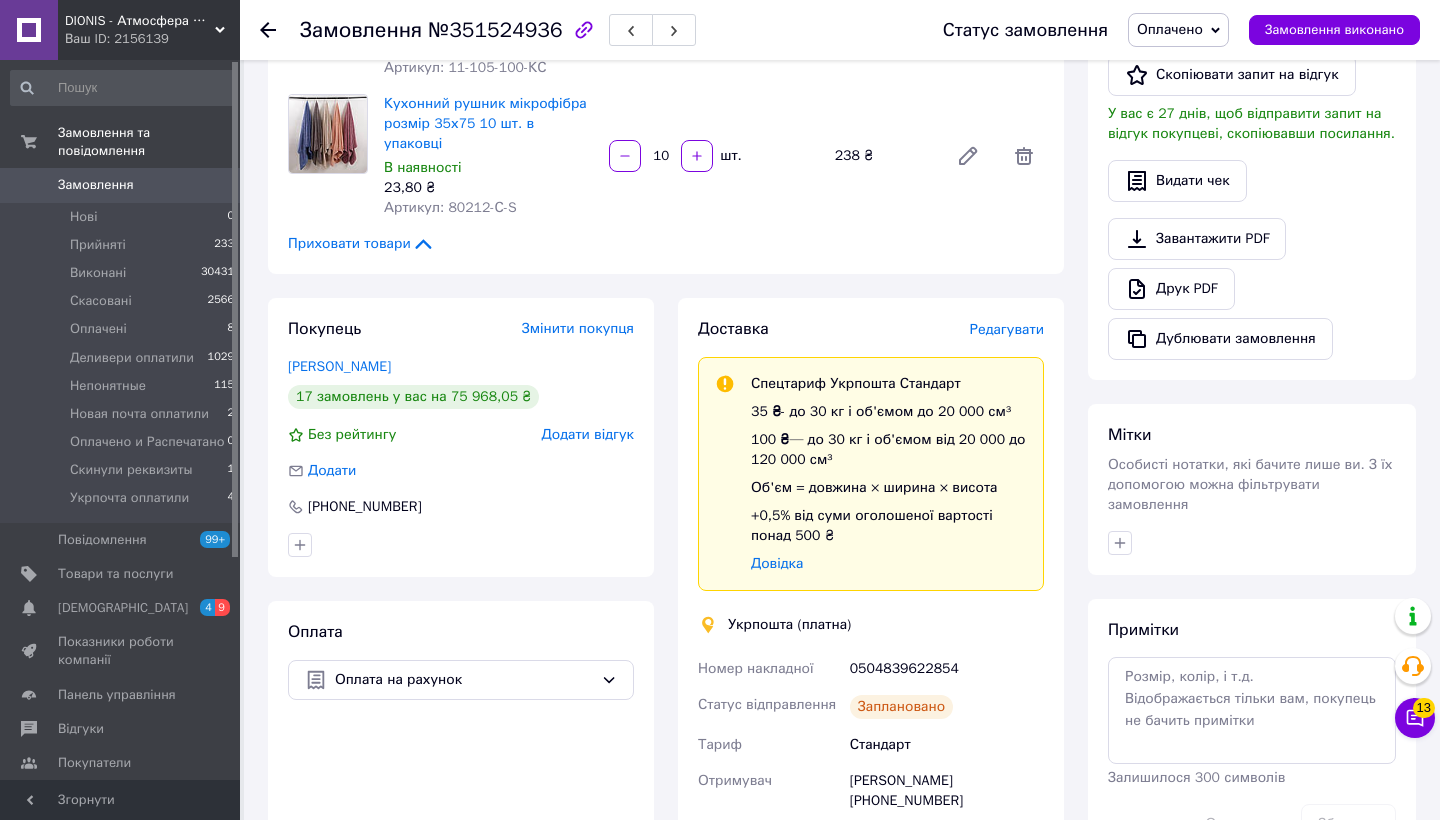 click on "Редагувати" at bounding box center (1007, 329) 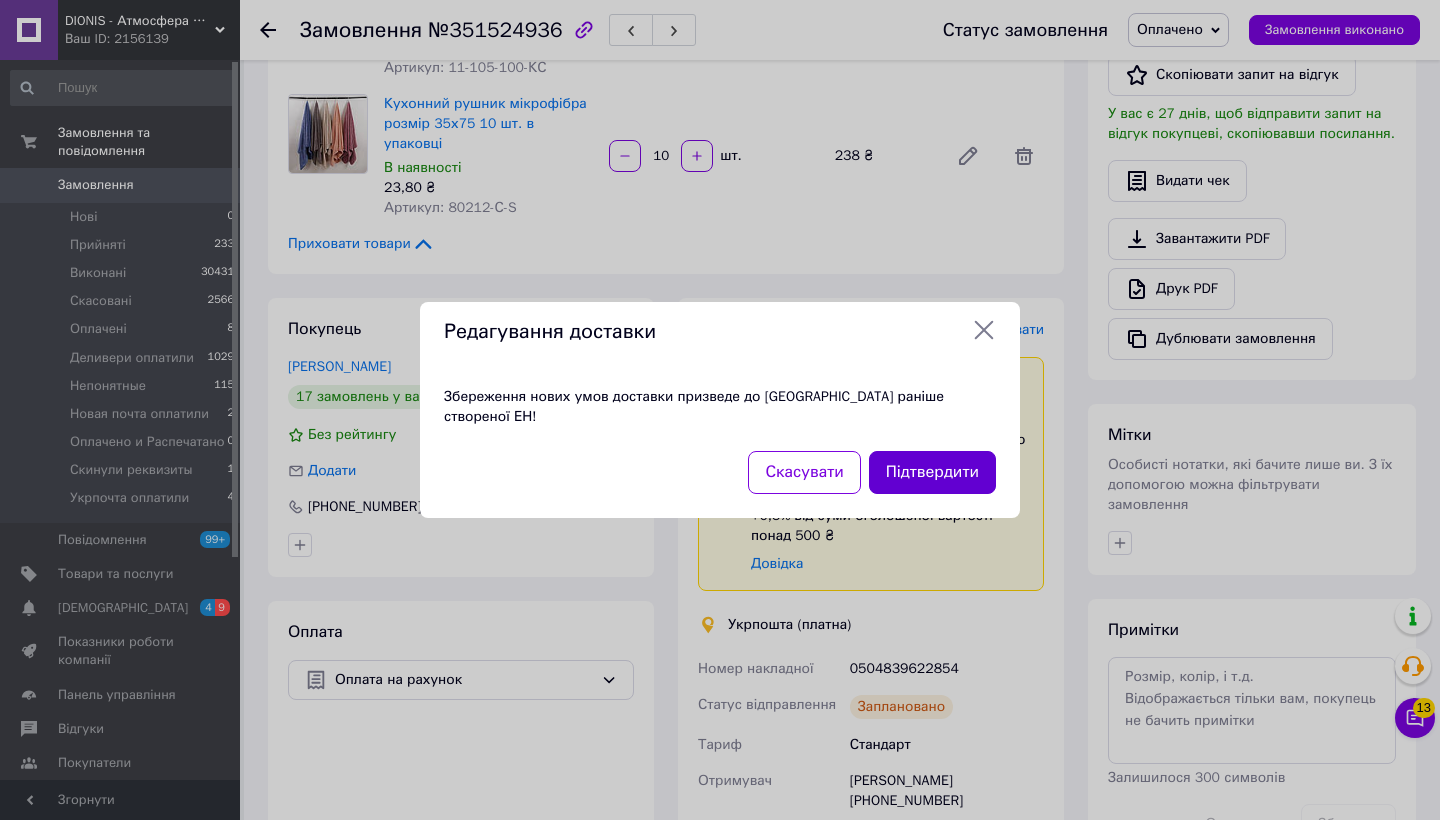 click on "Підтвердити" at bounding box center (932, 472) 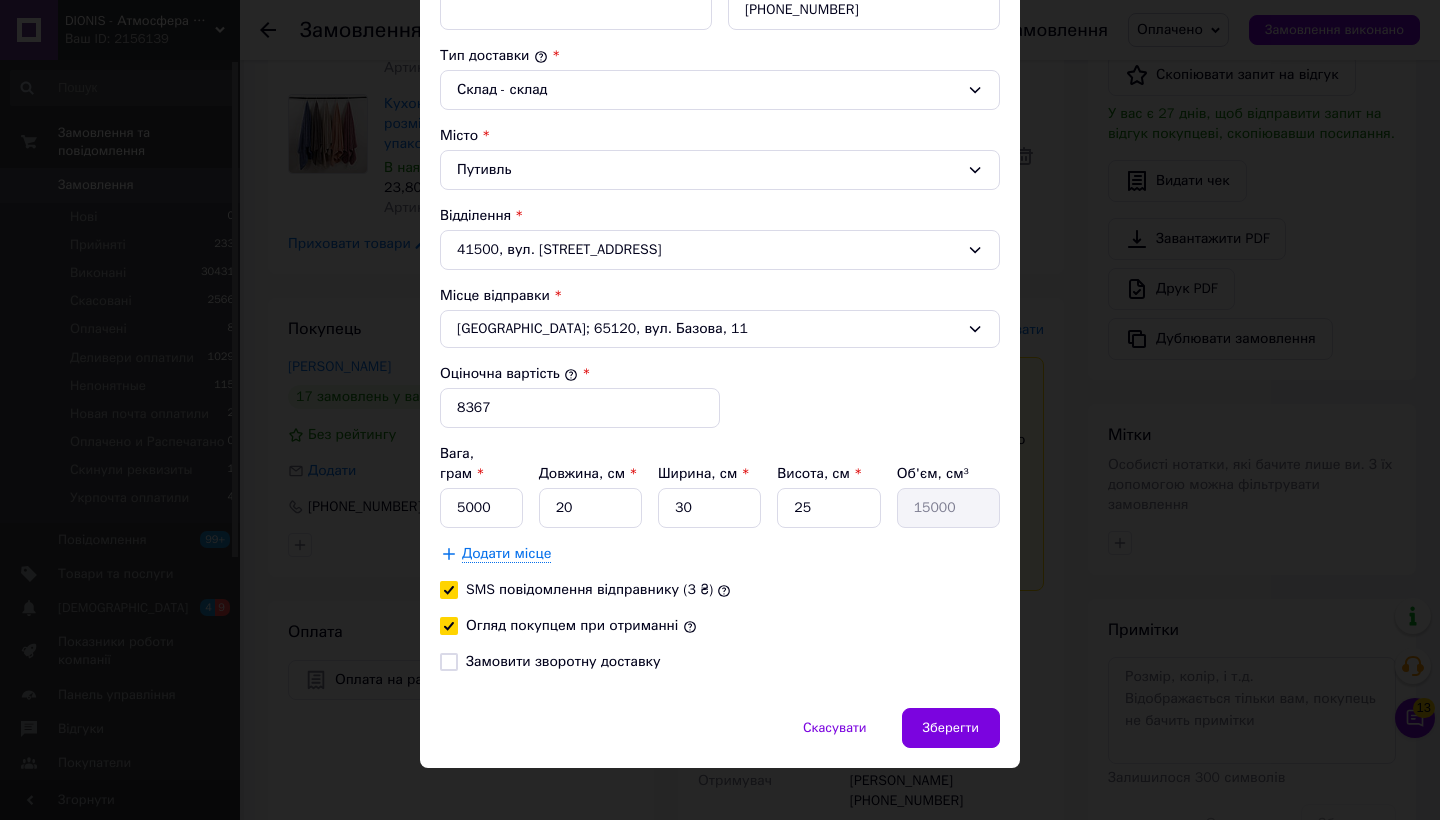 scroll, scrollTop: 503, scrollLeft: 0, axis: vertical 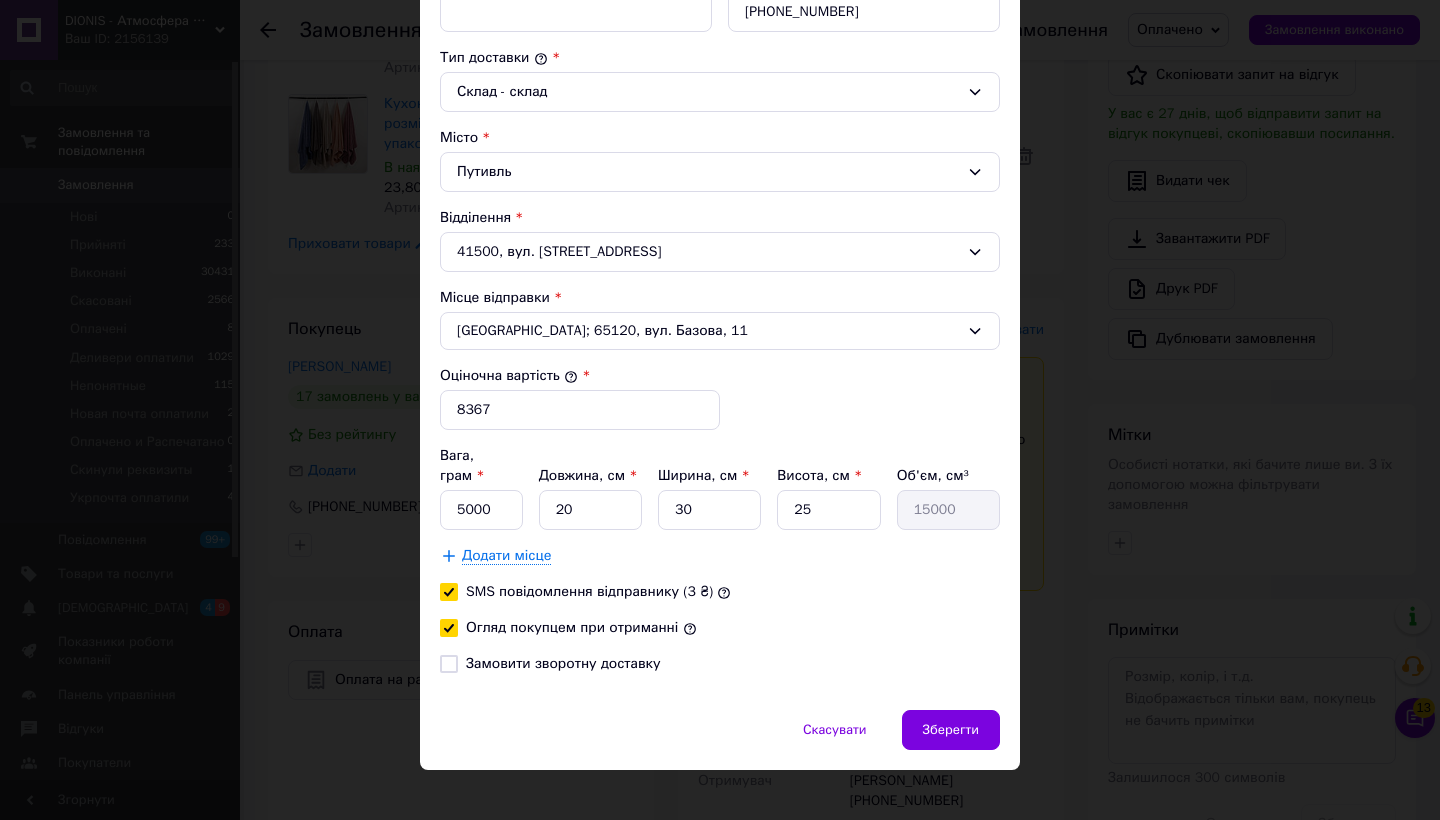 click on "Додати місце" at bounding box center [506, 556] 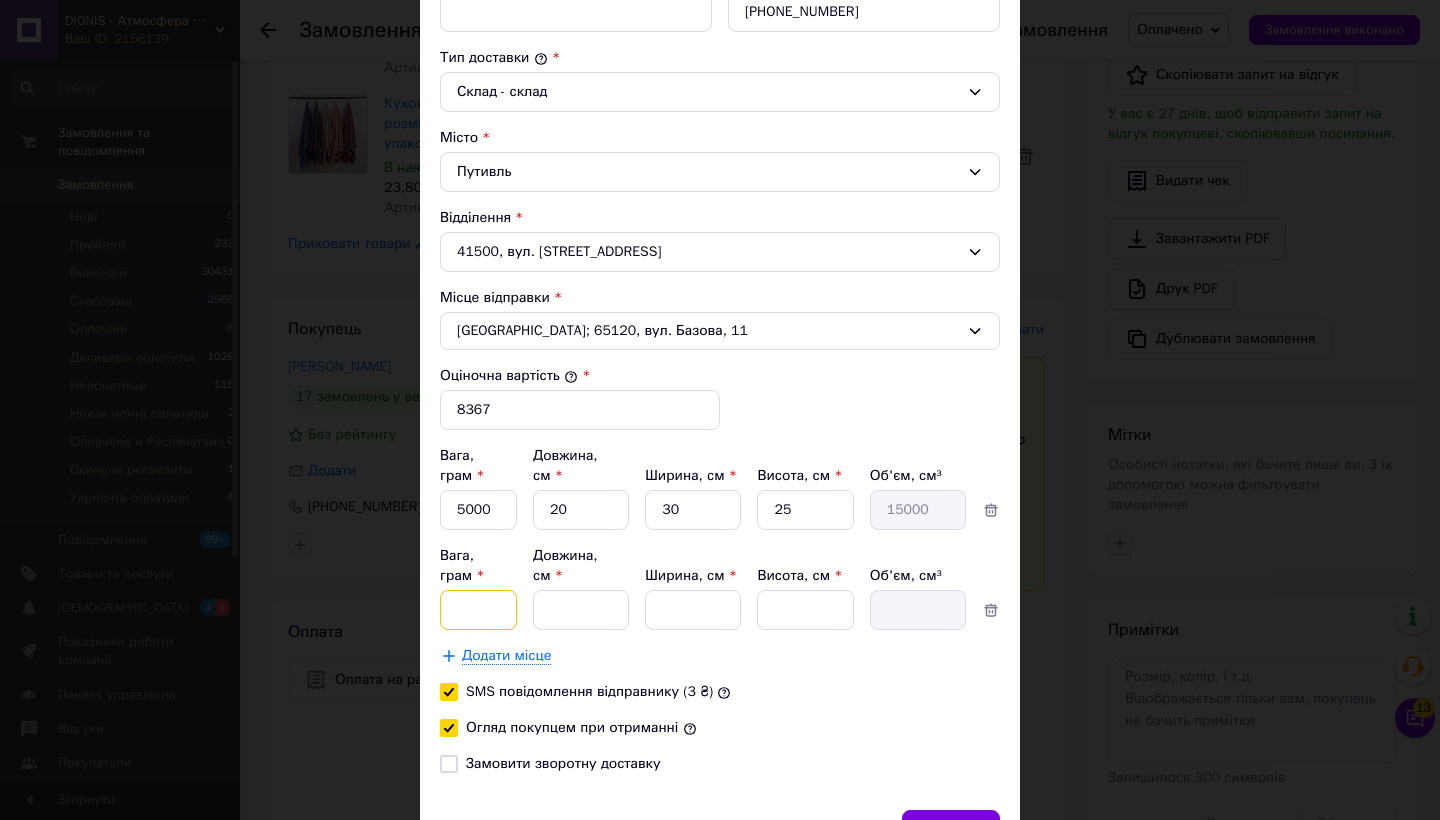 click on "Вага, грам   *" at bounding box center [478, 510] 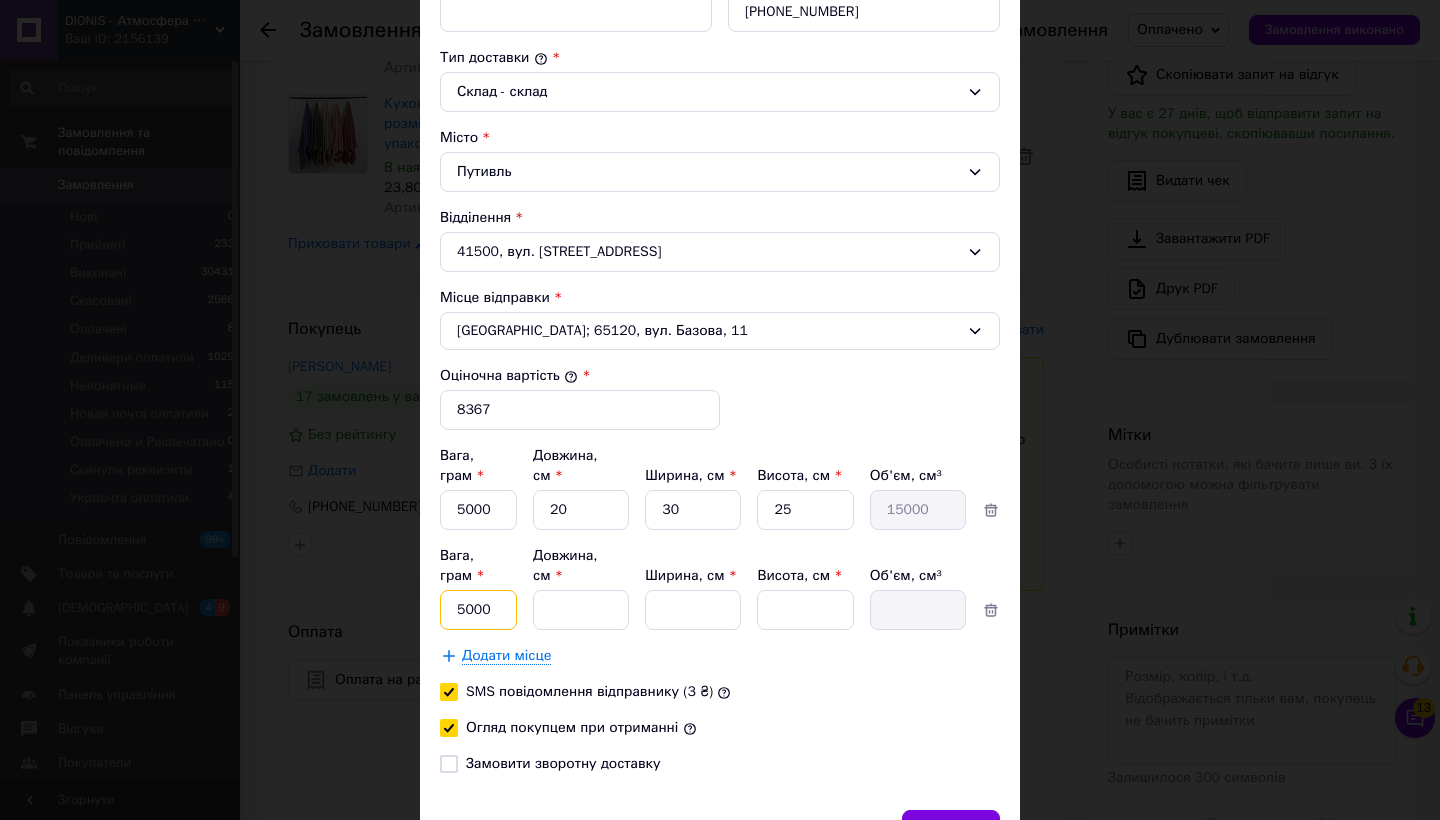 type on "5000" 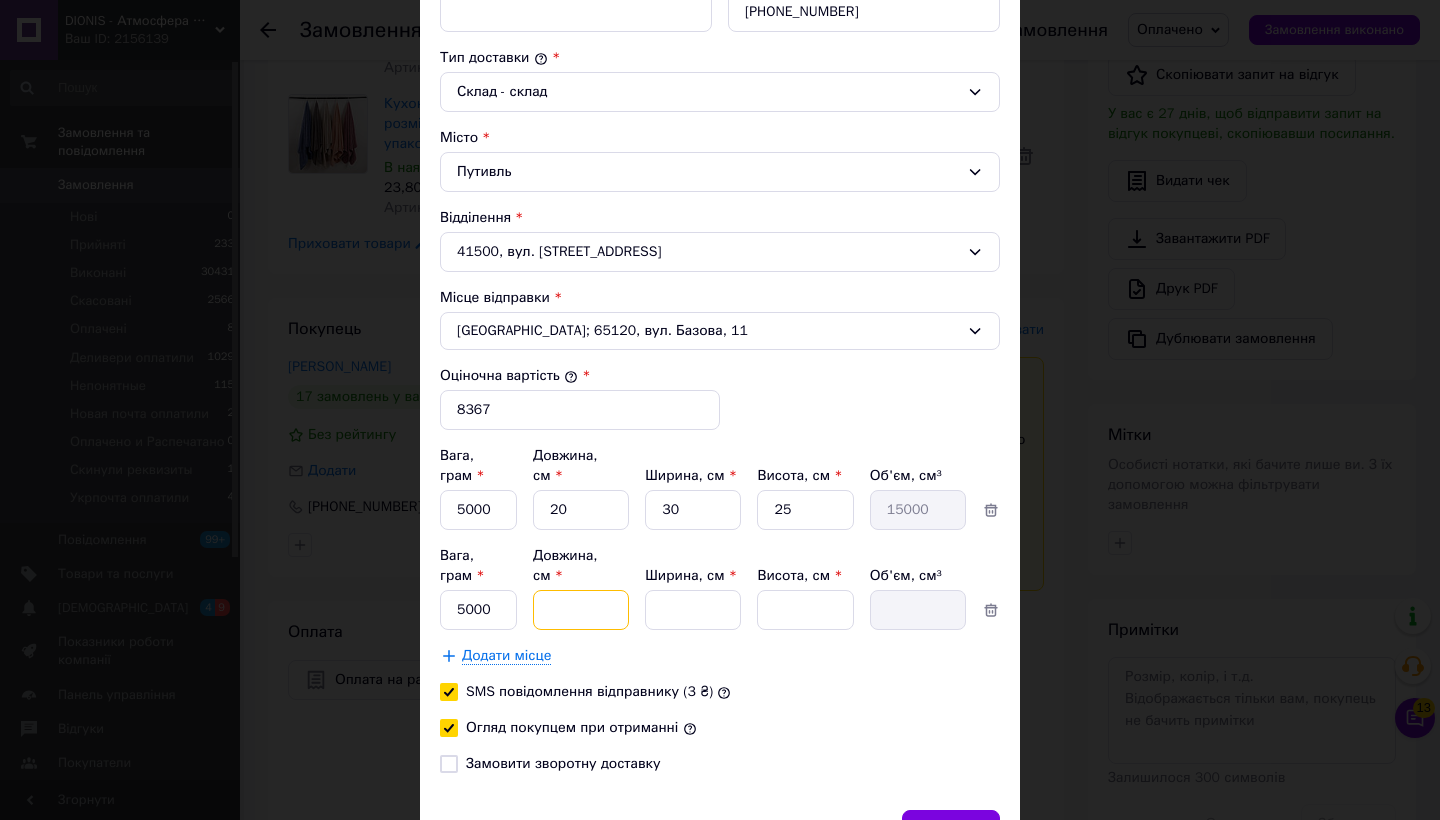 click on "Довжина, см   *" at bounding box center [581, 510] 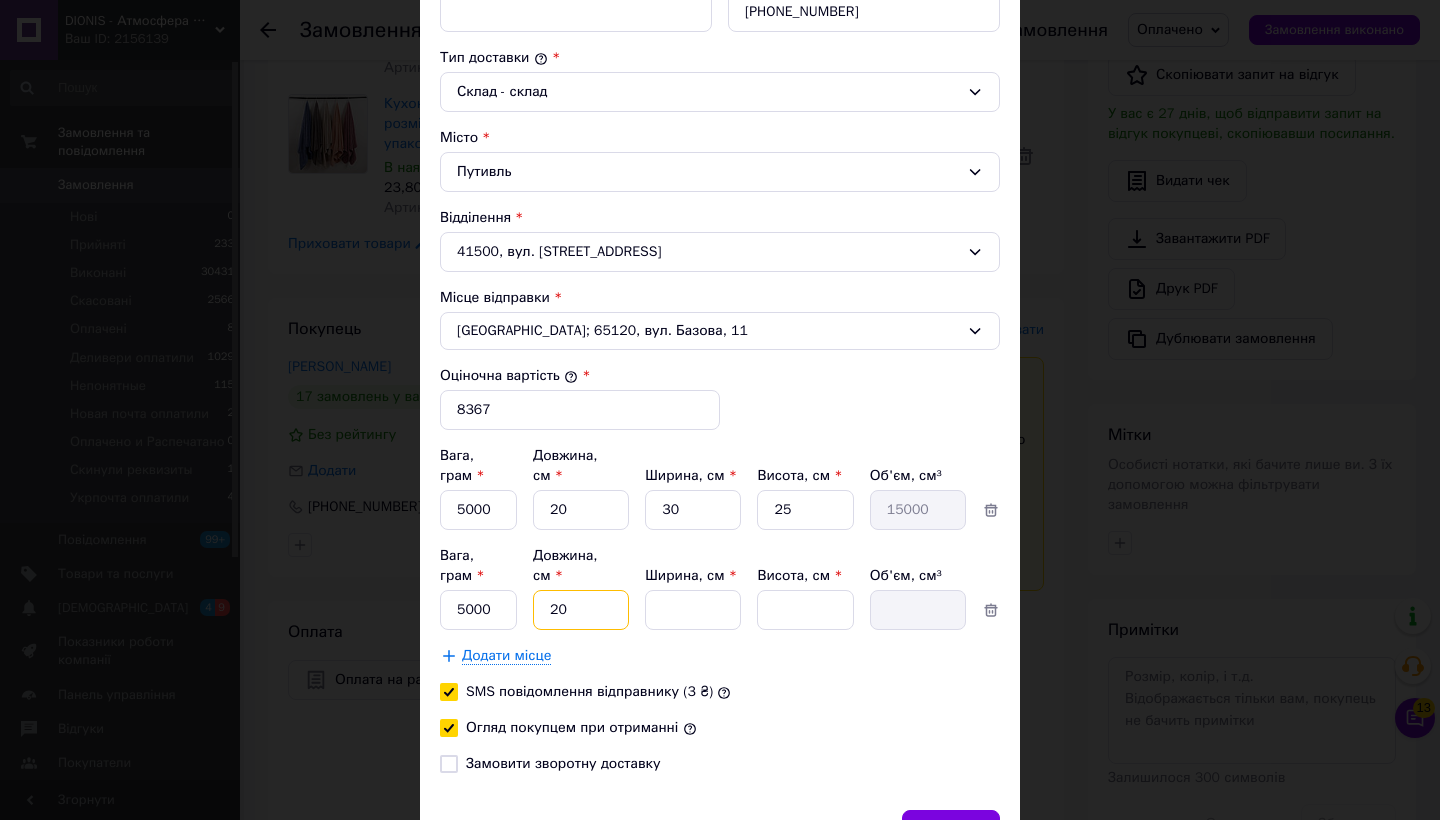 type on "20" 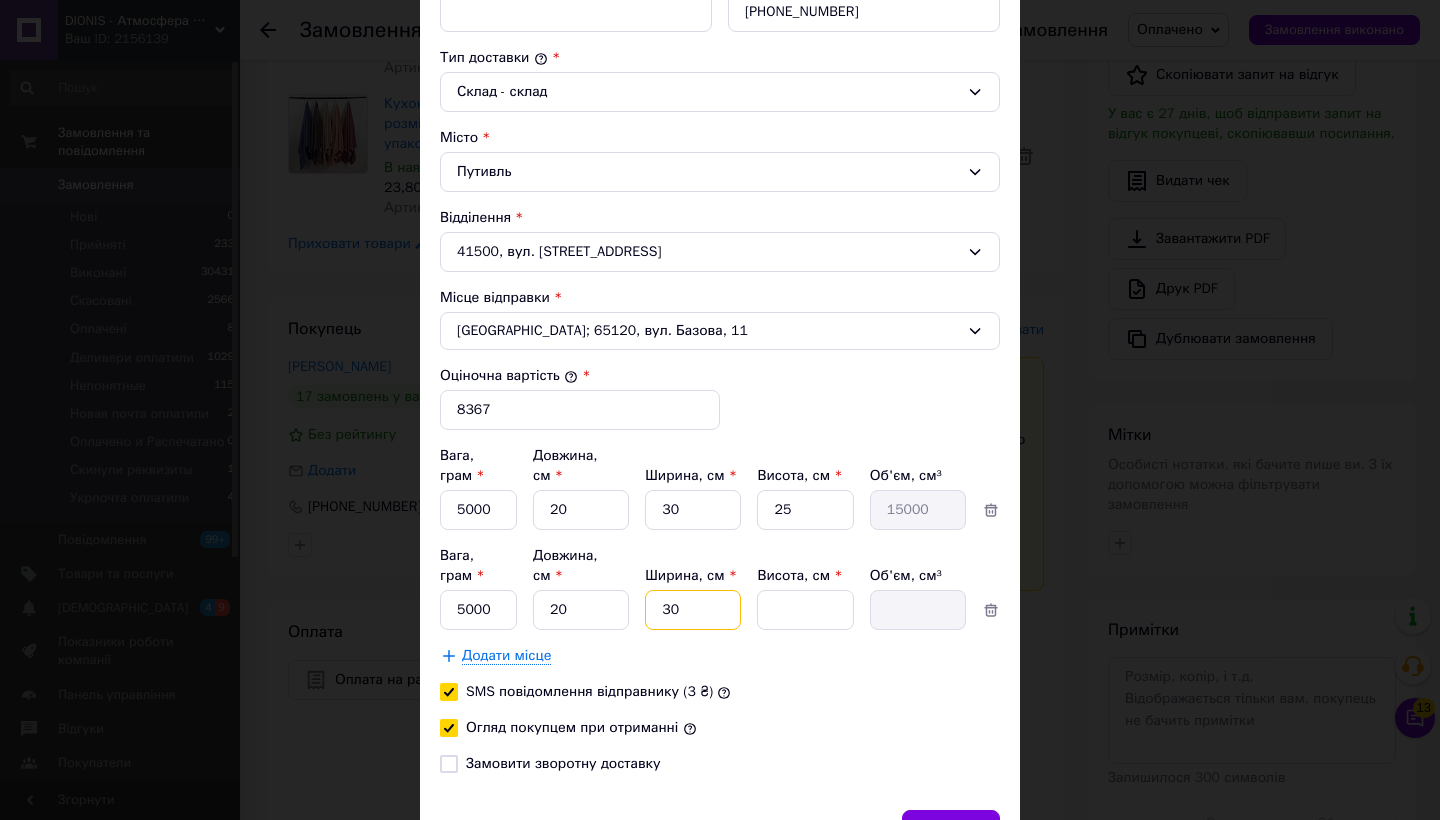 type on "30" 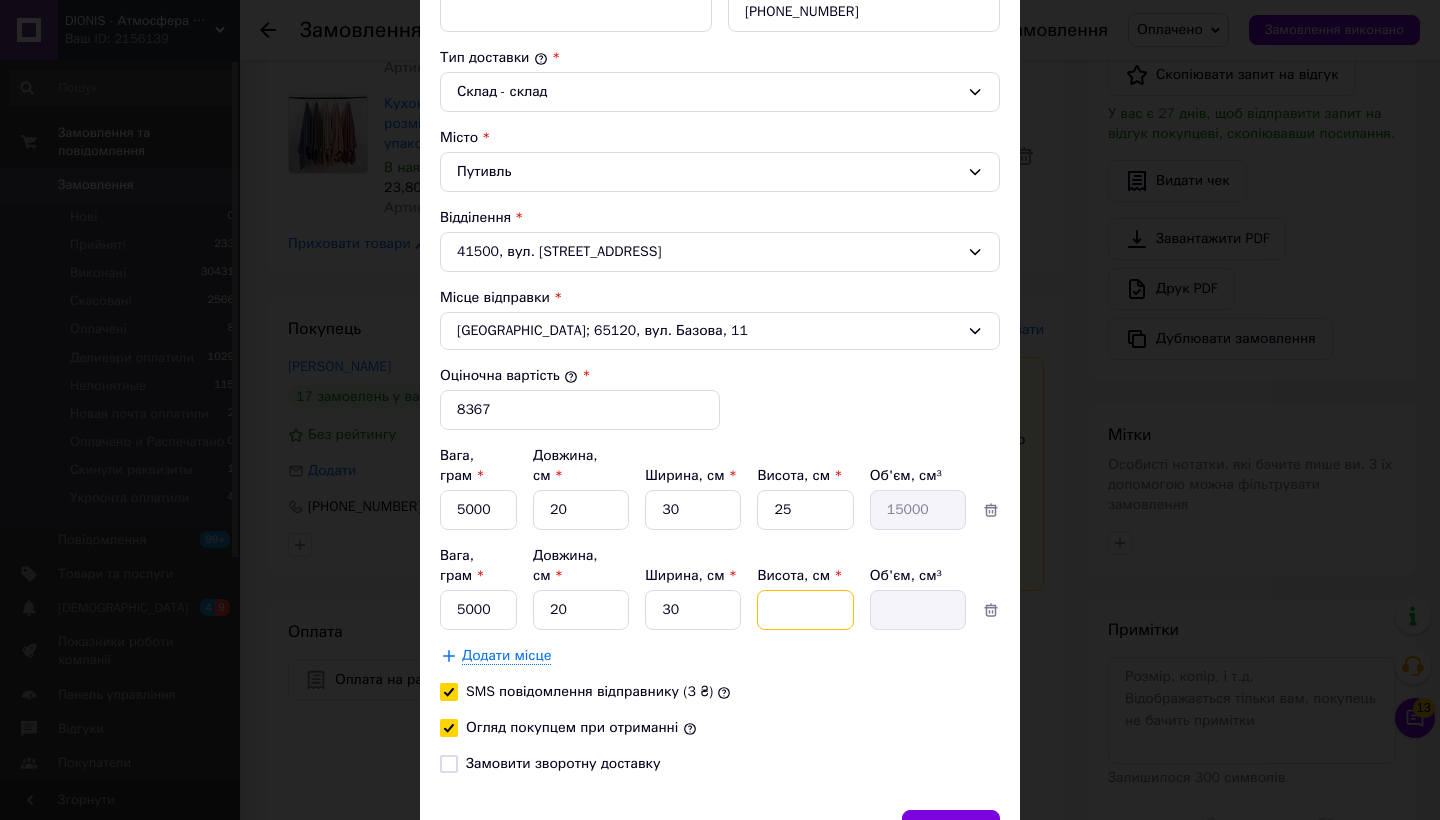 type on "2" 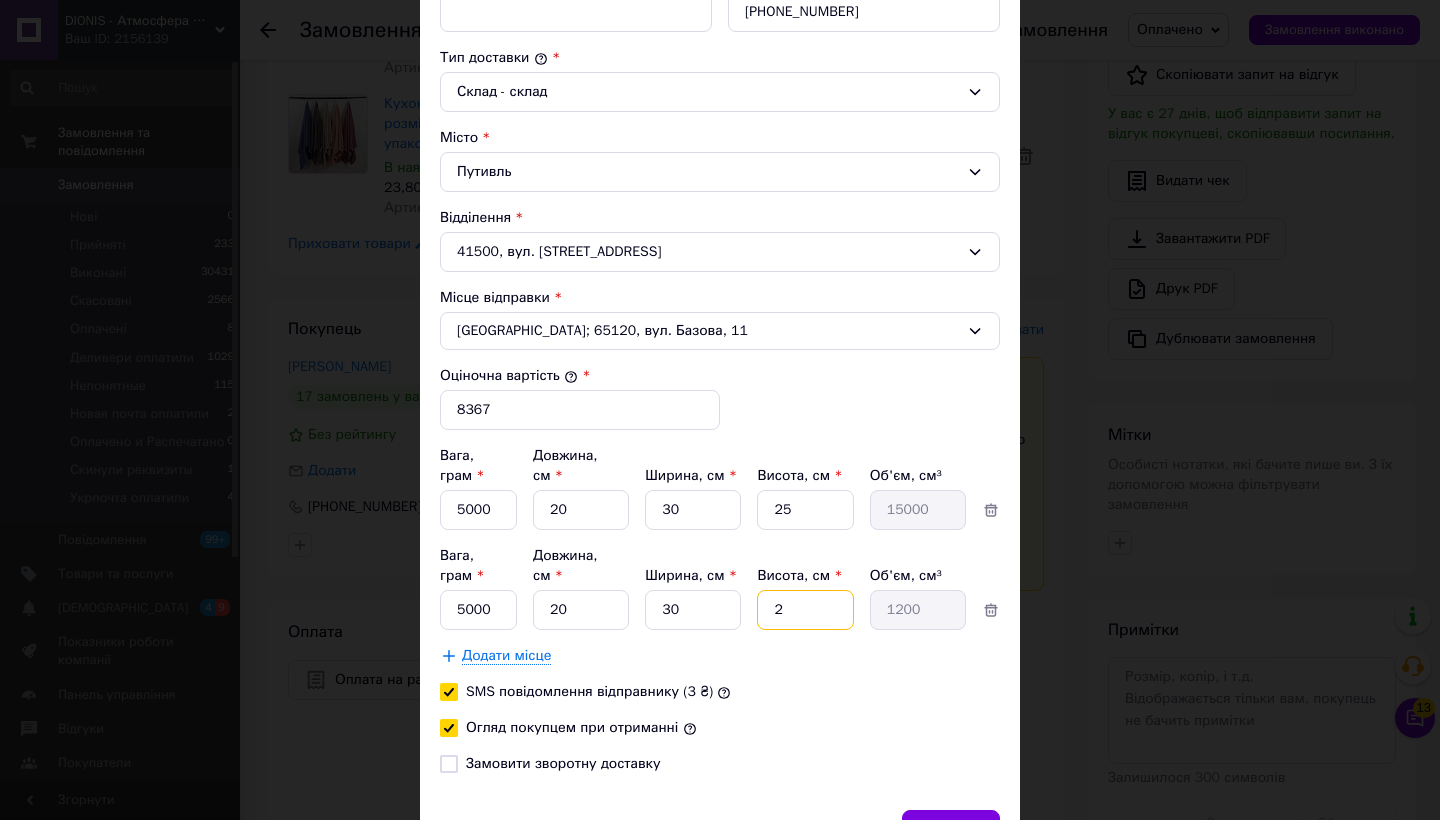 type on "25" 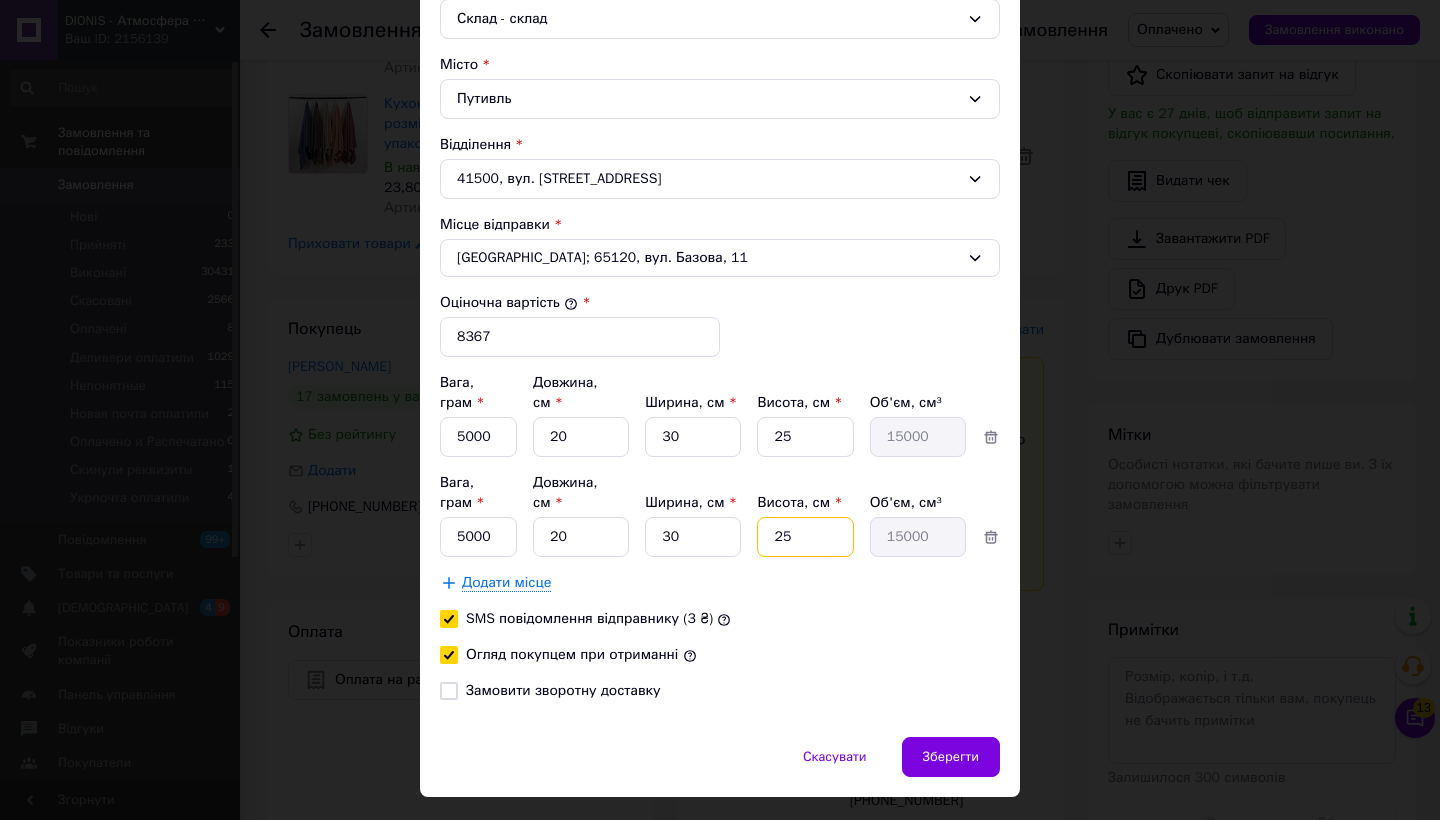 scroll, scrollTop: 580, scrollLeft: 0, axis: vertical 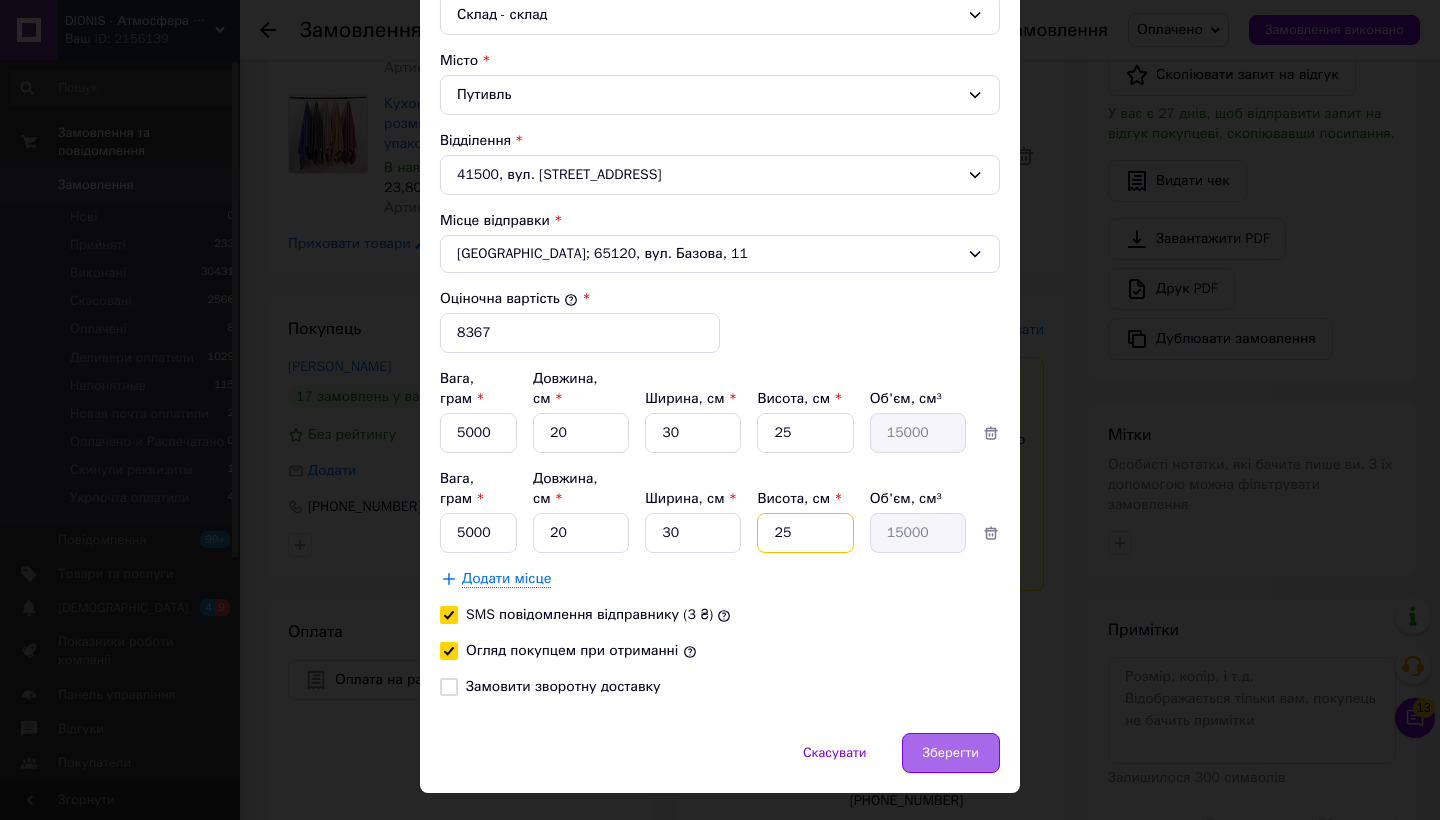 type on "25" 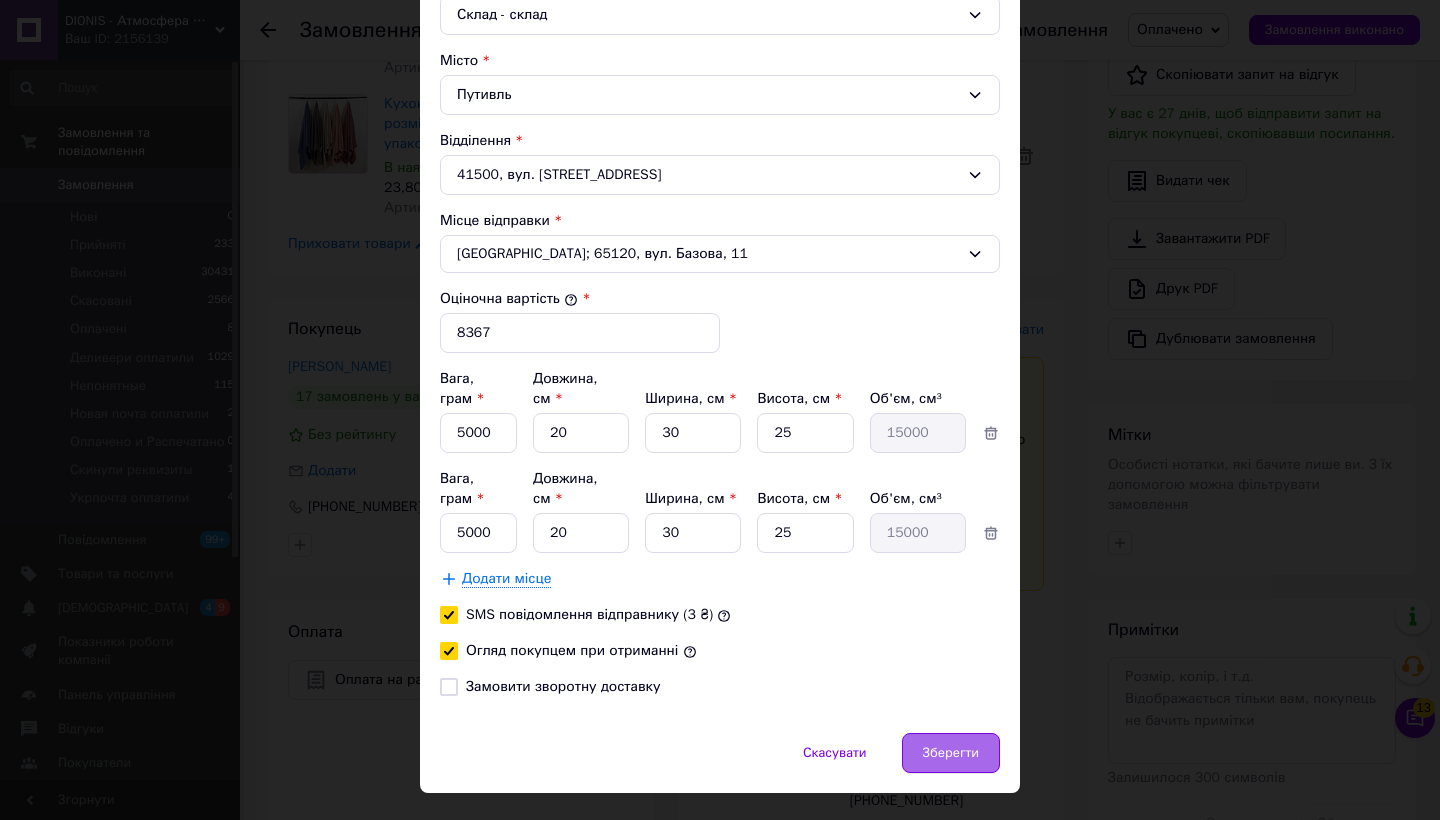 click on "Зберегти" at bounding box center (951, 753) 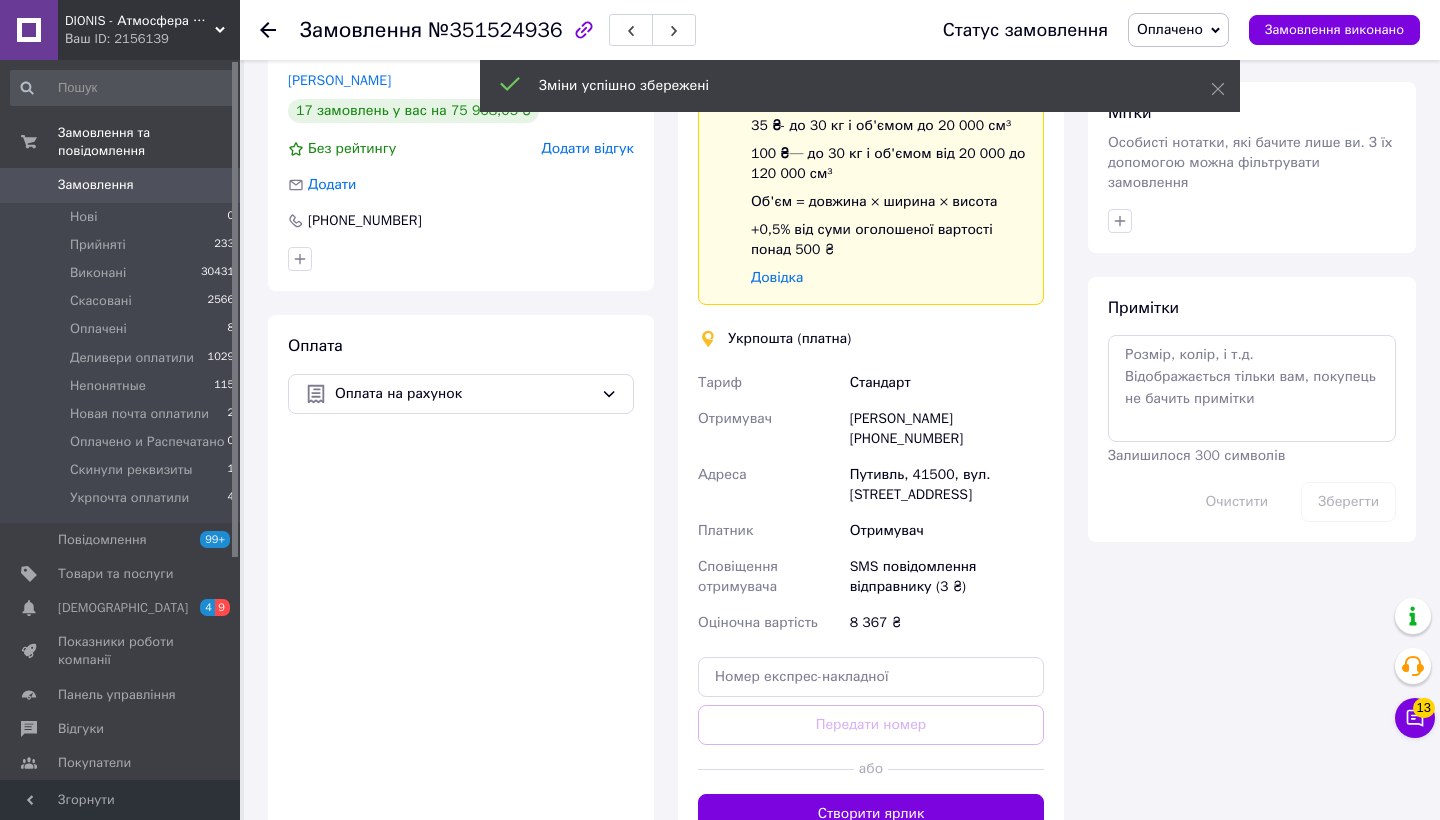 scroll, scrollTop: 789, scrollLeft: 0, axis: vertical 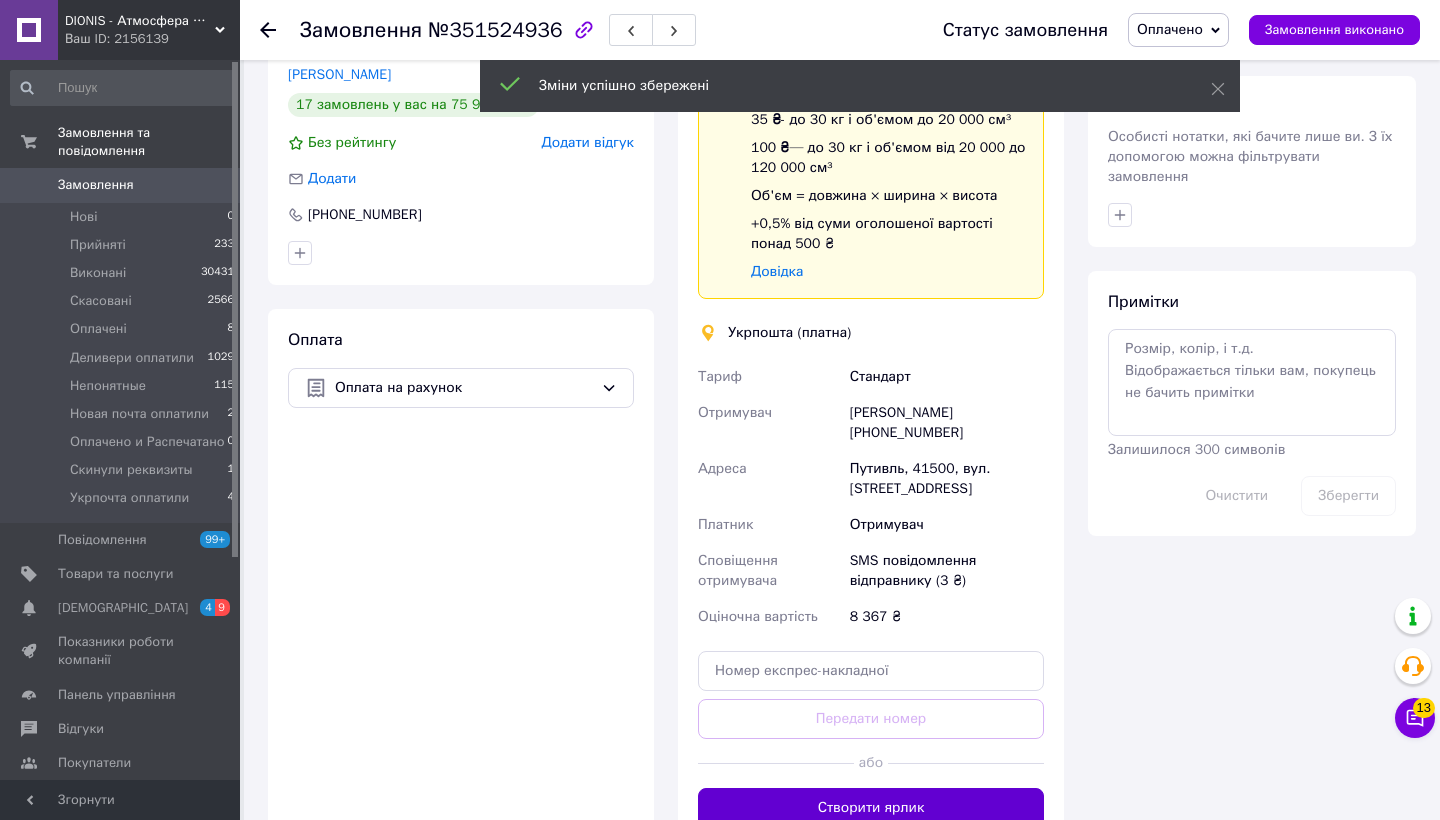 click on "Створити ярлик" at bounding box center [871, 808] 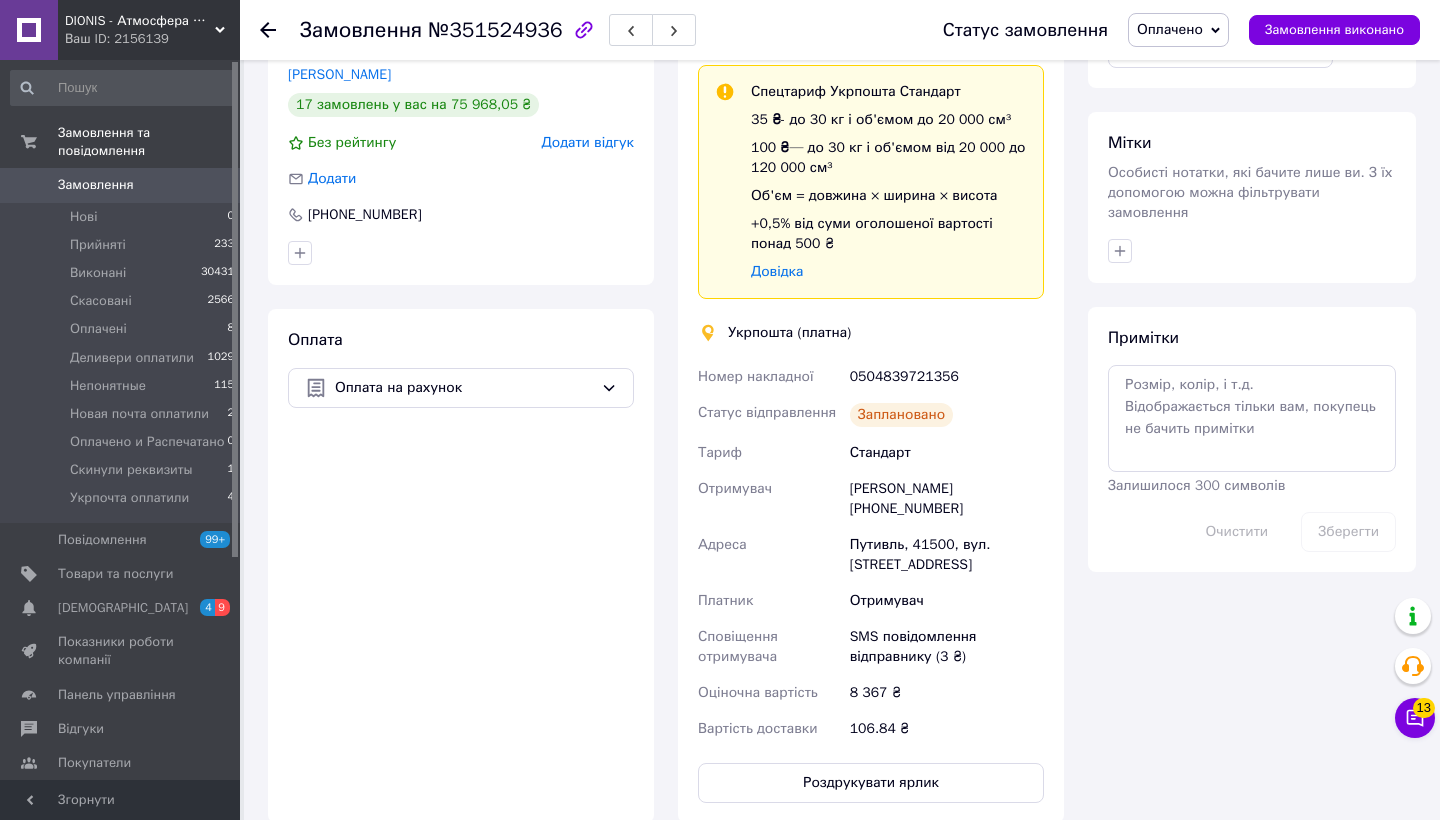 scroll, scrollTop: 824, scrollLeft: 0, axis: vertical 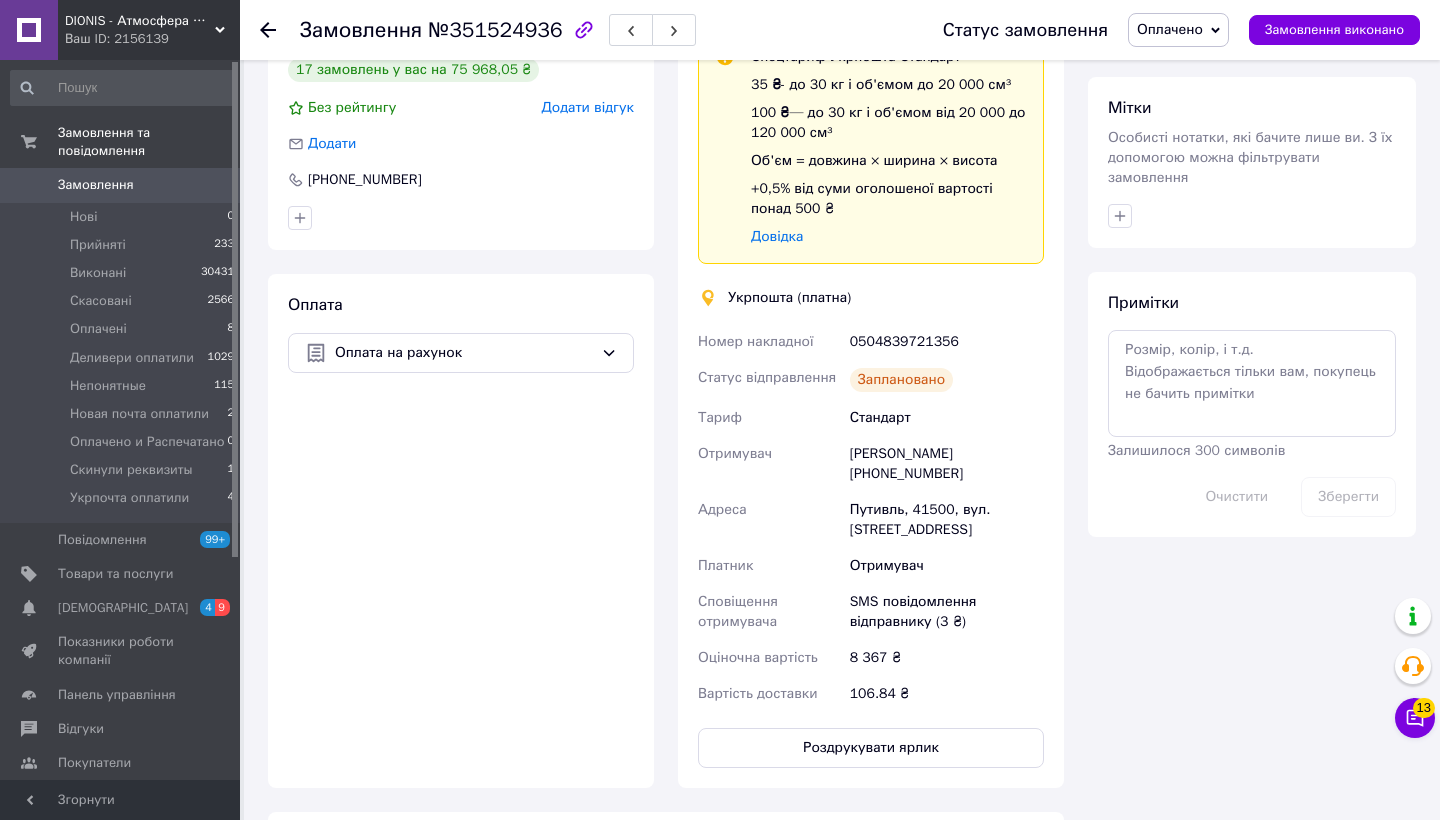 drag, startPoint x: 852, startPoint y: 321, endPoint x: 1003, endPoint y: 456, distance: 202.54877 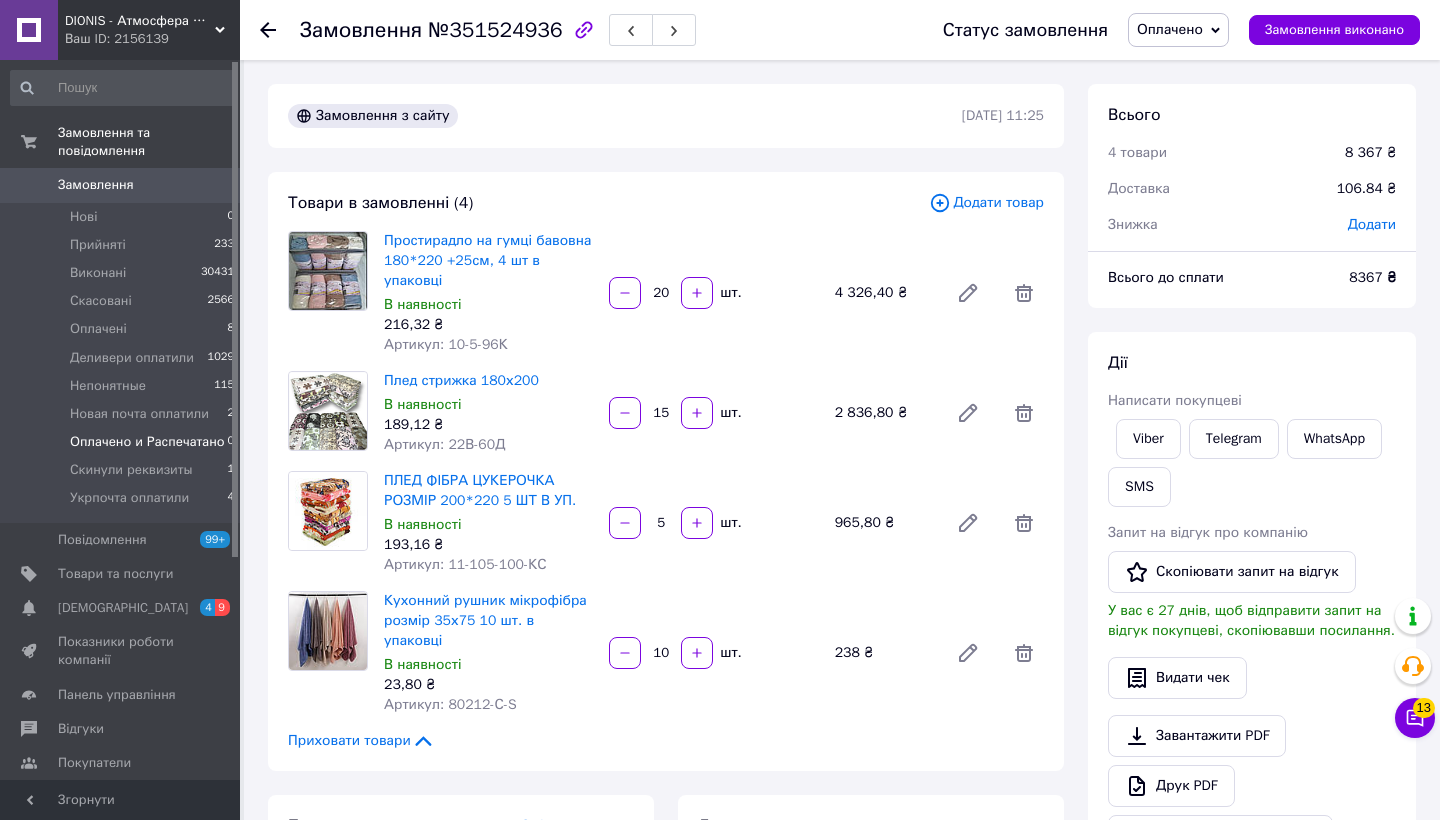 scroll, scrollTop: 0, scrollLeft: 0, axis: both 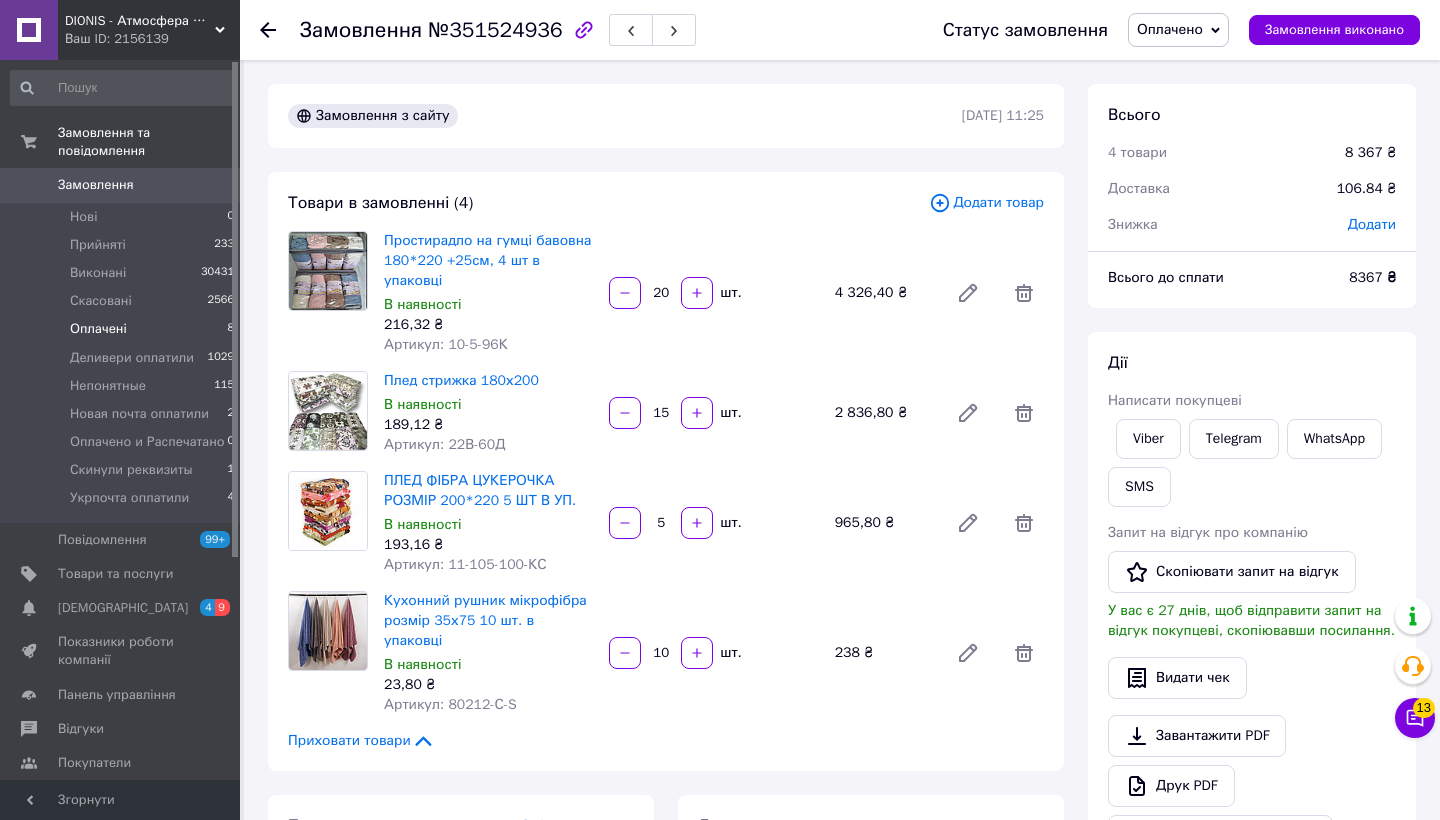 click on "Оплачені" at bounding box center [98, 329] 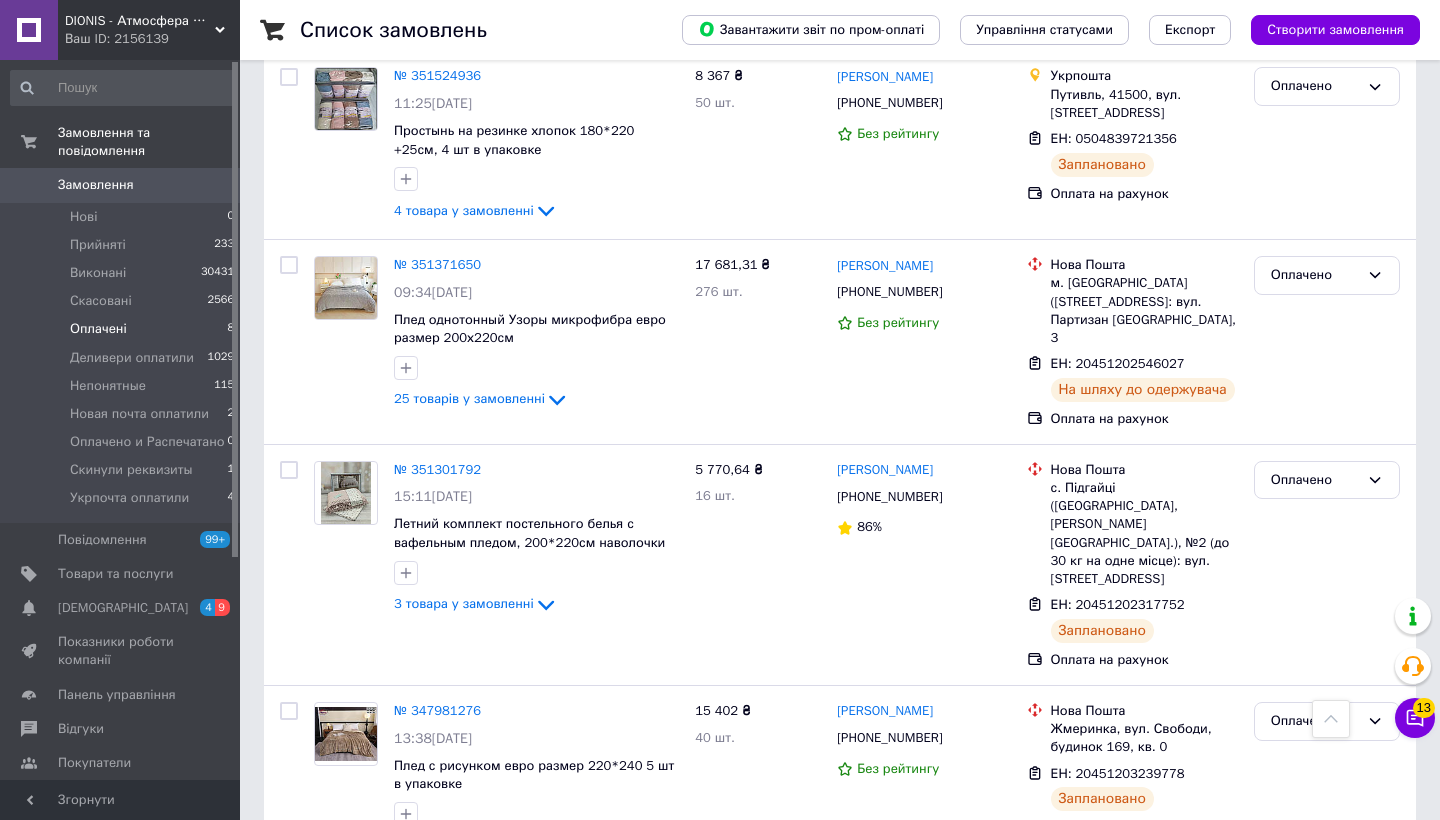 scroll, scrollTop: 971, scrollLeft: 0, axis: vertical 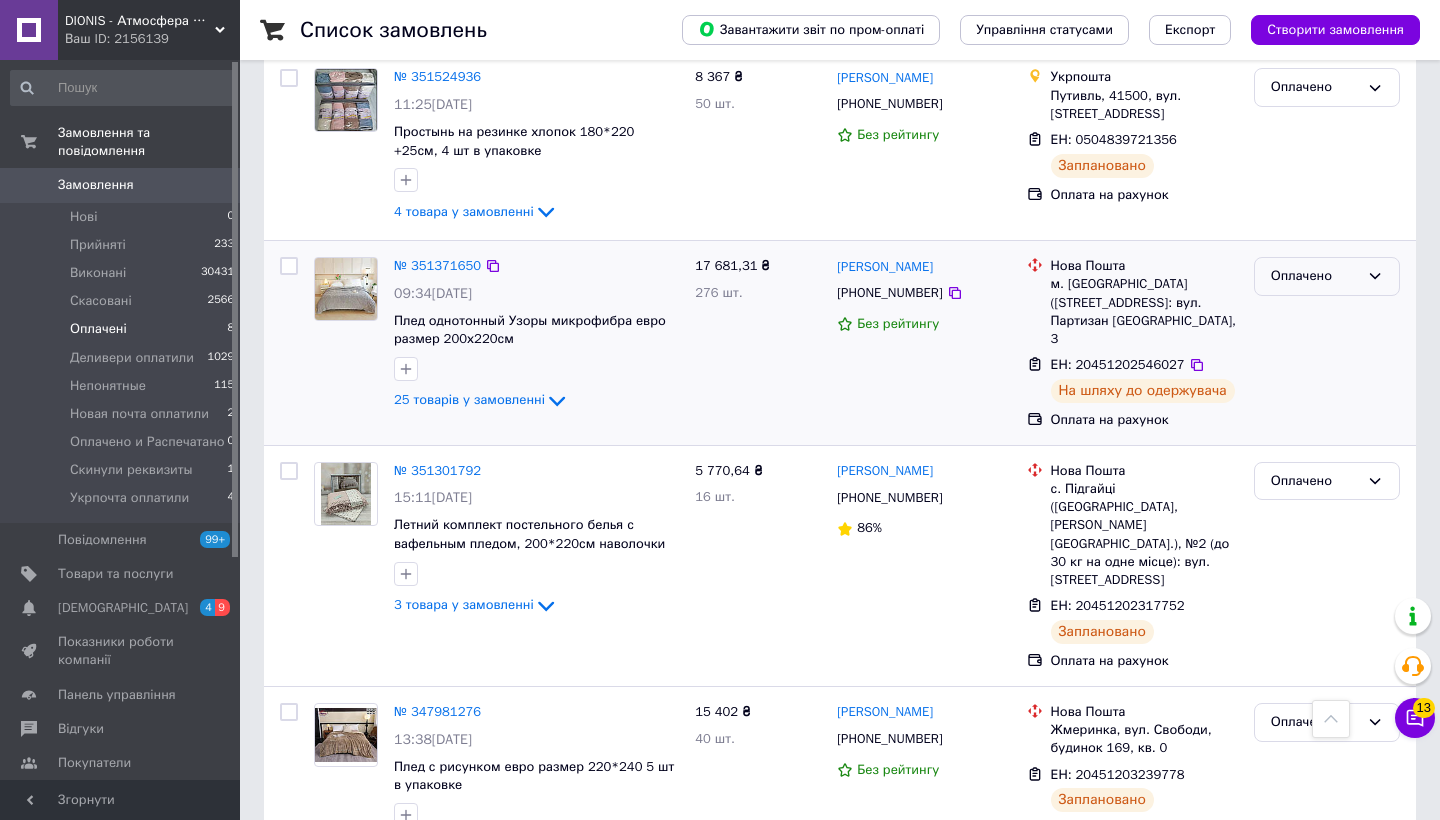 click on "Оплачено" at bounding box center [1315, 276] 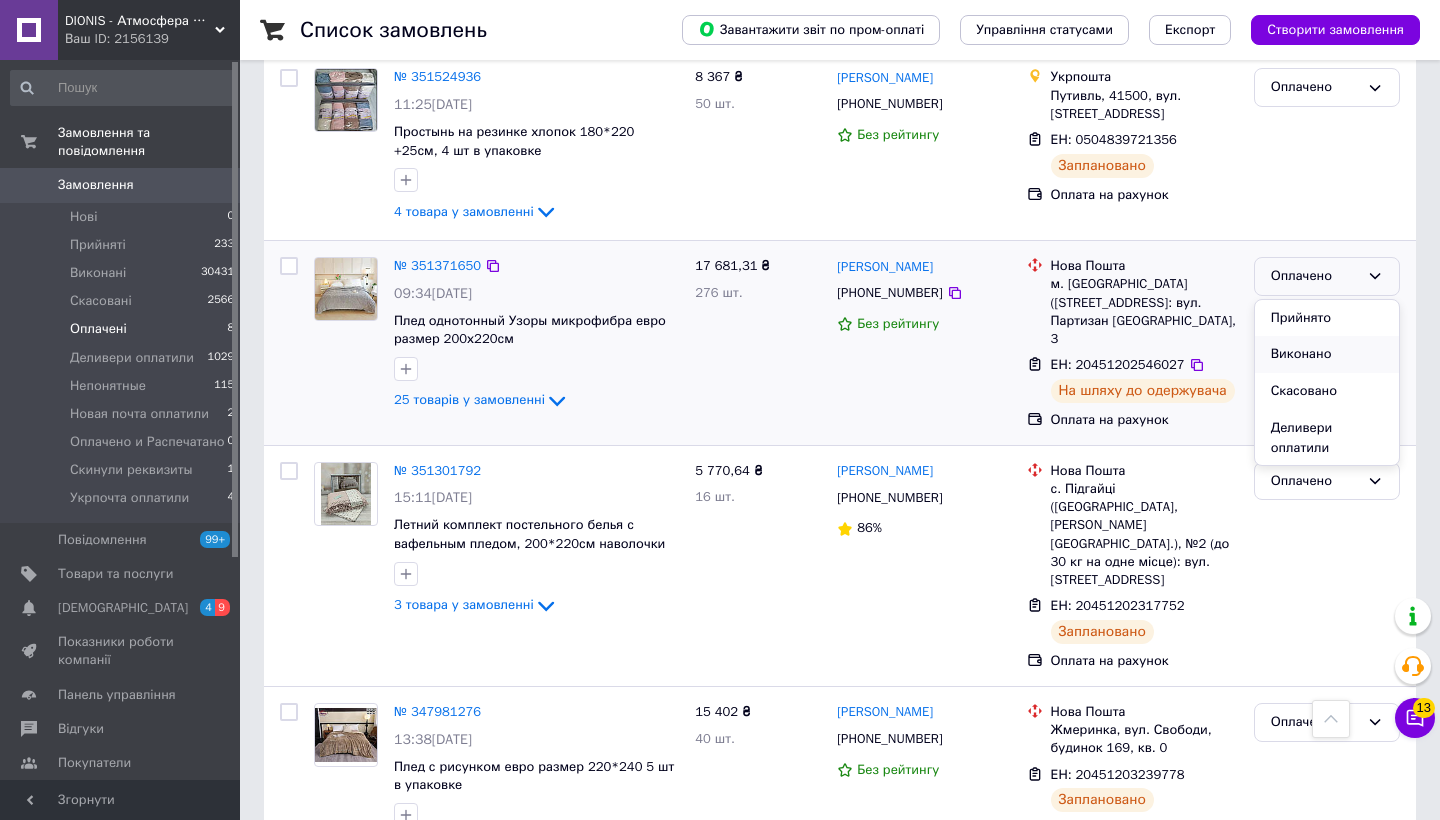 click on "Виконано" at bounding box center (1327, 354) 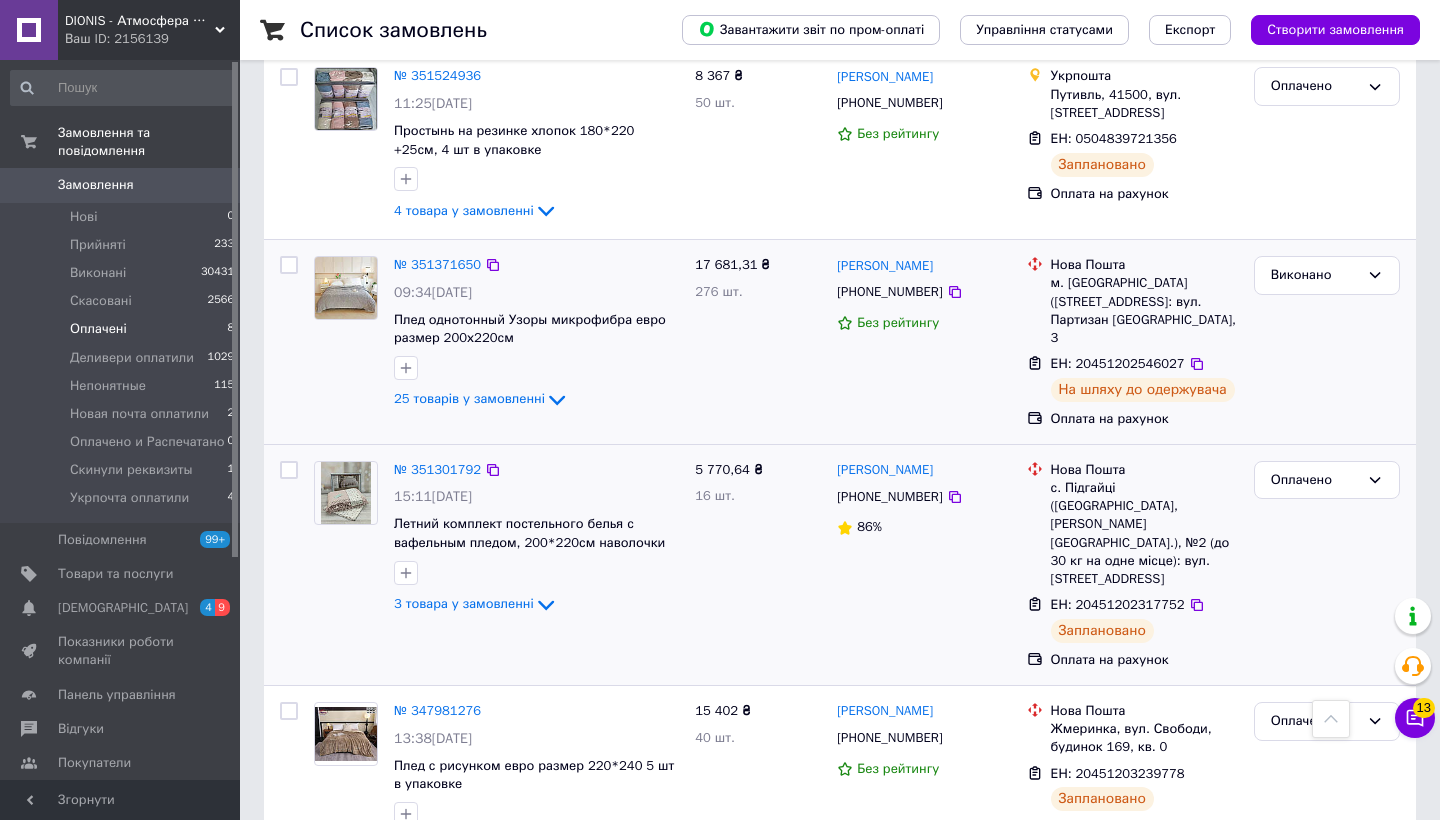 scroll, scrollTop: 971, scrollLeft: 0, axis: vertical 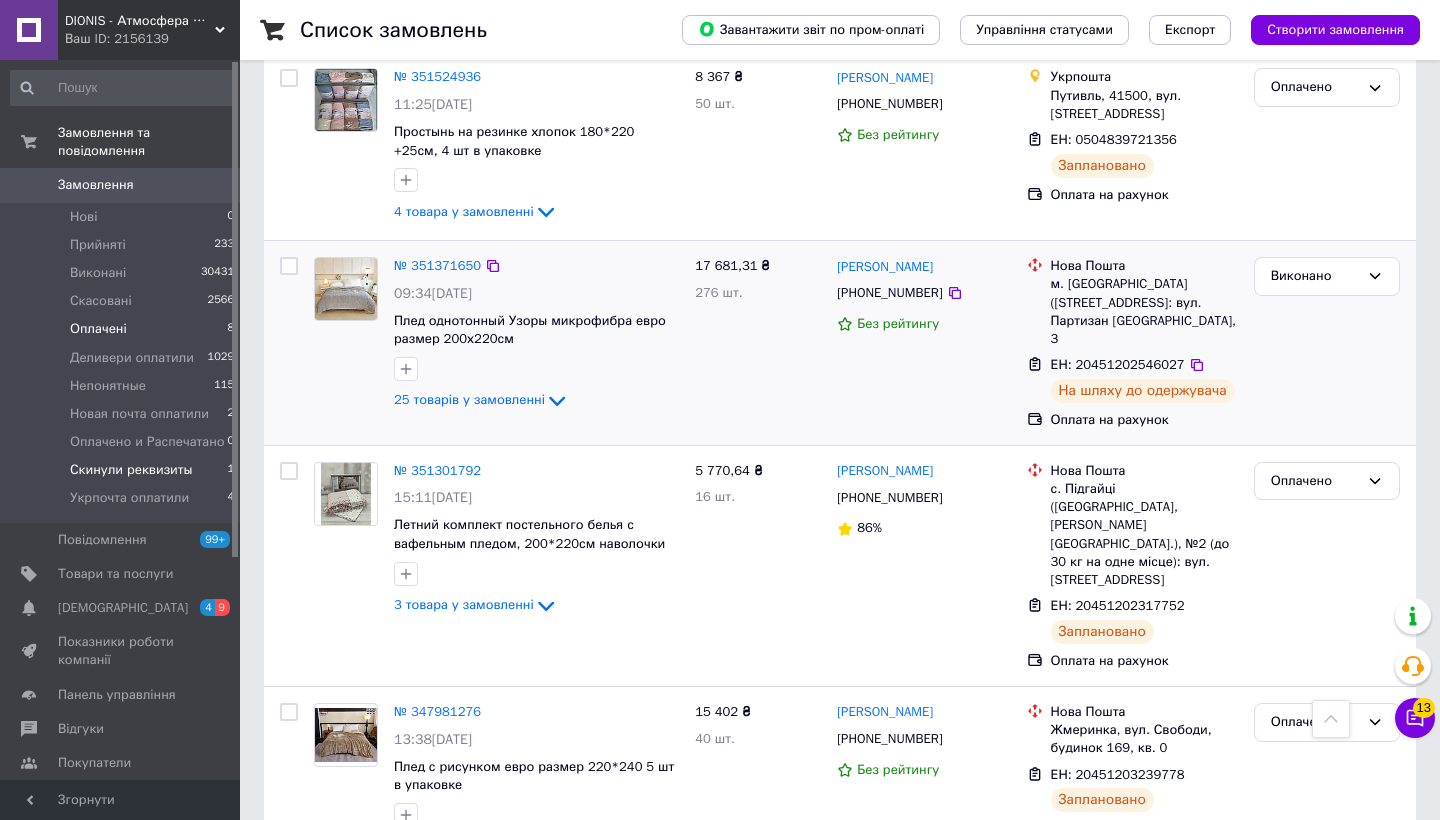 click on "Скинули реквизиты" at bounding box center [131, 470] 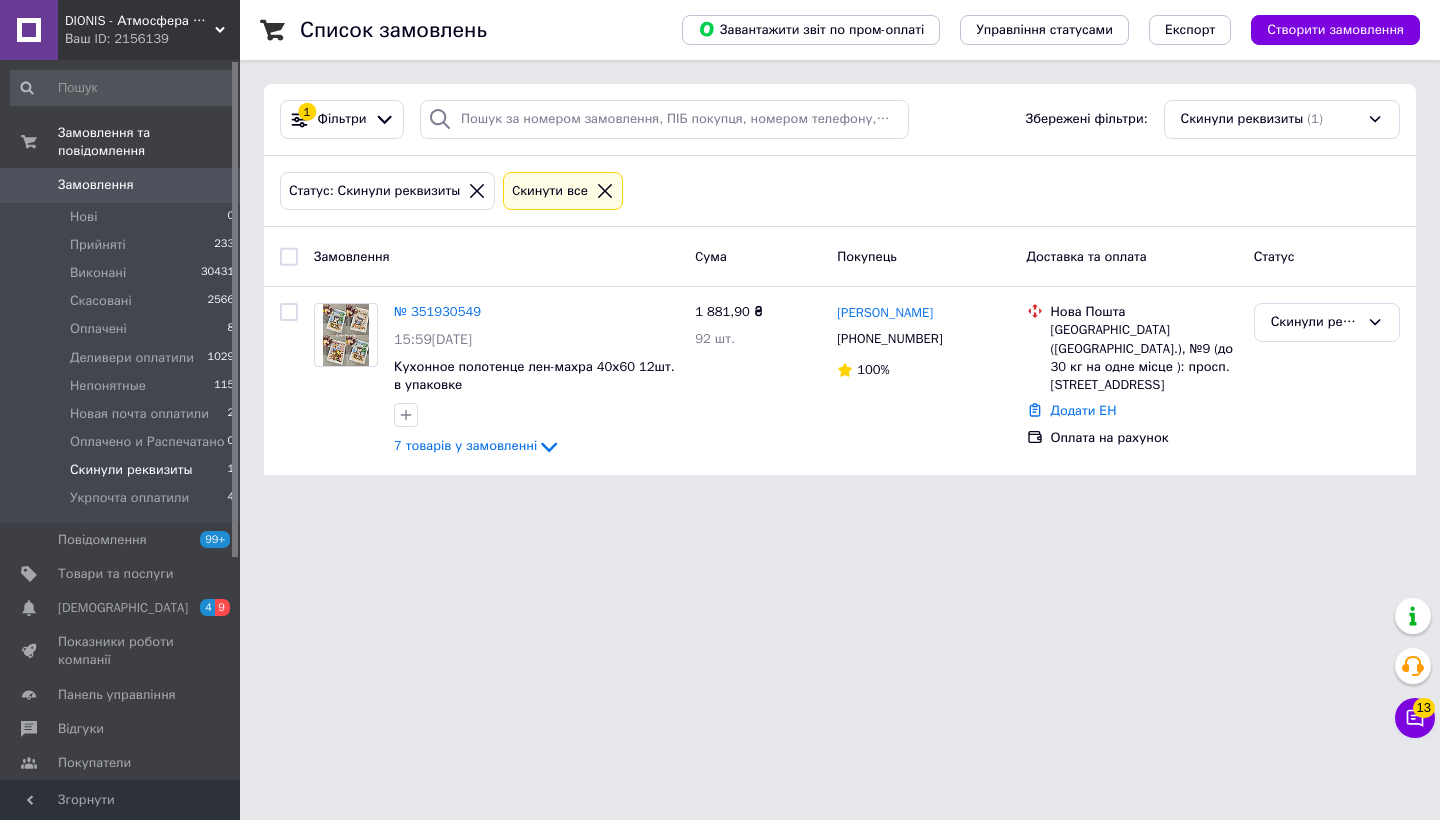 scroll, scrollTop: 0, scrollLeft: 0, axis: both 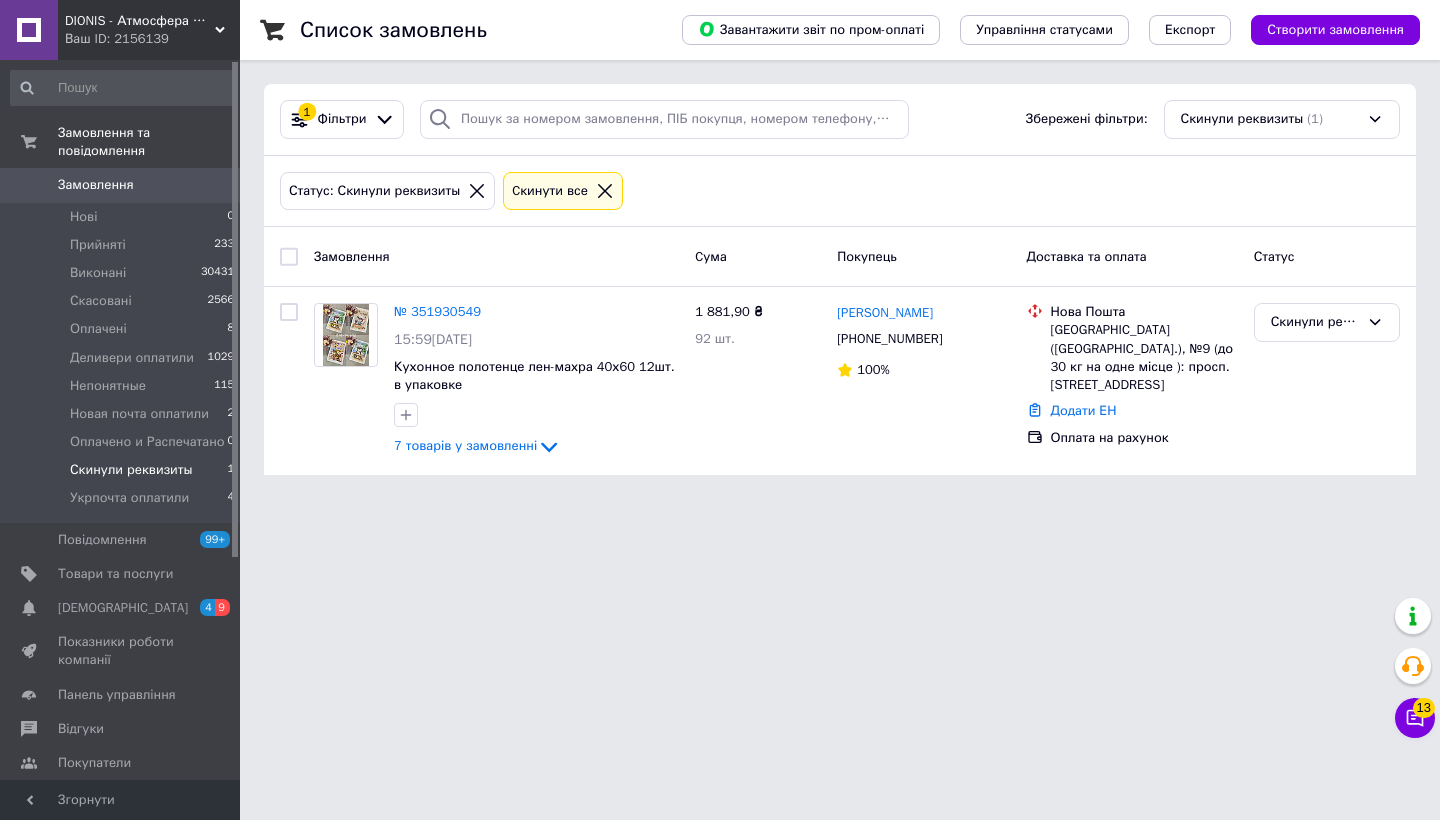 click 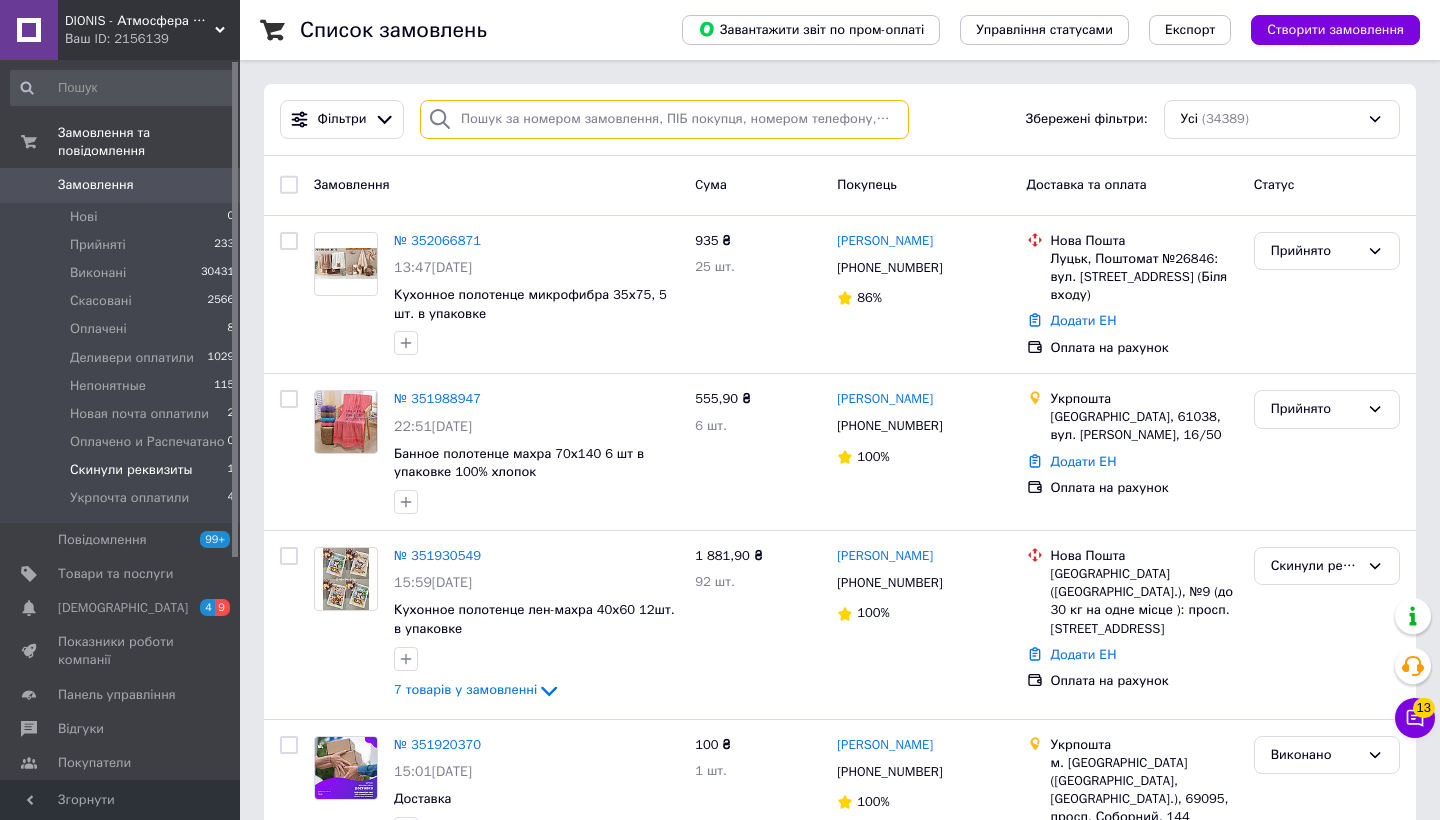 click at bounding box center [664, 119] 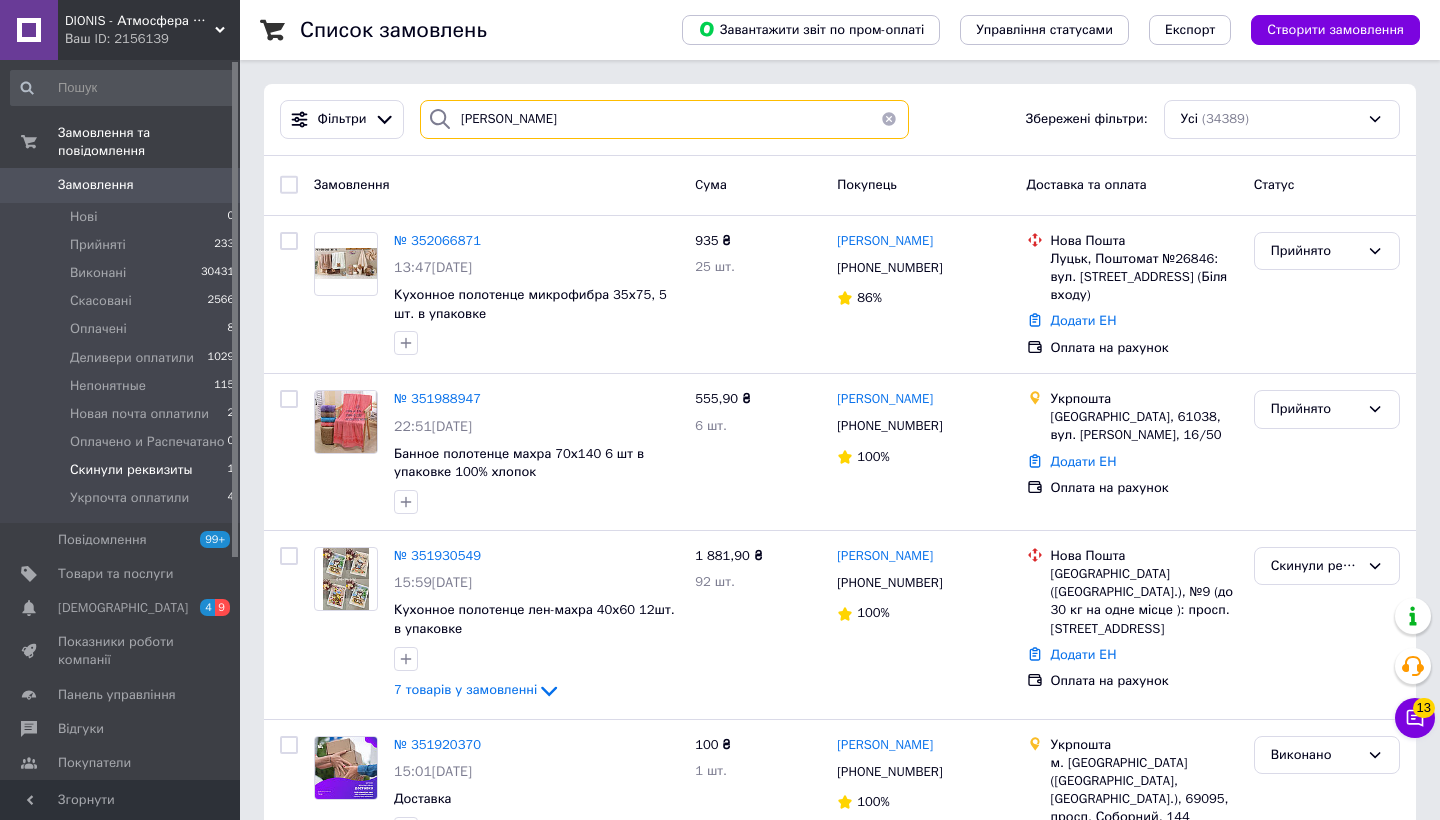 type on "войтова" 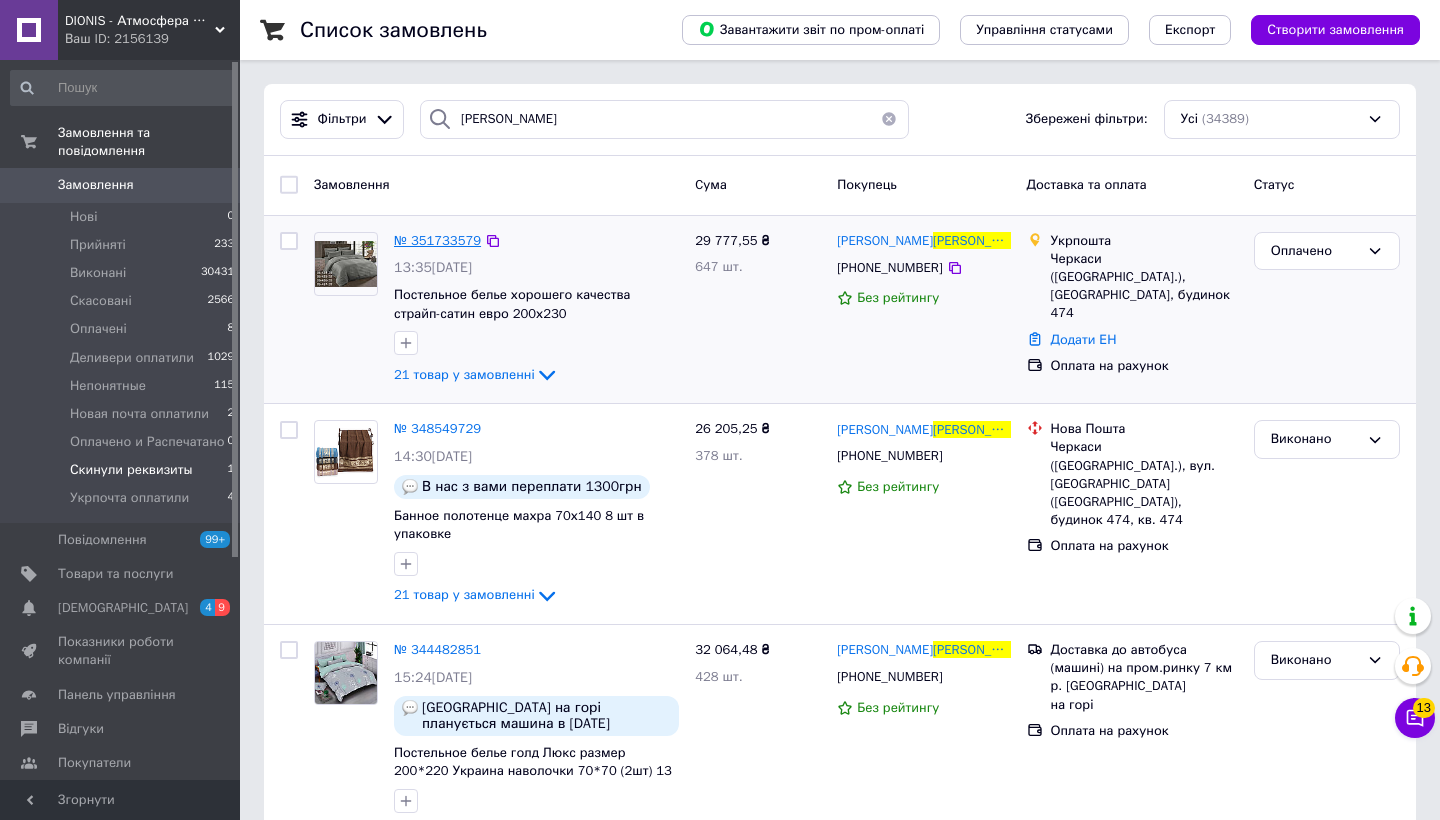 click on "№ 351733579" at bounding box center (437, 240) 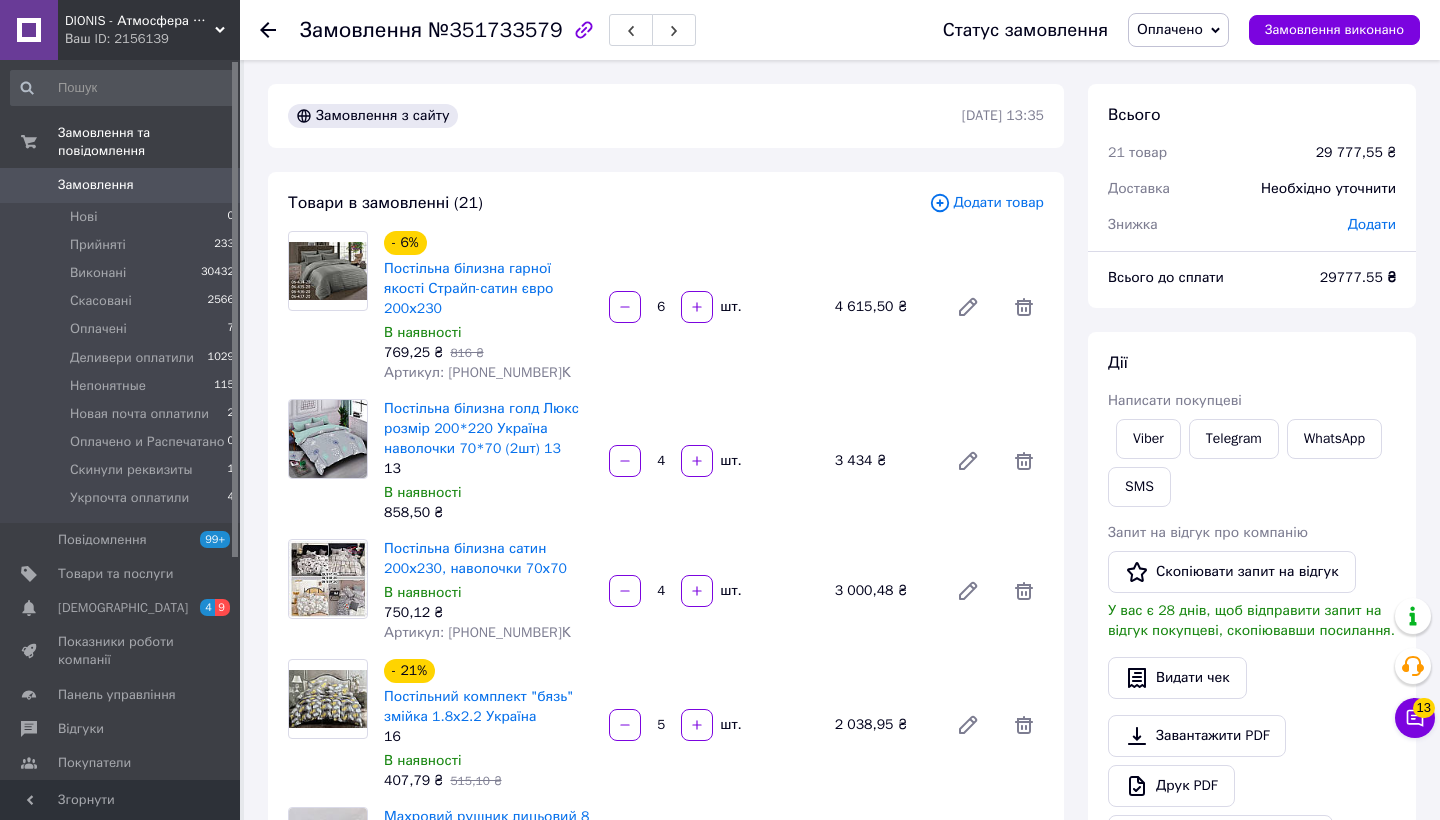 click on "Замовлення" at bounding box center (96, 185) 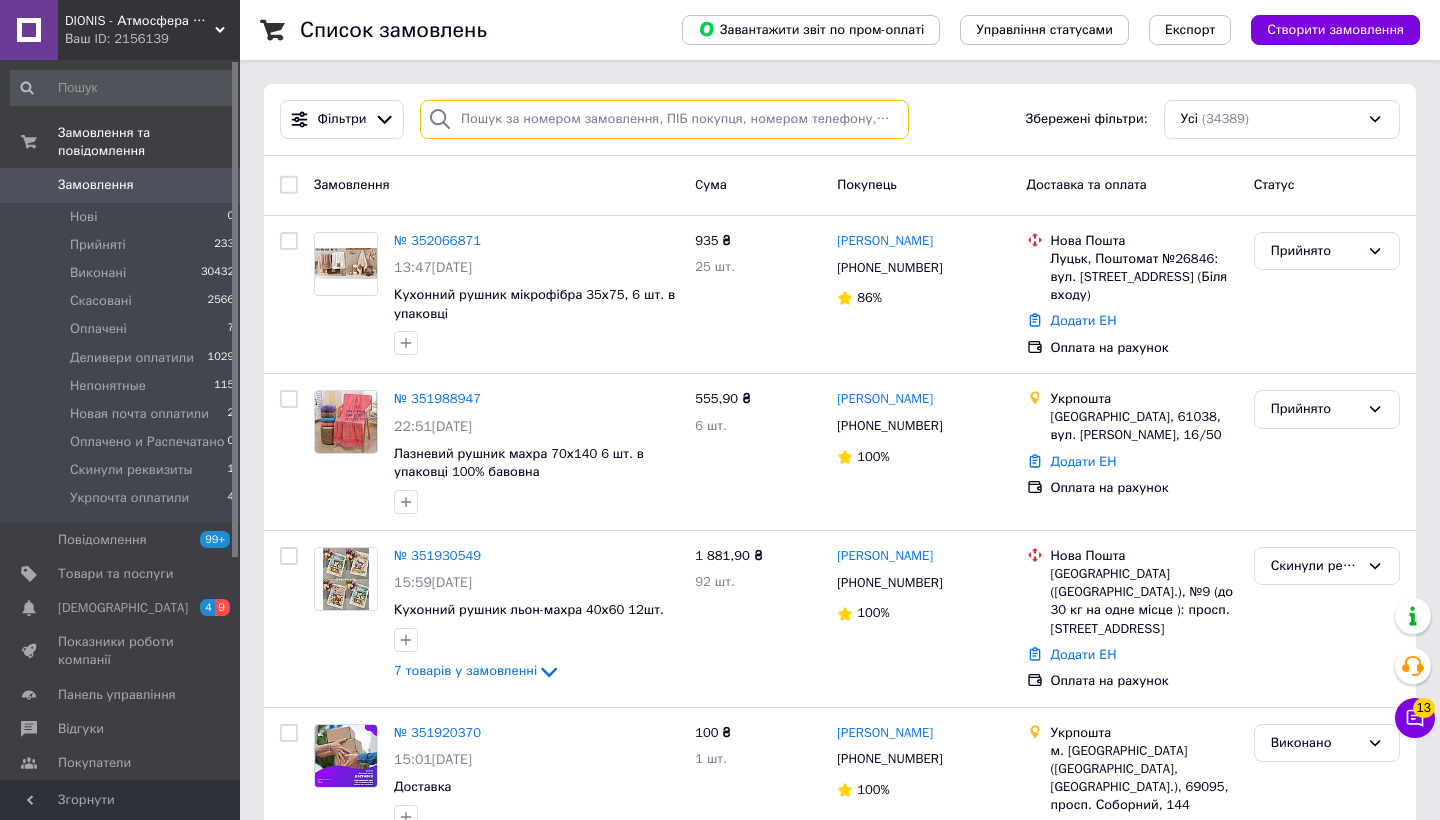 click at bounding box center [664, 119] 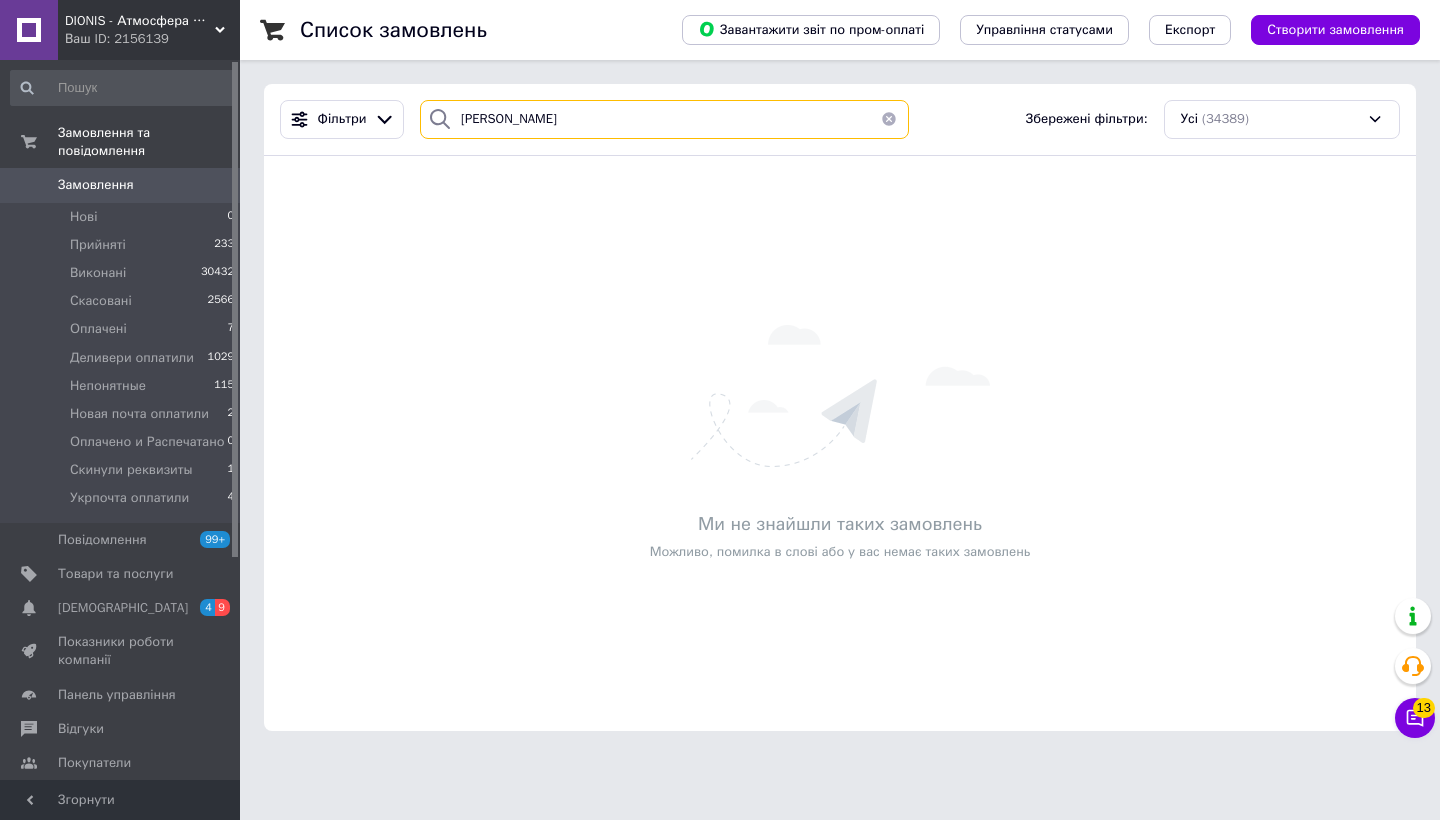 type on "[PERSON_NAME]" 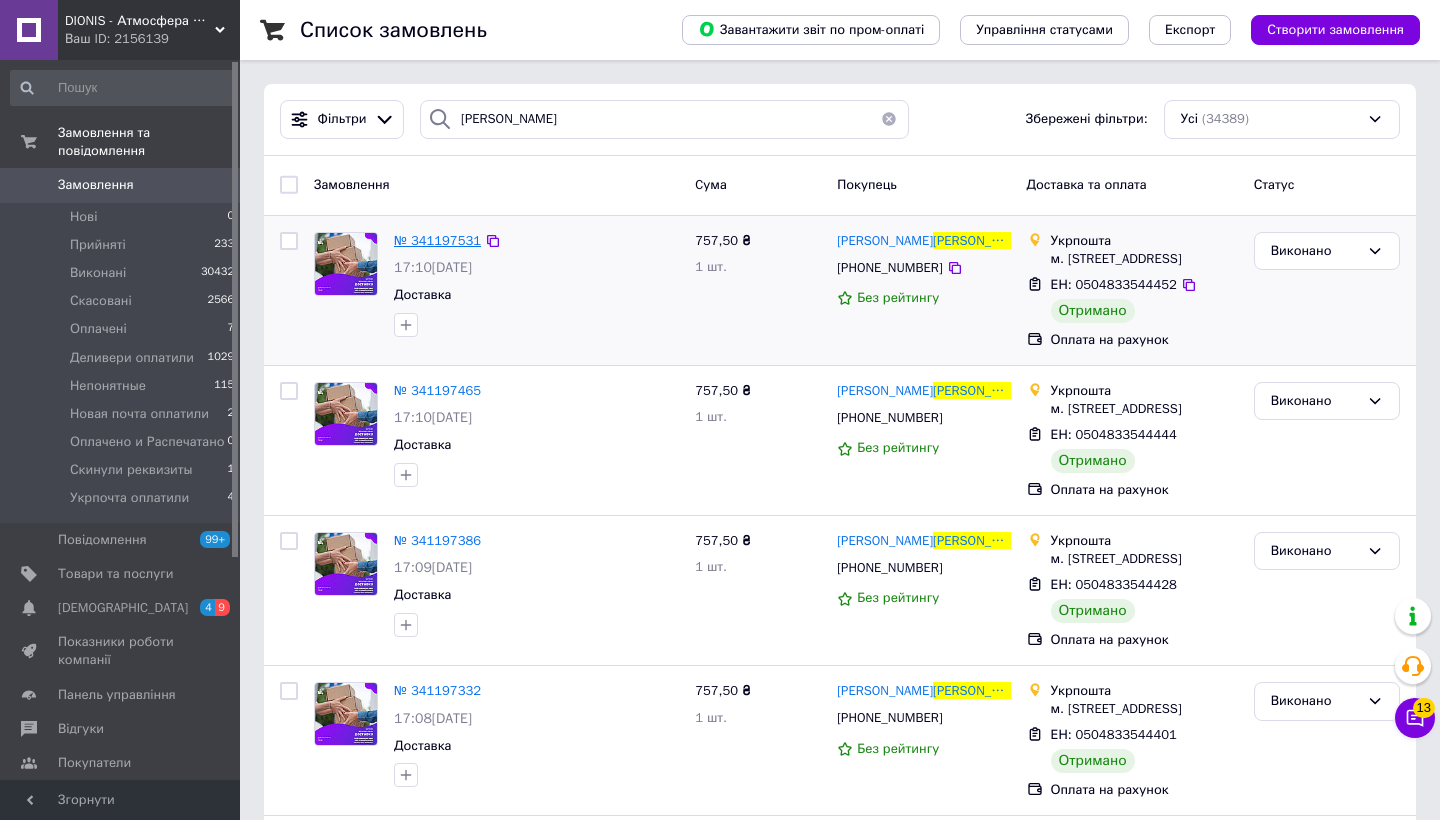 click on "№ 341197531" at bounding box center (437, 240) 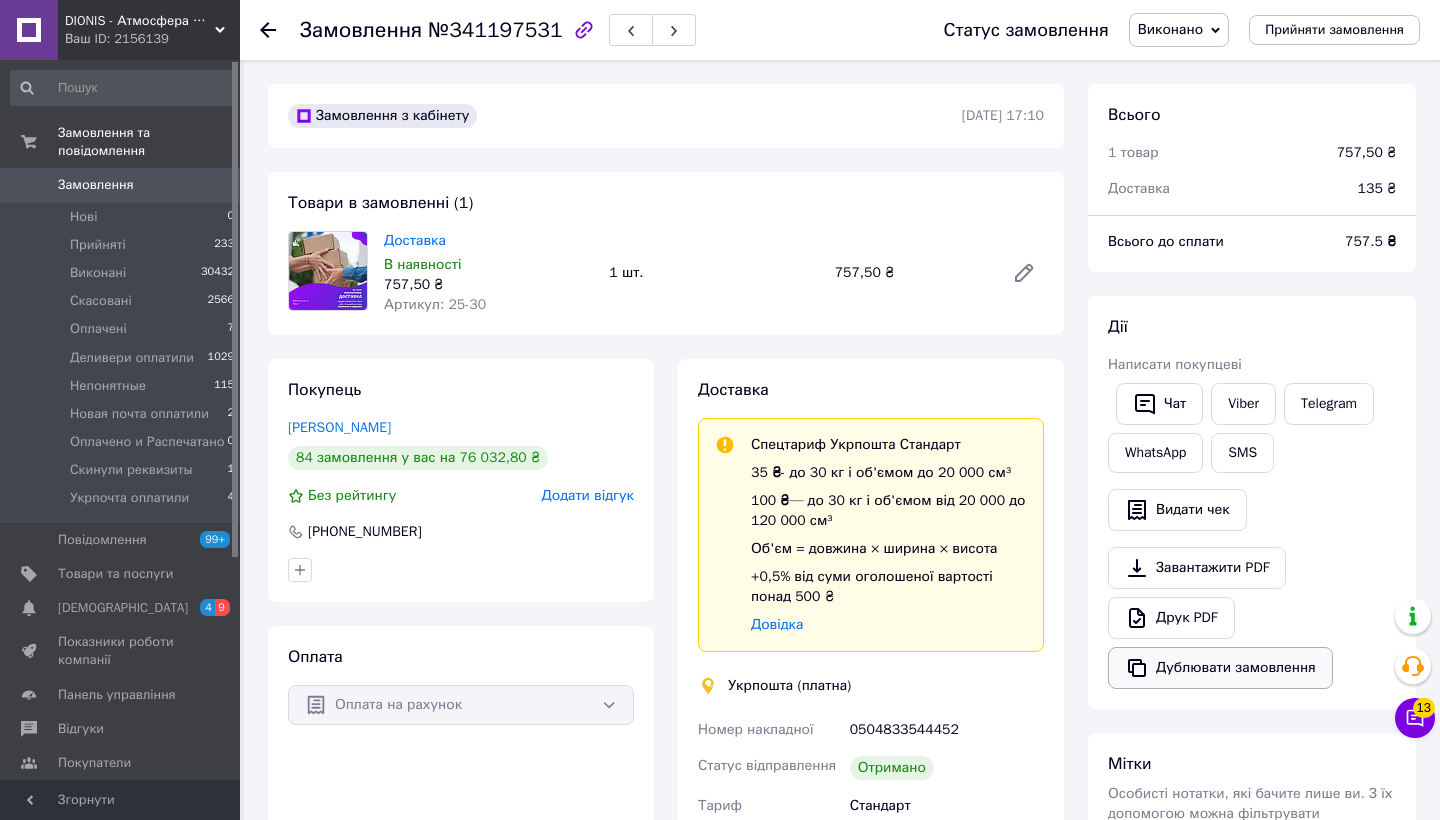 click on "Дублювати замовлення" at bounding box center (1220, 668) 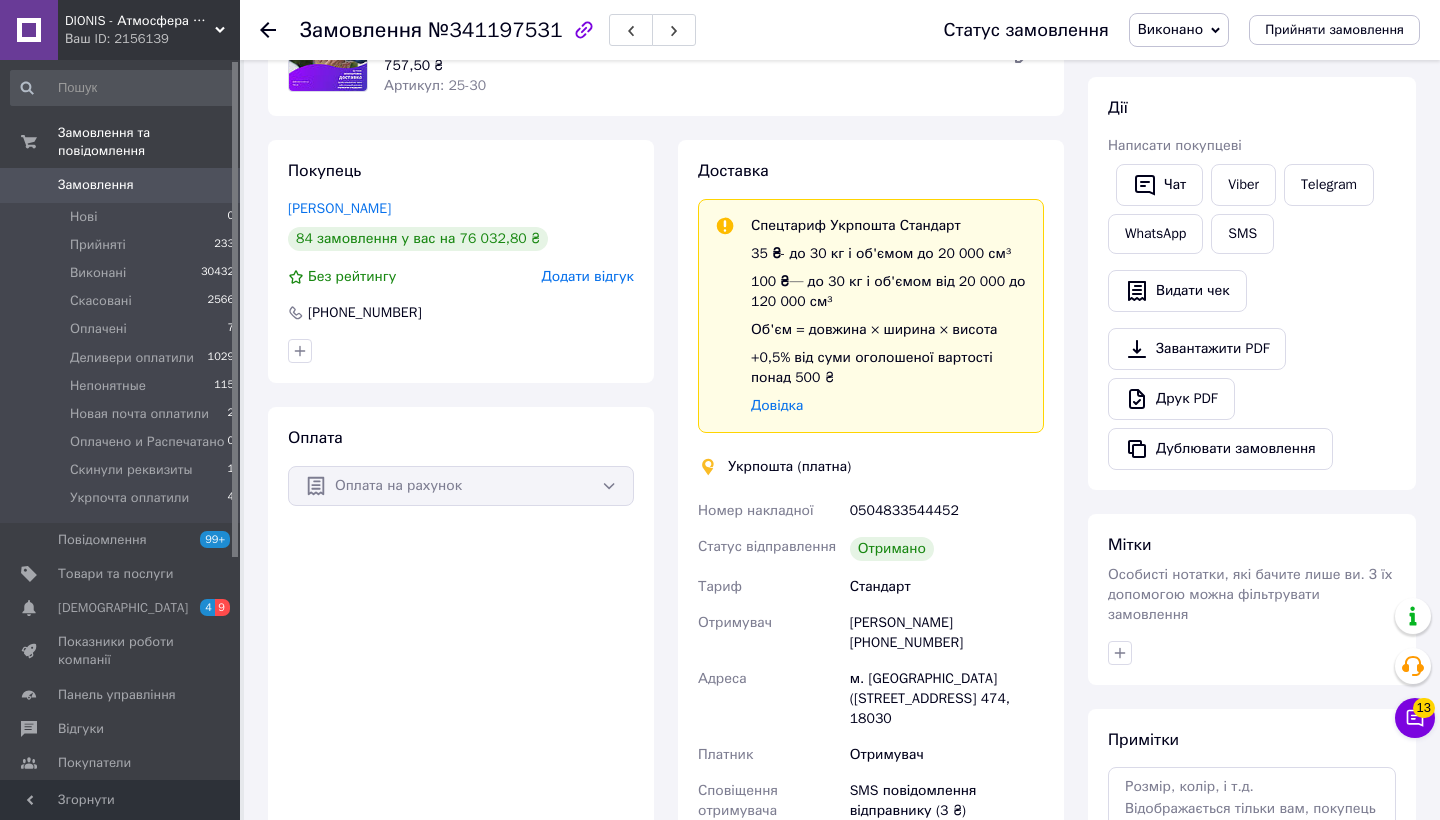 scroll, scrollTop: 234, scrollLeft: 0, axis: vertical 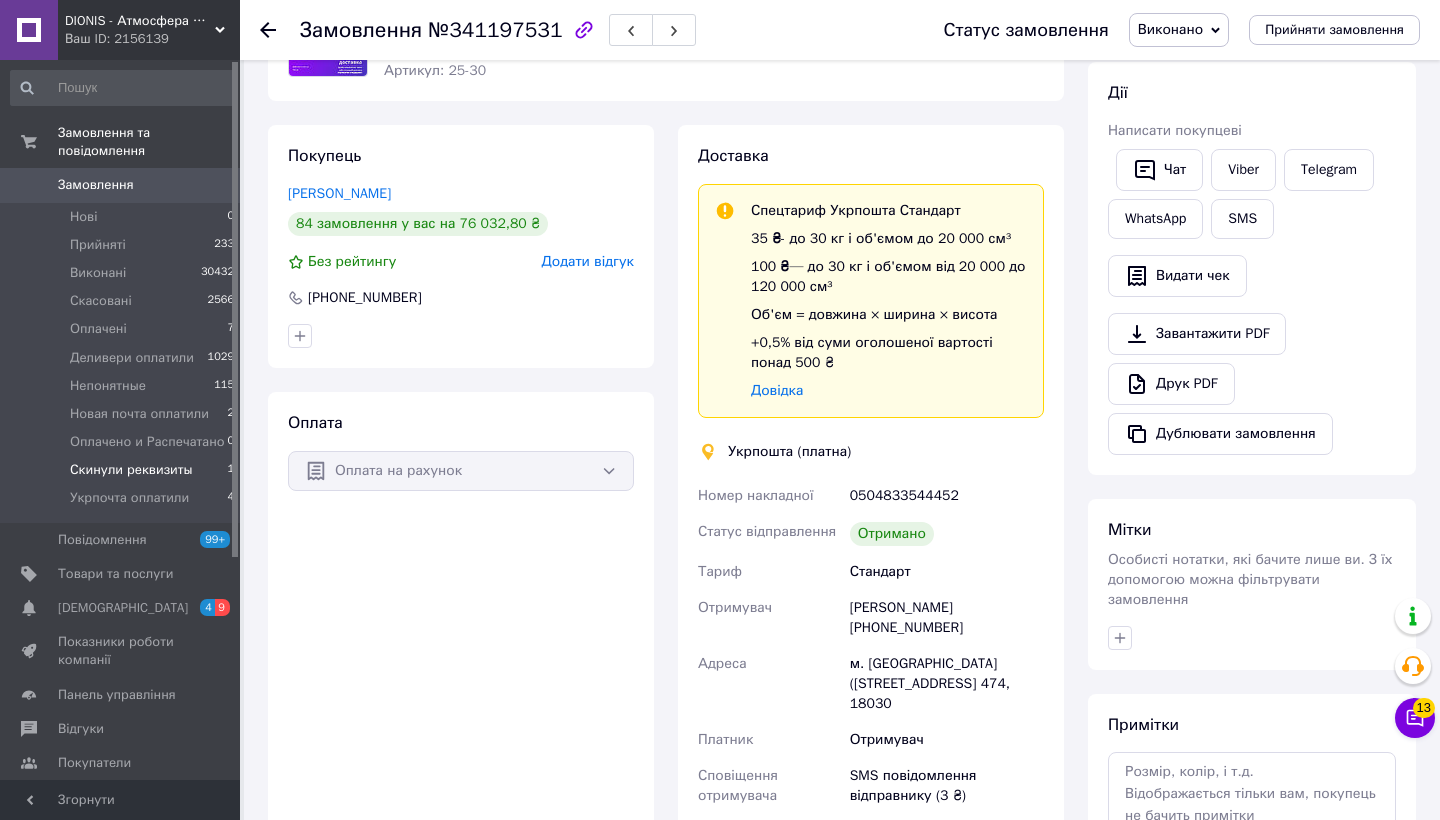 click on "Скинули реквизиты" at bounding box center [131, 470] 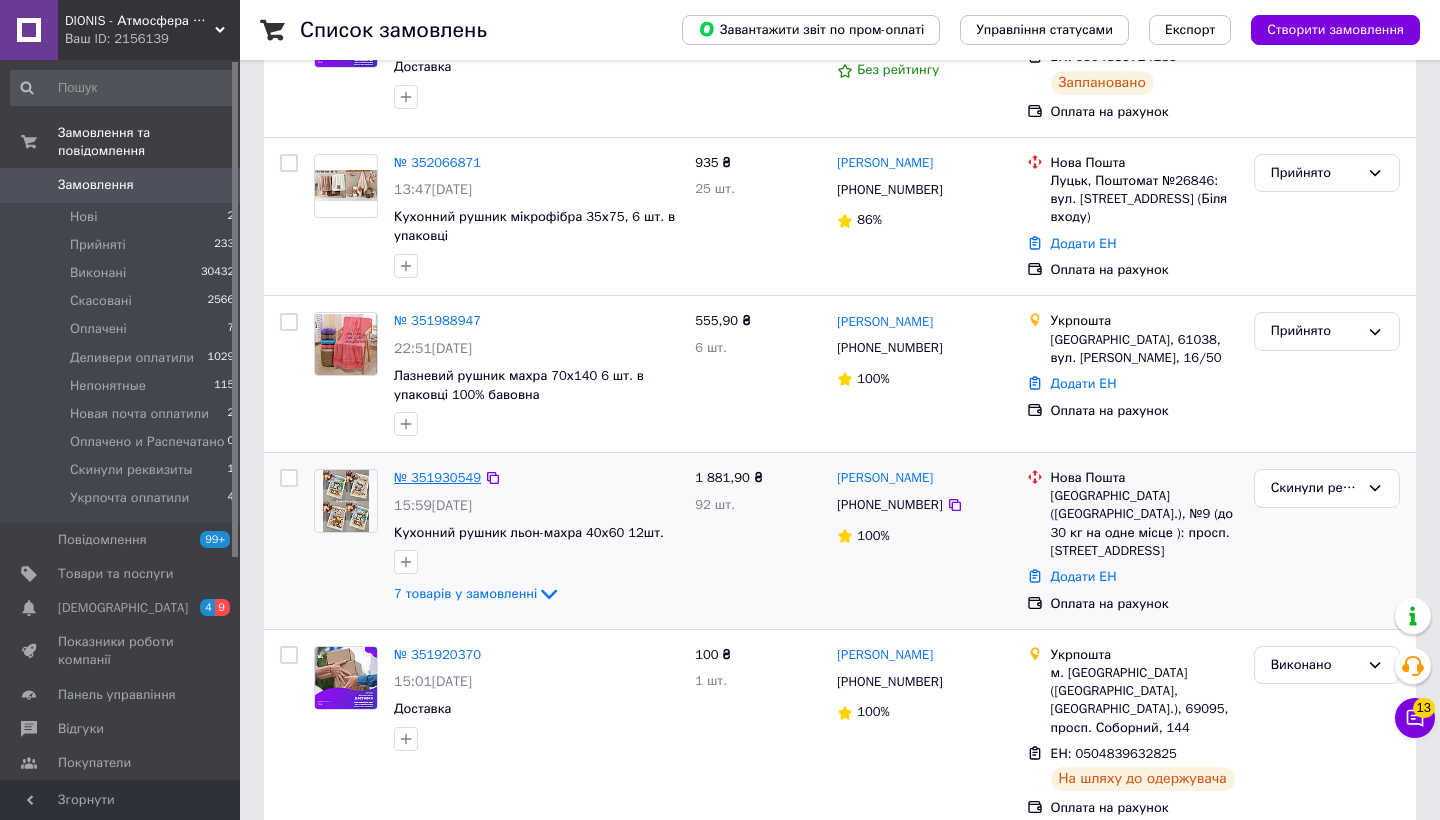 click on "№ 351930549" at bounding box center (437, 477) 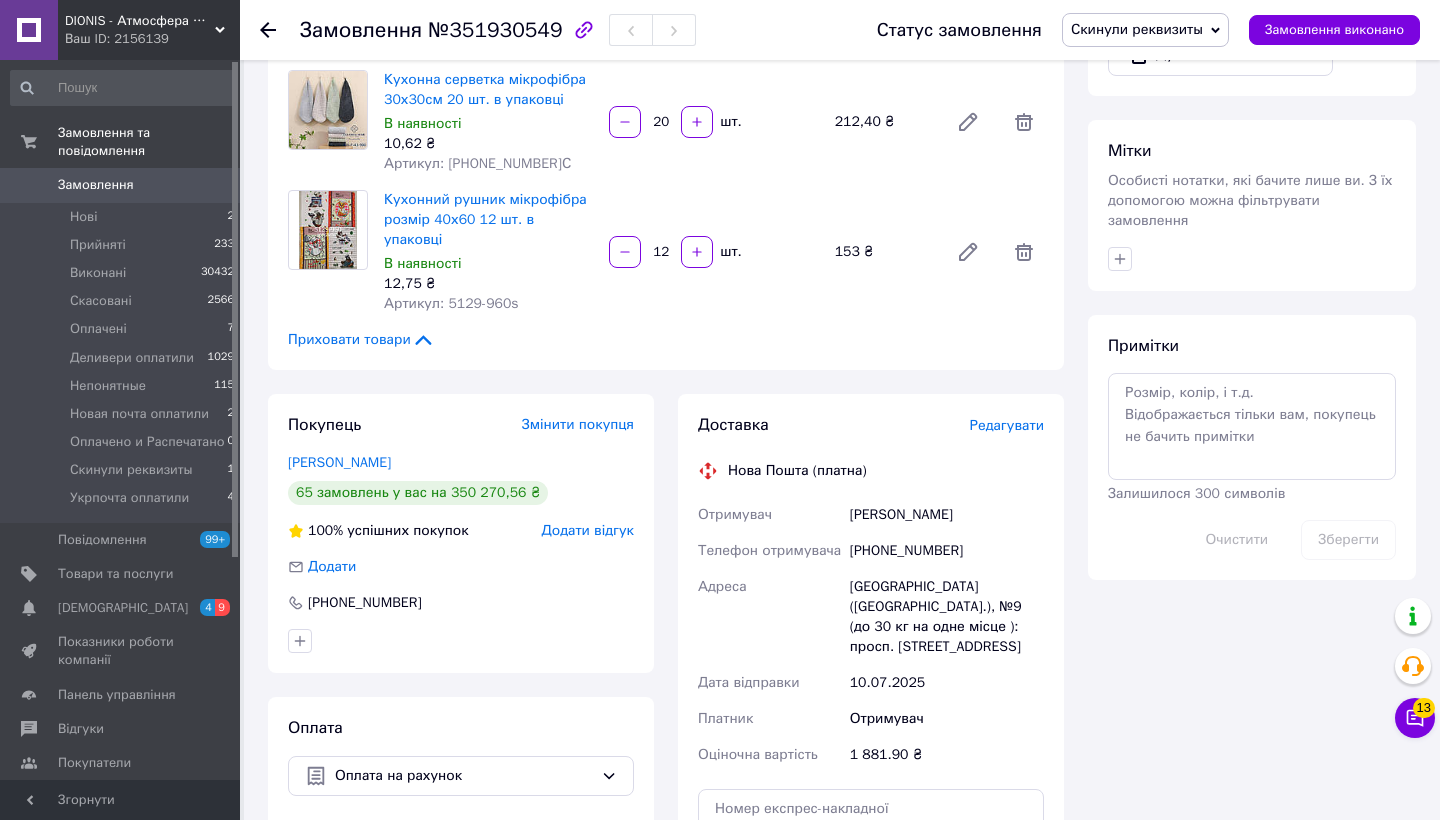 scroll, scrollTop: 798, scrollLeft: 0, axis: vertical 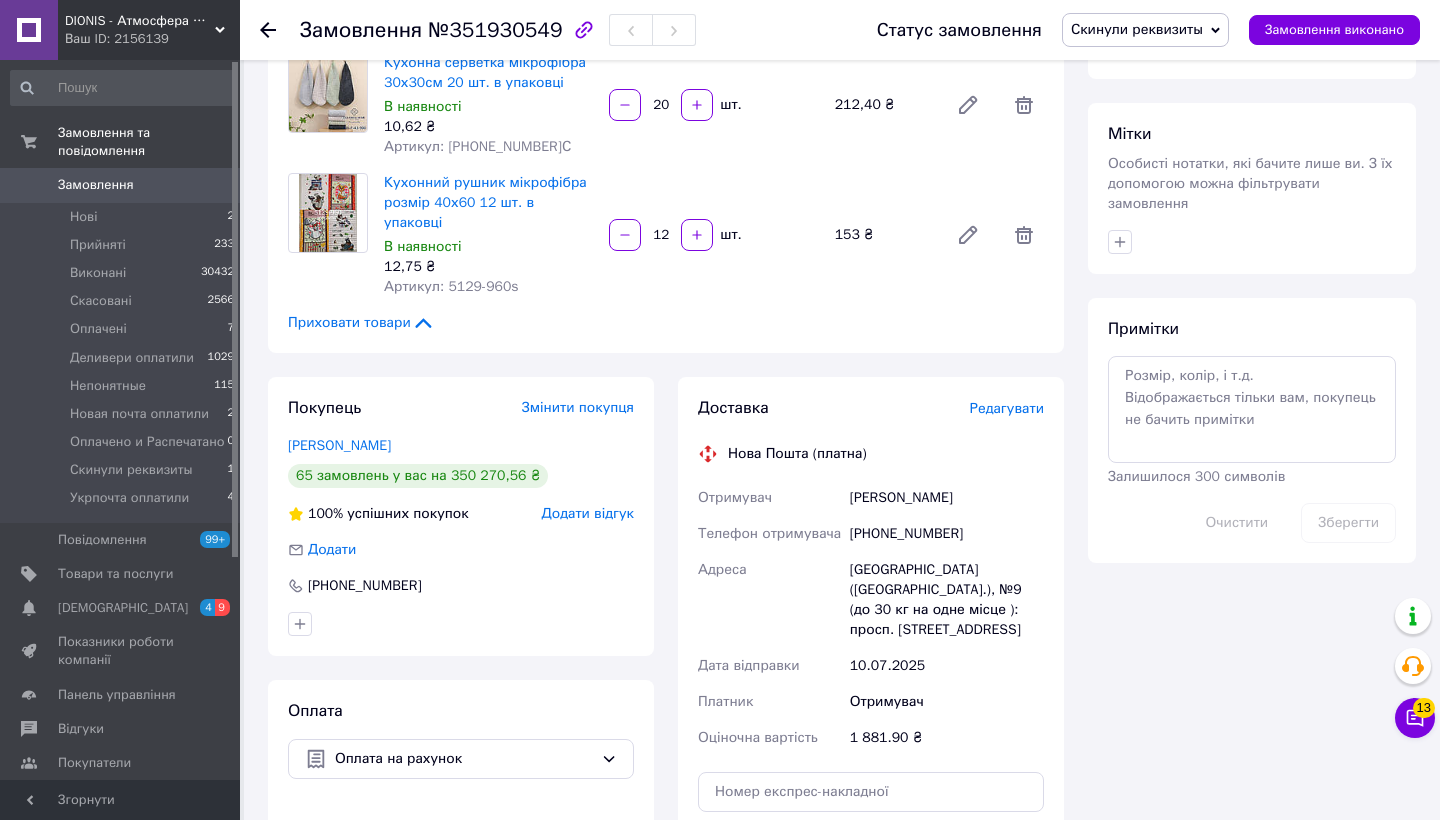click on "Редагувати" at bounding box center [1007, 408] 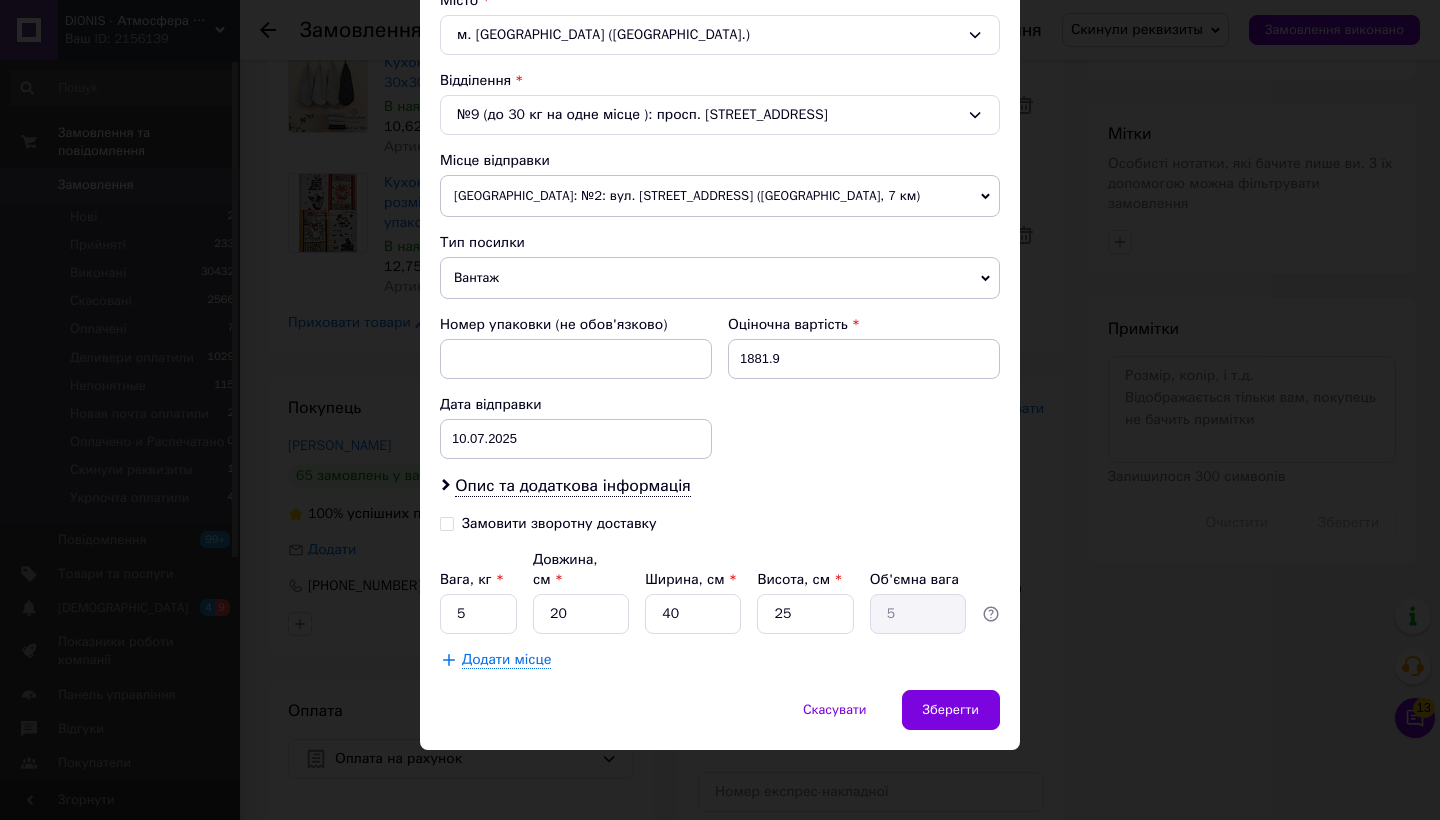 scroll, scrollTop: 563, scrollLeft: 0, axis: vertical 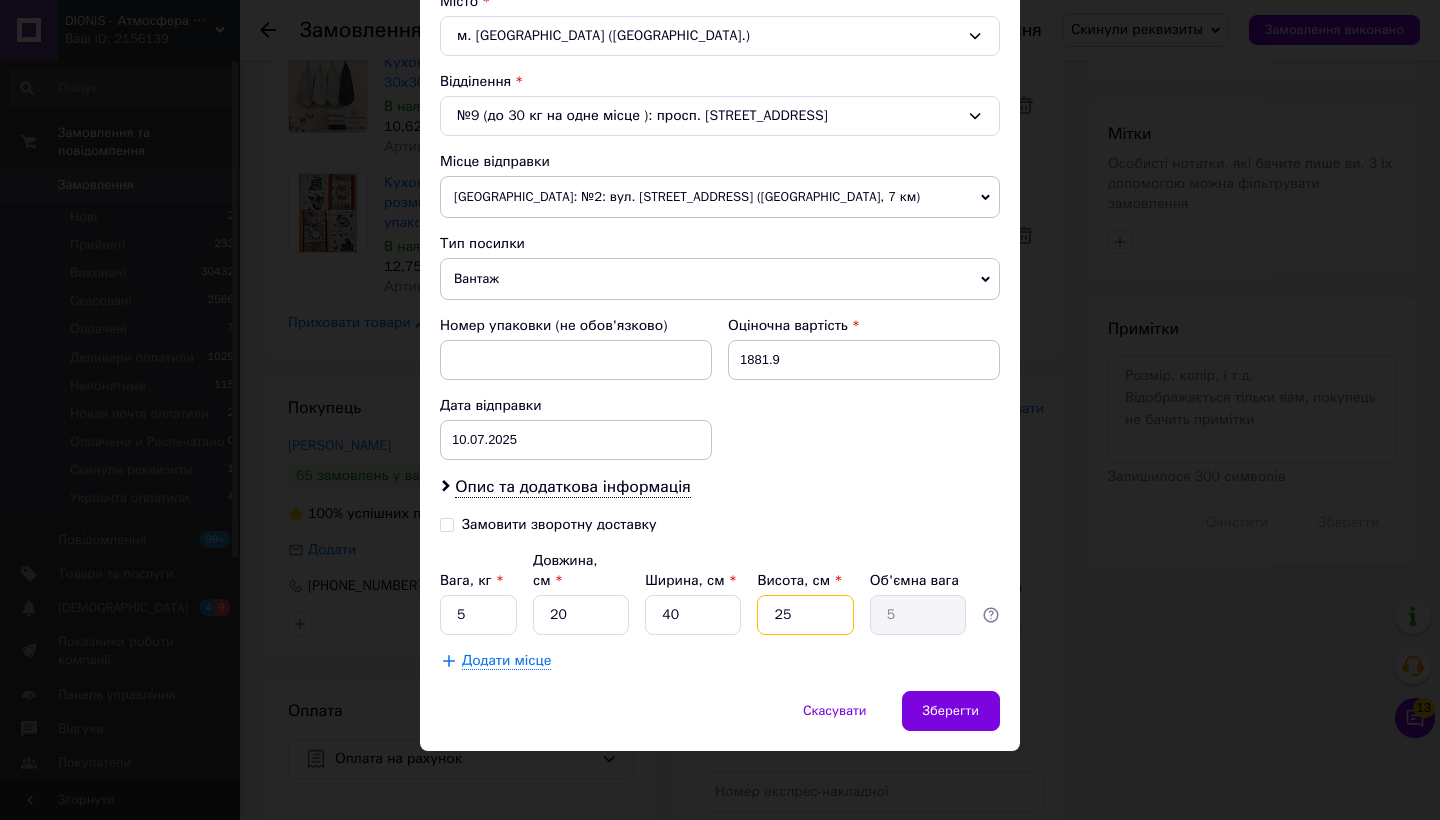 drag, startPoint x: 791, startPoint y: 615, endPoint x: 728, endPoint y: 615, distance: 63 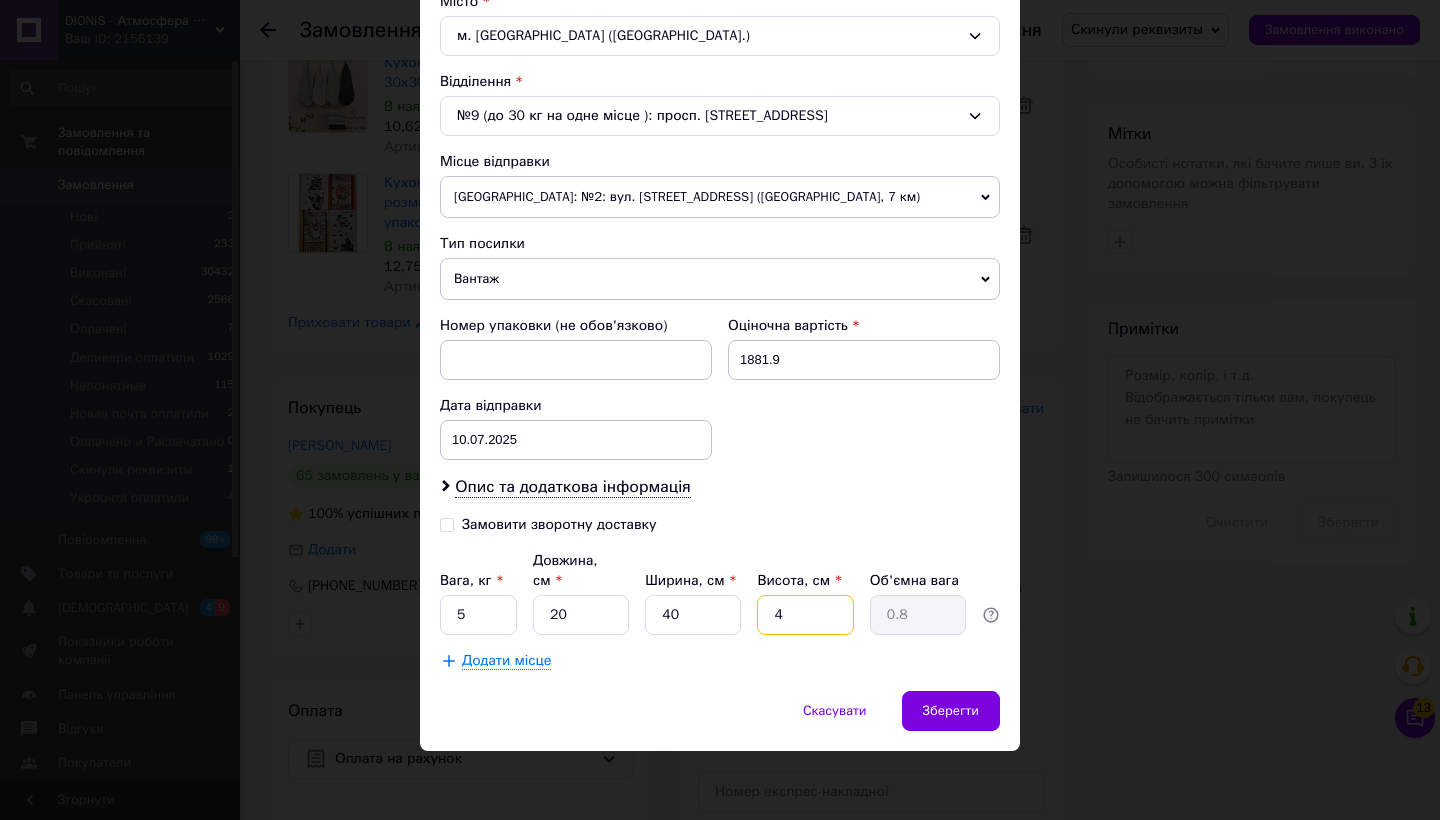 type on "40" 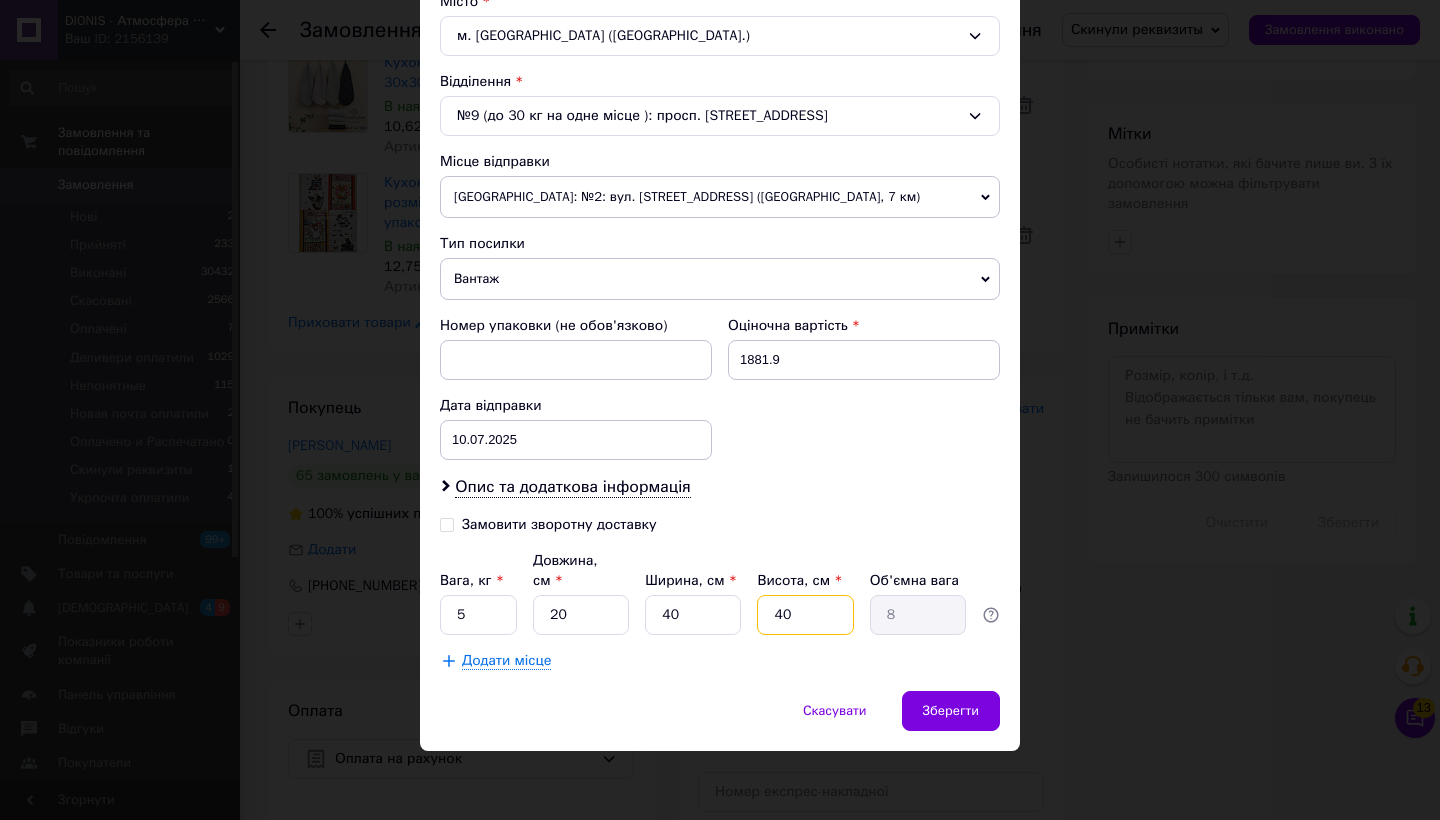 type on "40" 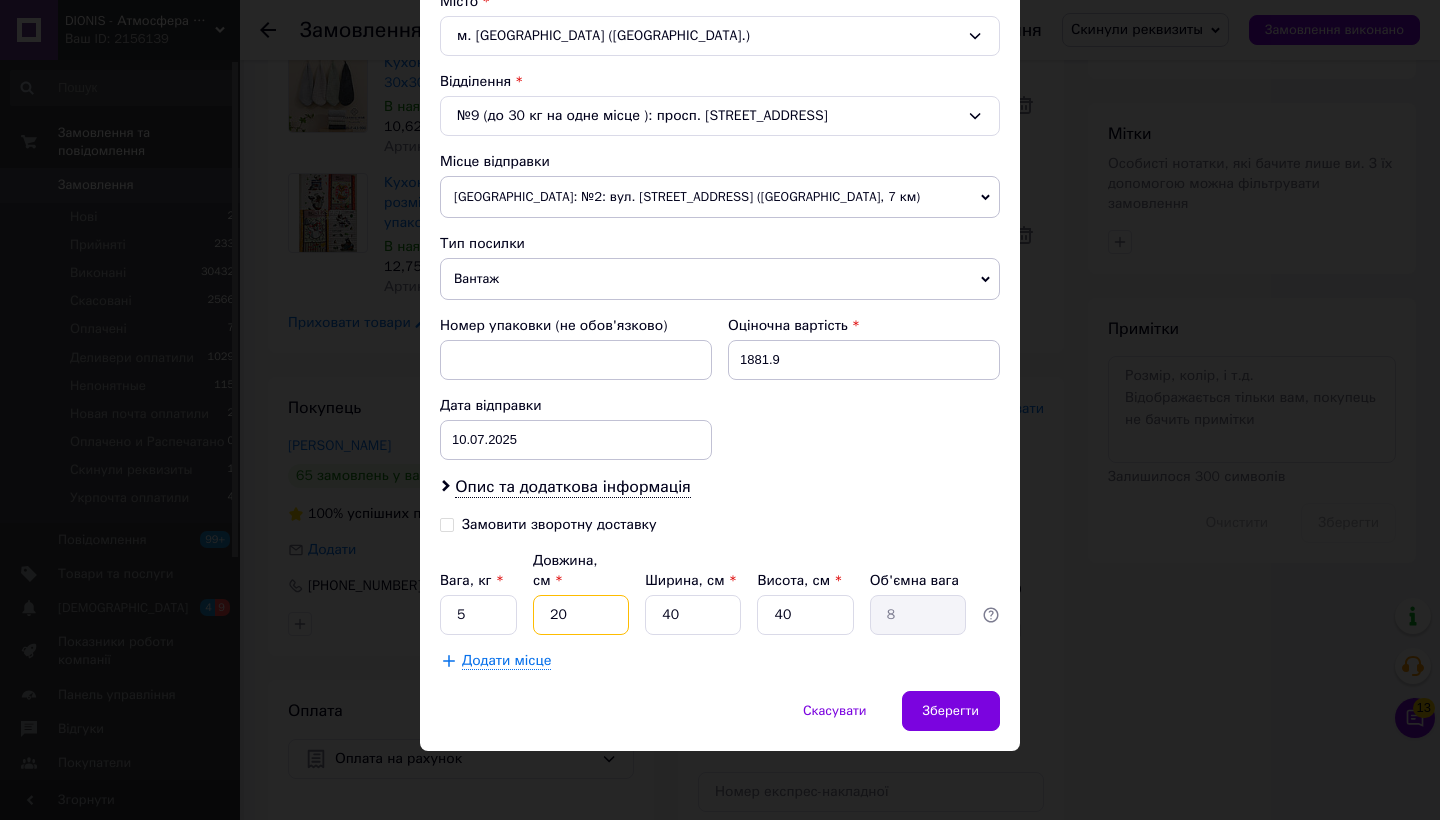 drag, startPoint x: 580, startPoint y: 620, endPoint x: 528, endPoint y: 616, distance: 52.153618 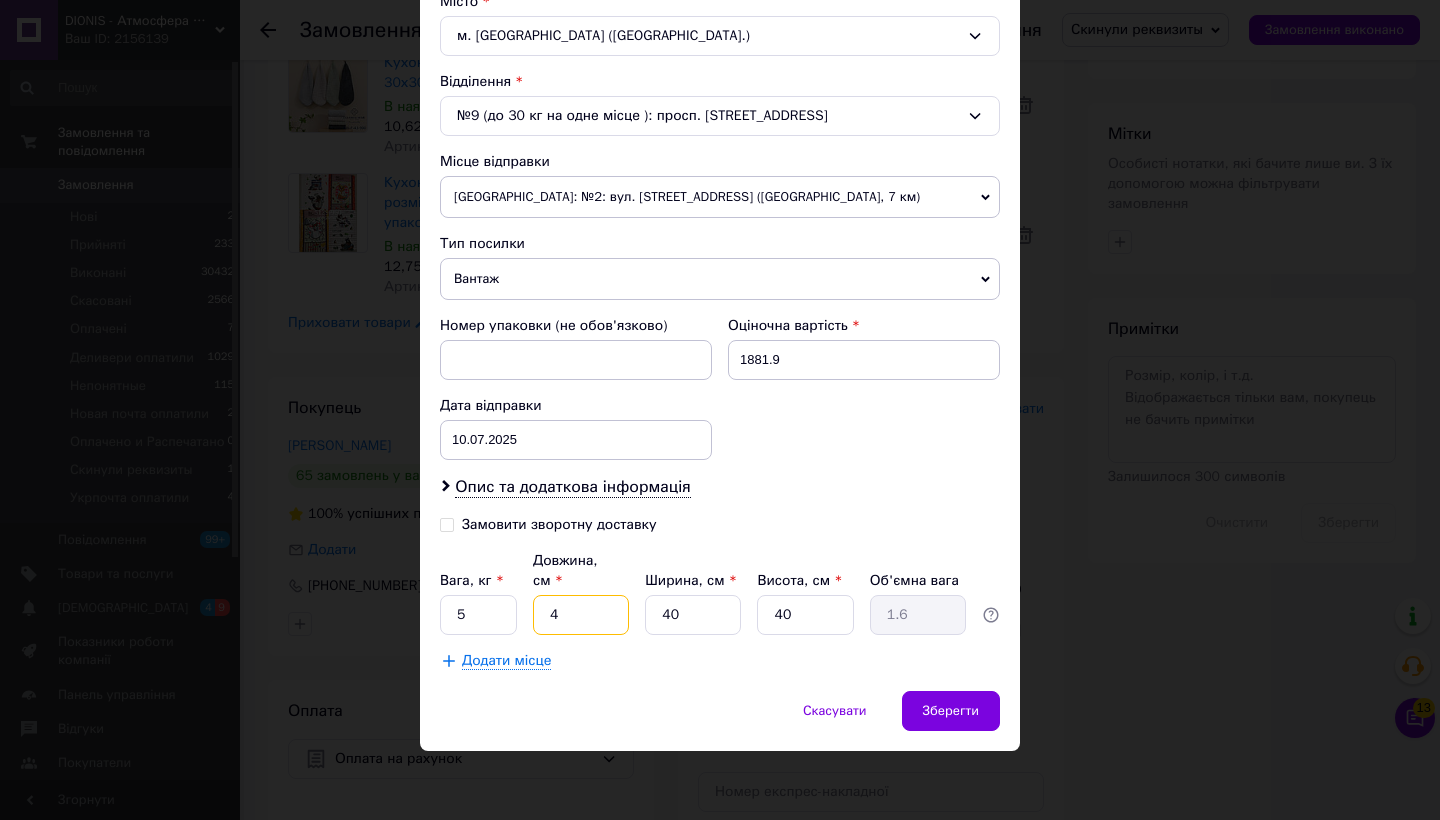 type on "40" 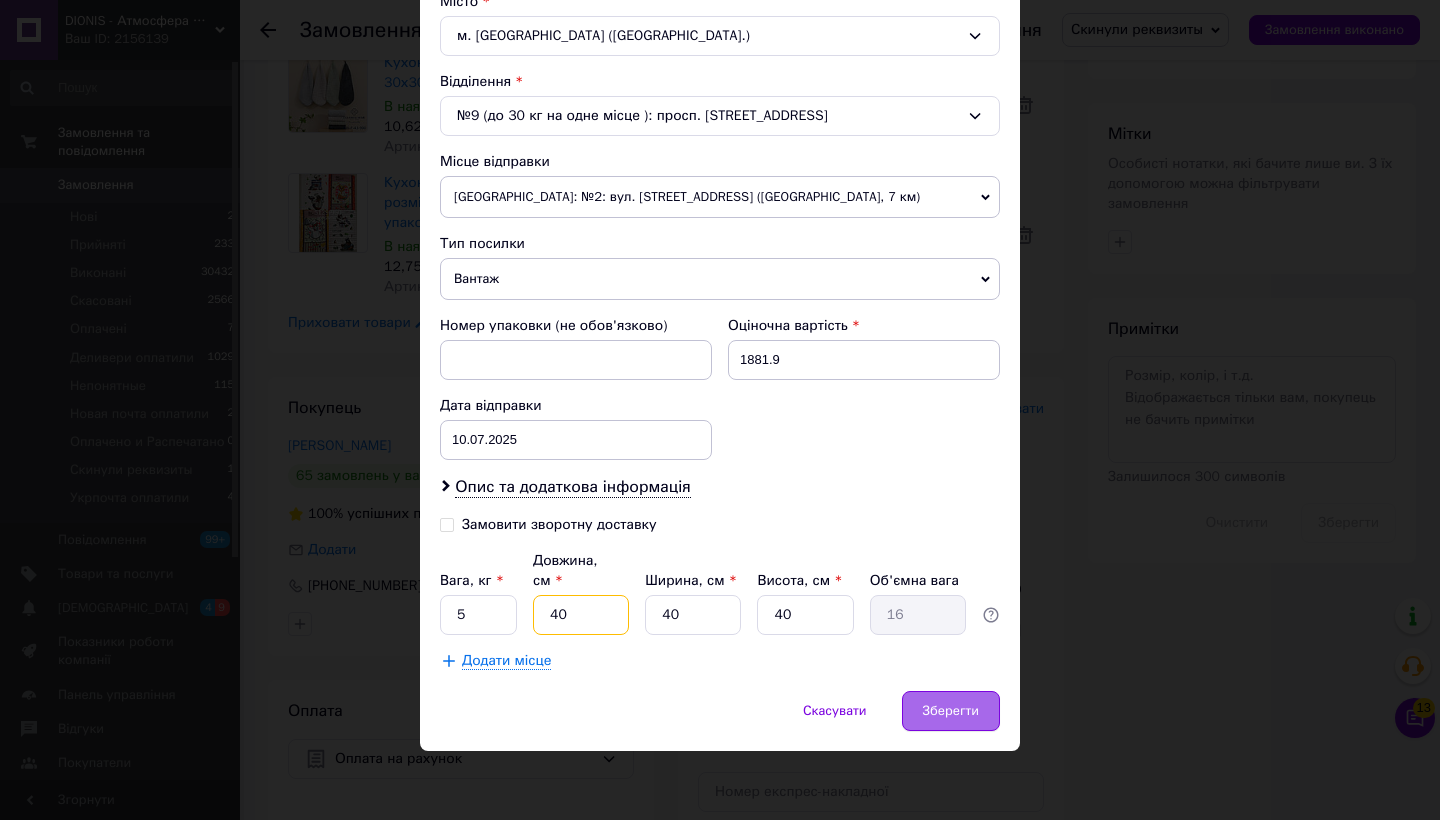 type on "40" 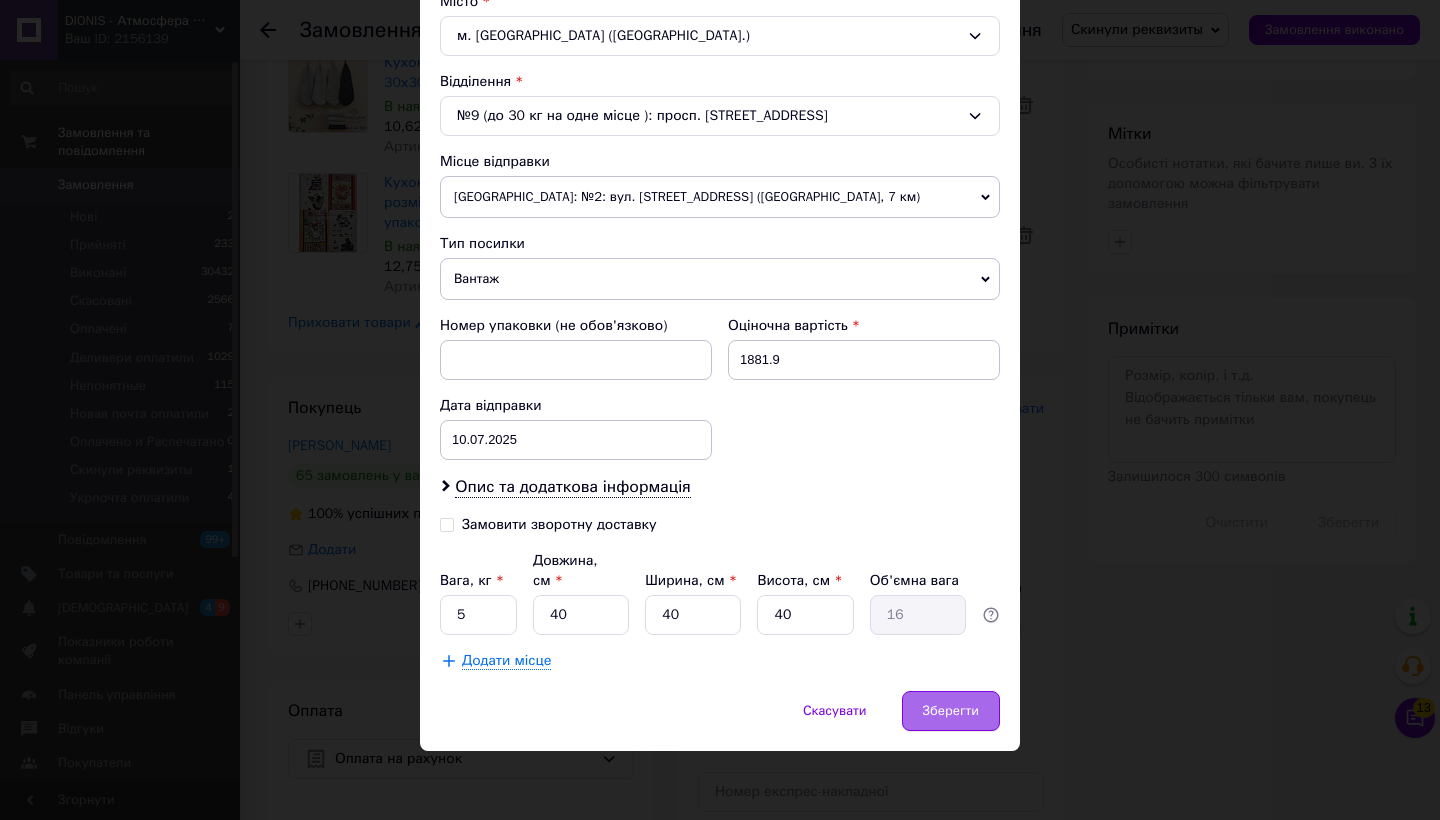 click on "Зберегти" at bounding box center [951, 711] 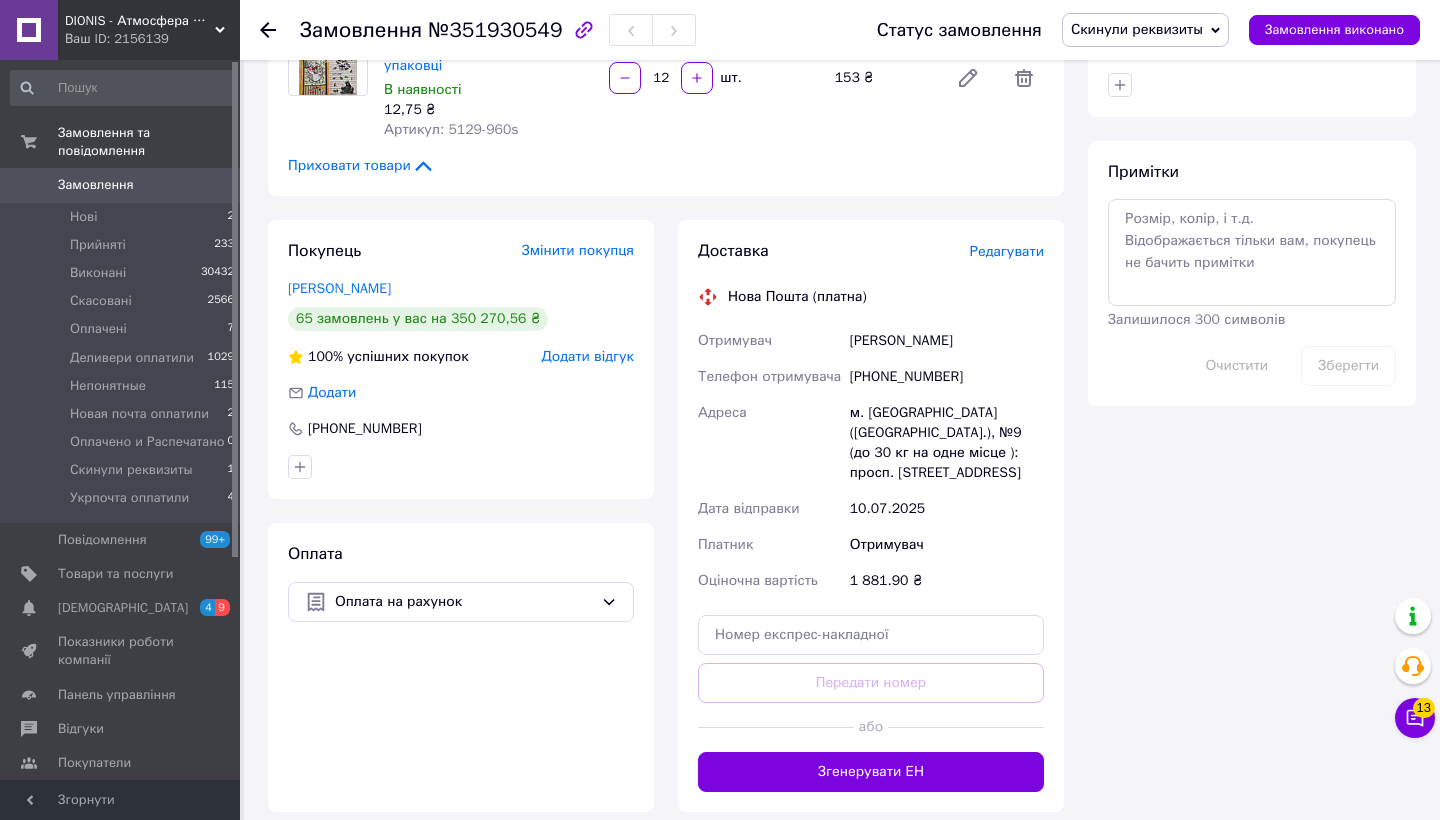 scroll, scrollTop: 1033, scrollLeft: 0, axis: vertical 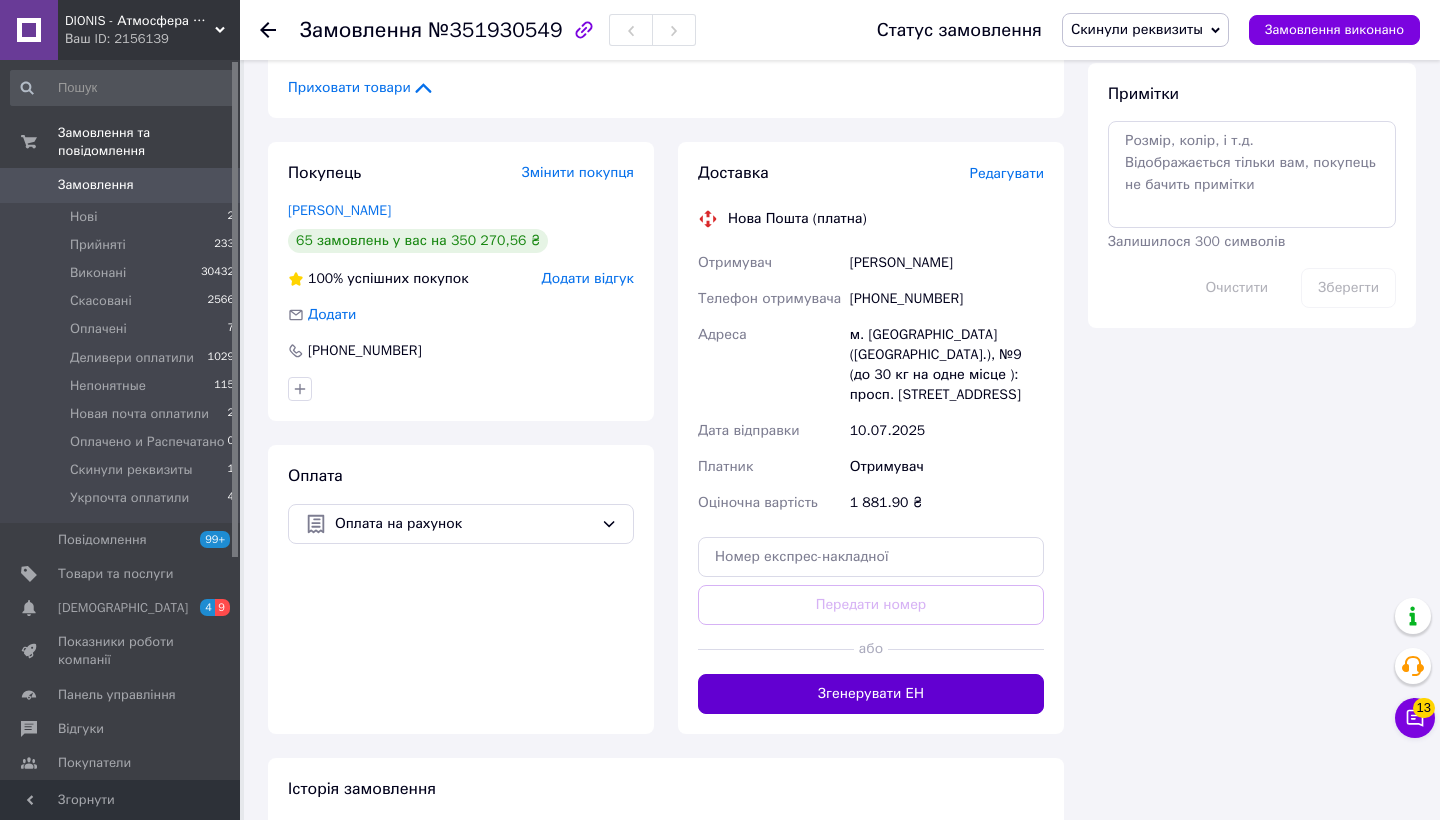 click on "Згенерувати ЕН" at bounding box center [871, 694] 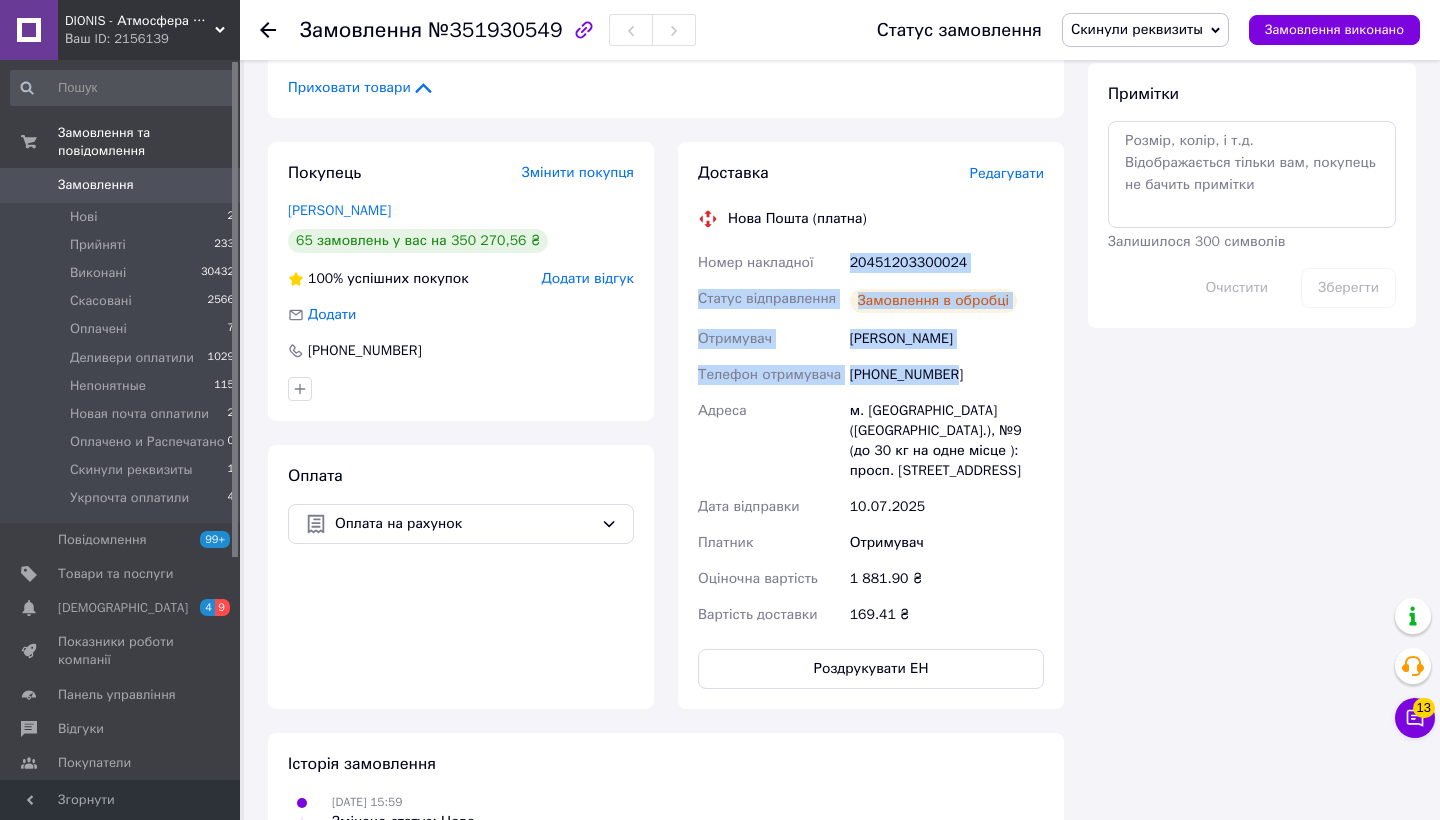drag, startPoint x: 849, startPoint y: 262, endPoint x: 976, endPoint y: 378, distance: 172.00291 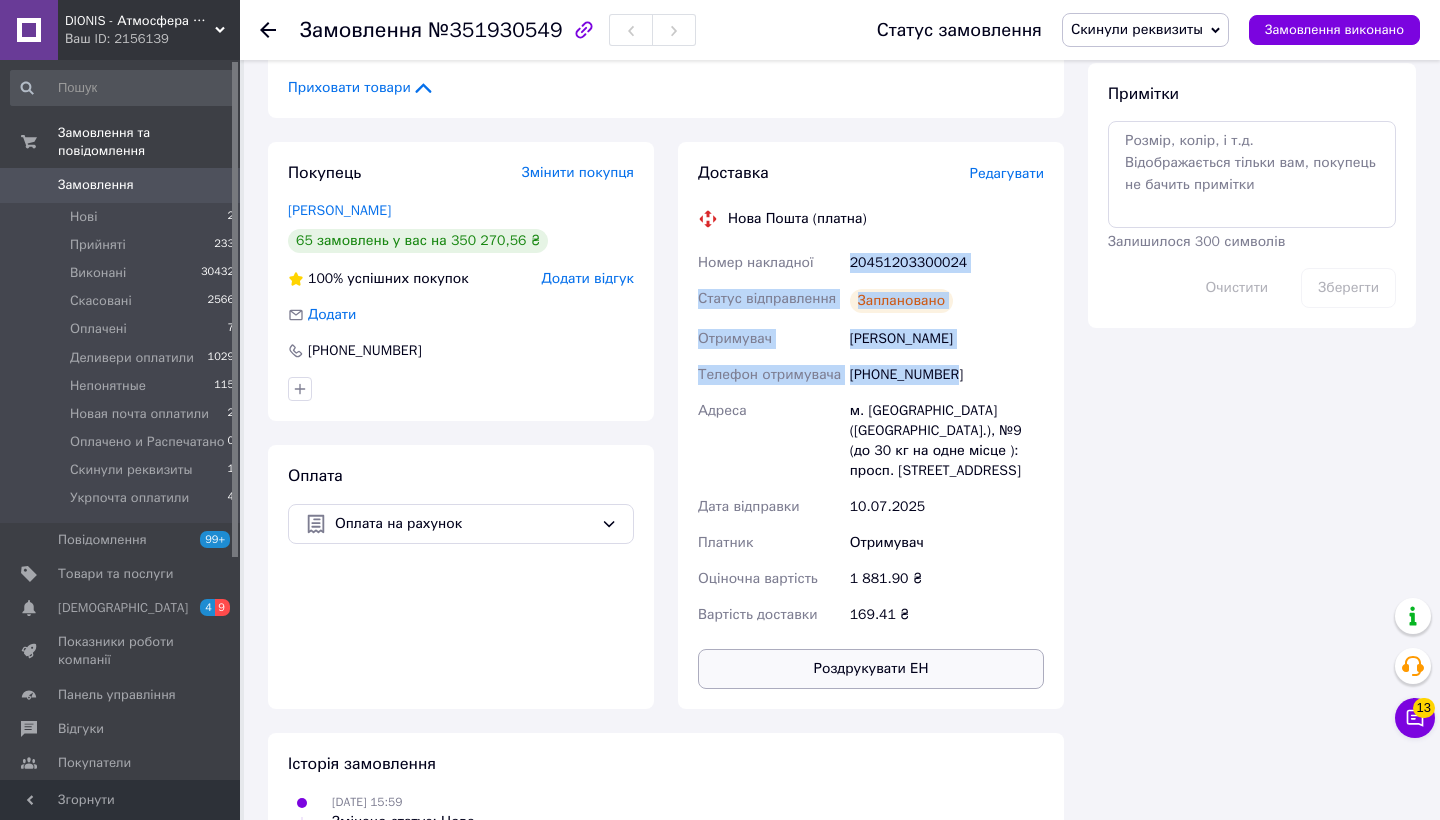 click on "Роздрукувати ЕН" at bounding box center [871, 669] 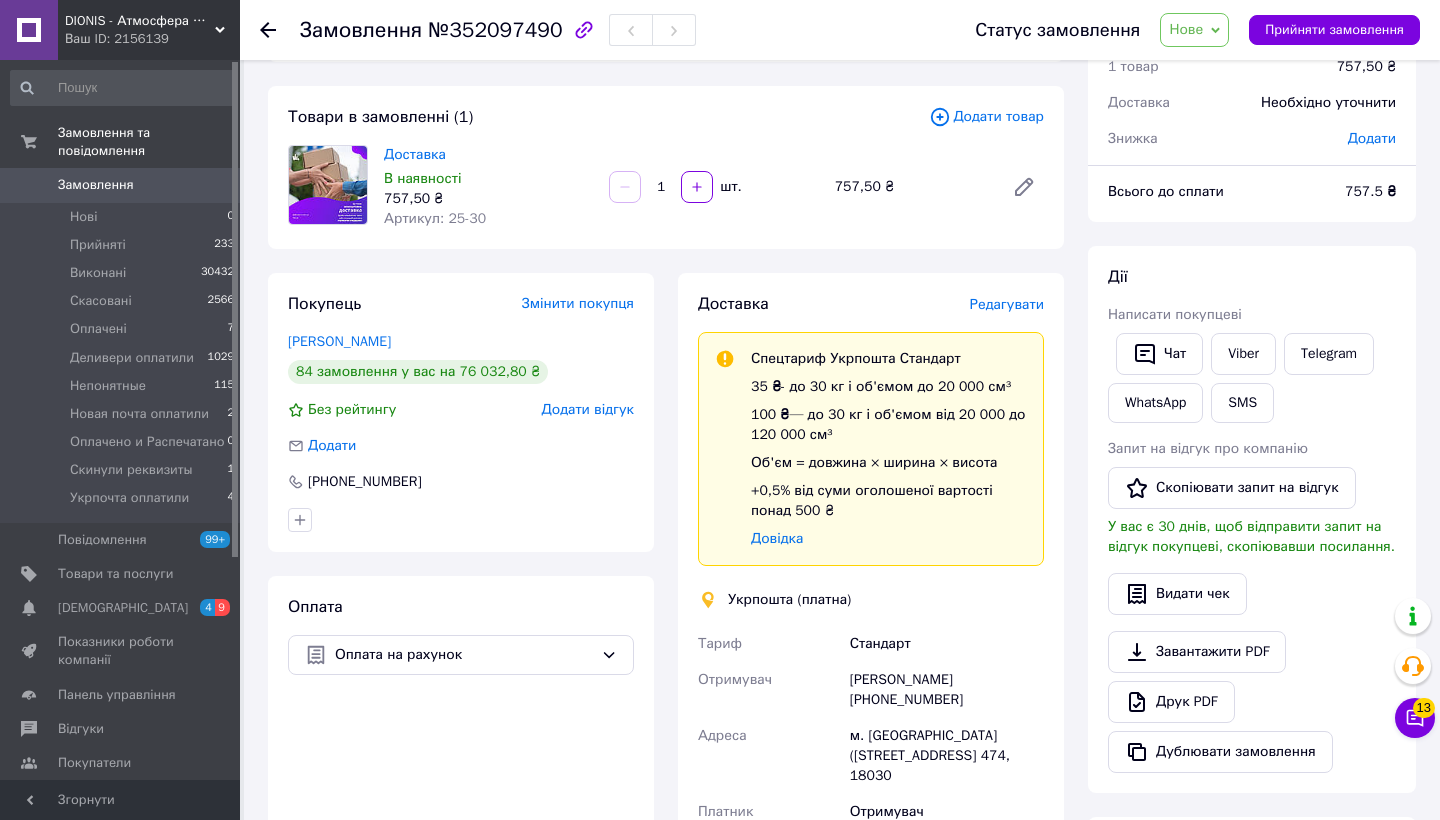 scroll, scrollTop: 115, scrollLeft: 0, axis: vertical 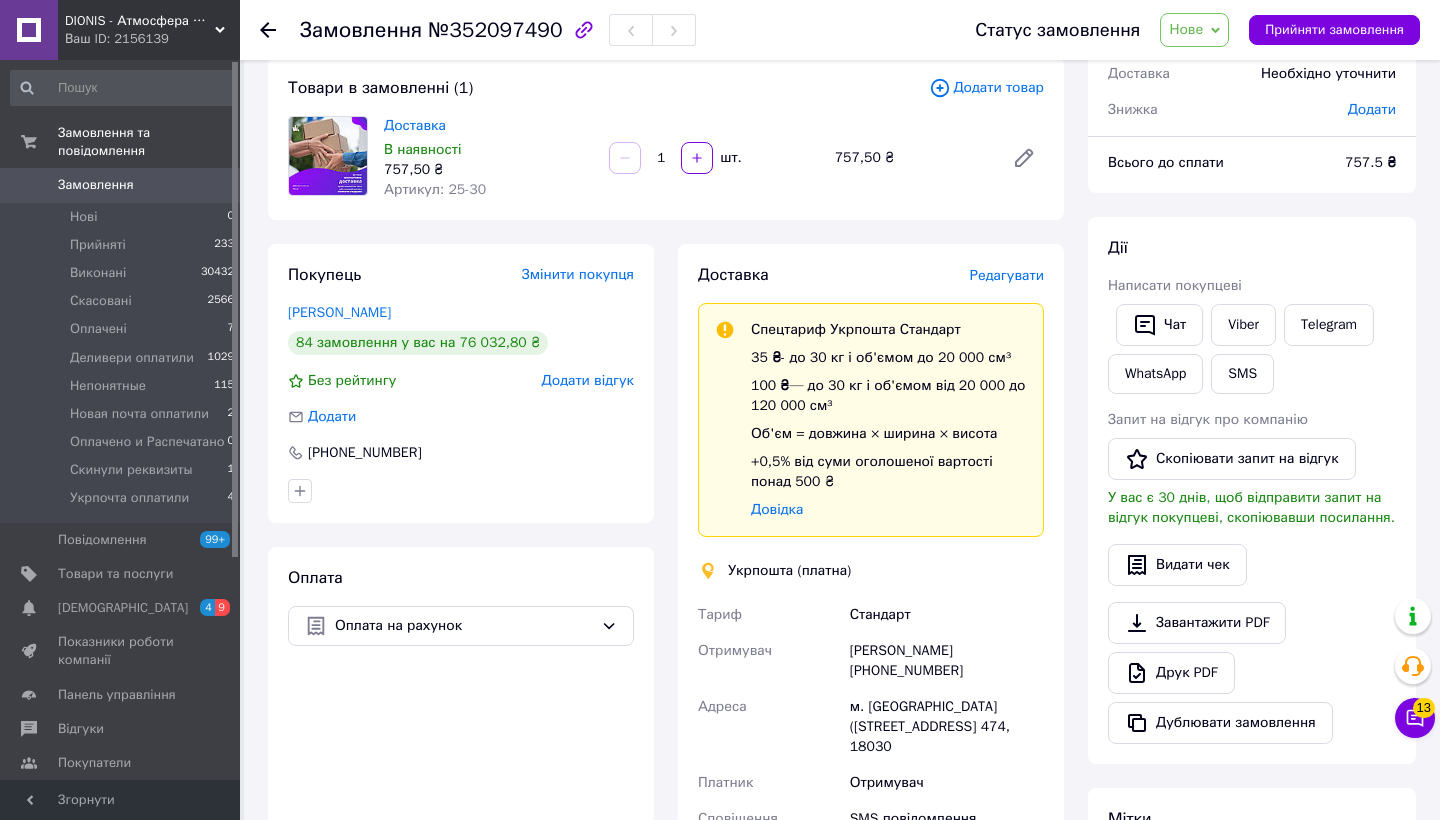 click on "Редагувати" at bounding box center (1007, 275) 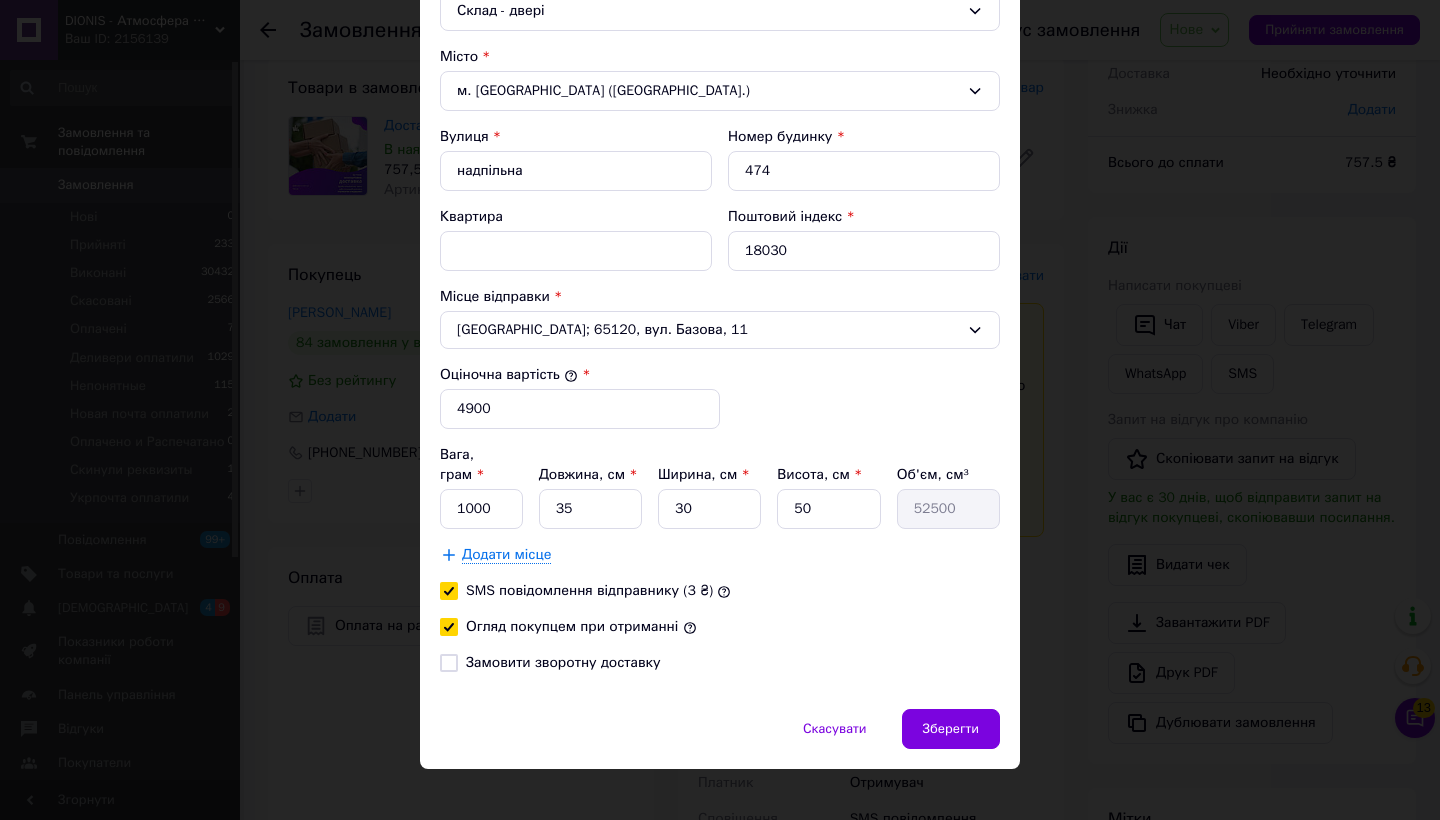 scroll, scrollTop: 583, scrollLeft: 0, axis: vertical 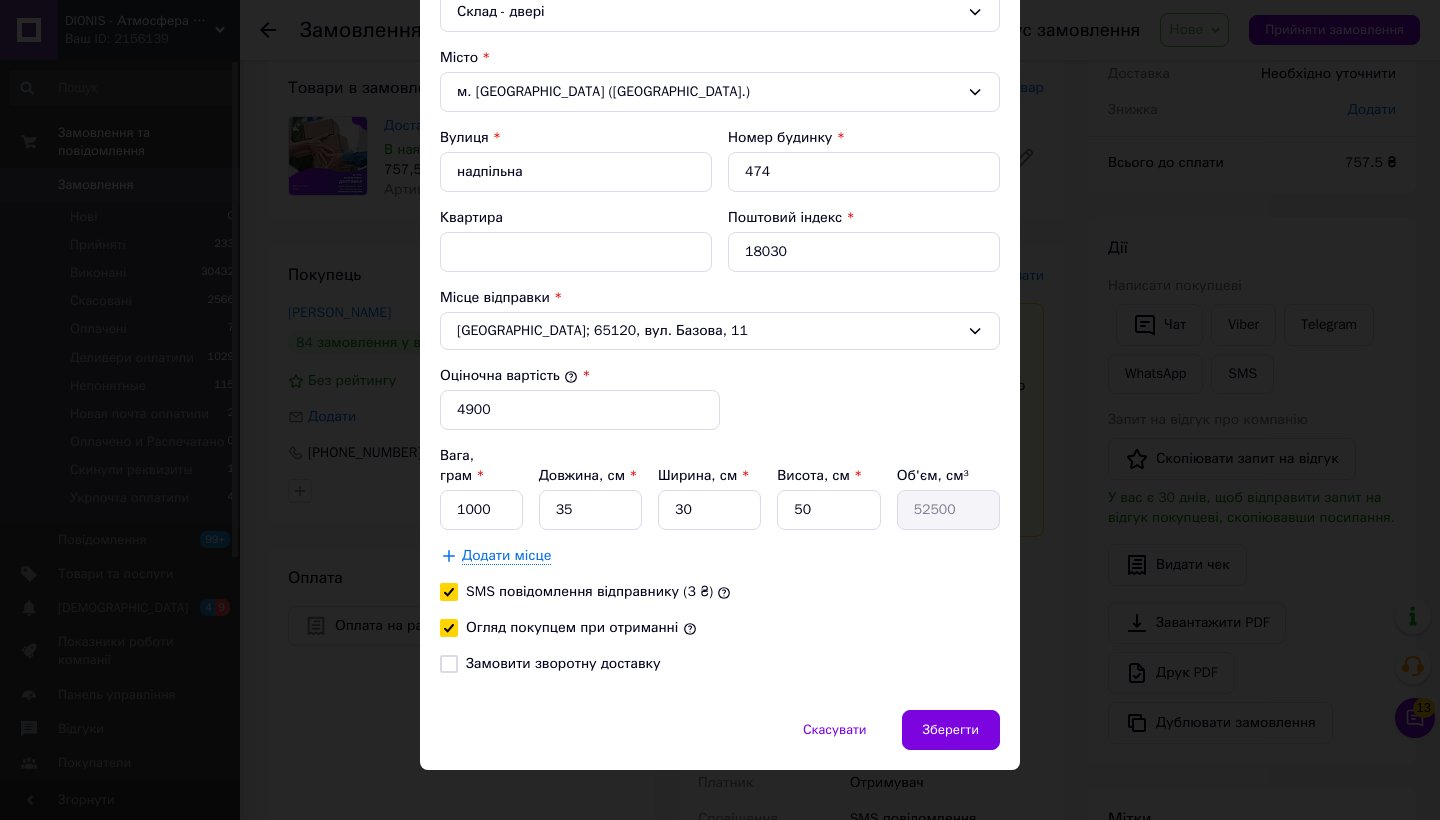 click on "Додати місце" at bounding box center (506, 556) 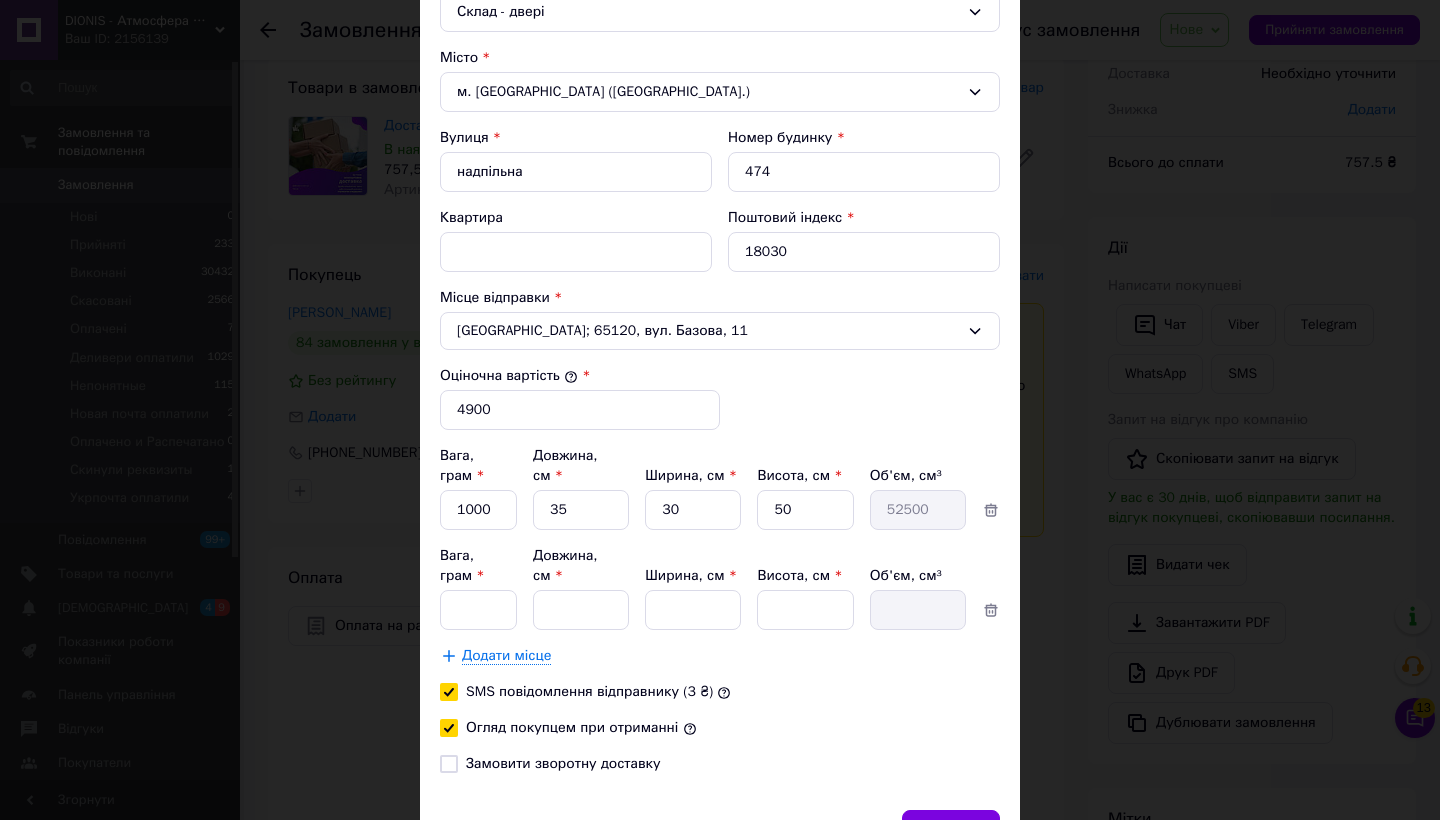 click on "Додати місце" at bounding box center (506, 656) 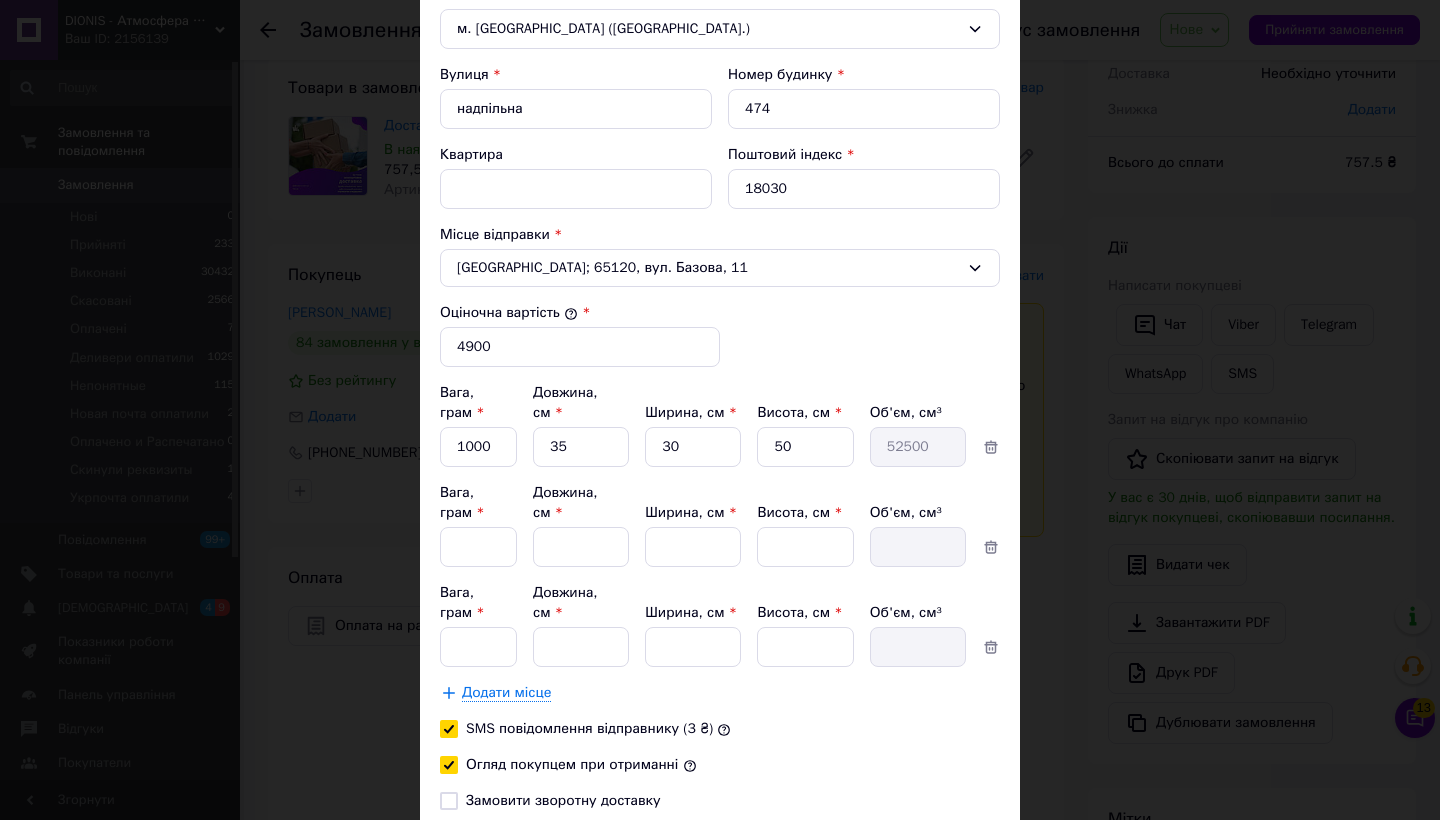 scroll, scrollTop: 649, scrollLeft: 0, axis: vertical 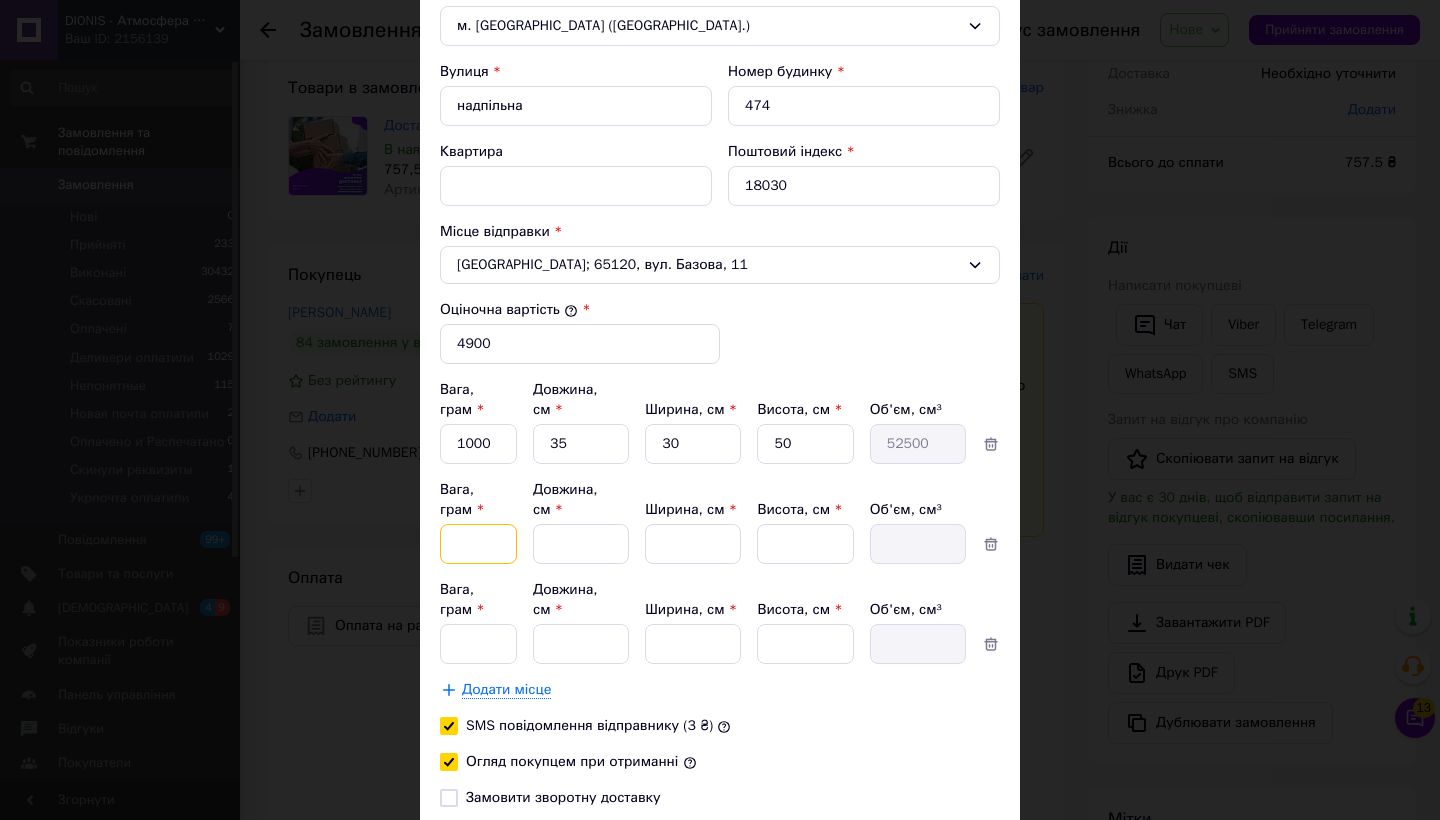 click on "Вага, грам   *" at bounding box center [478, 444] 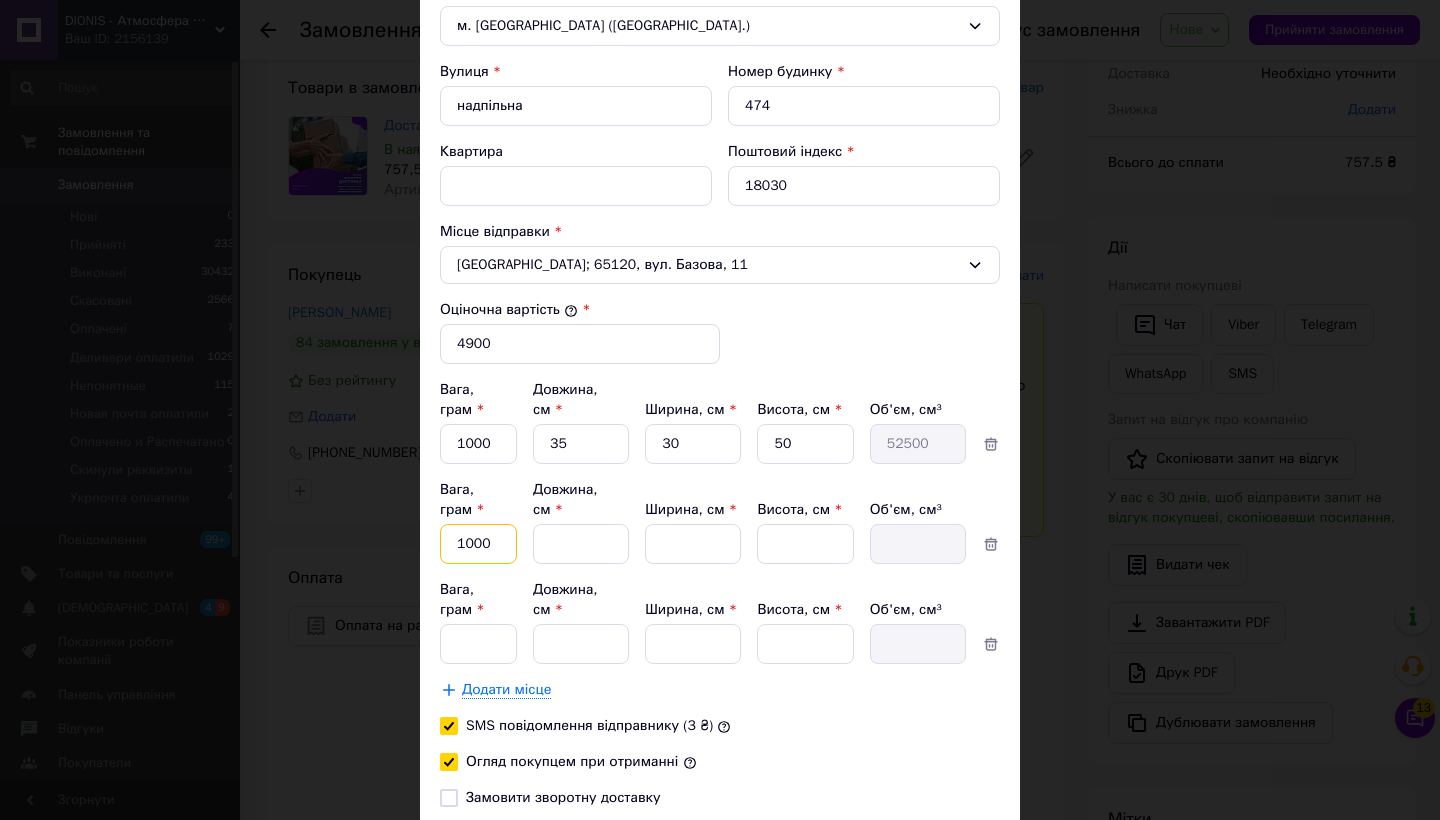 type on "1000" 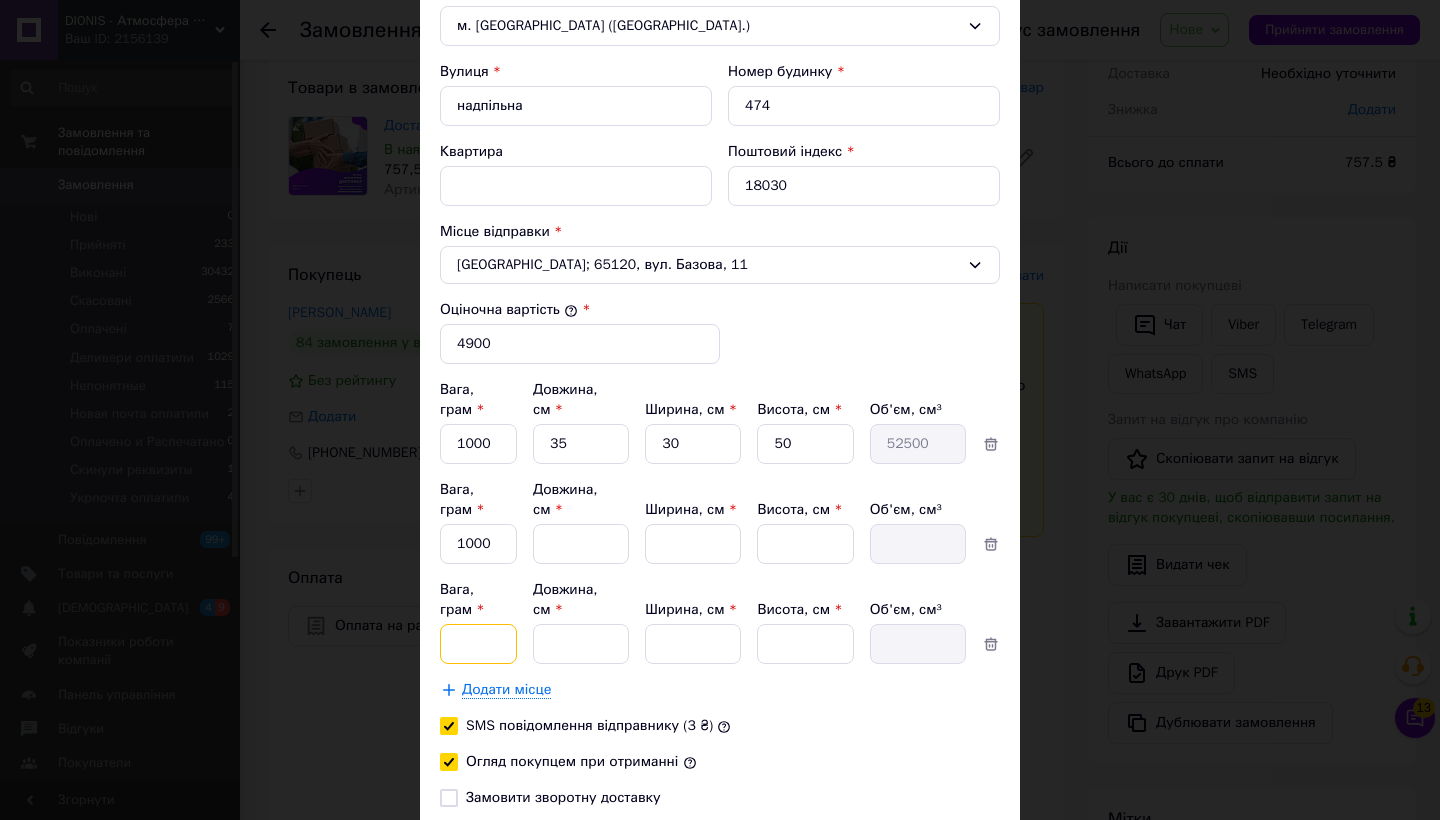 click on "Вага, грам   *" at bounding box center (478, 444) 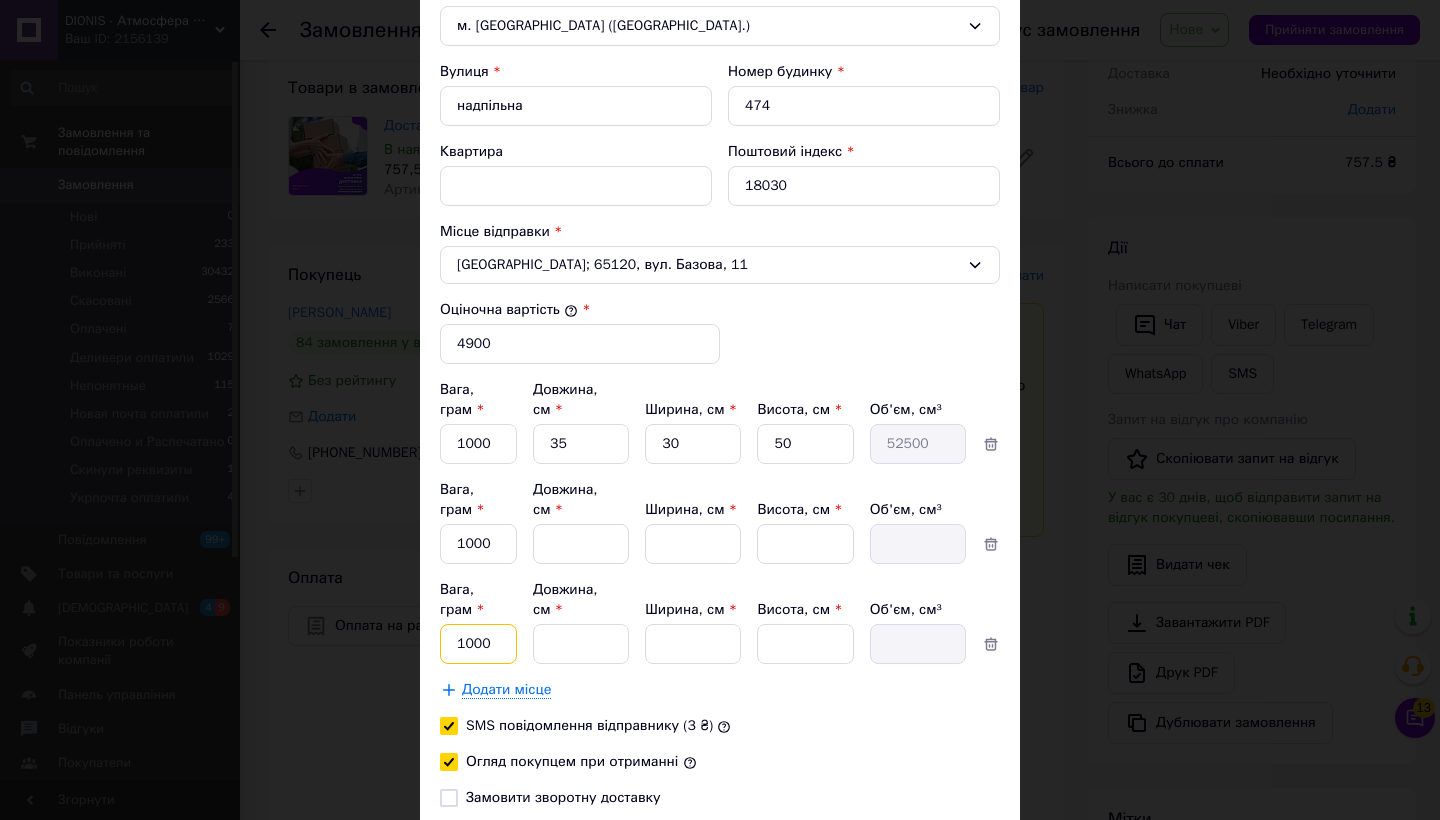 type on "1000" 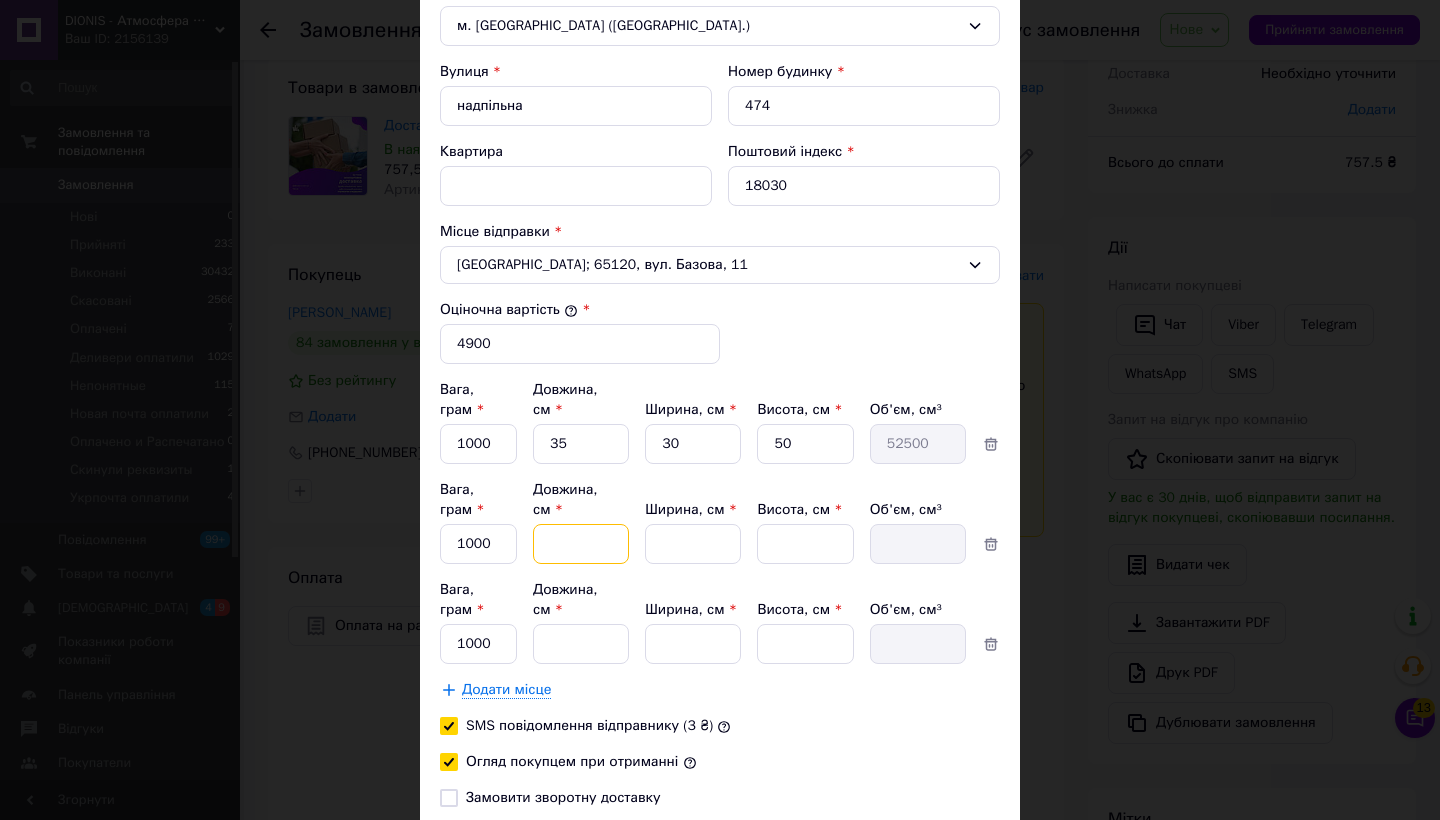 click on "Довжина, см   *" at bounding box center (581, 444) 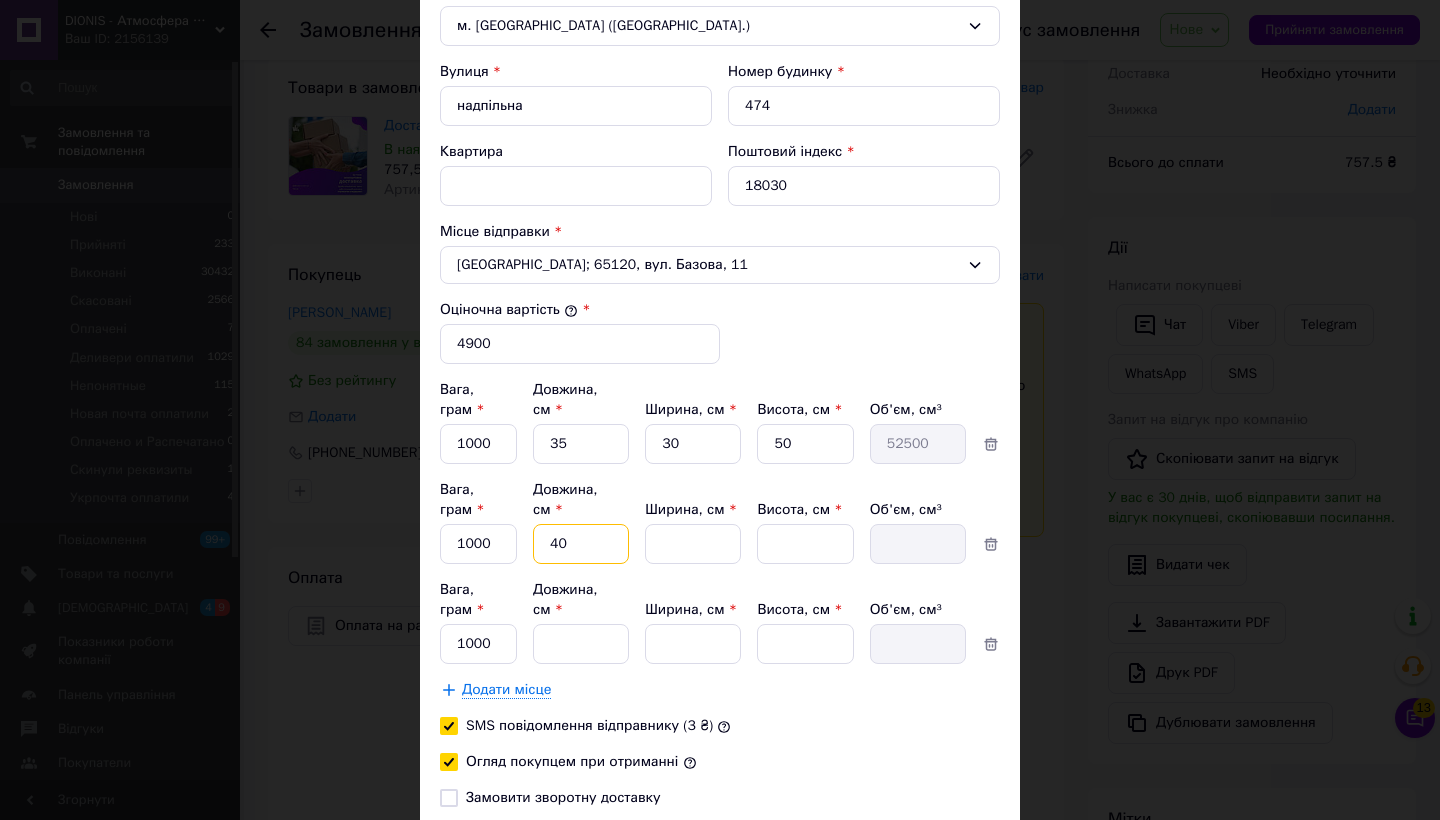 type on "40" 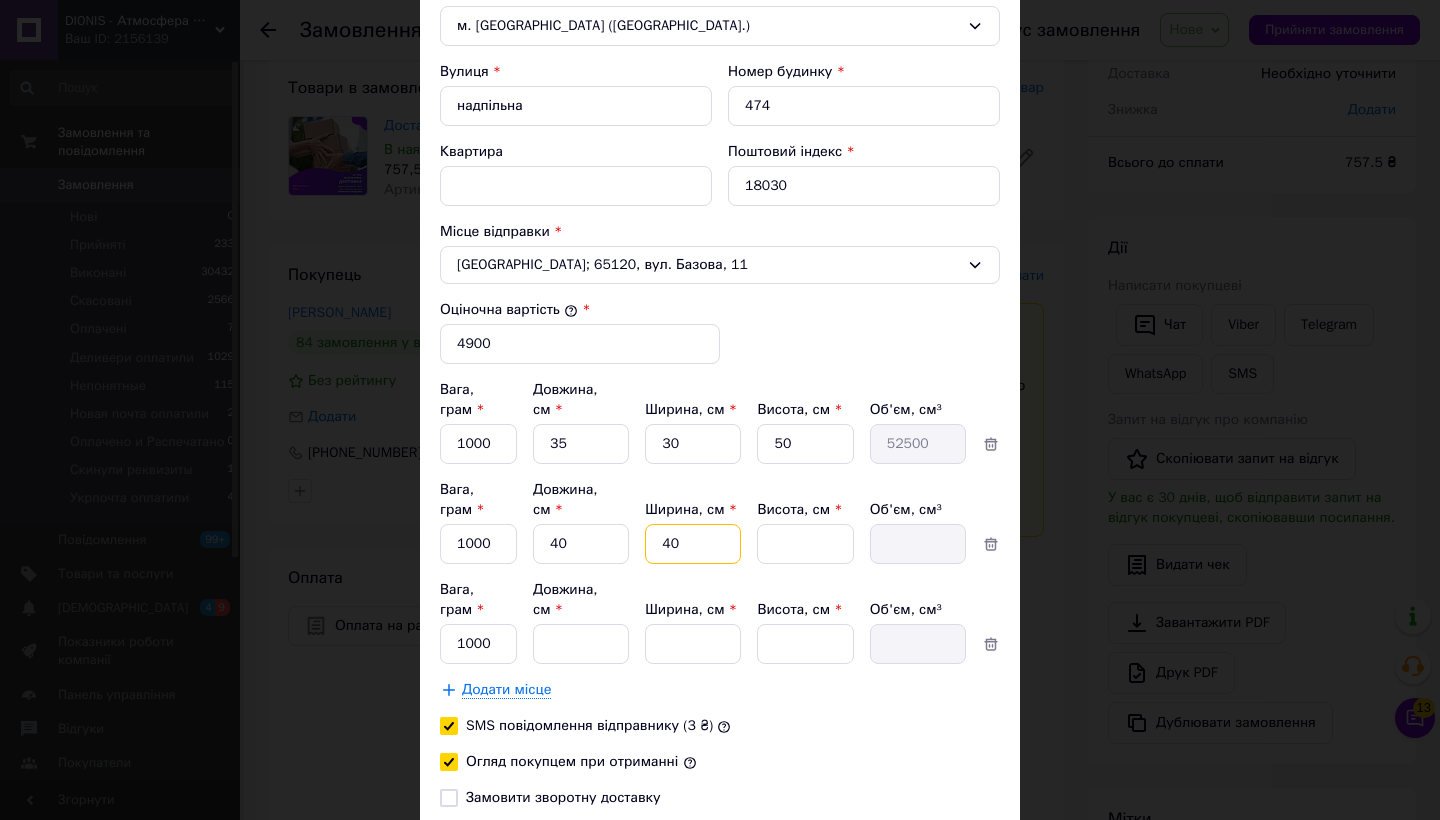 type on "40" 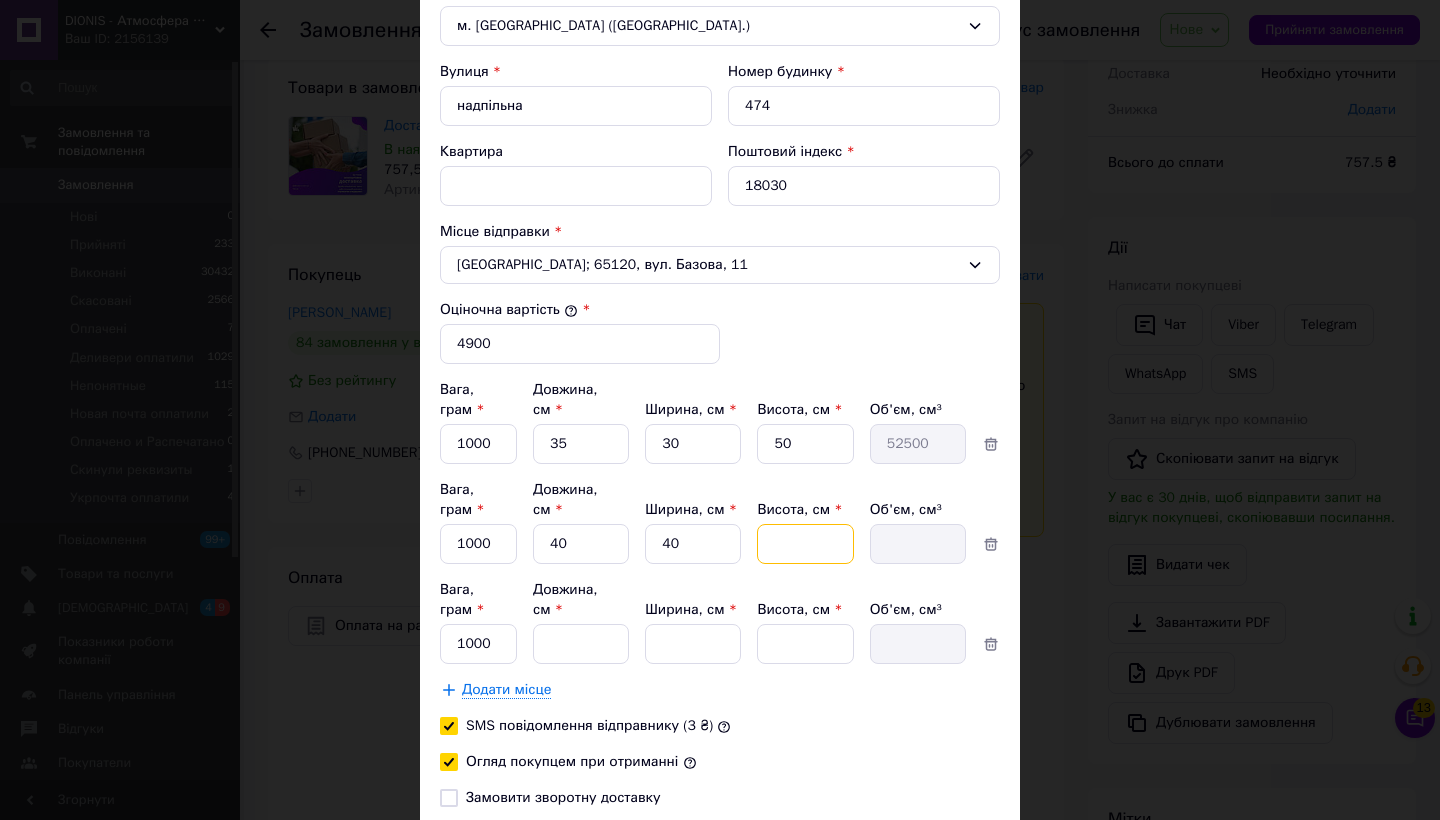 type on "3" 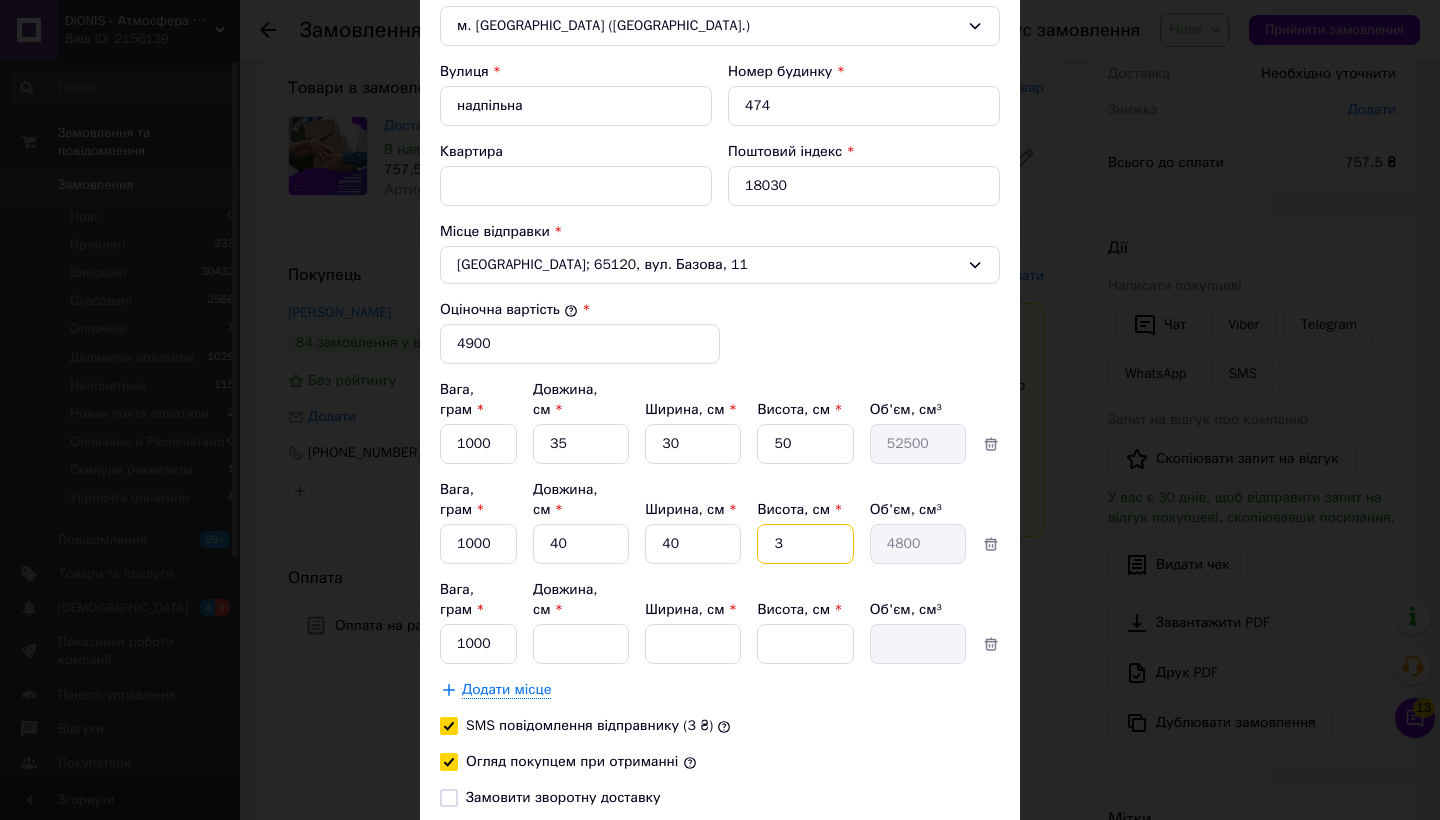 type on "30" 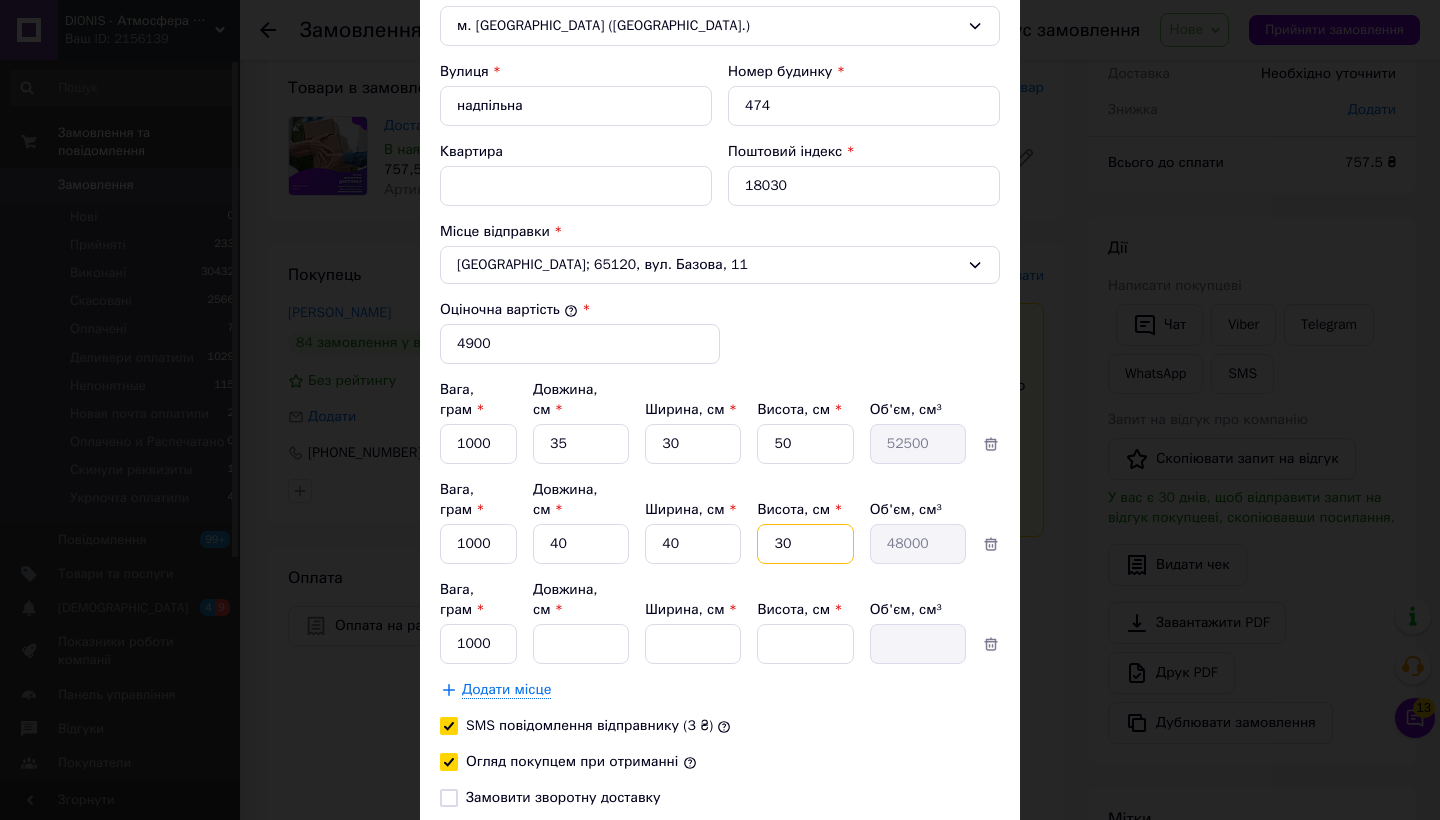 type on "3" 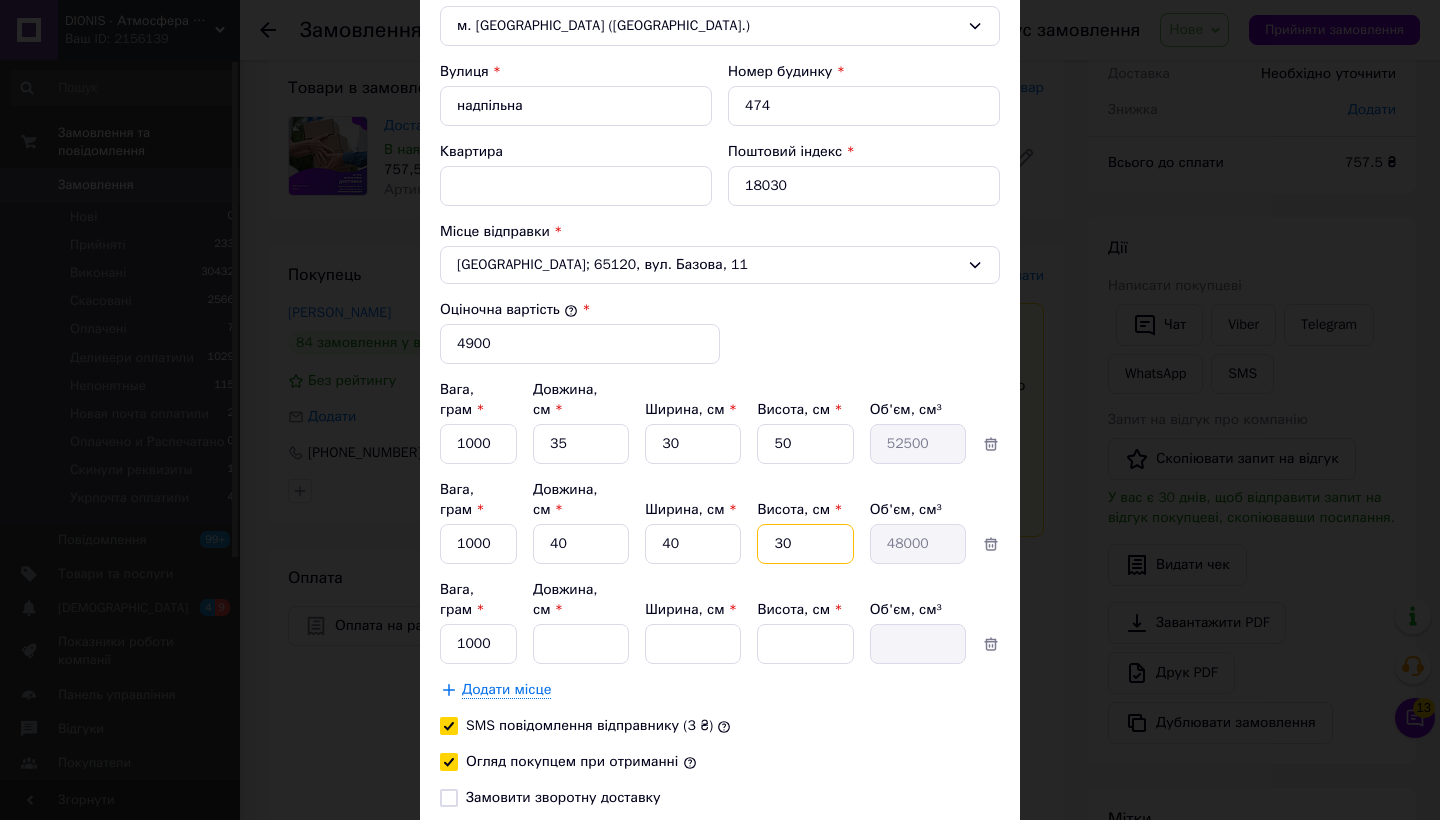 type on "4800" 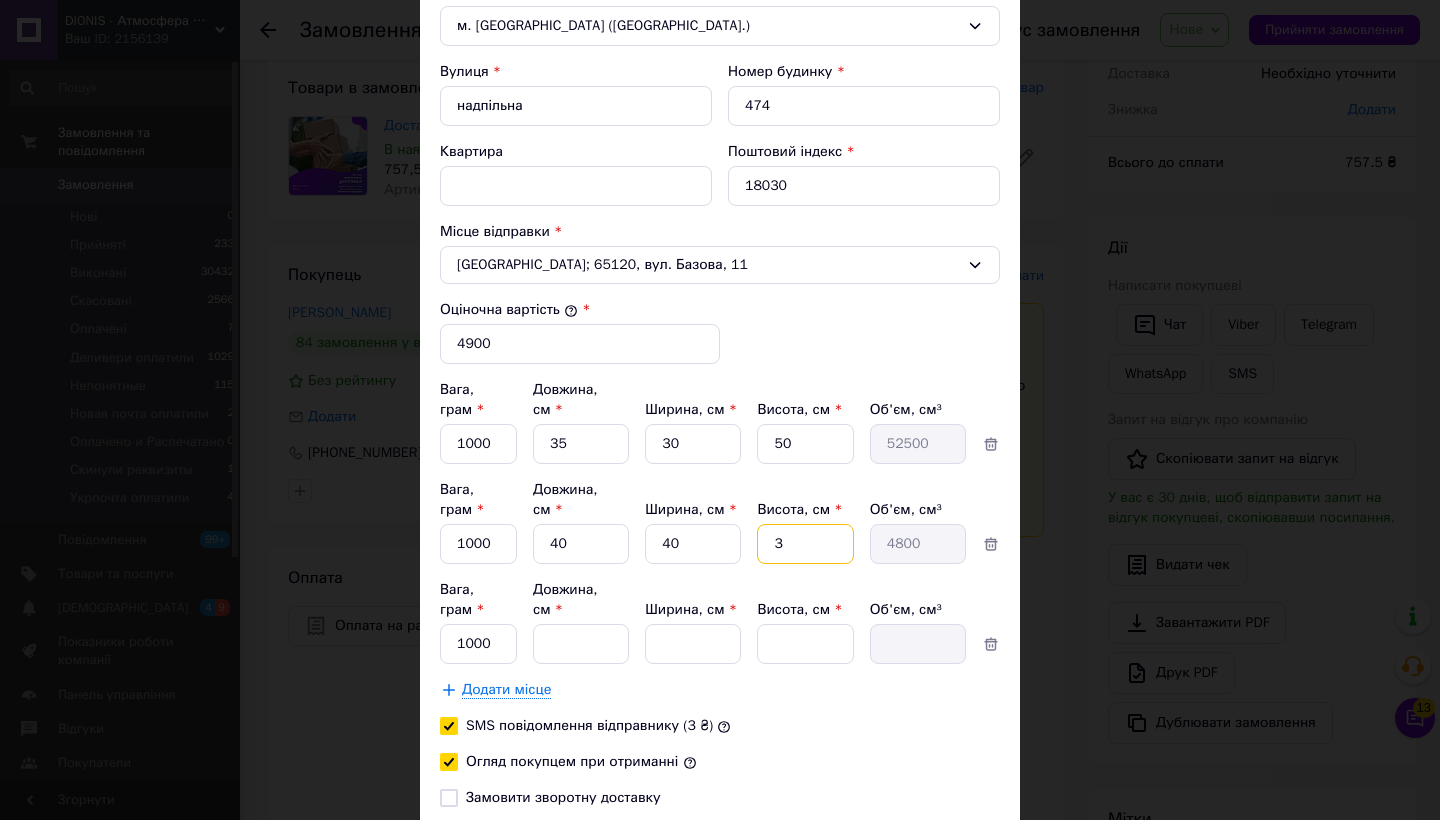 type 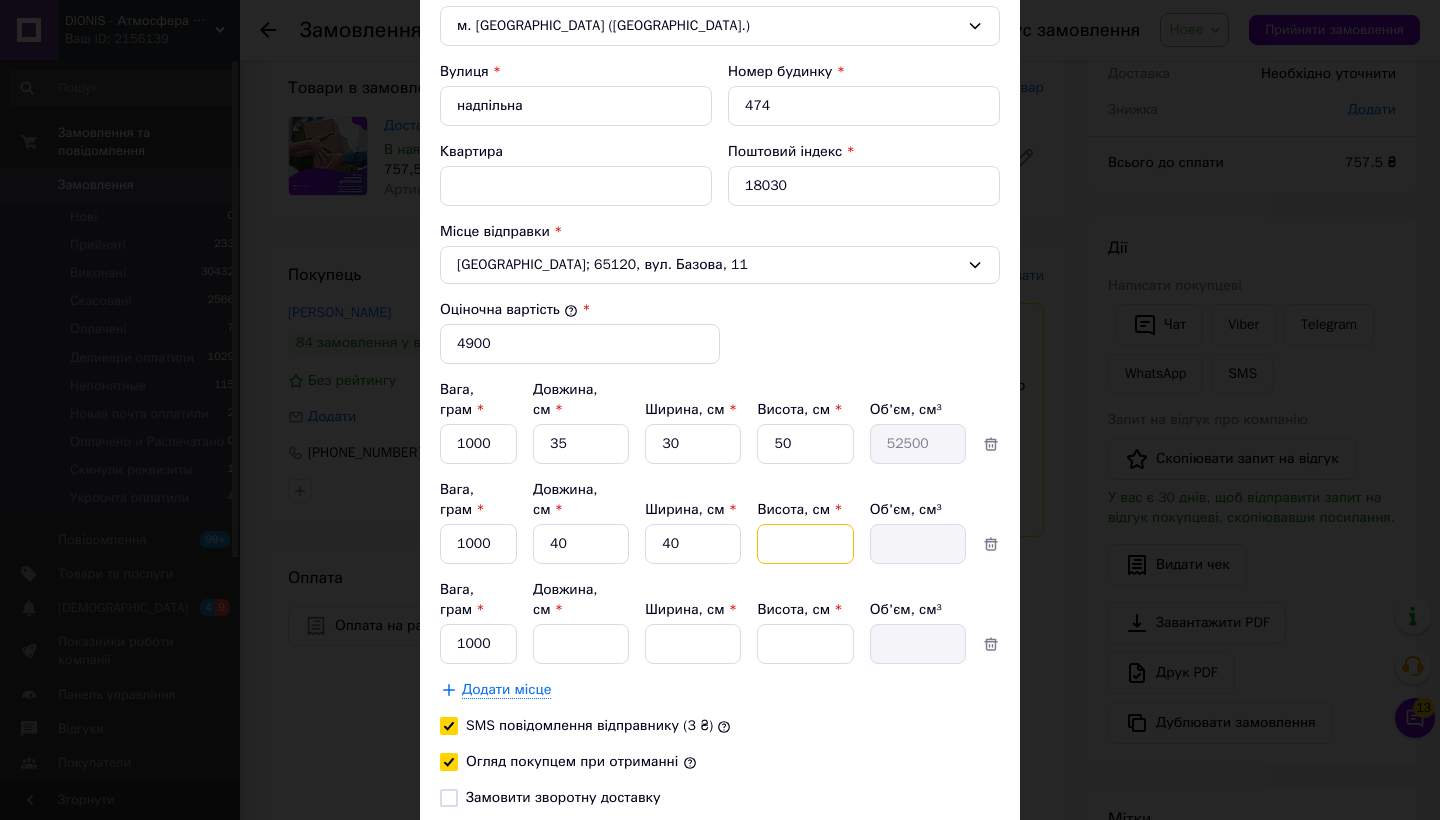 type on "2" 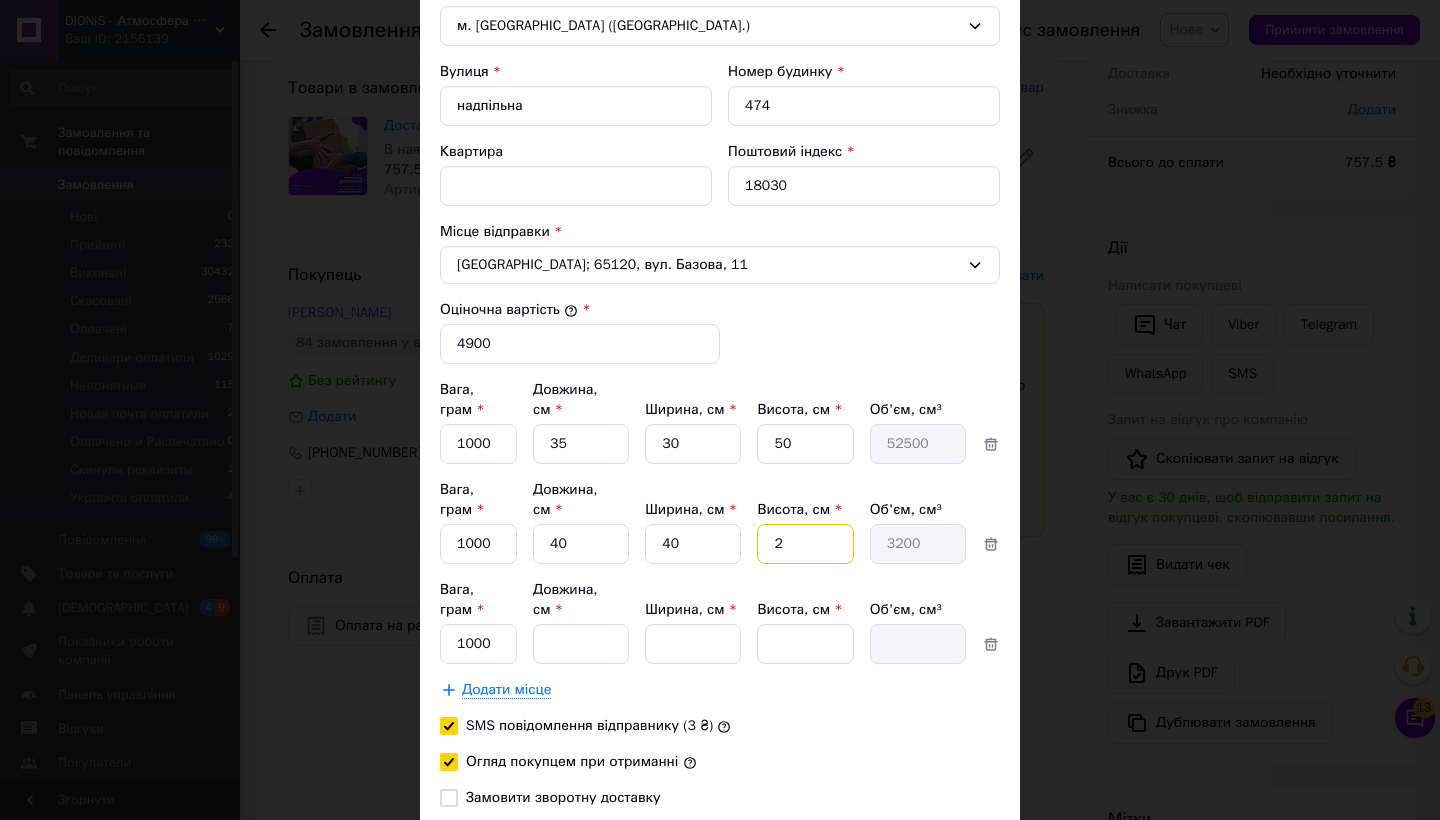 type on "20" 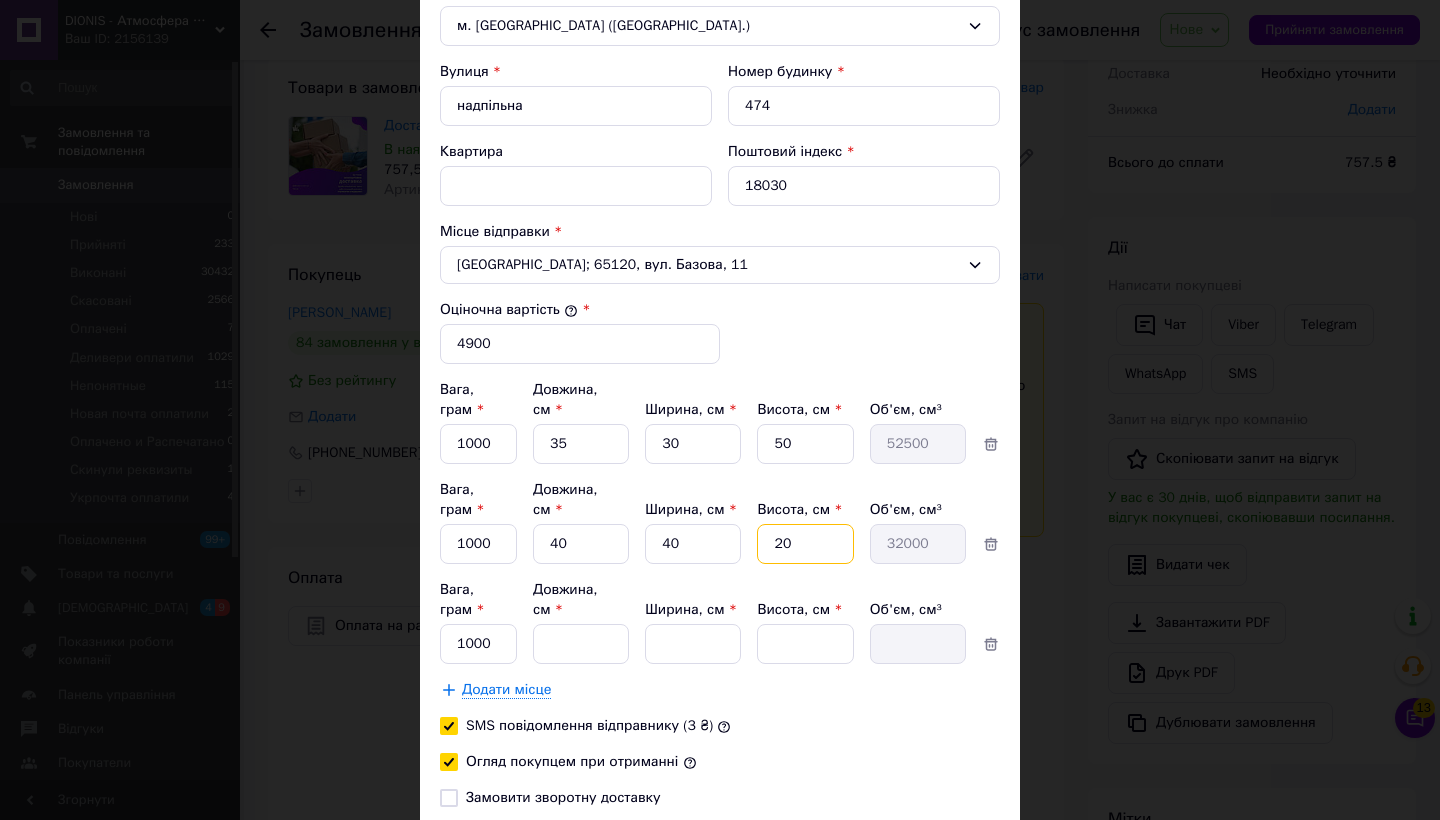type on "2" 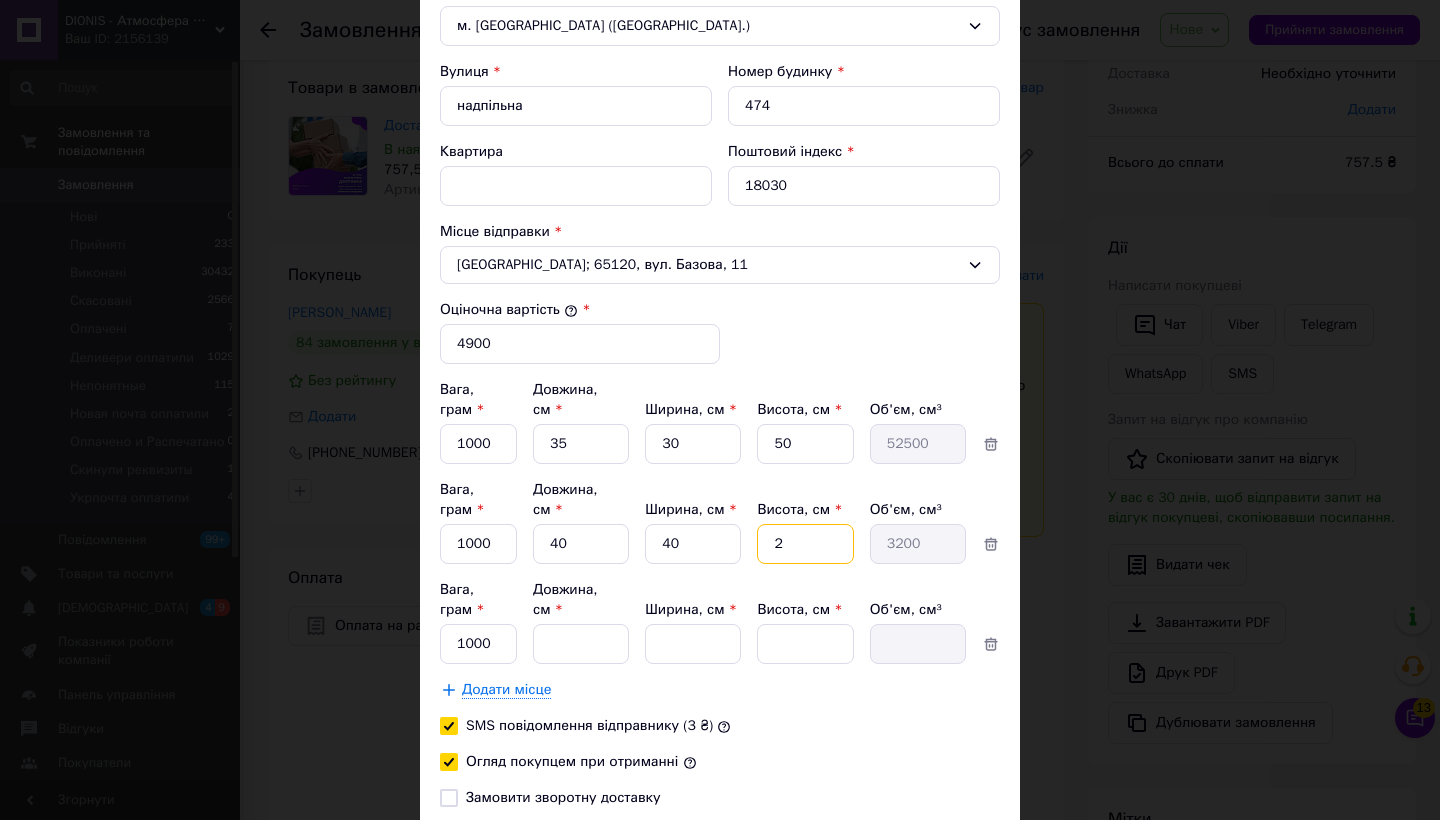 type 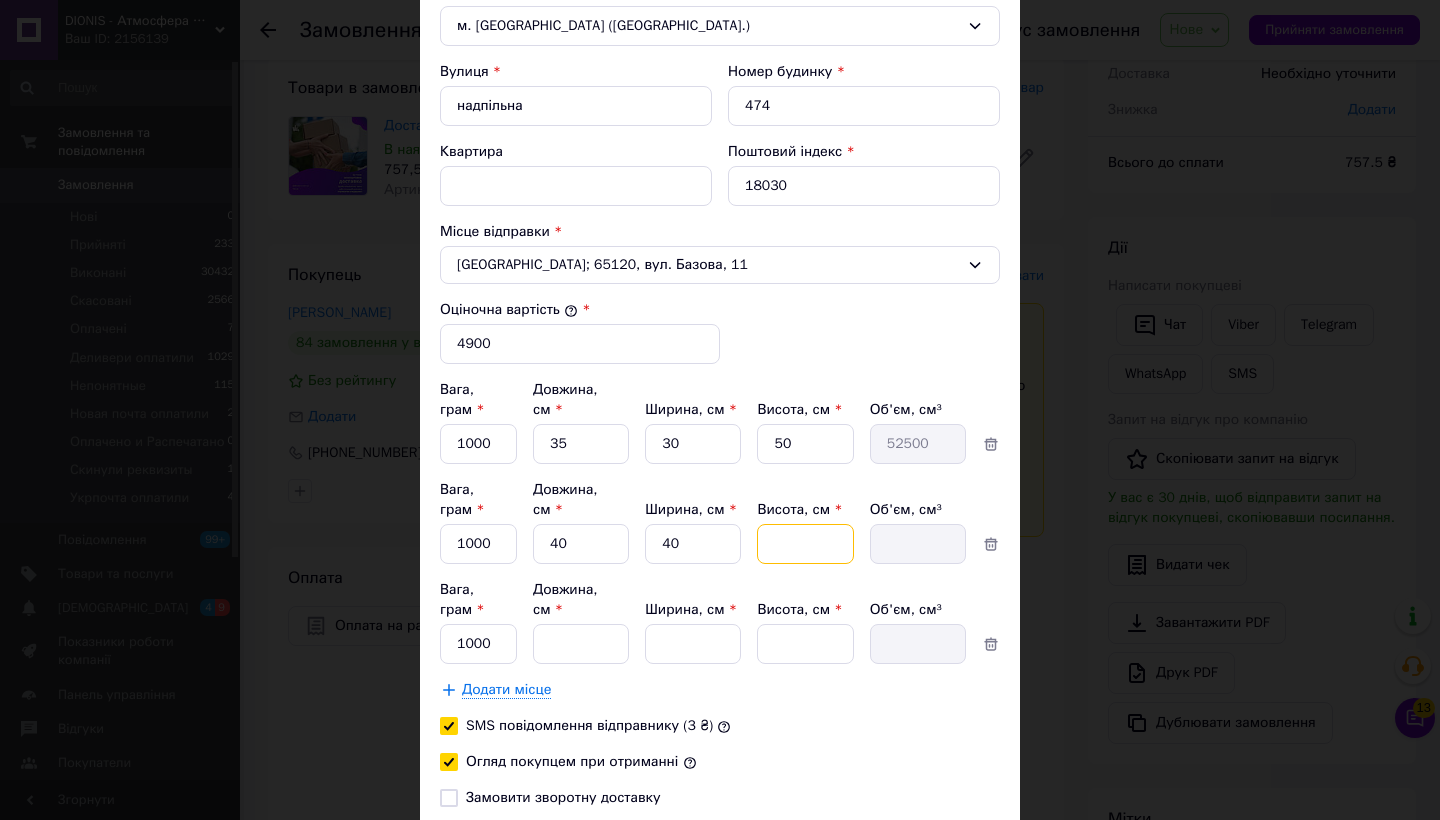 type on "1" 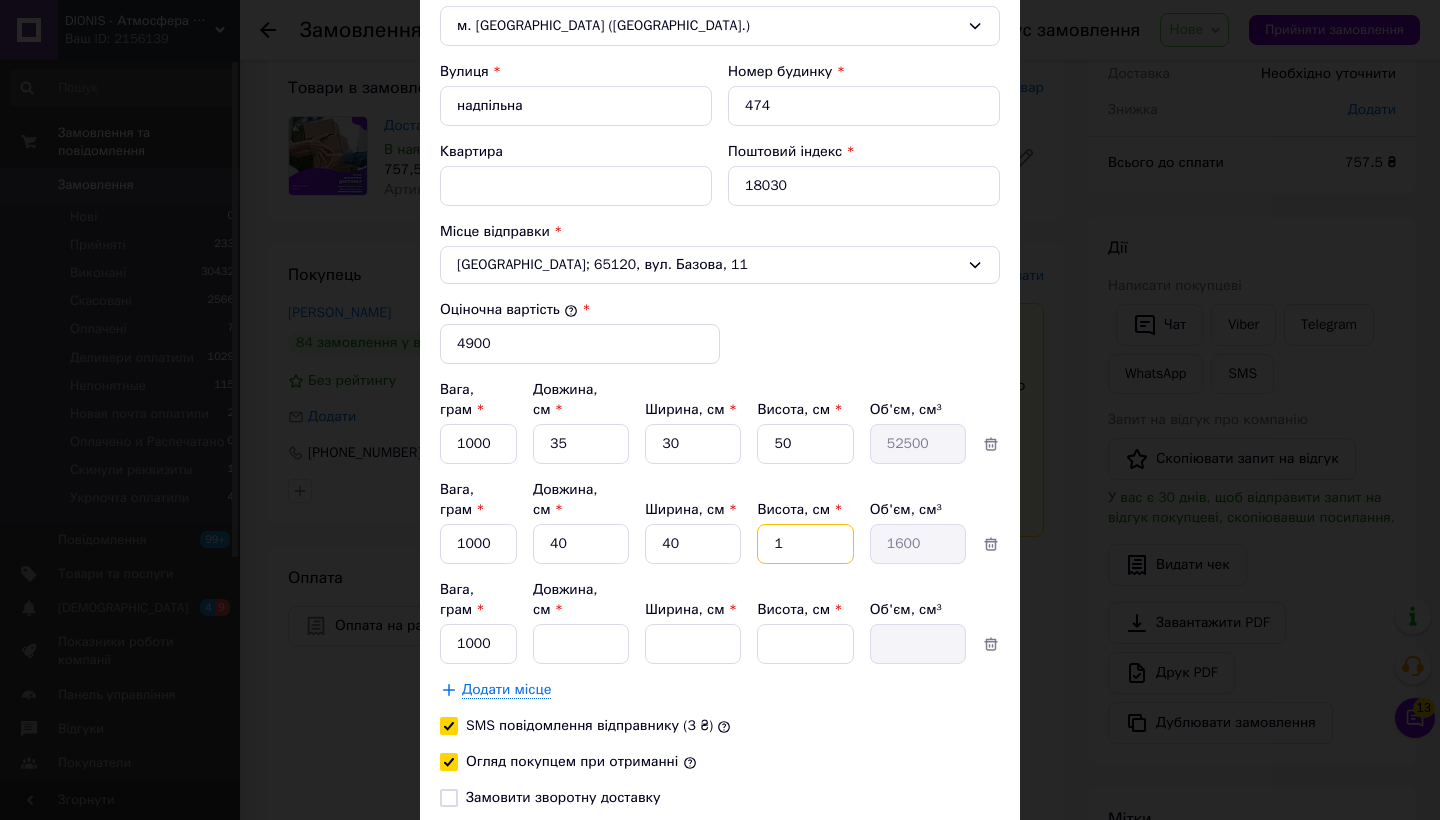 type on "10" 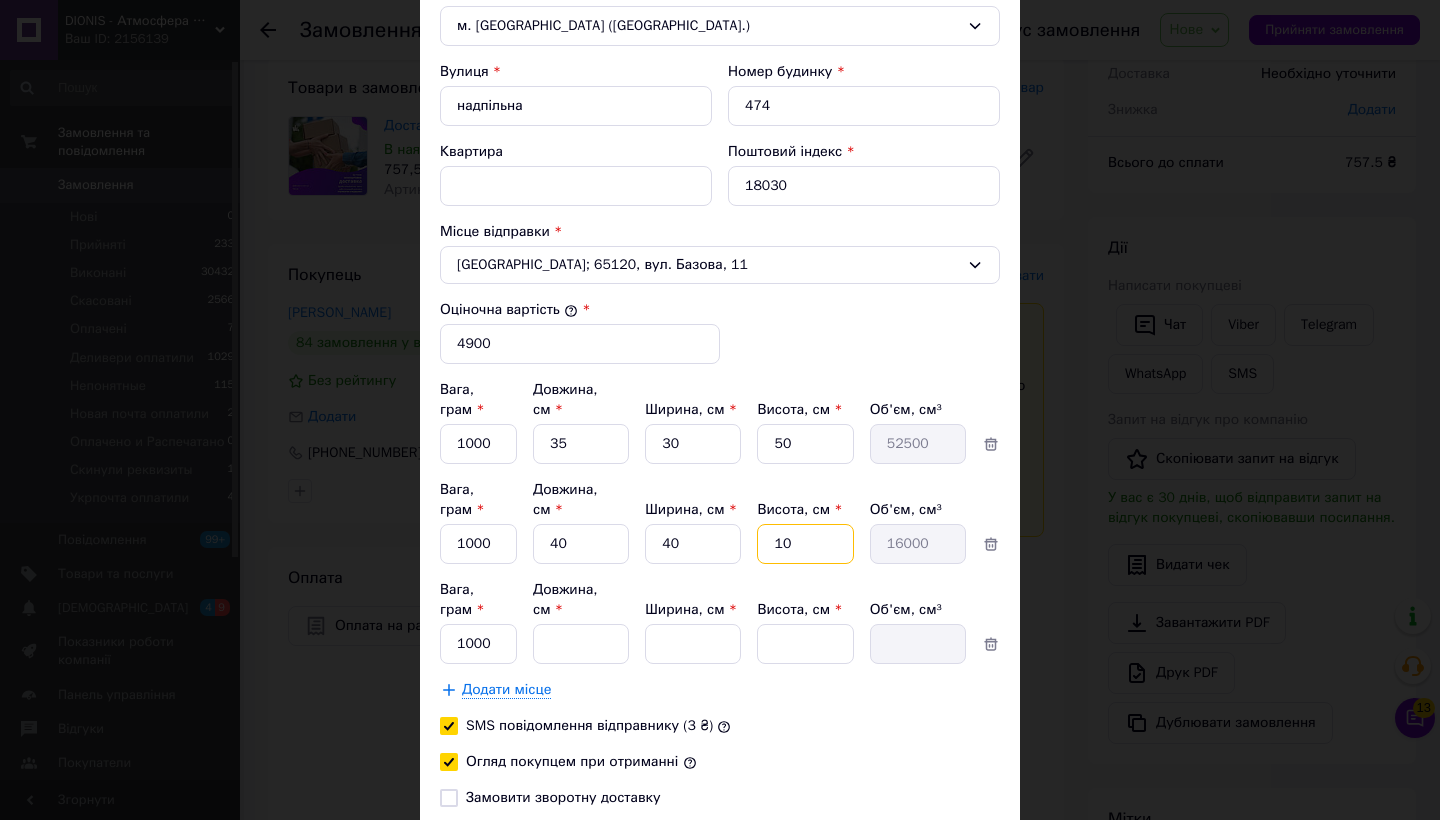 type on "10" 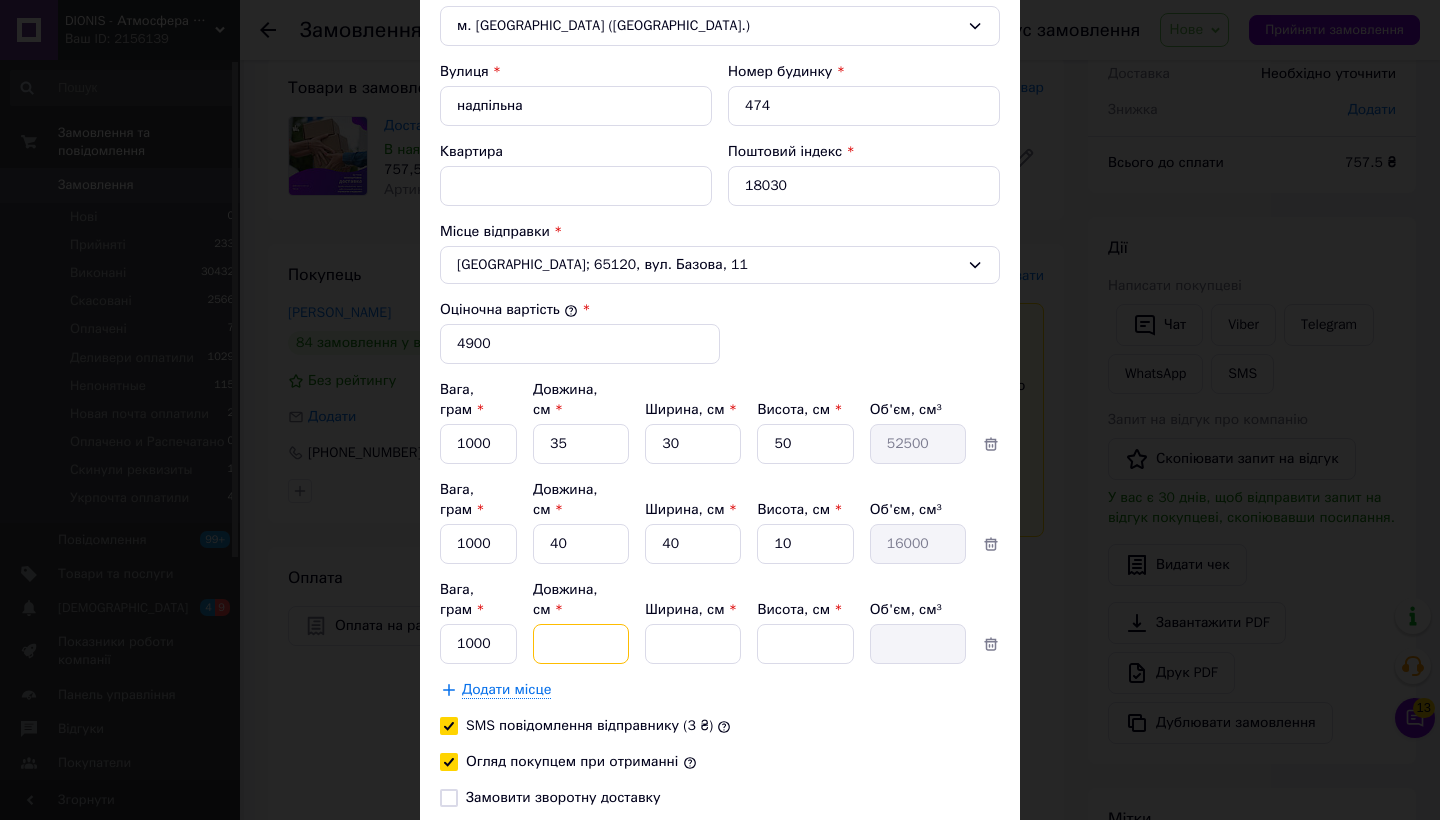 click on "Довжина, см   *" at bounding box center [581, 444] 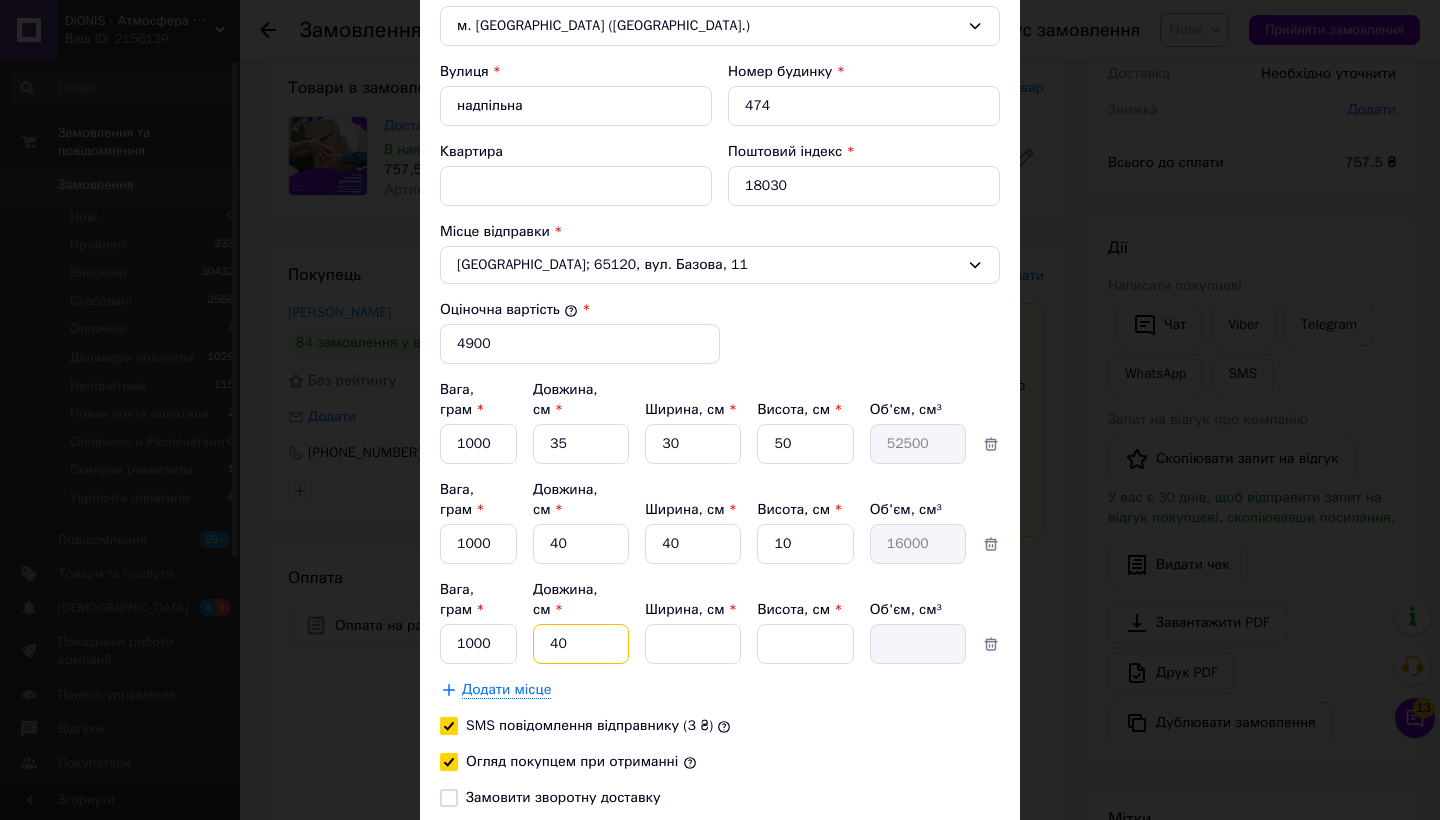 type on "40" 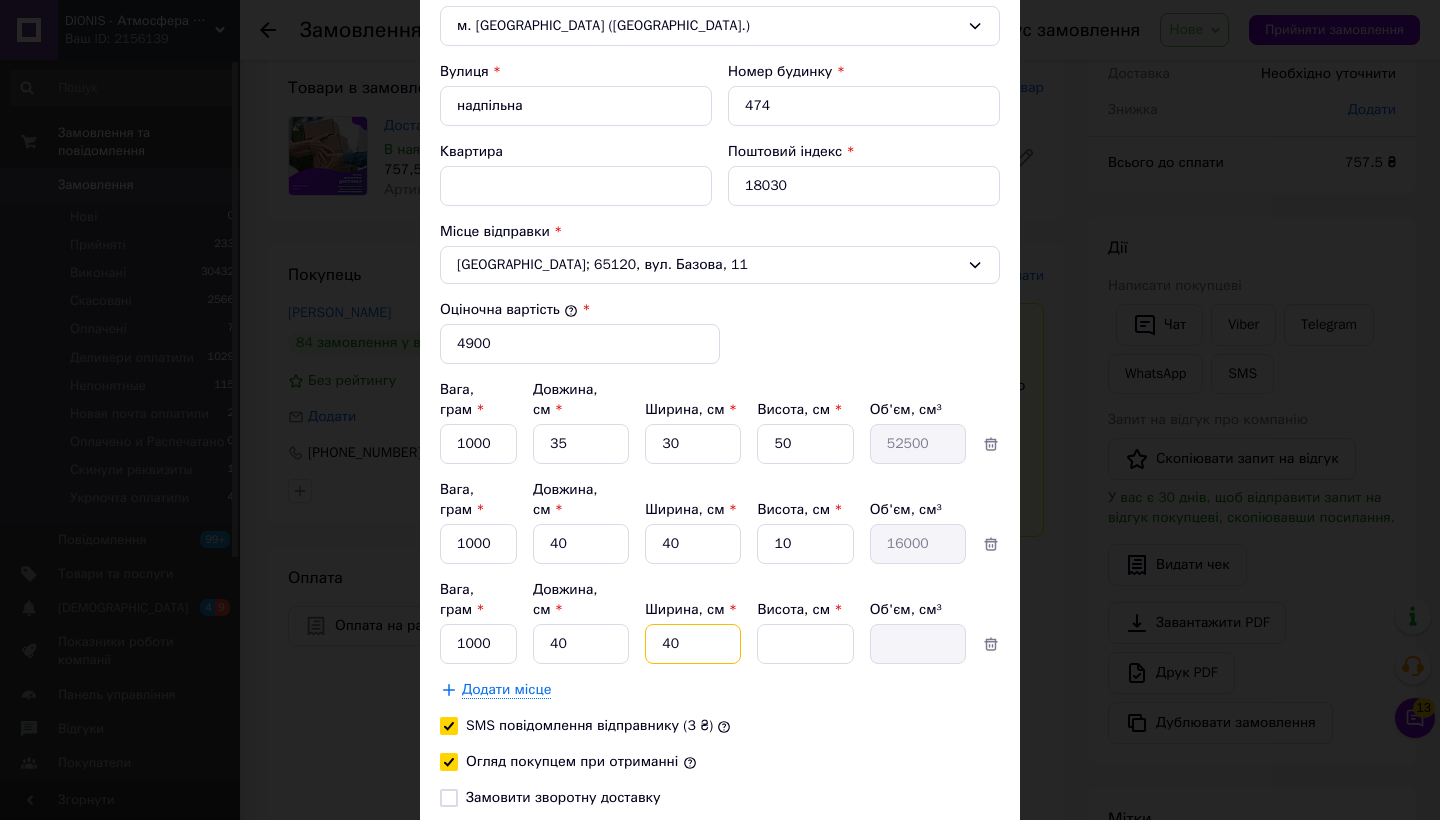 type on "40" 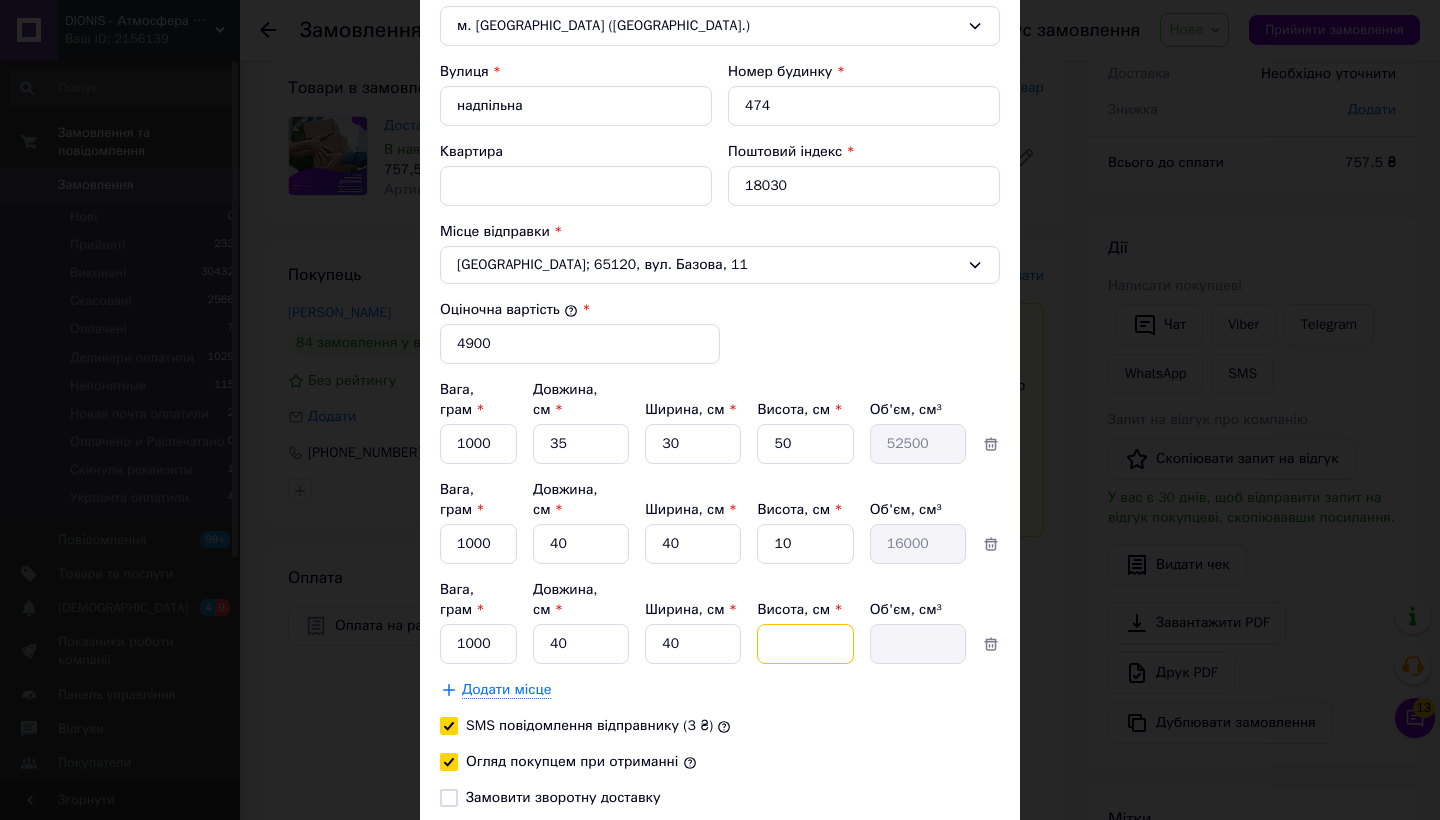 type on "1" 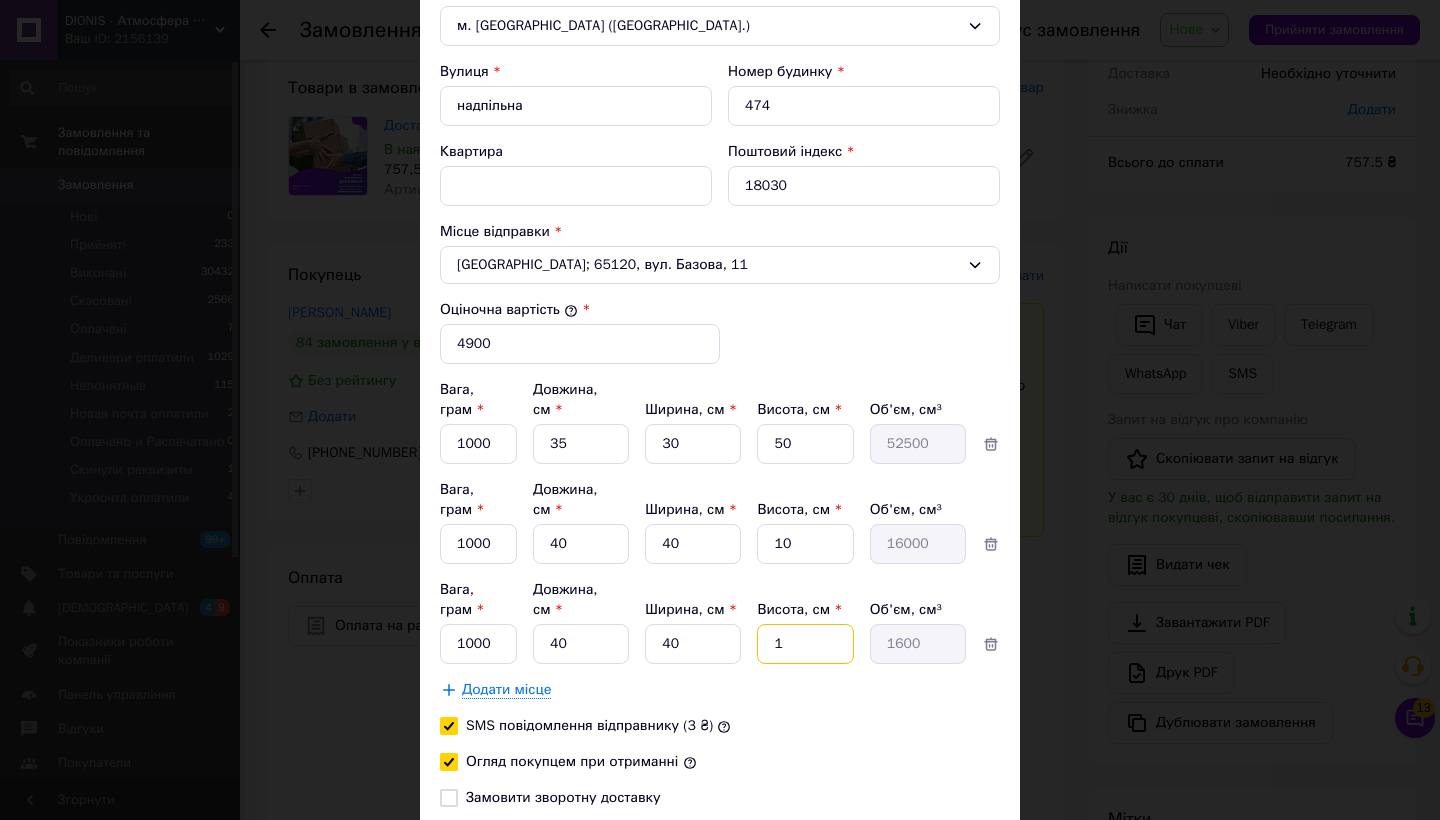 type on "10" 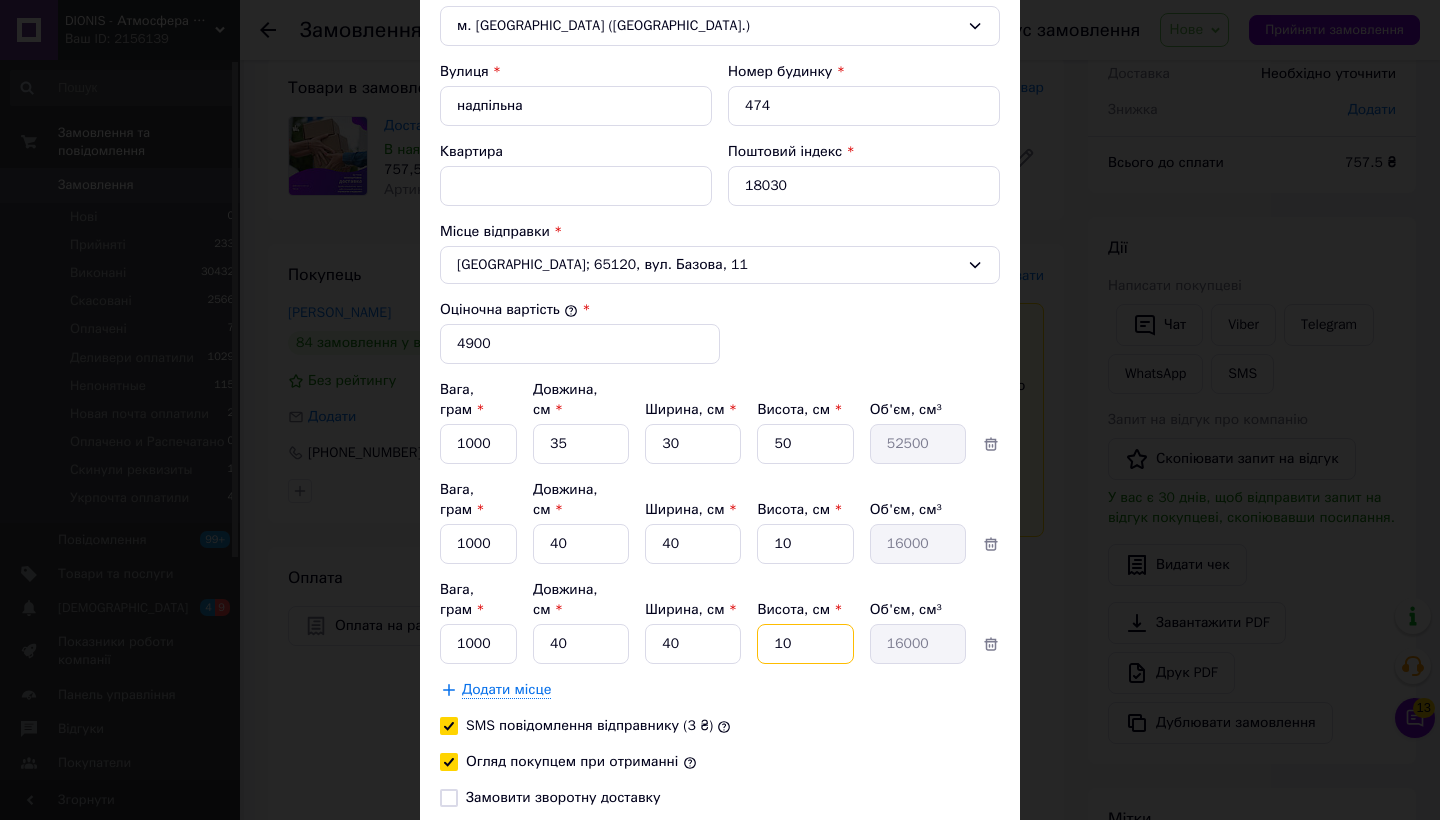 type on "10" 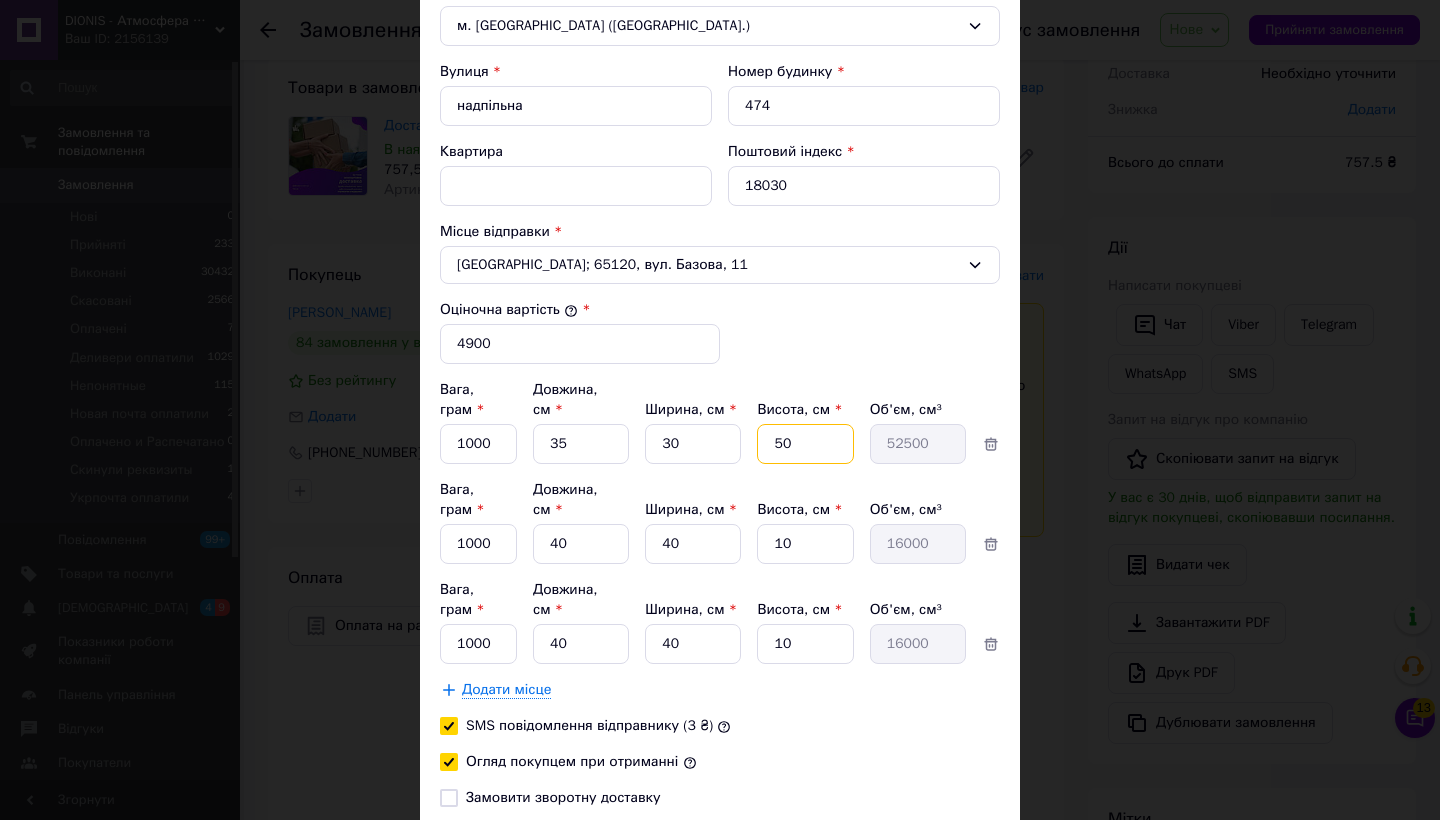 click on "50" at bounding box center [805, 444] 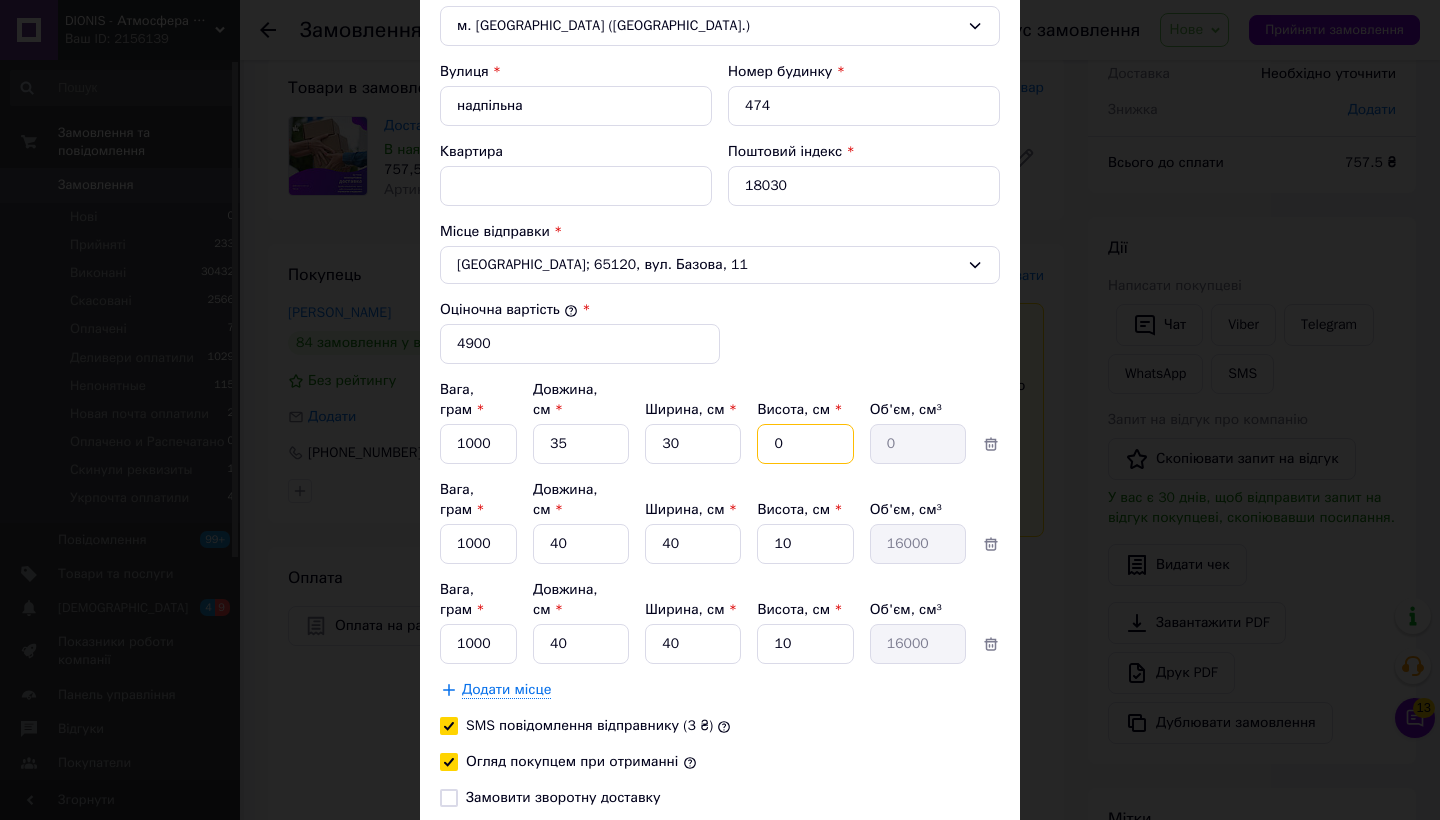 type on "10" 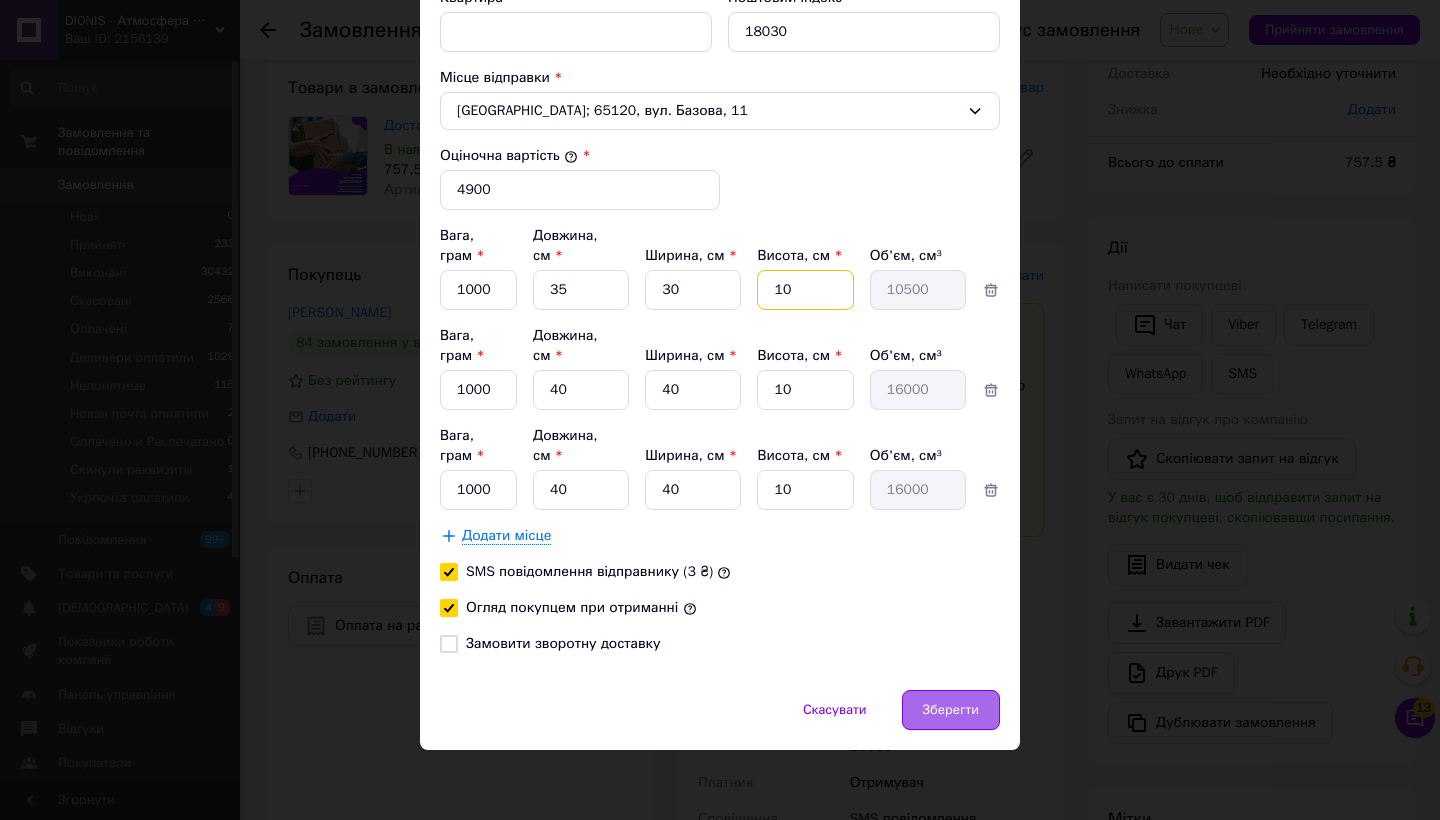 scroll, scrollTop: 803, scrollLeft: 0, axis: vertical 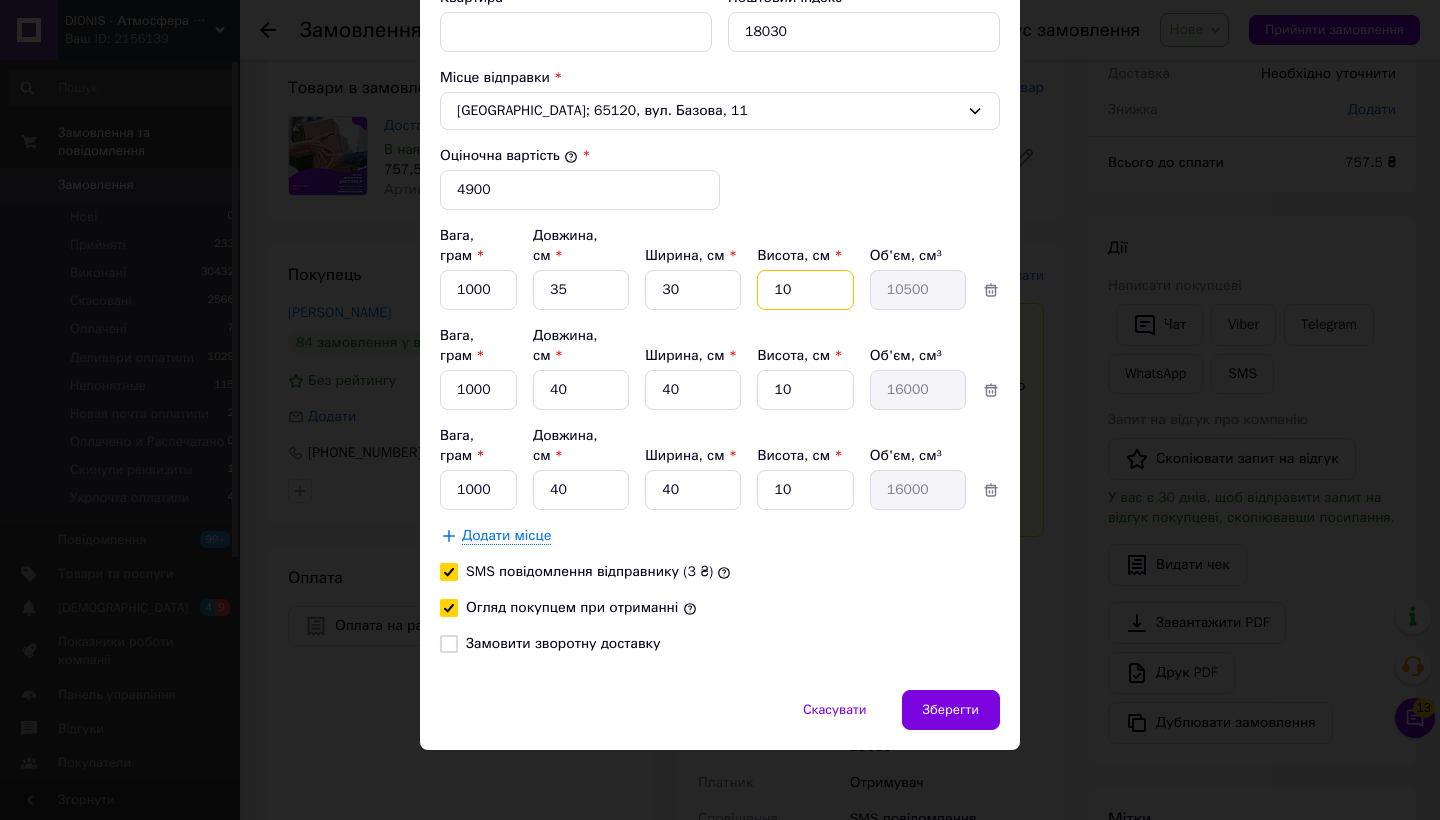 type on "10" 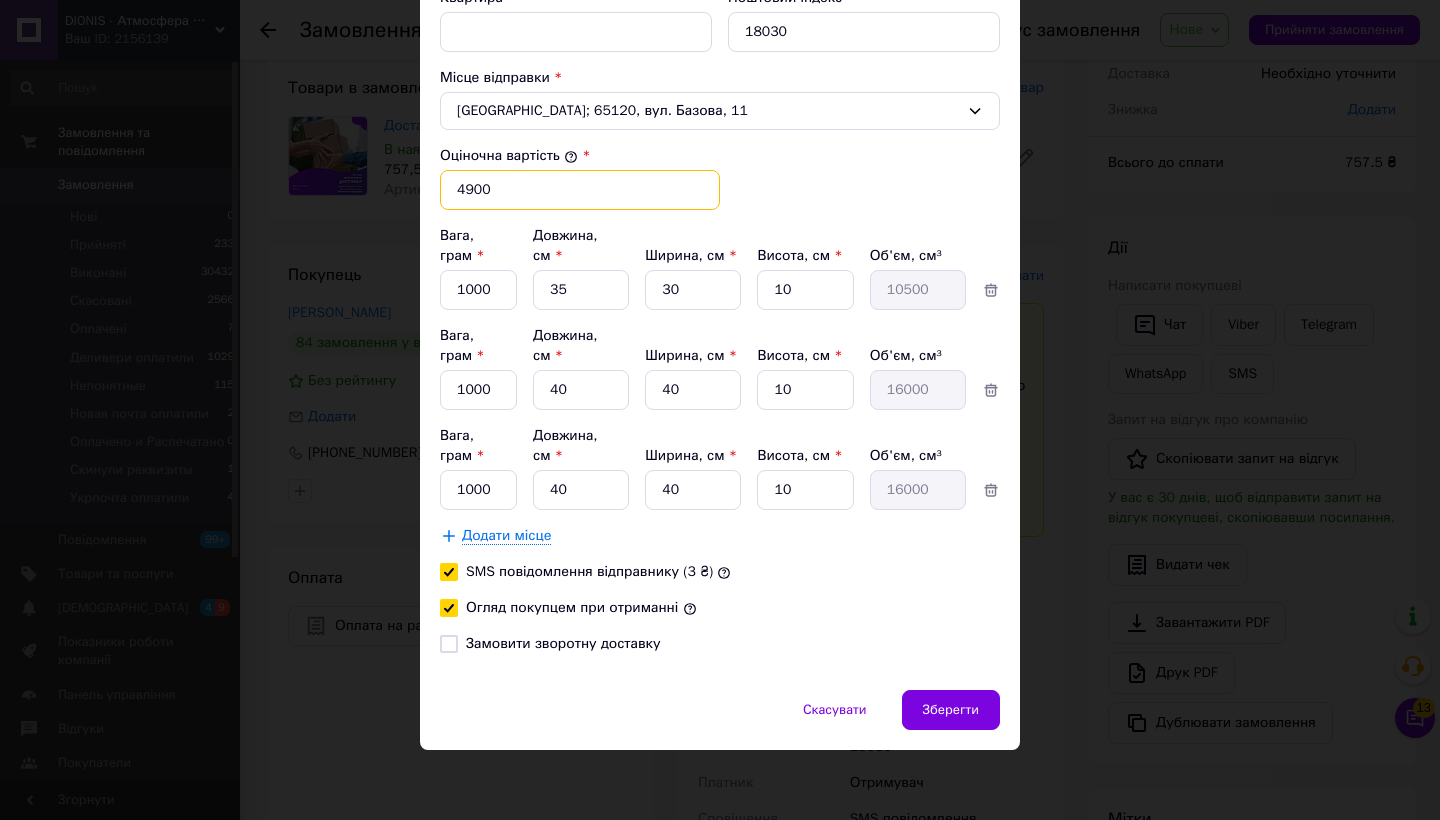 click on "4900" at bounding box center (580, 190) 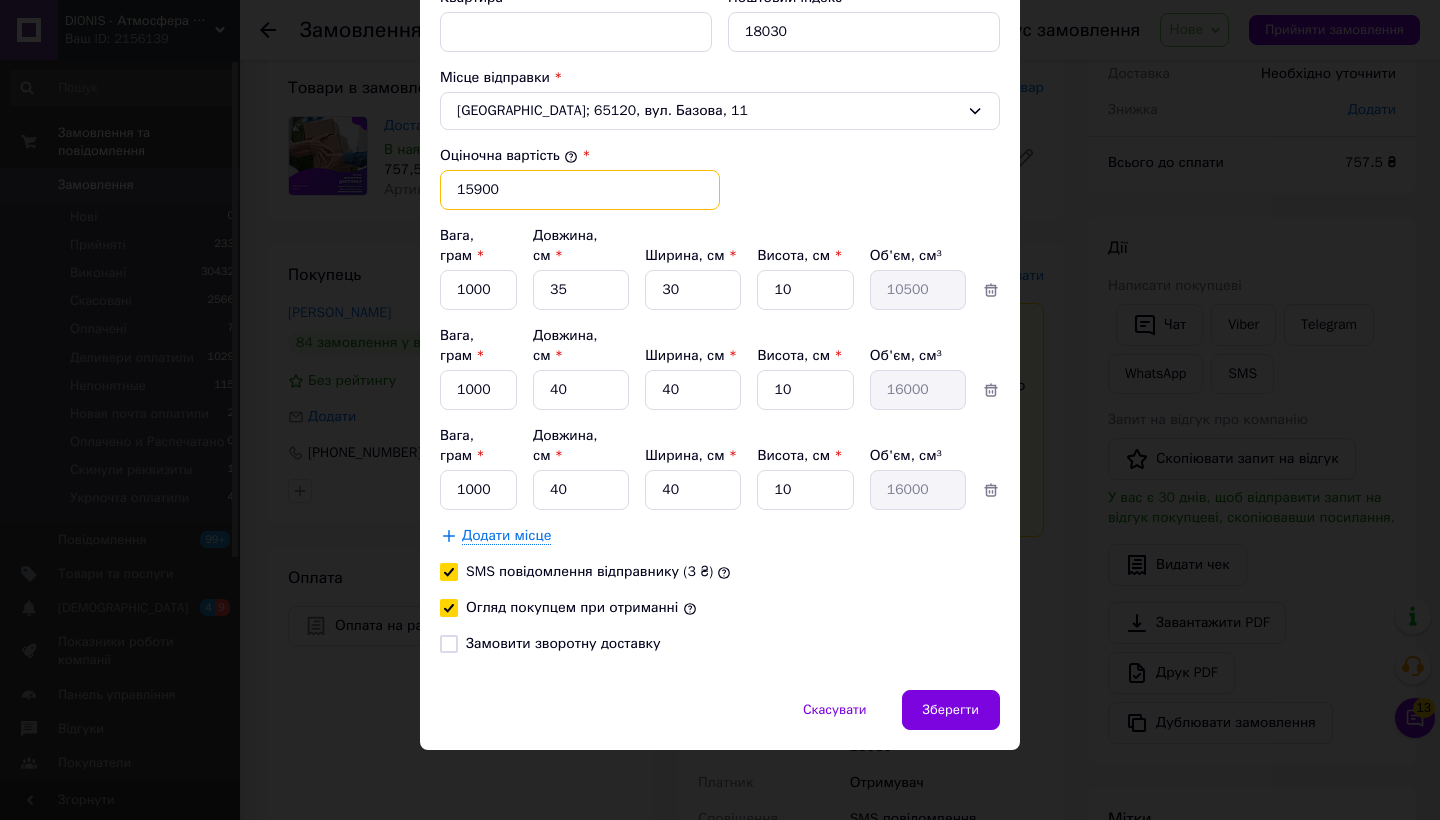 drag, startPoint x: 511, startPoint y: 181, endPoint x: 435, endPoint y: 180, distance: 76.00658 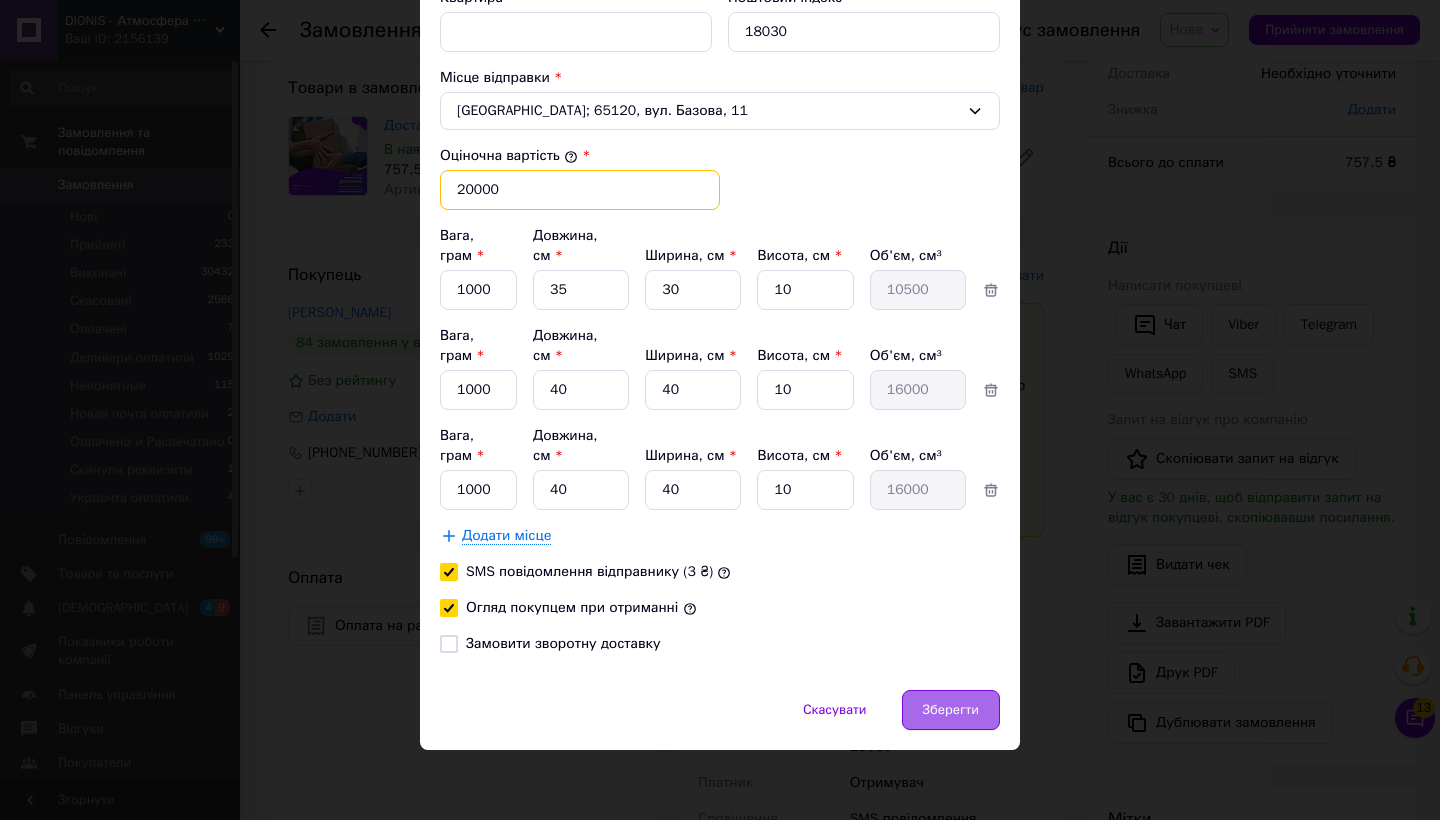 type on "20000" 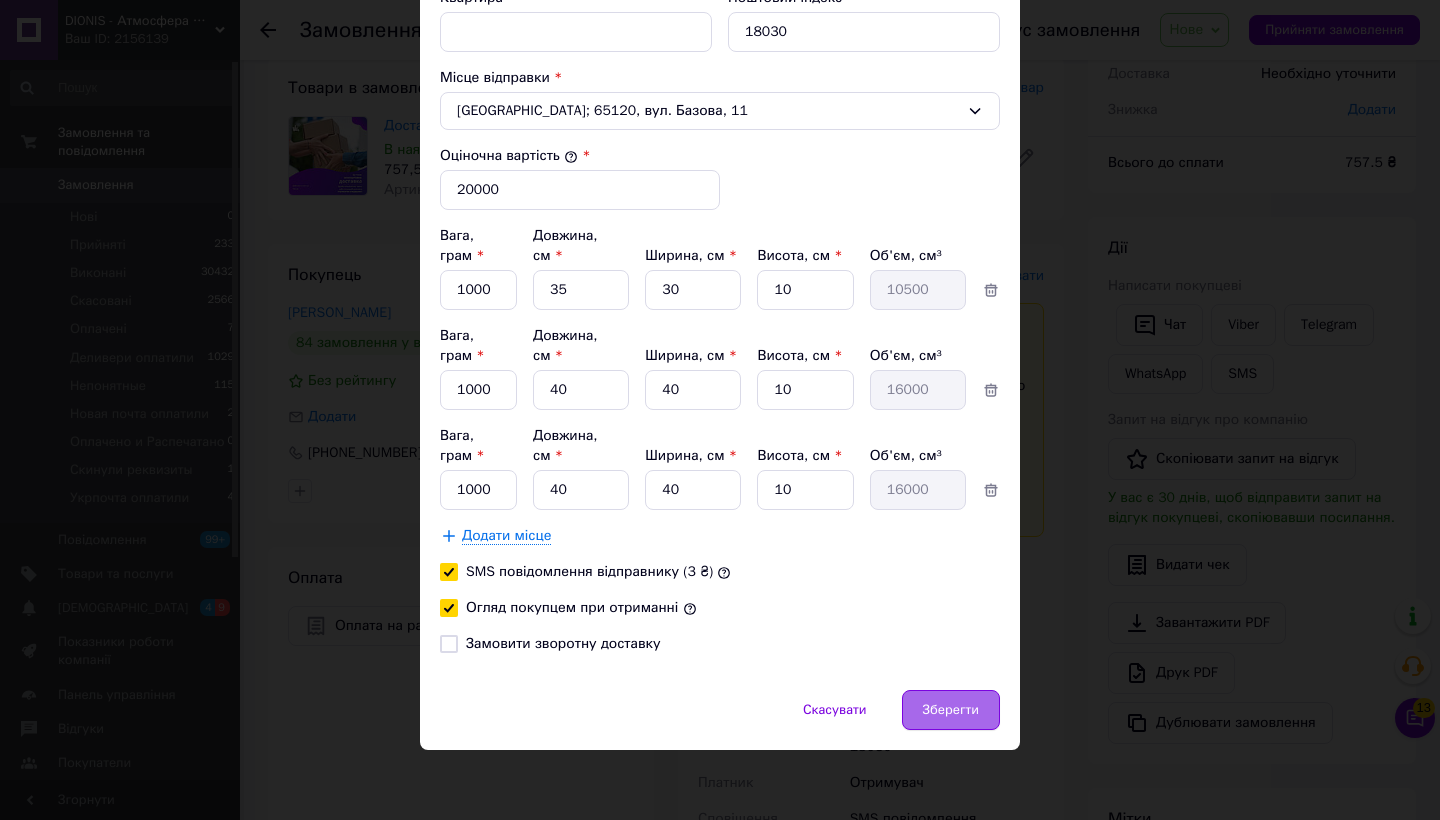 click on "Зберегти" at bounding box center (951, 710) 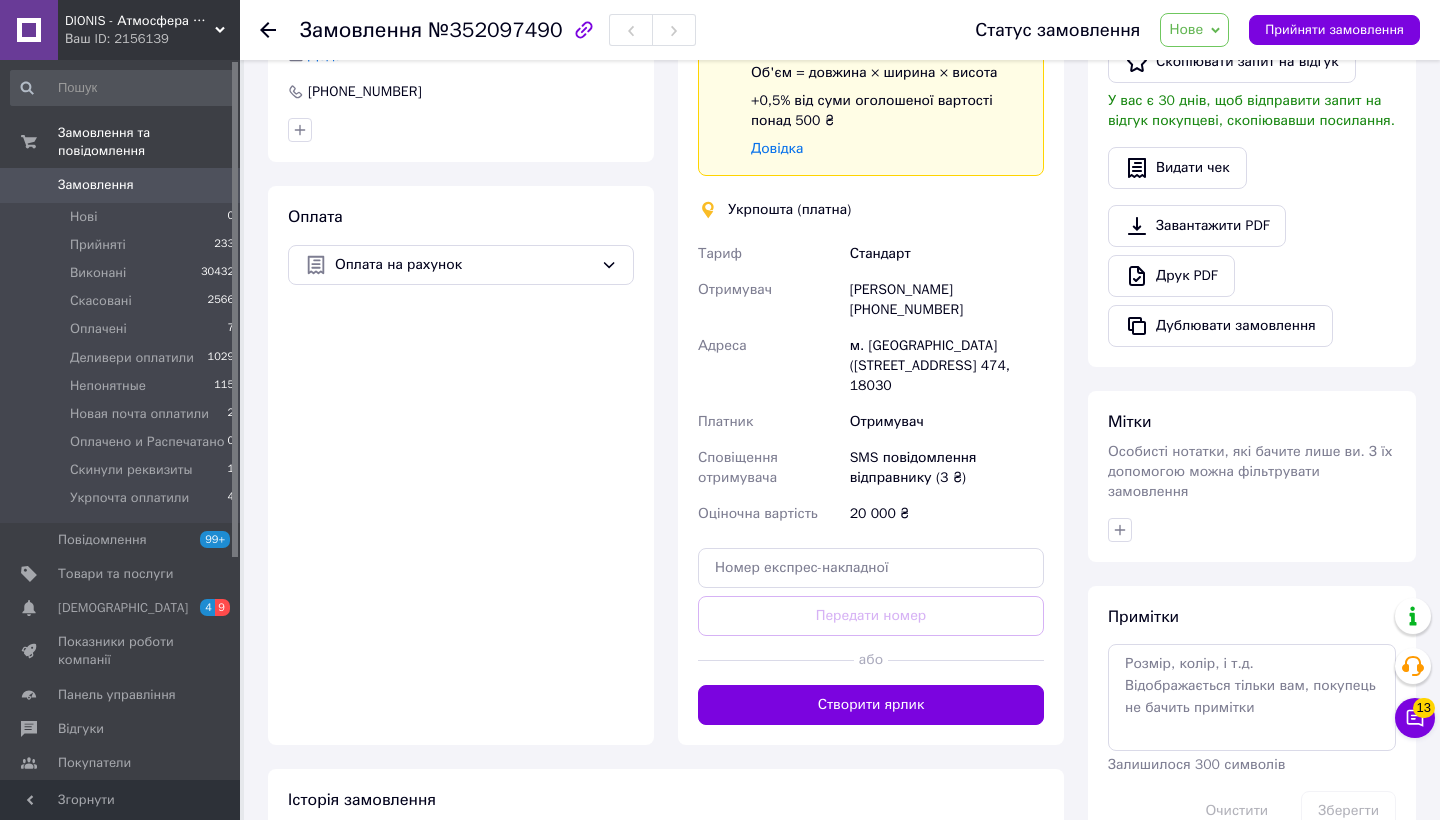 scroll, scrollTop: 557, scrollLeft: 0, axis: vertical 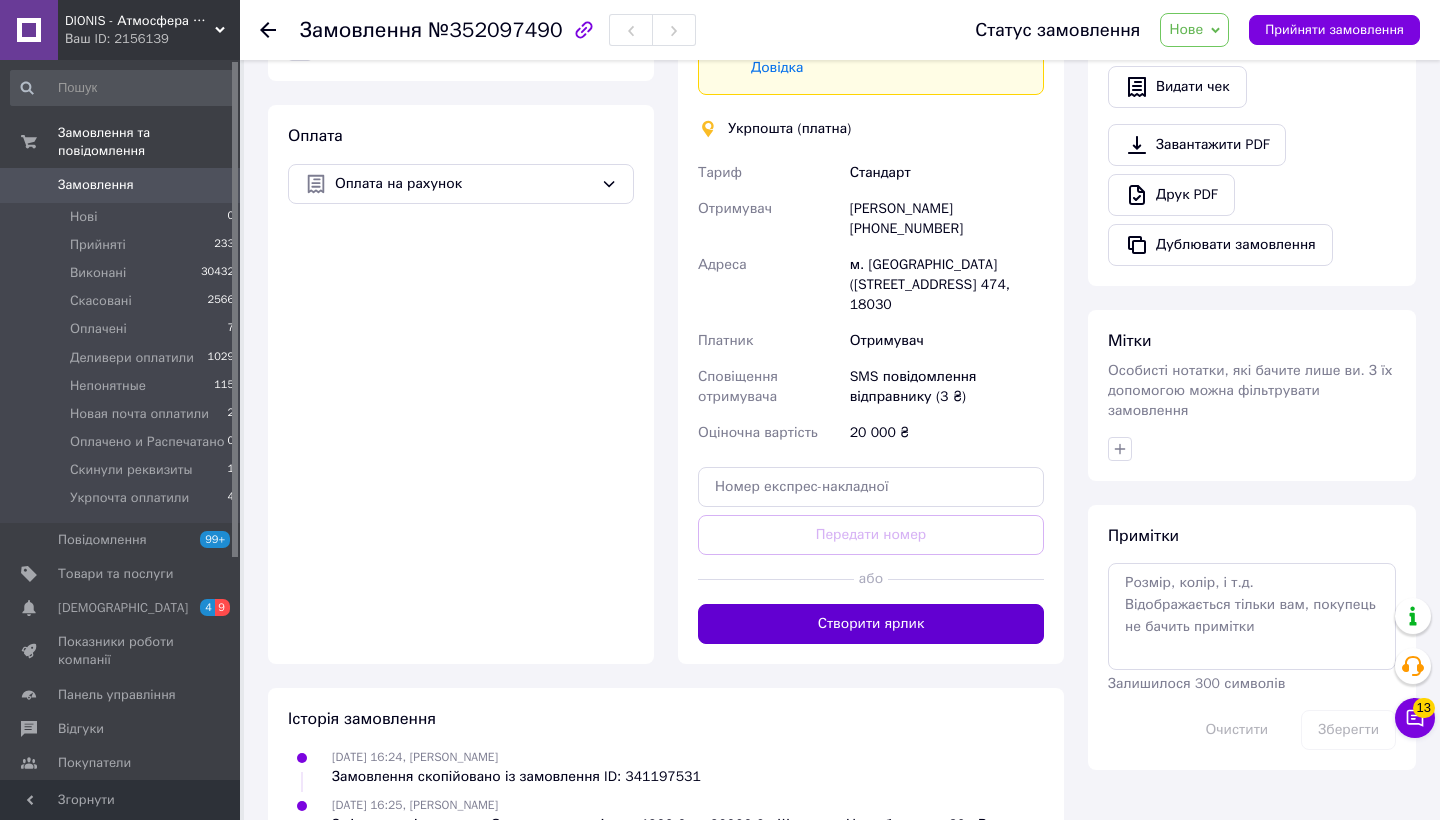click on "Створити ярлик" at bounding box center (871, 624) 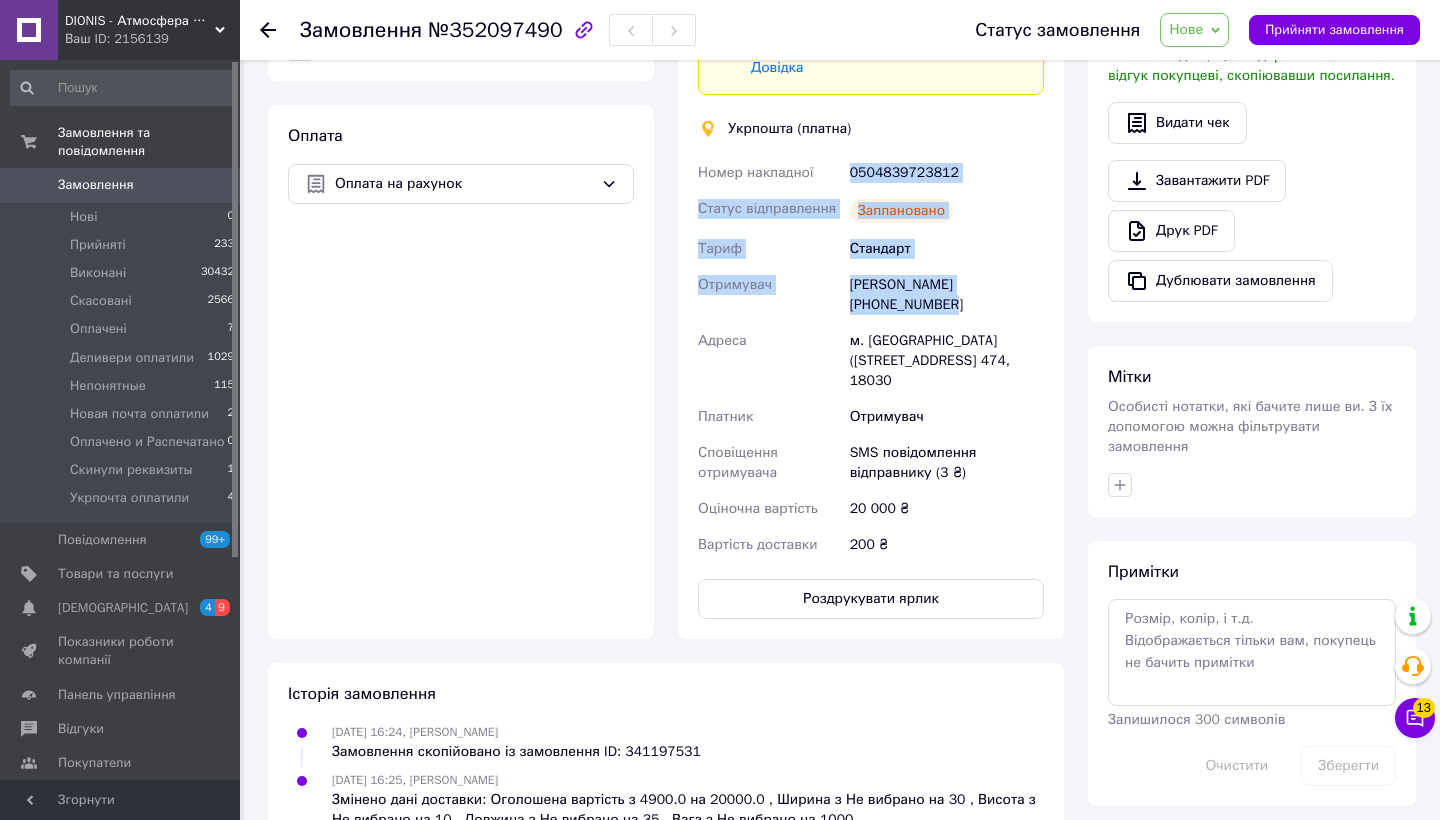 drag, startPoint x: 851, startPoint y: 174, endPoint x: 968, endPoint y: 309, distance: 178.6449 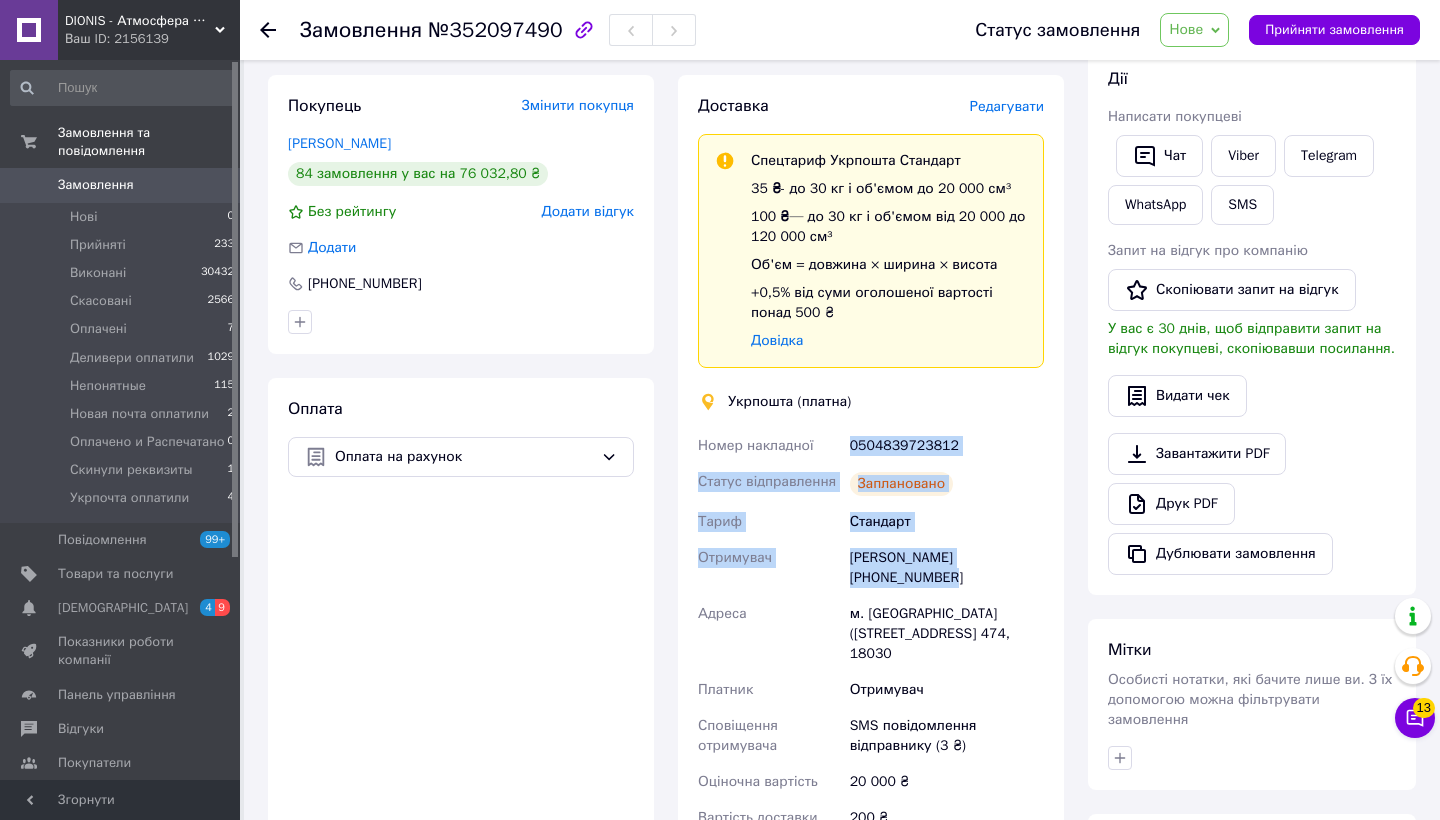 scroll, scrollTop: 254, scrollLeft: 0, axis: vertical 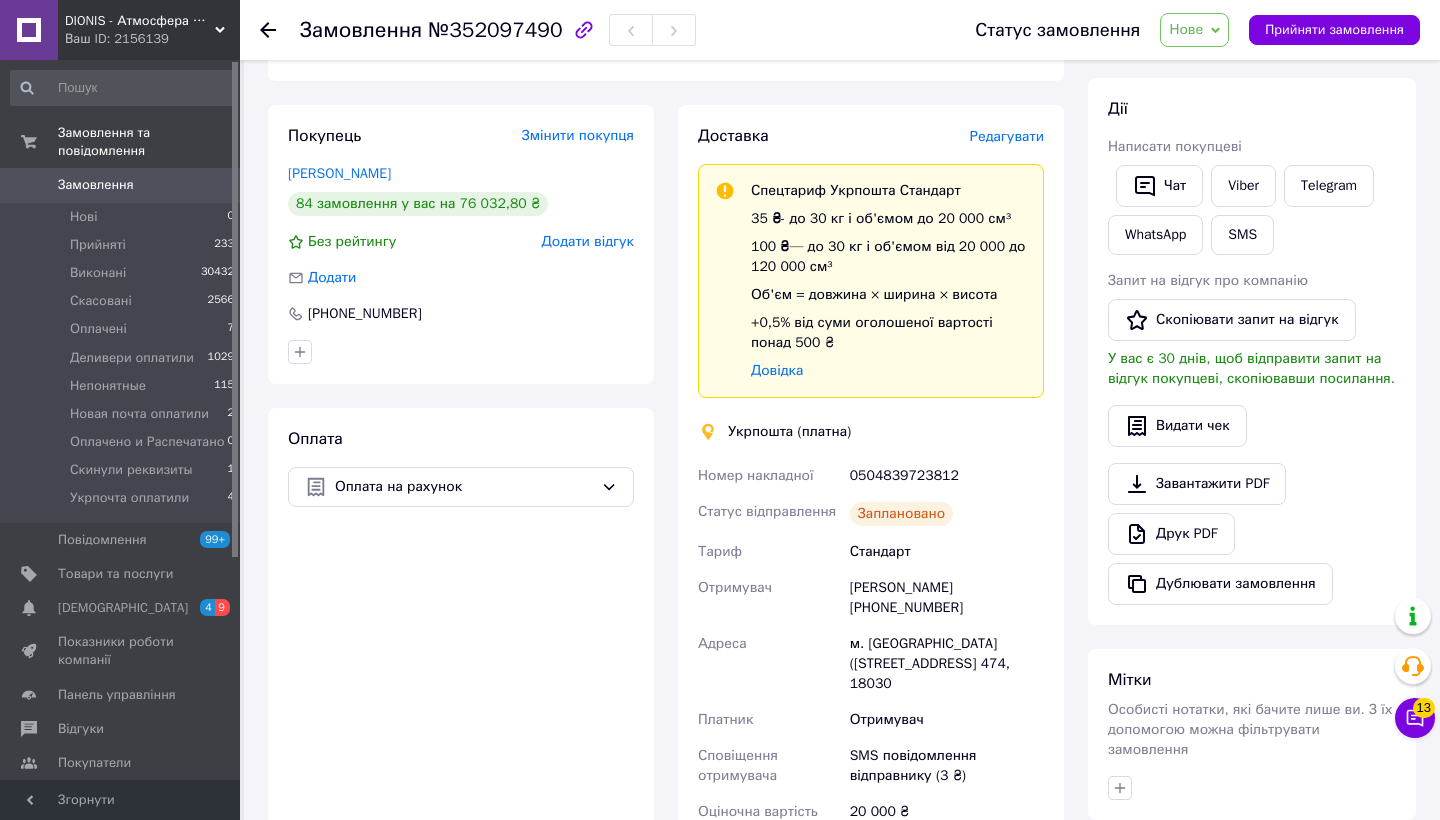 click on "Редагувати" at bounding box center [1007, 136] 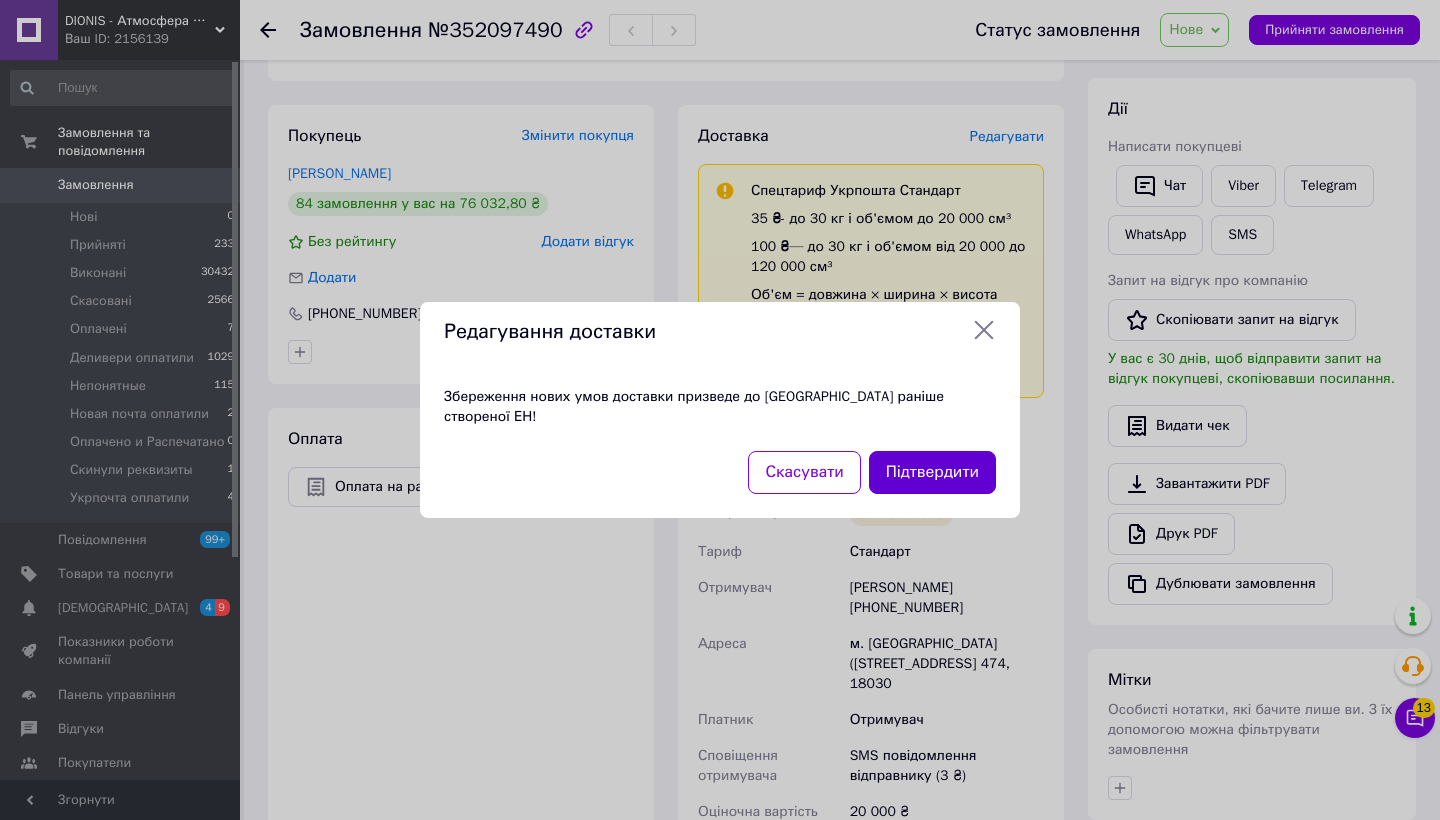 click on "Підтвердити" at bounding box center [932, 472] 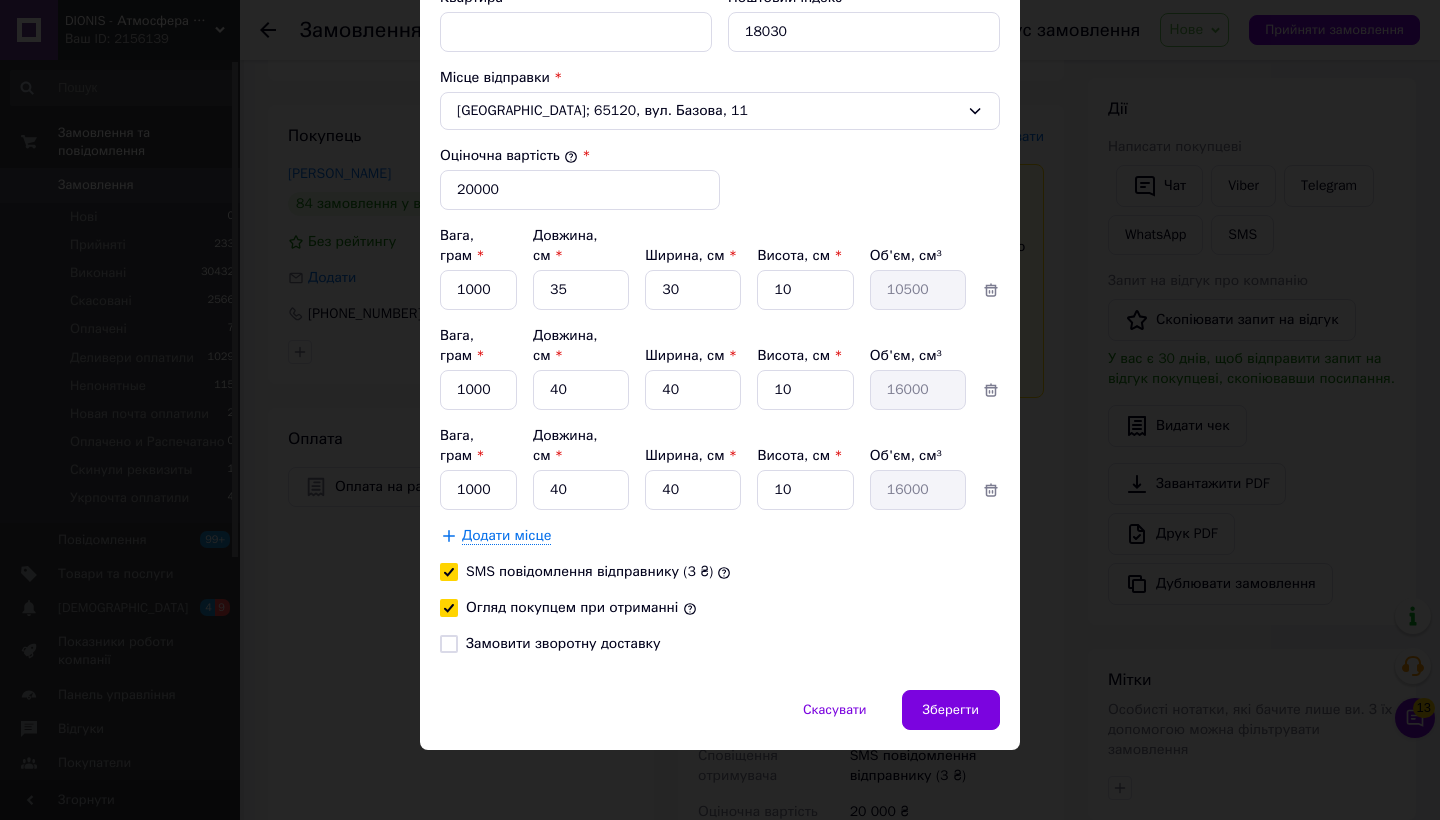 scroll, scrollTop: 803, scrollLeft: 0, axis: vertical 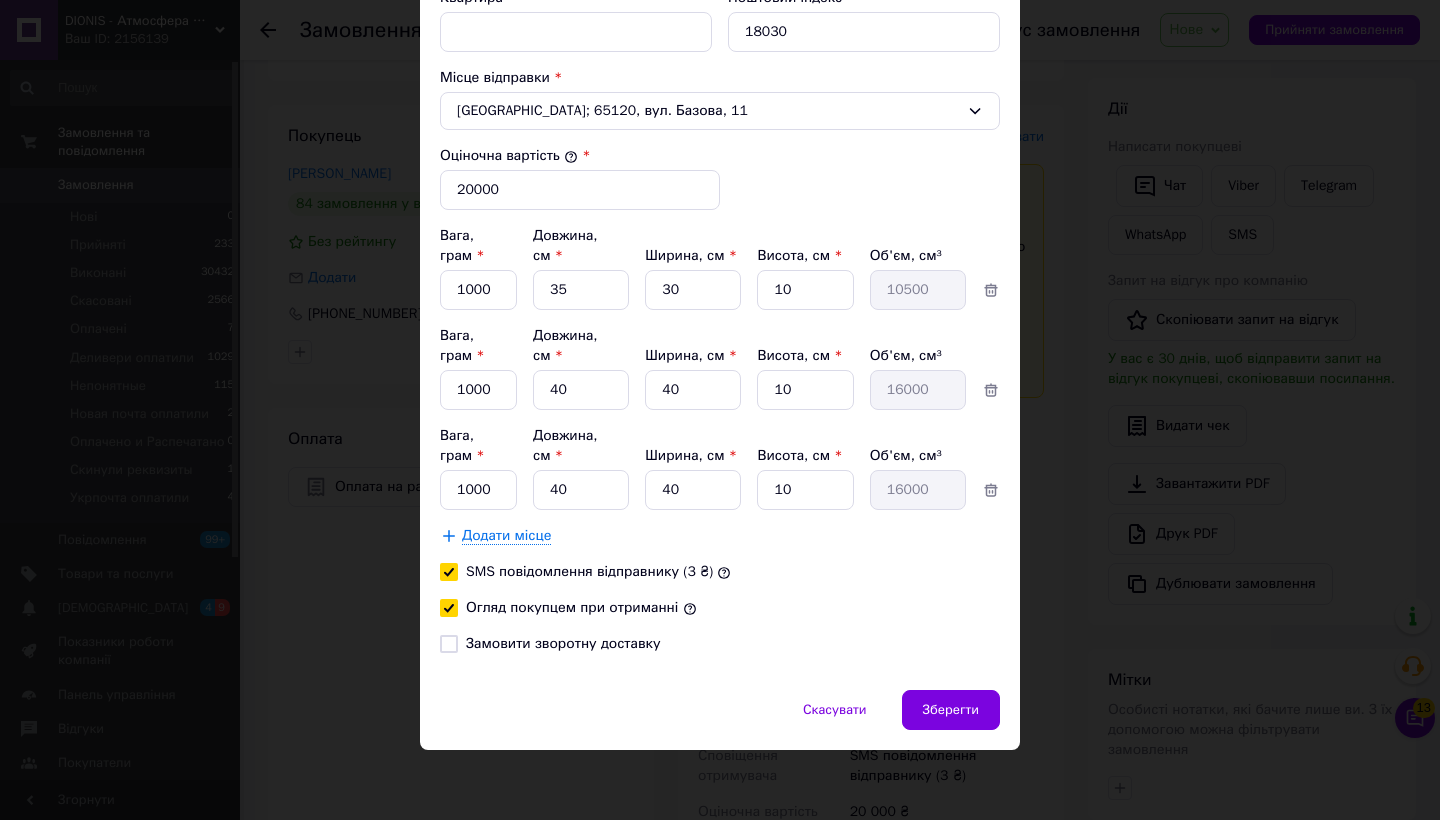 click on "Додати місце" at bounding box center (506, 536) 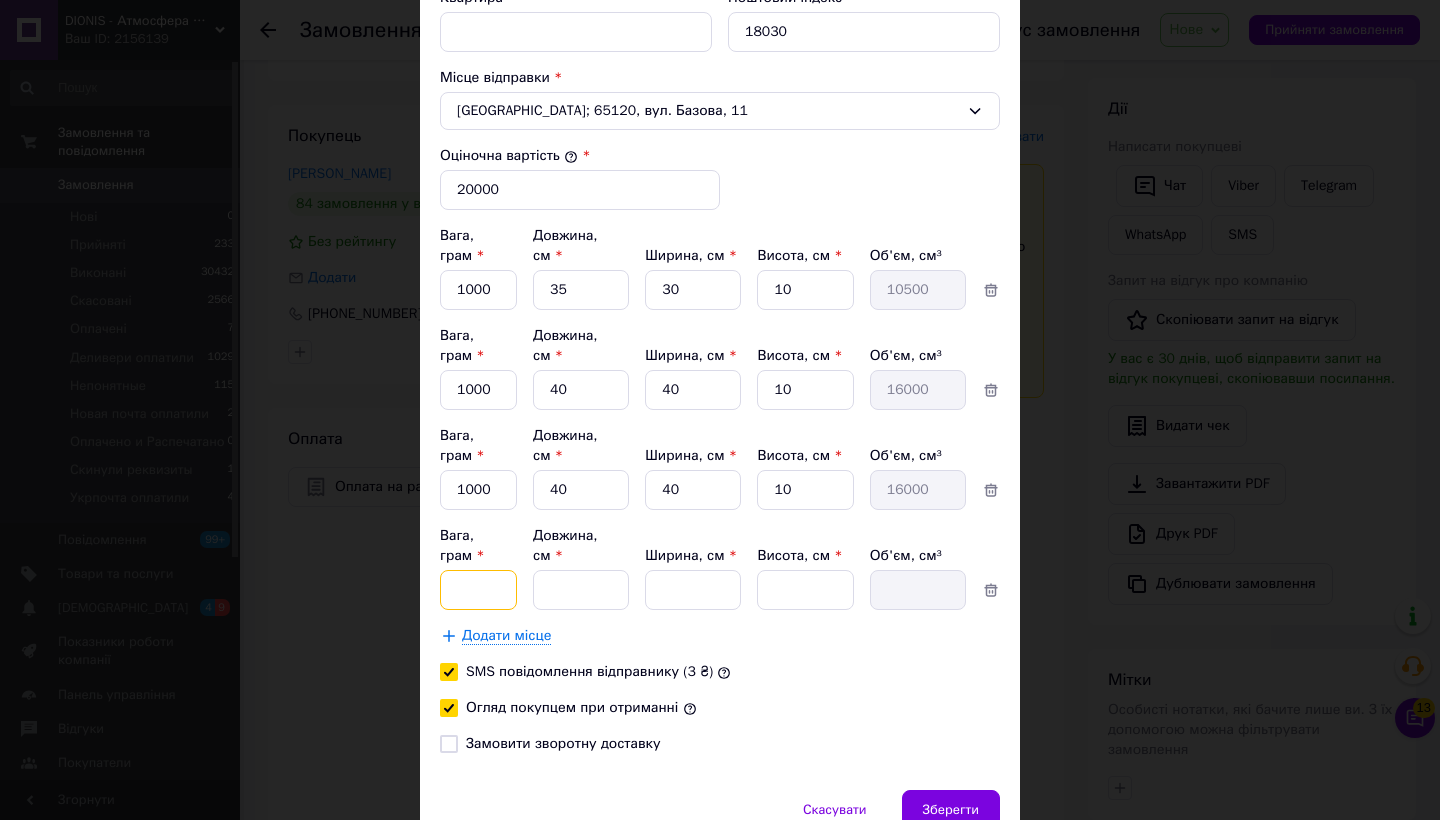click on "Вага, грам   *" at bounding box center (478, 290) 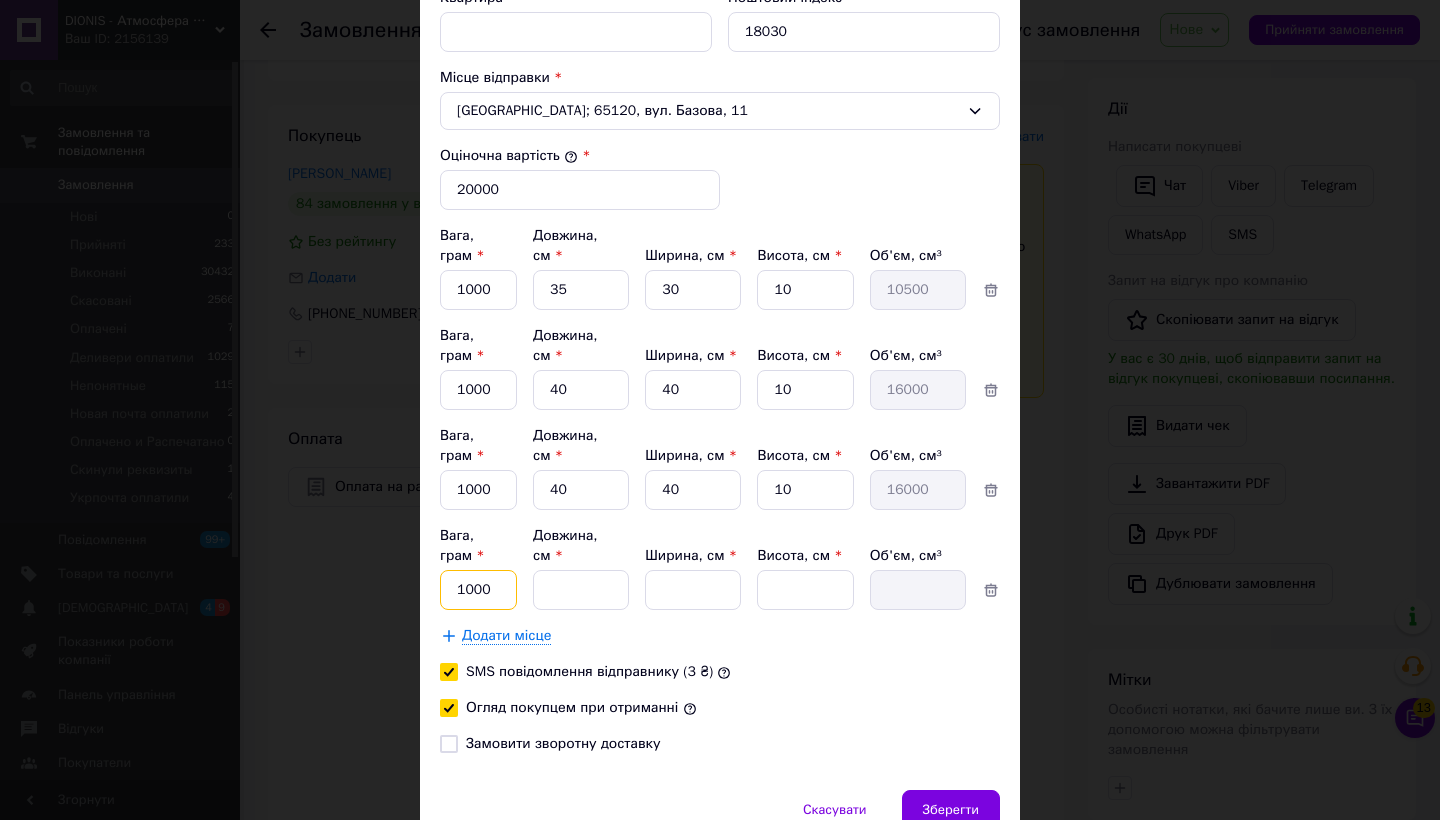 type on "1000" 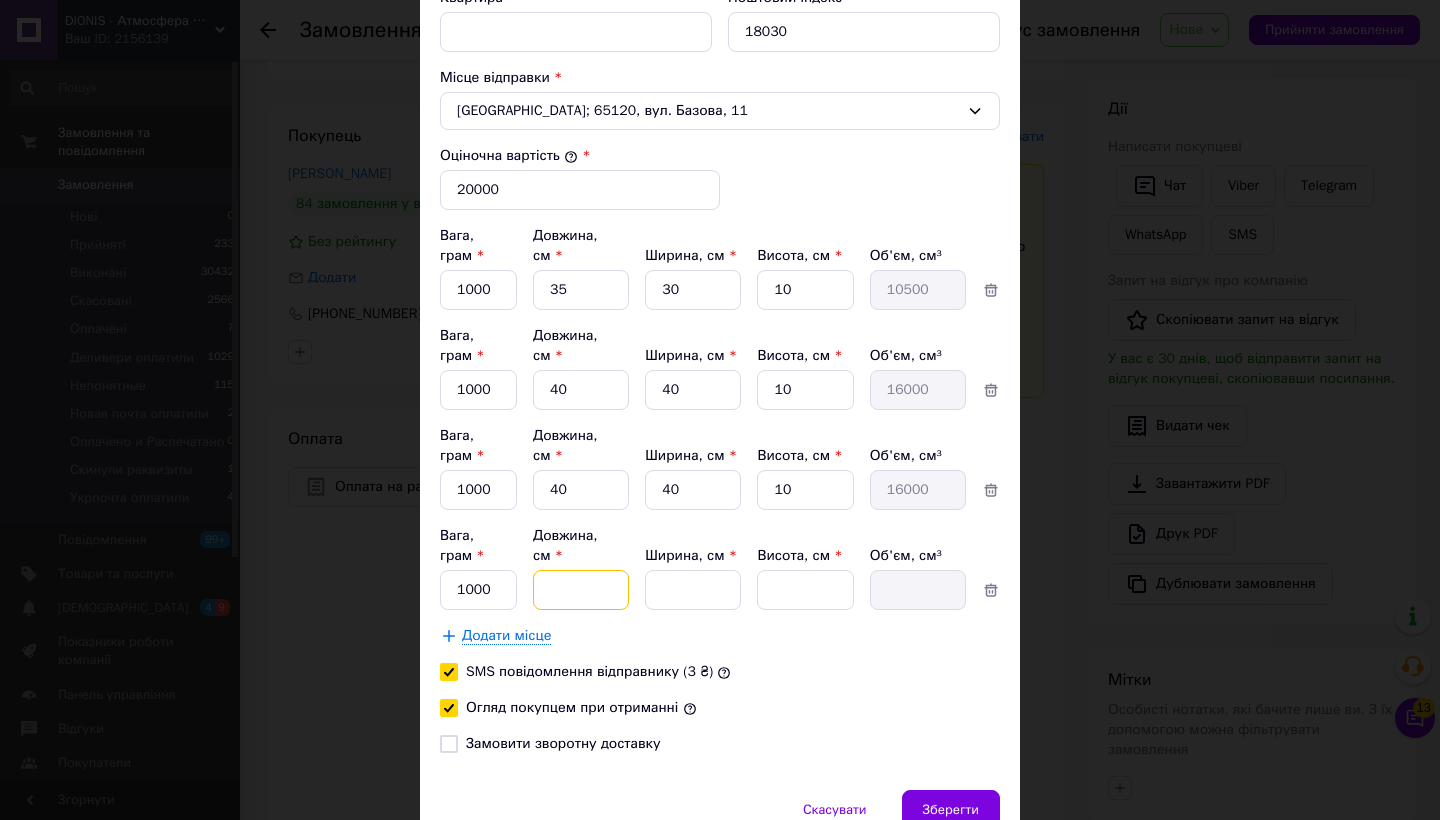 click on "Довжина, см   *" at bounding box center [581, 290] 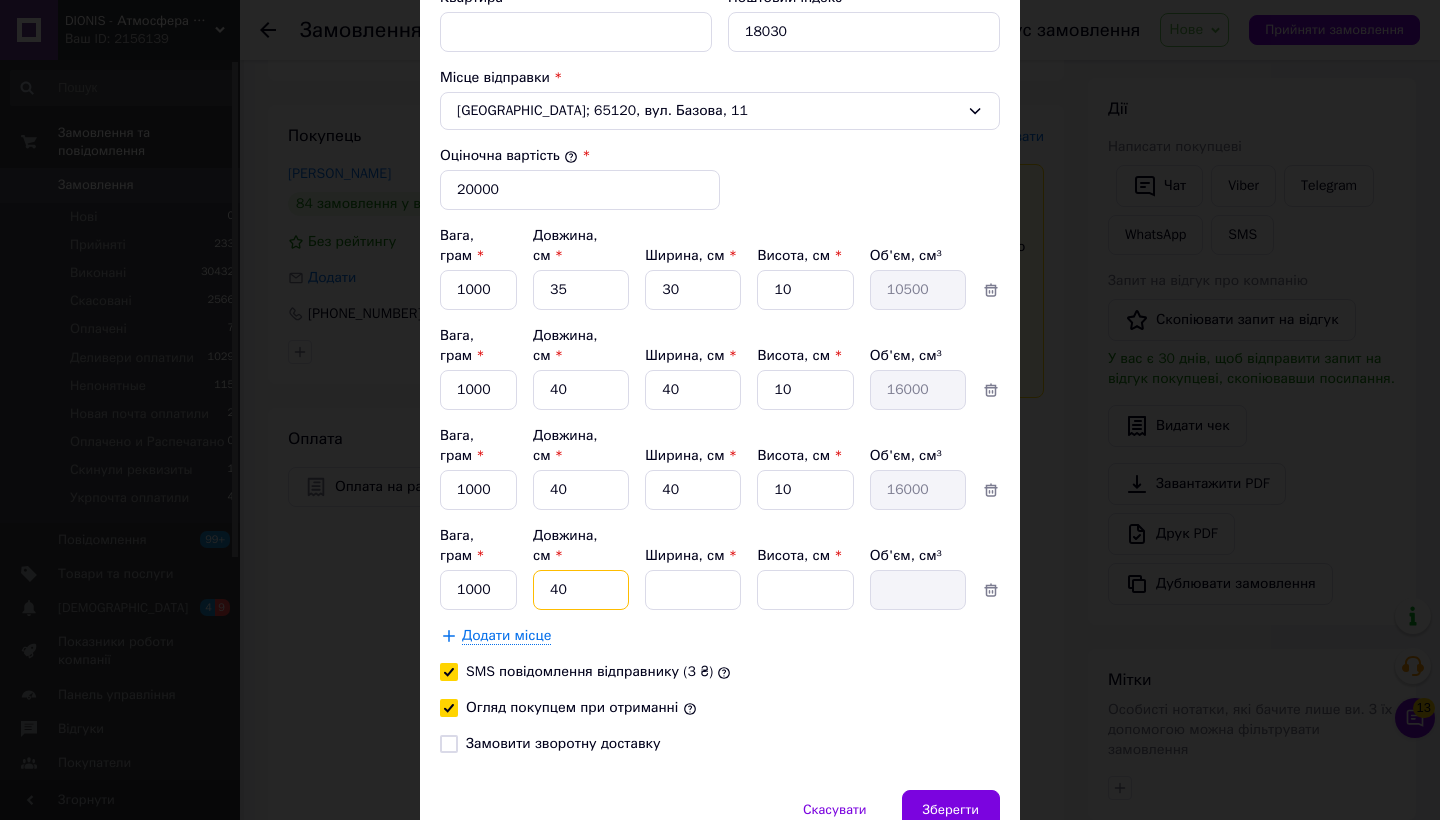 type on "40" 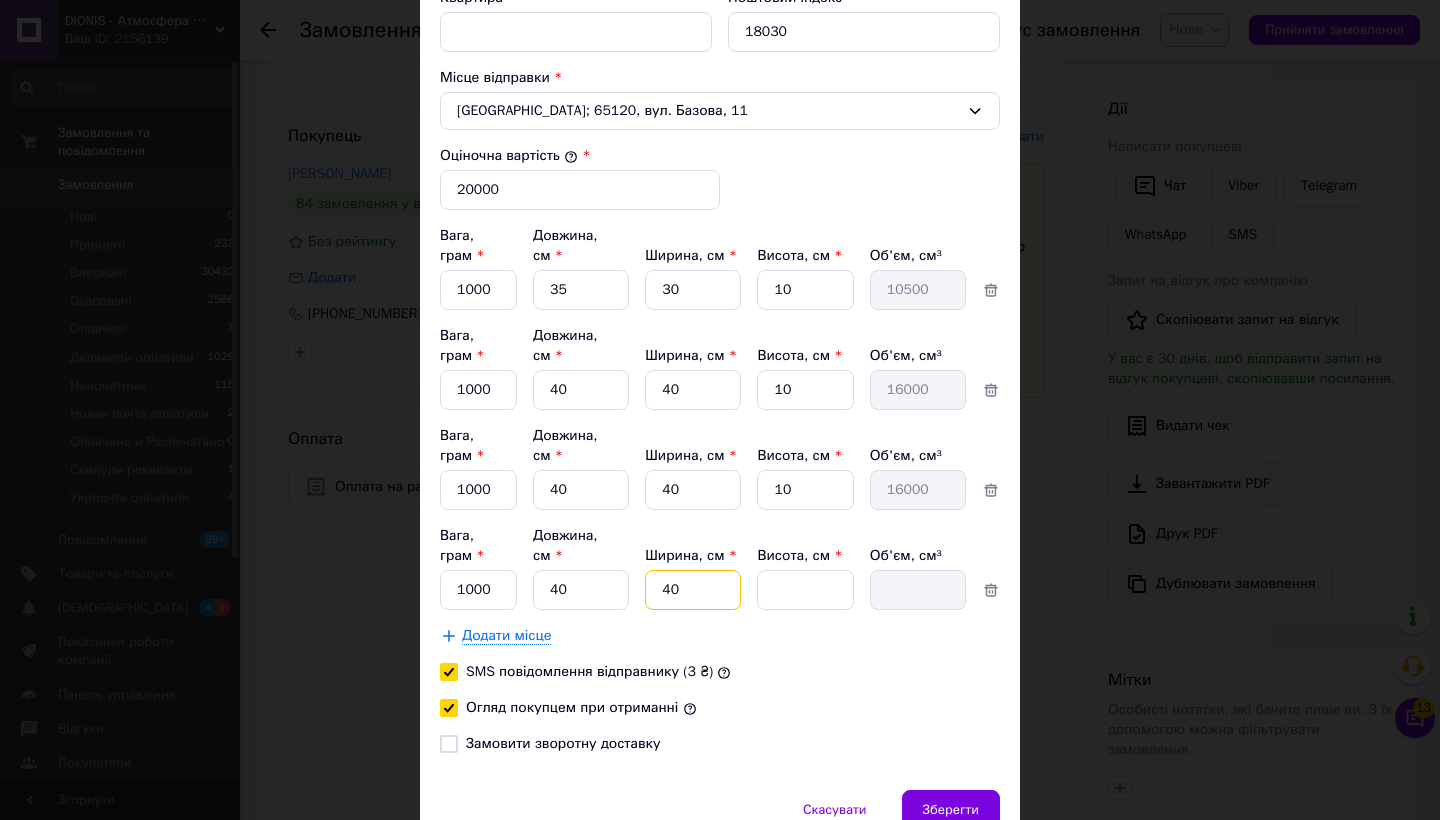 type on "40" 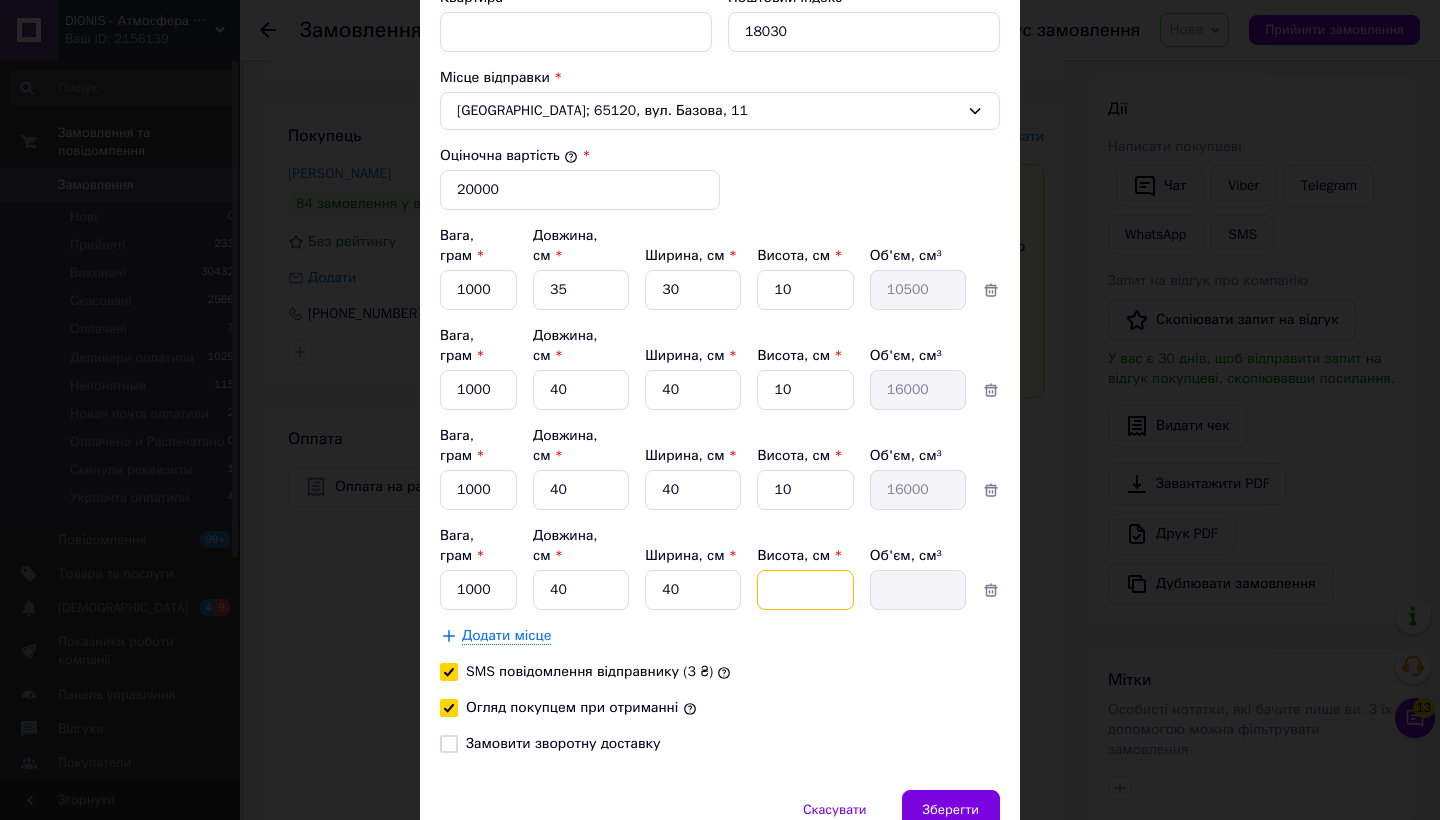 type on "4" 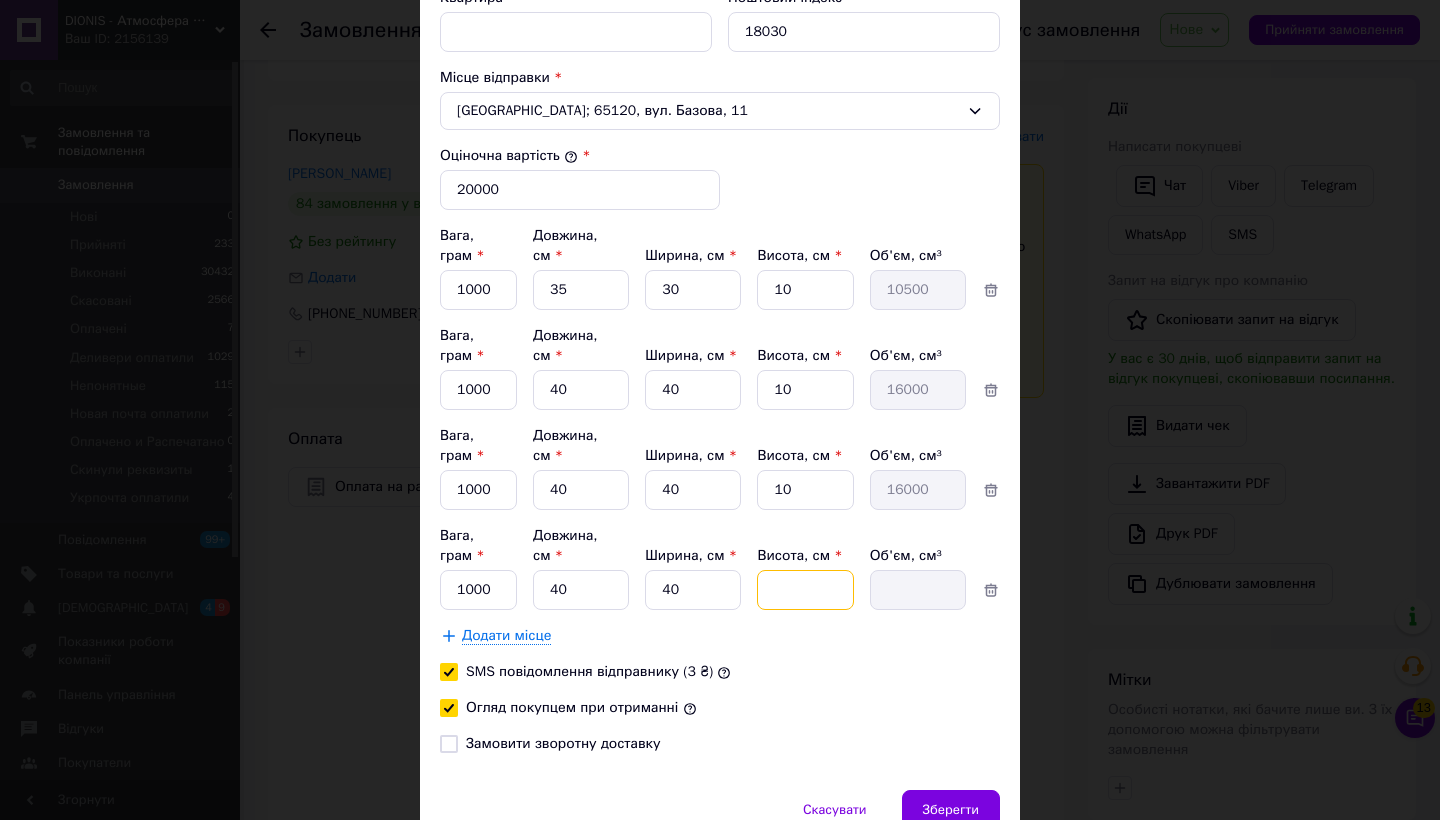 type on "6400" 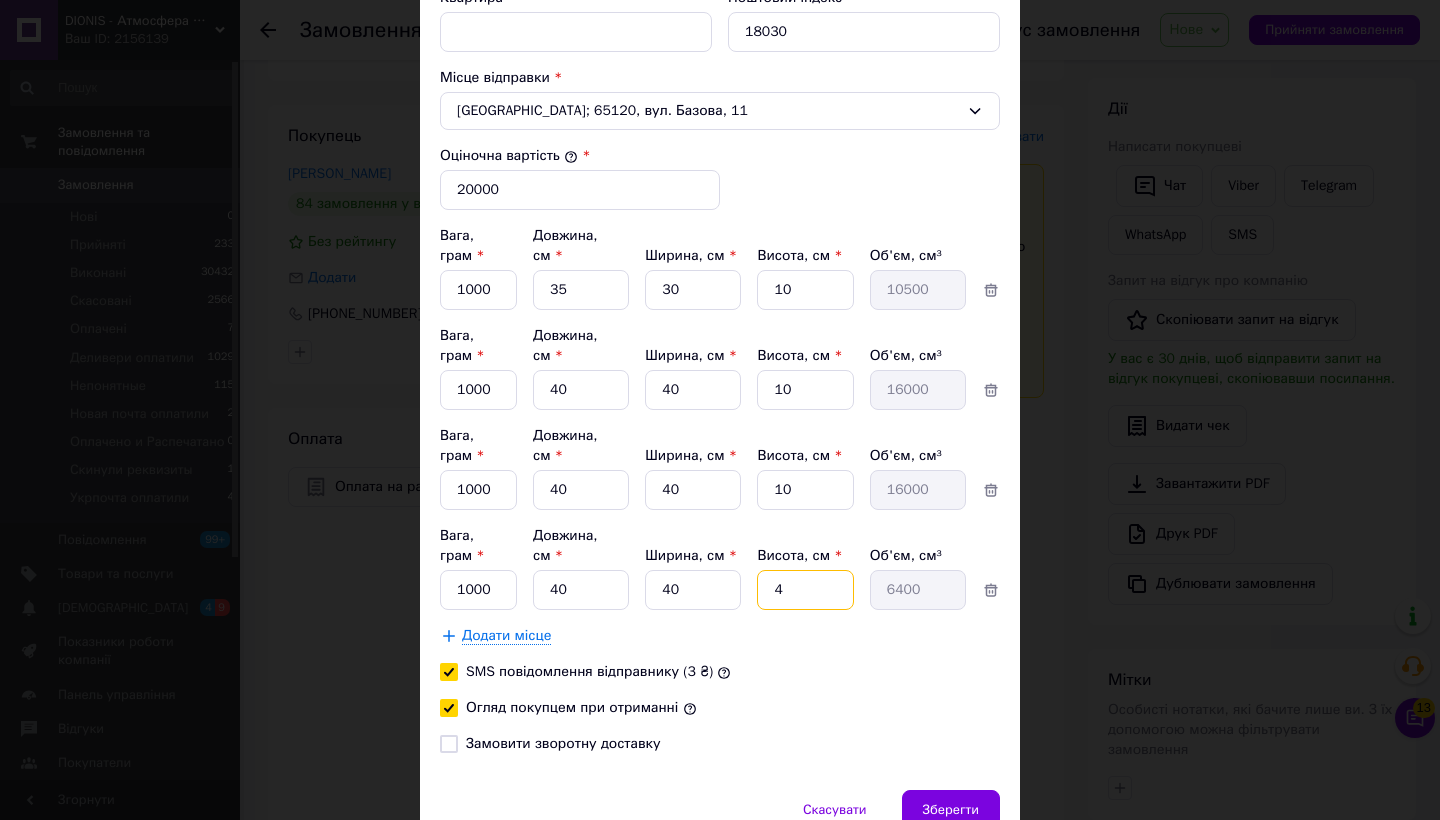 type on "40" 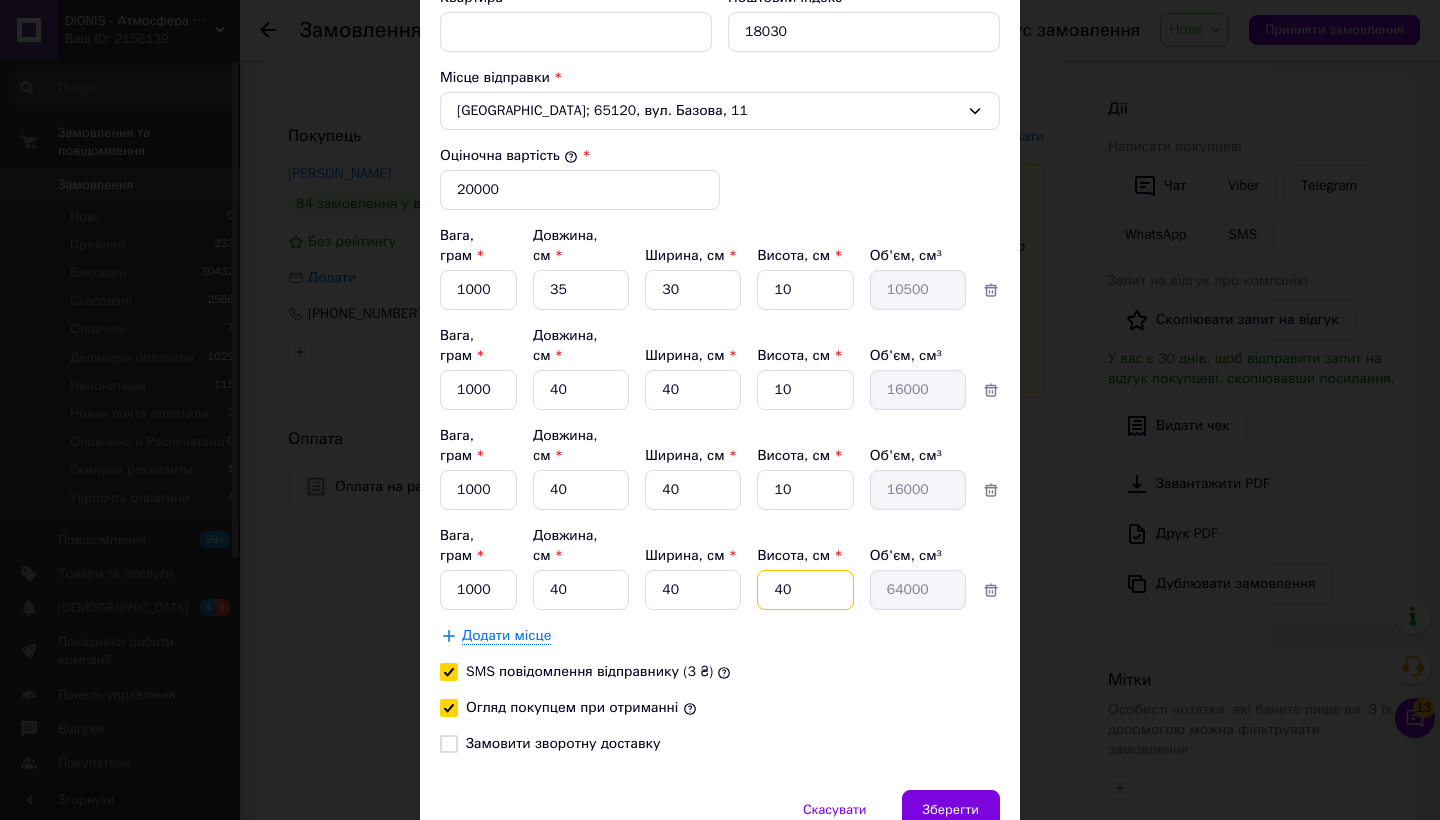 type on "4" 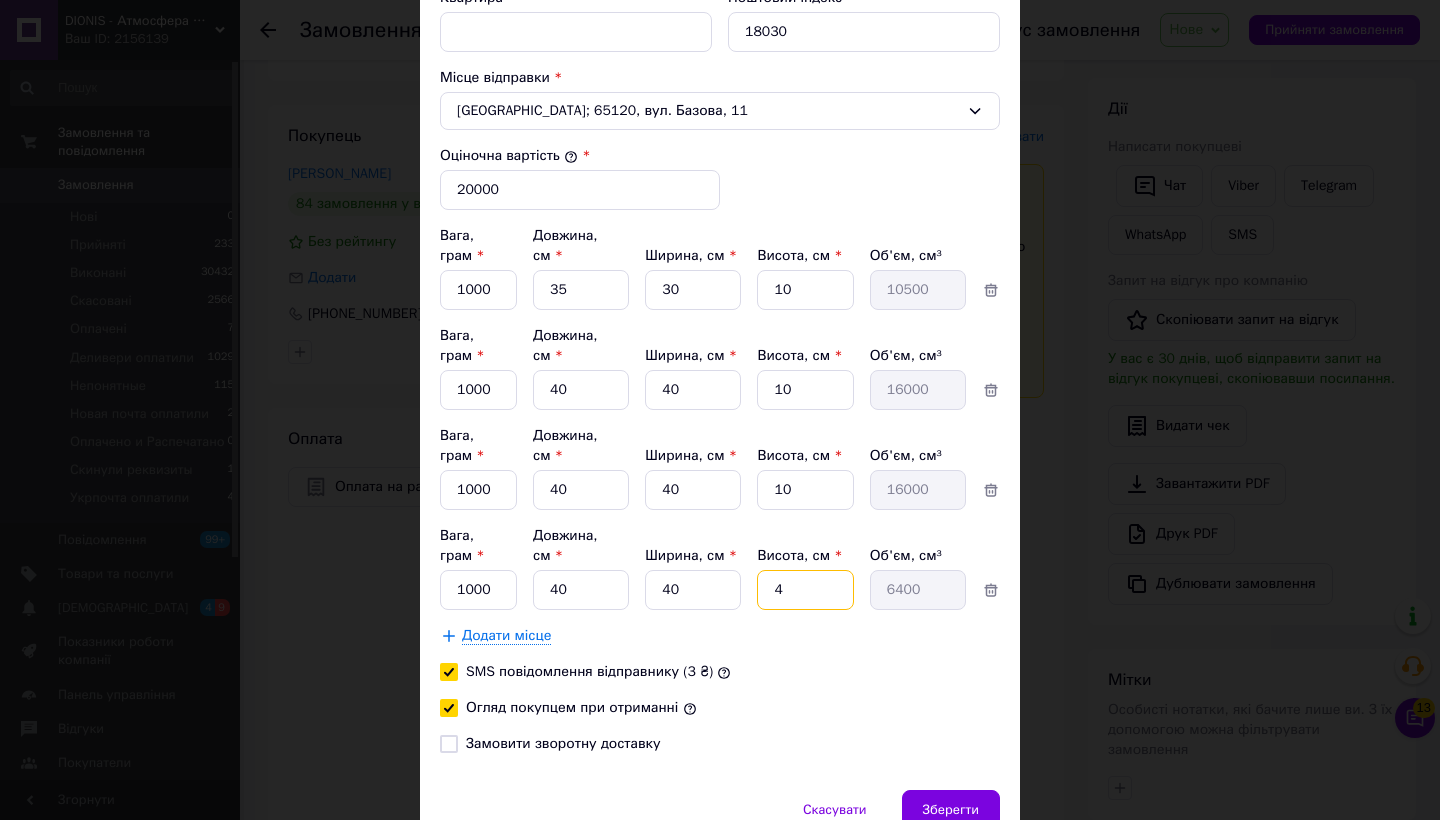 type 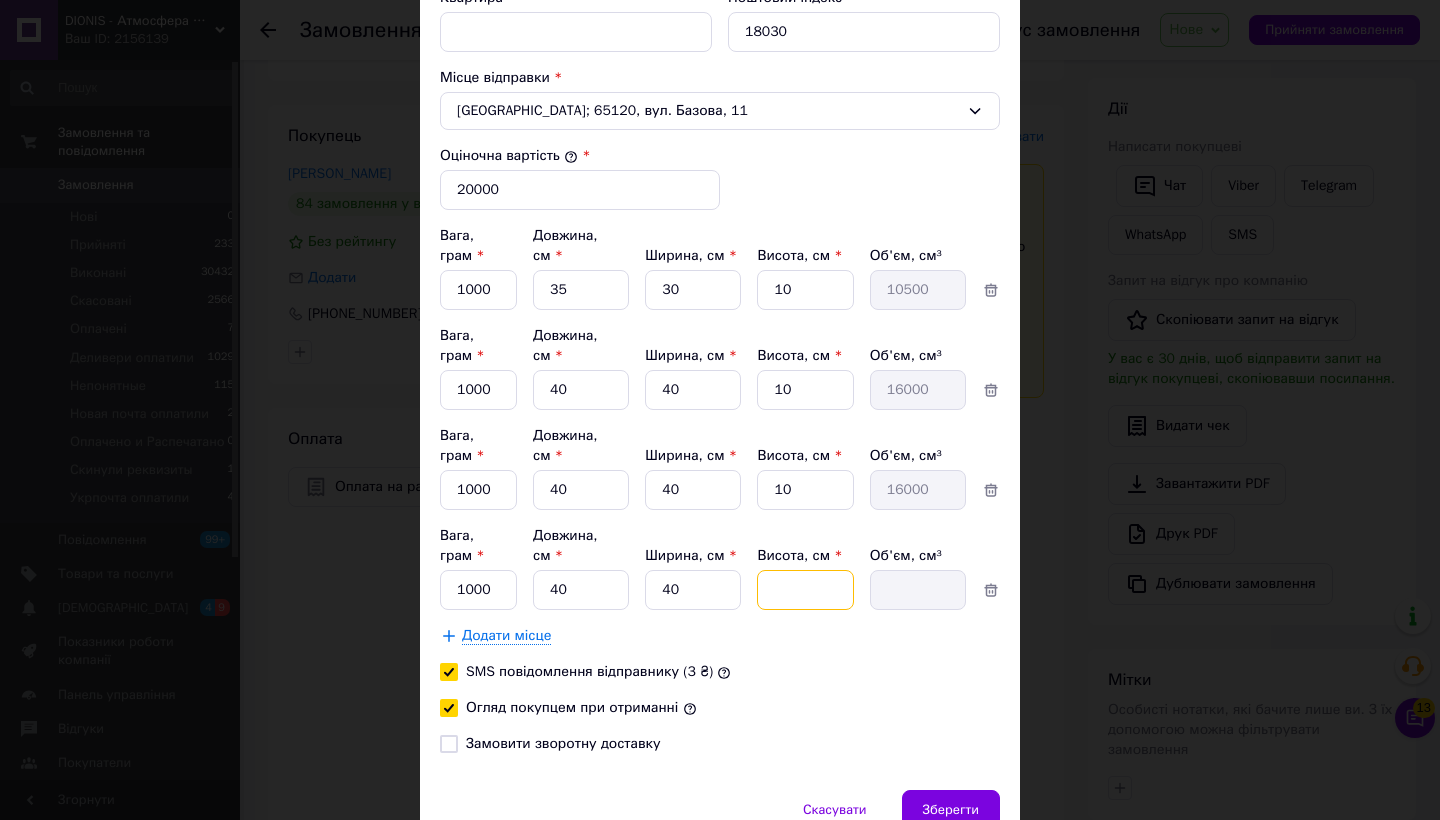 type on "1" 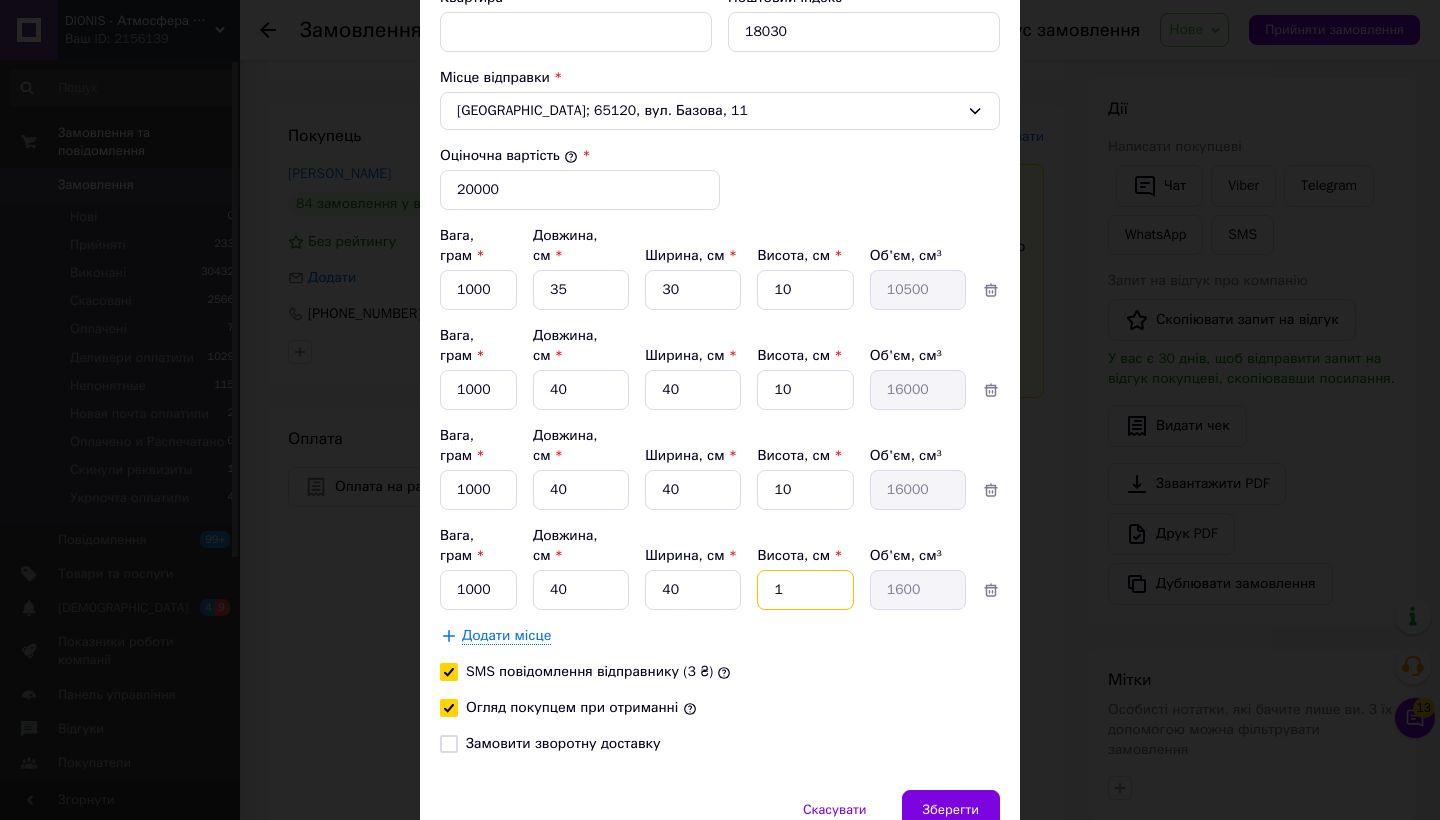 type on "10" 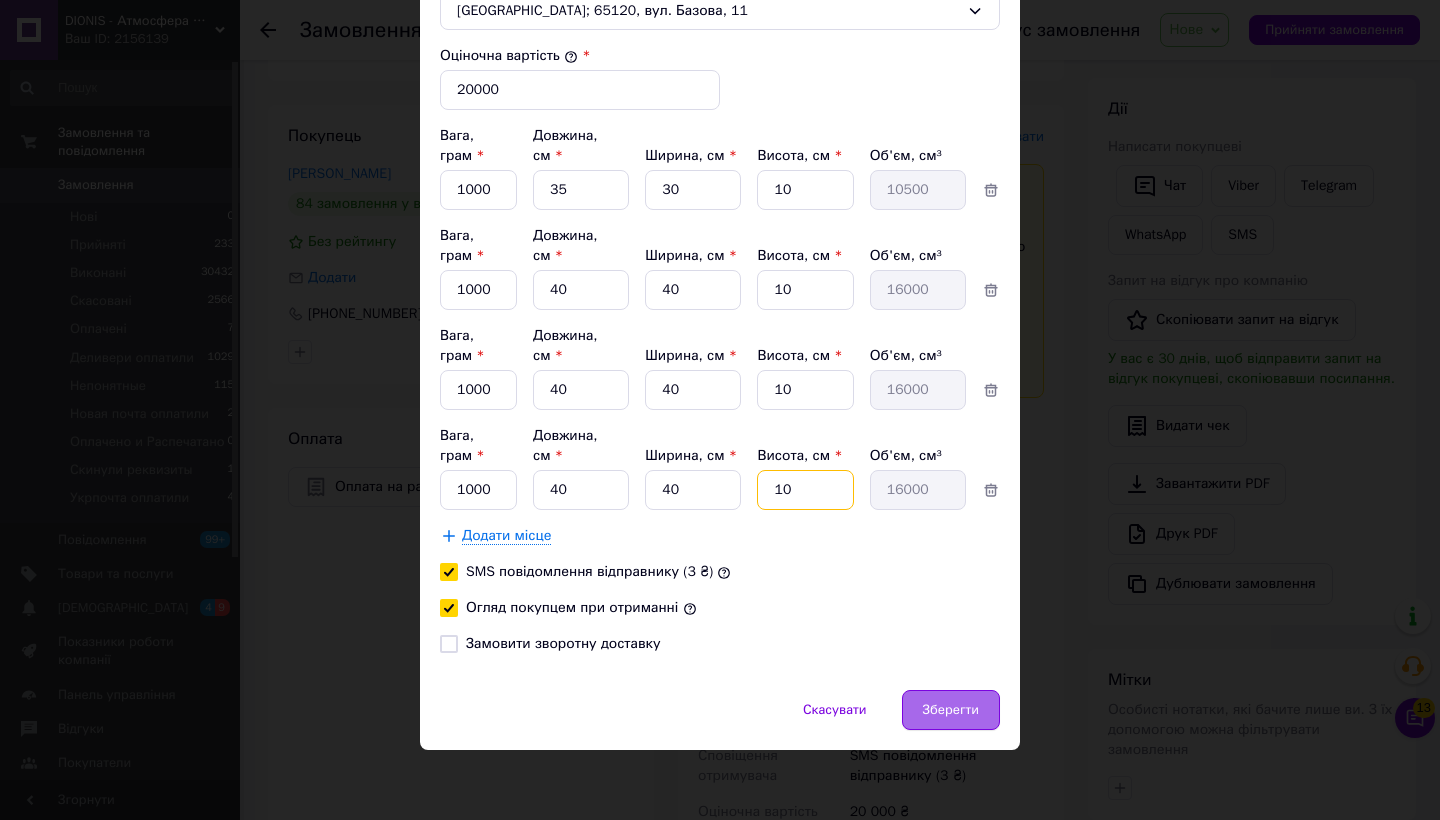 type on "10" 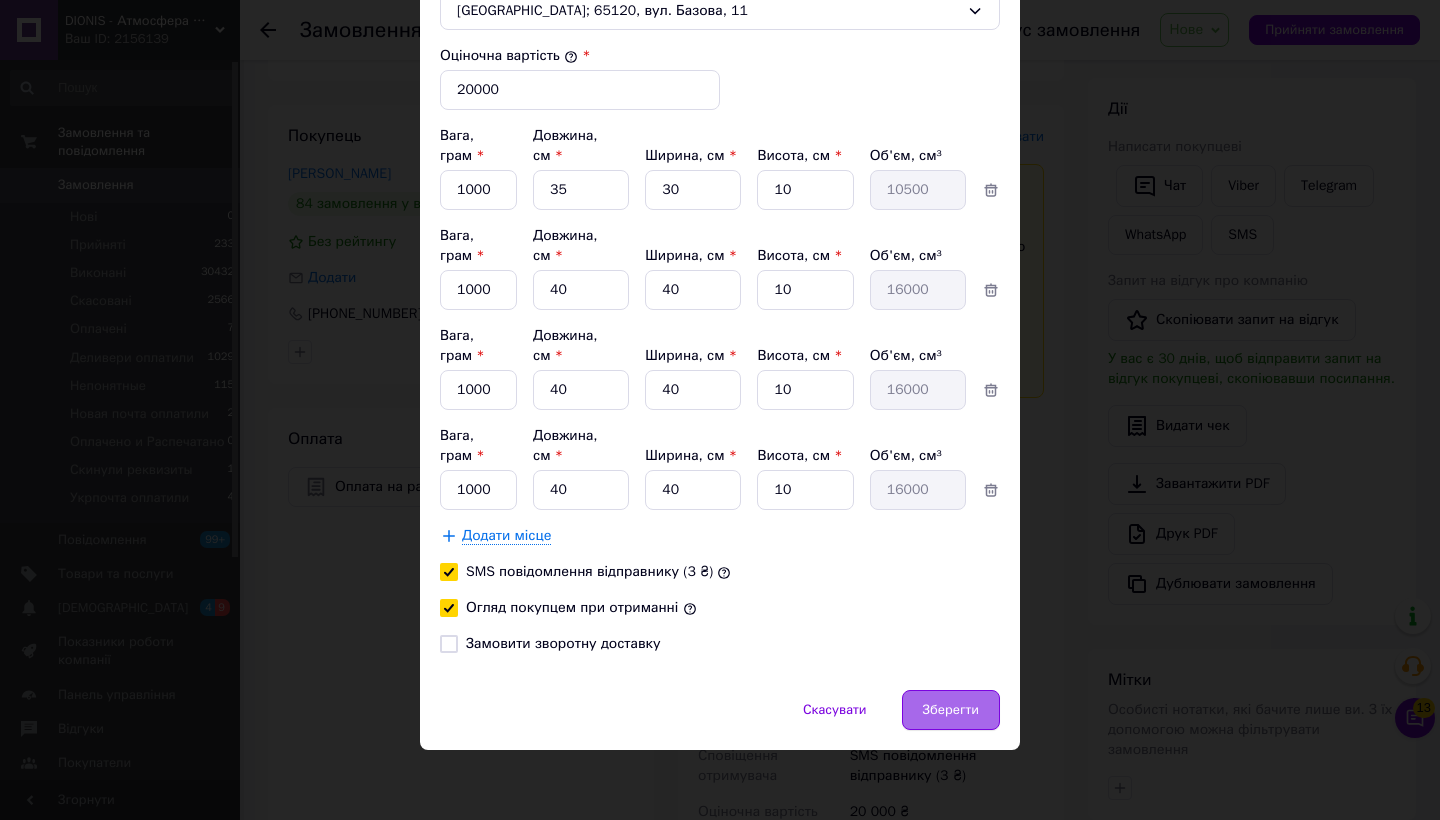 scroll, scrollTop: 903, scrollLeft: 0, axis: vertical 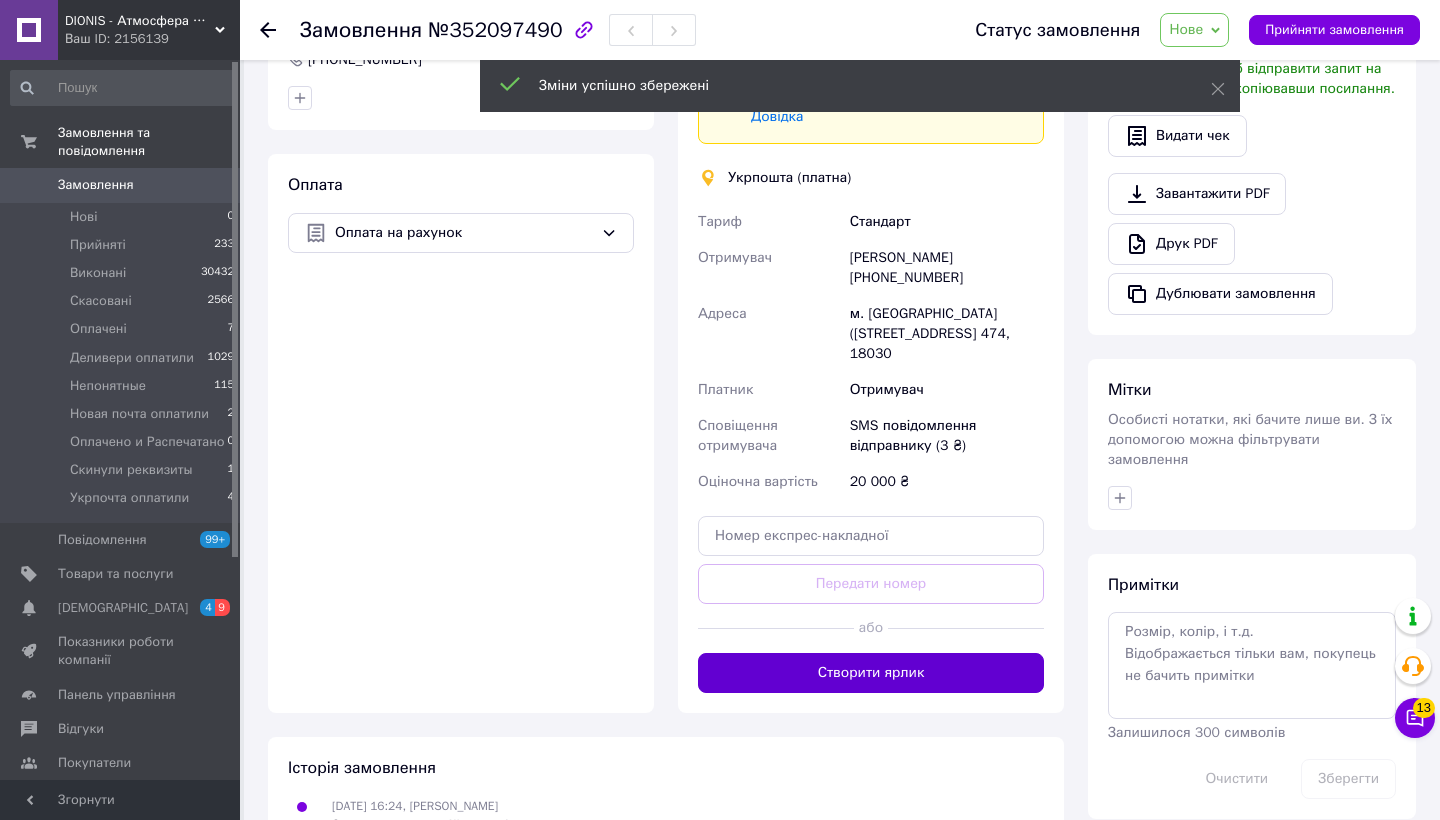 click on "Створити ярлик" at bounding box center [871, 673] 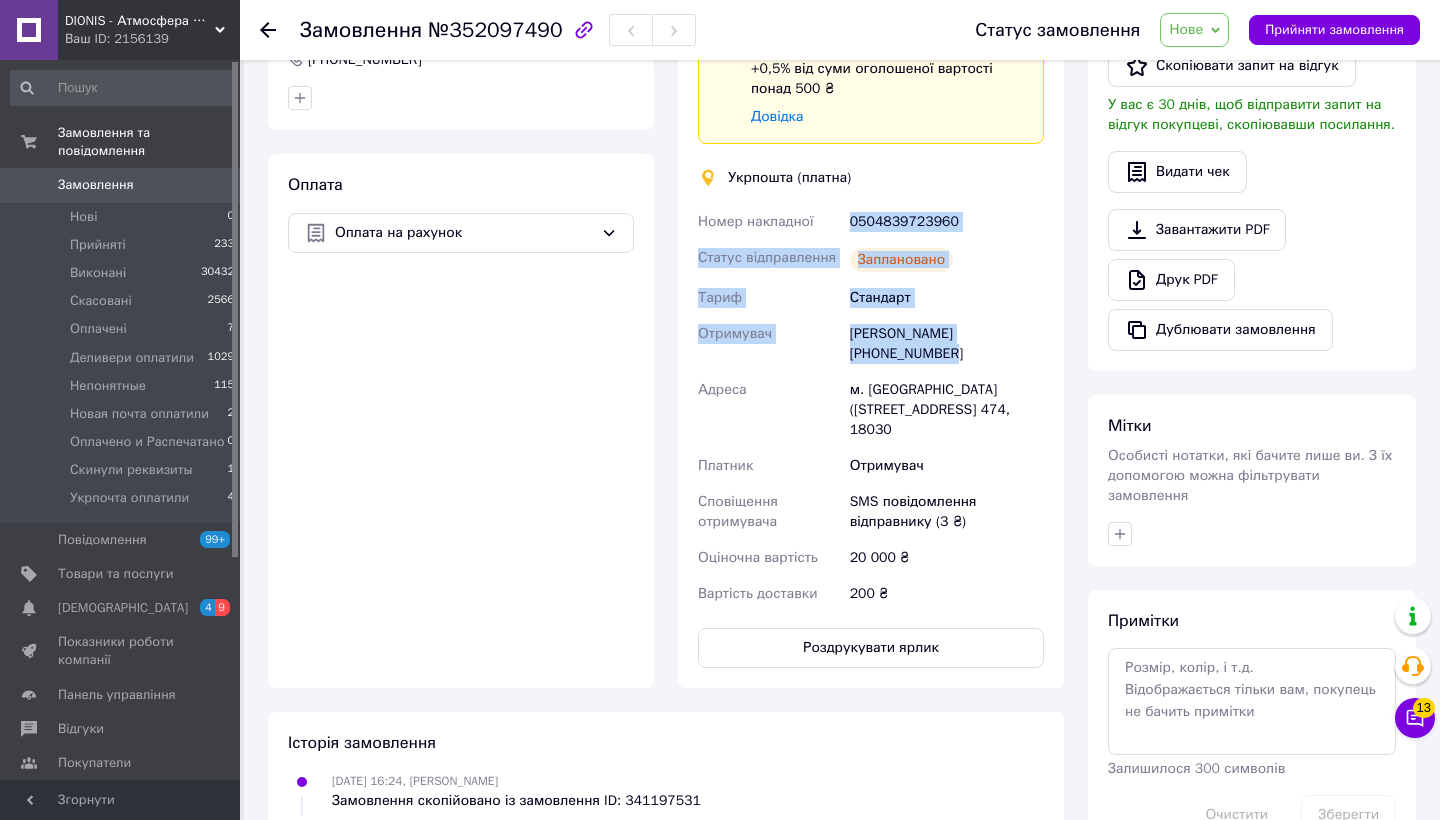 drag, startPoint x: 849, startPoint y: 223, endPoint x: 970, endPoint y: 370, distance: 190.39433 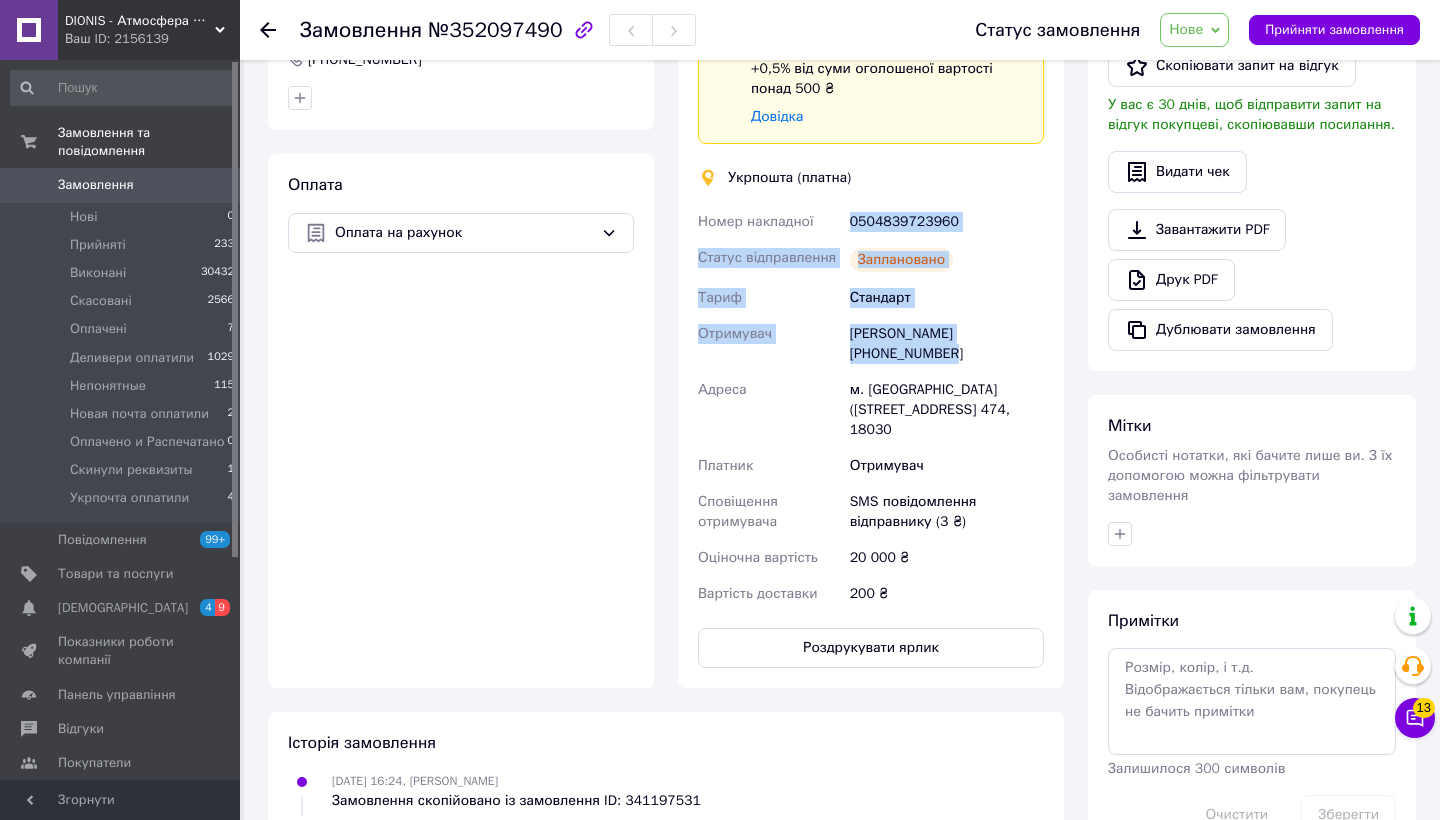 click on "Номер накладної 0504839723960 Статус відправлення Заплановано Тариф Стандарт Отримувач сергей будник +380676022288 Адреса м. Черкаси (Черкаська обл.), вул. надпільна, буд. 474, 18030 Платник Отримувач Сповіщення отримувача SMS повідомлення відправнику (3 ₴) Оціночна вартість 20 000 ₴ Вартість доставки 200 ₴" at bounding box center [871, 408] 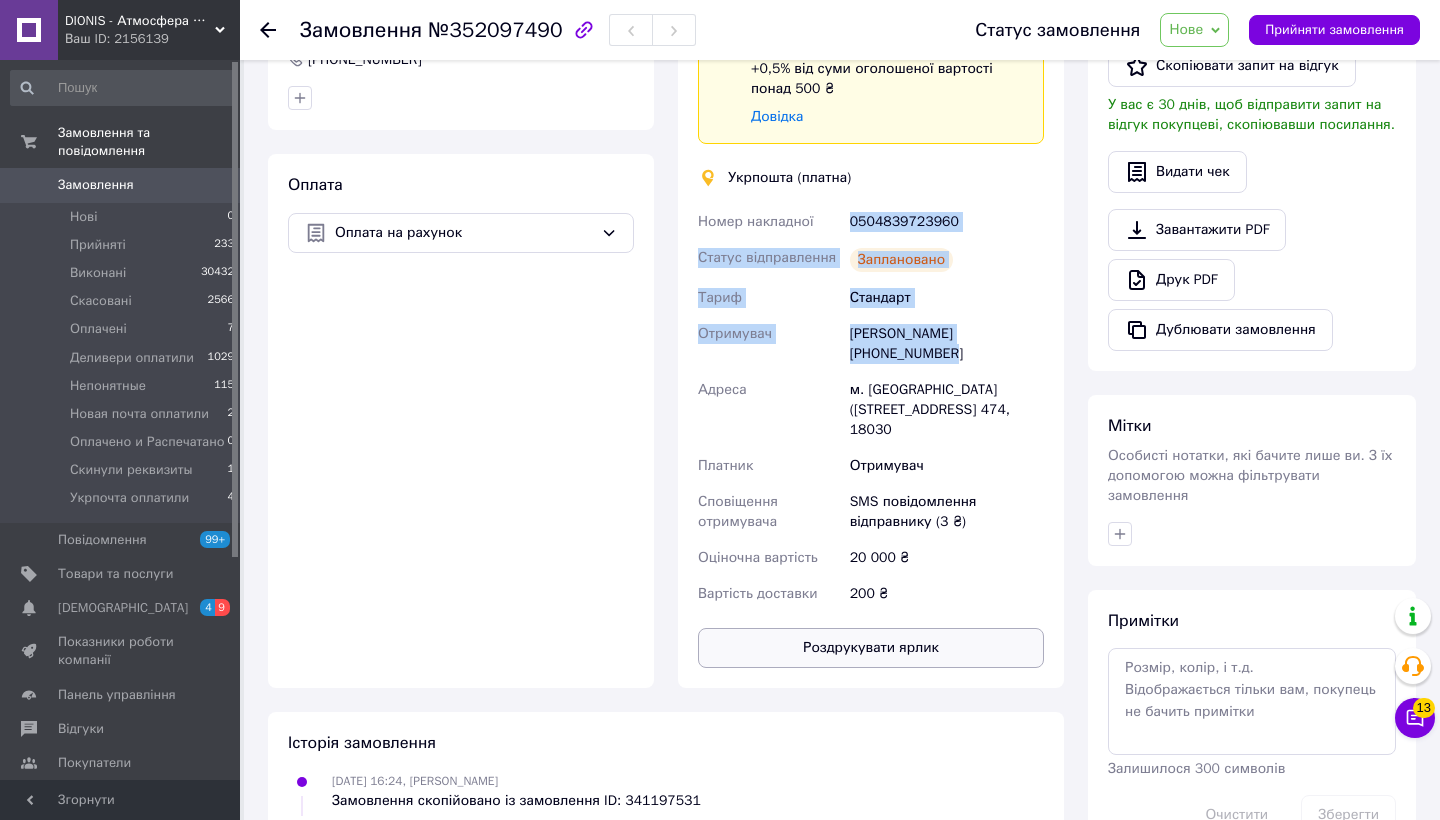 click on "Роздрукувати ярлик" at bounding box center (871, 648) 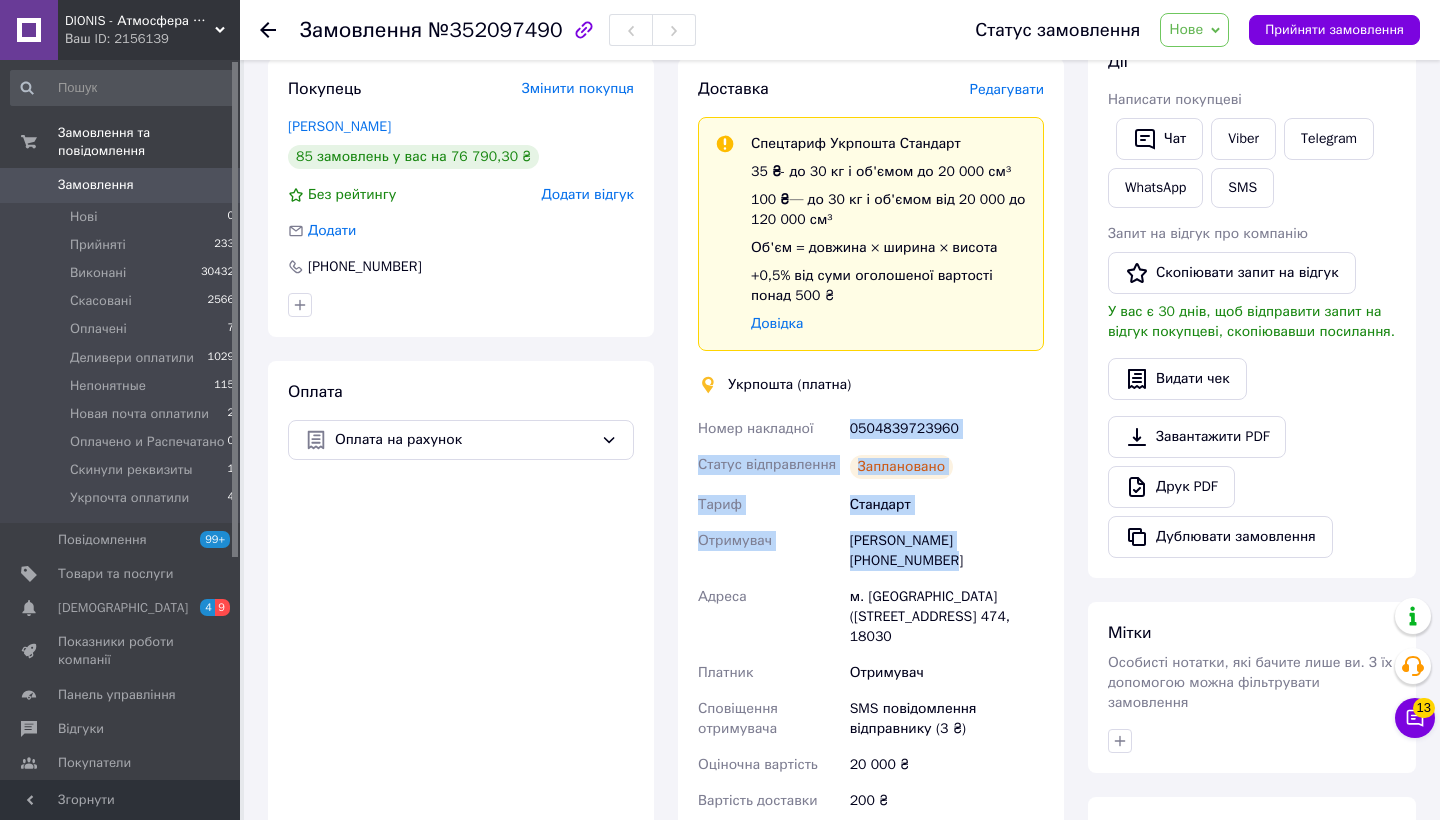 scroll, scrollTop: 252, scrollLeft: 0, axis: vertical 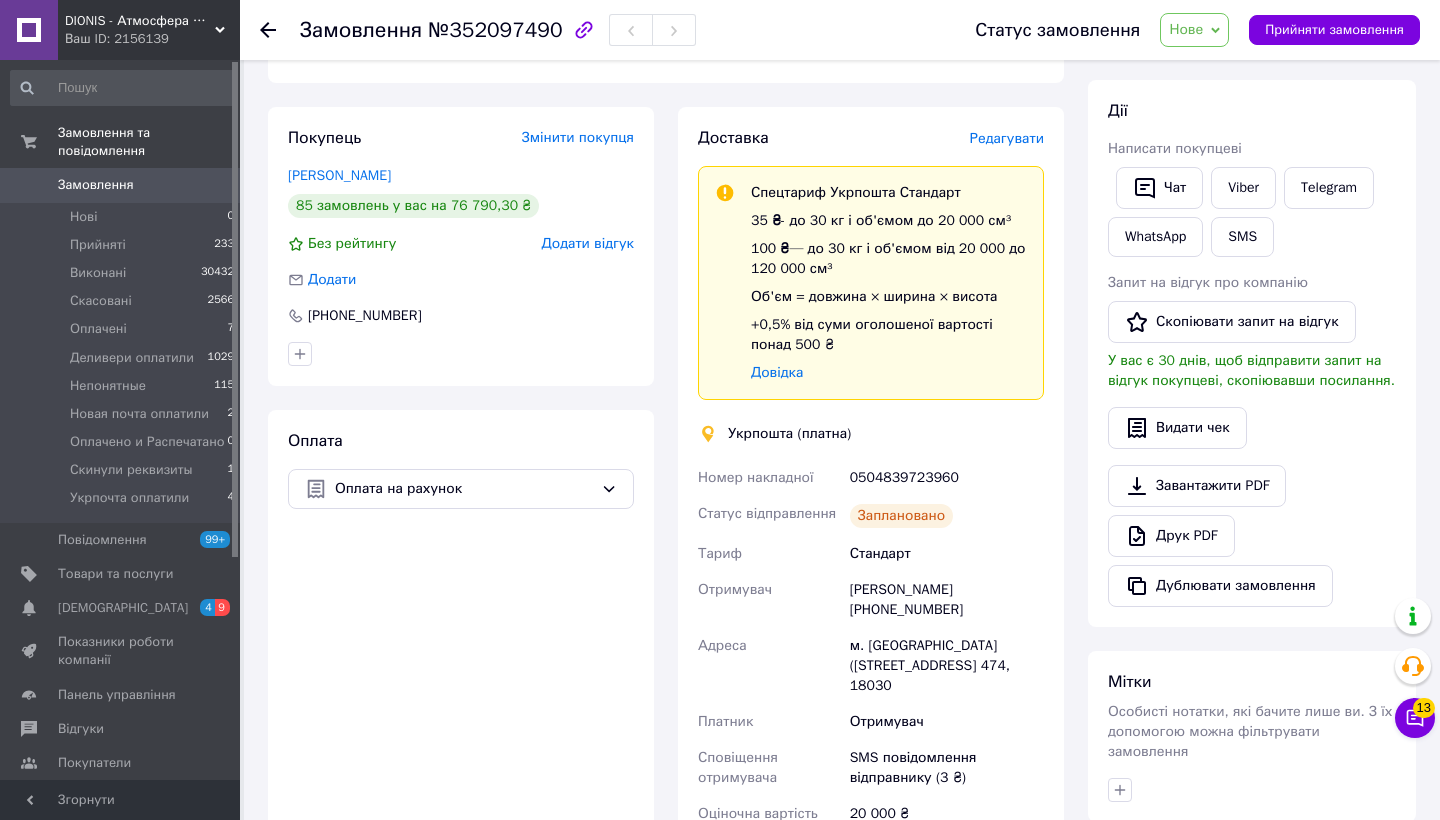 click on "Редагувати" at bounding box center [1007, 138] 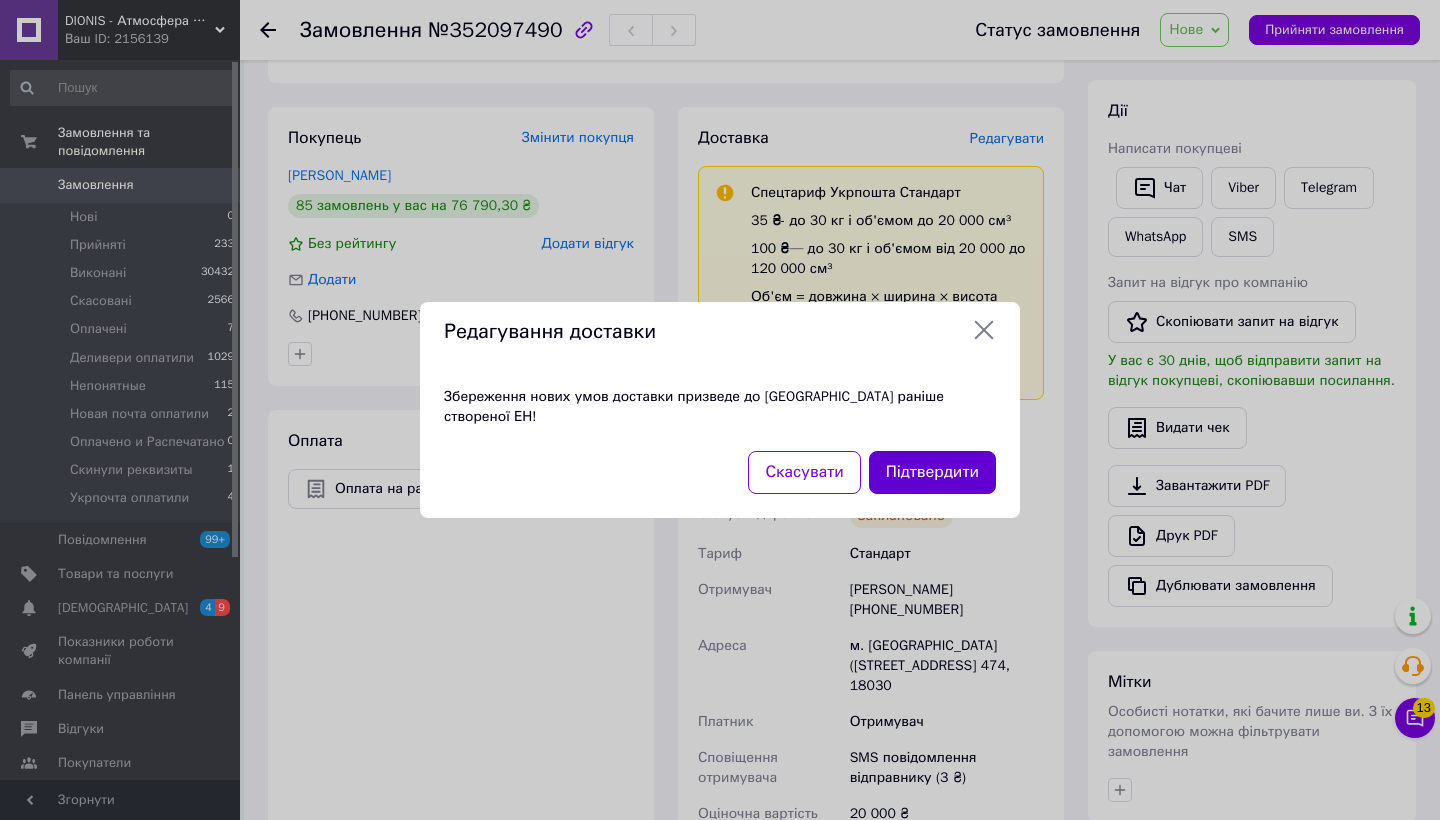 click on "Підтвердити" at bounding box center (932, 472) 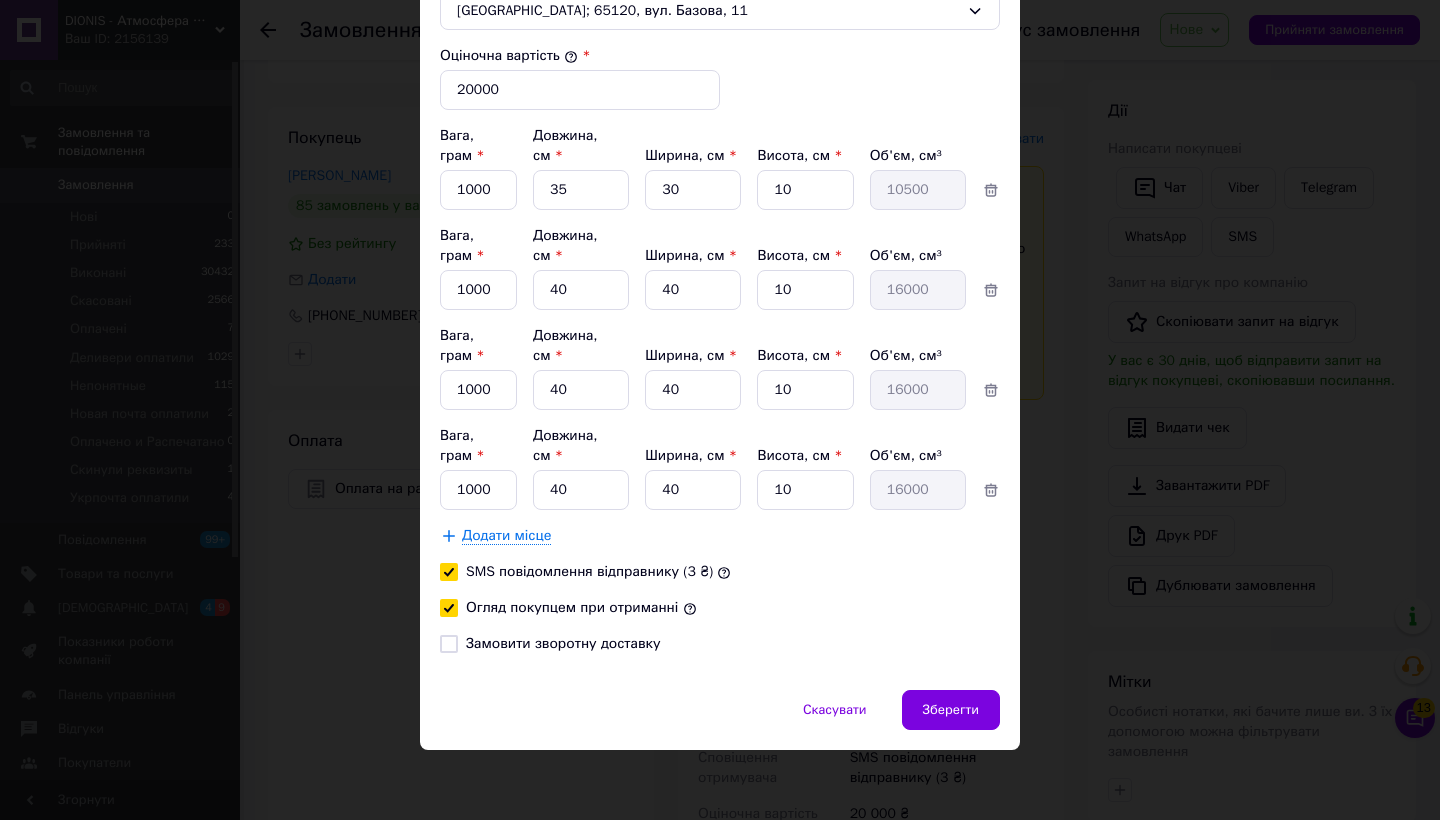 scroll, scrollTop: 903, scrollLeft: 0, axis: vertical 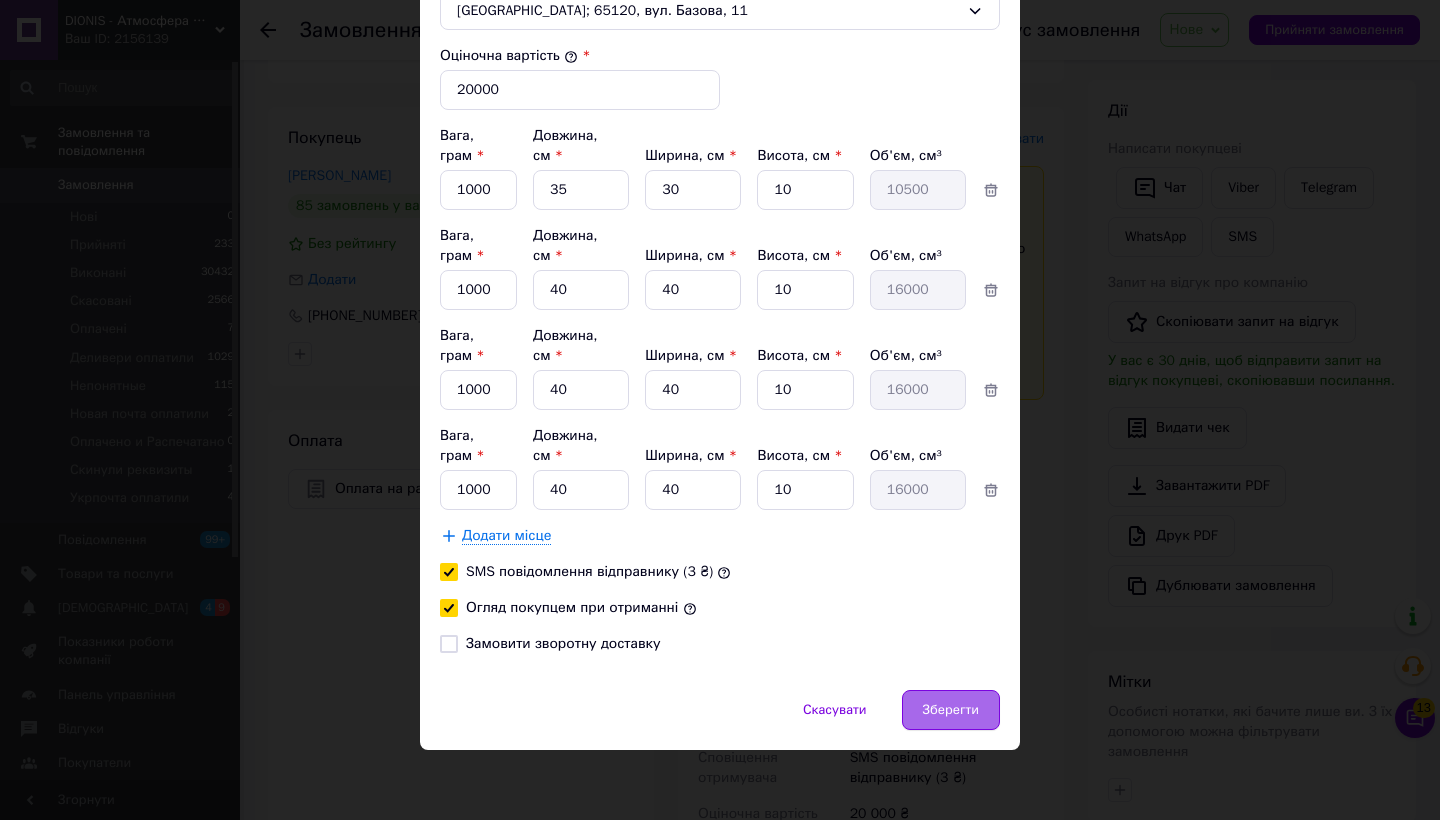 click on "Зберегти" at bounding box center [951, 710] 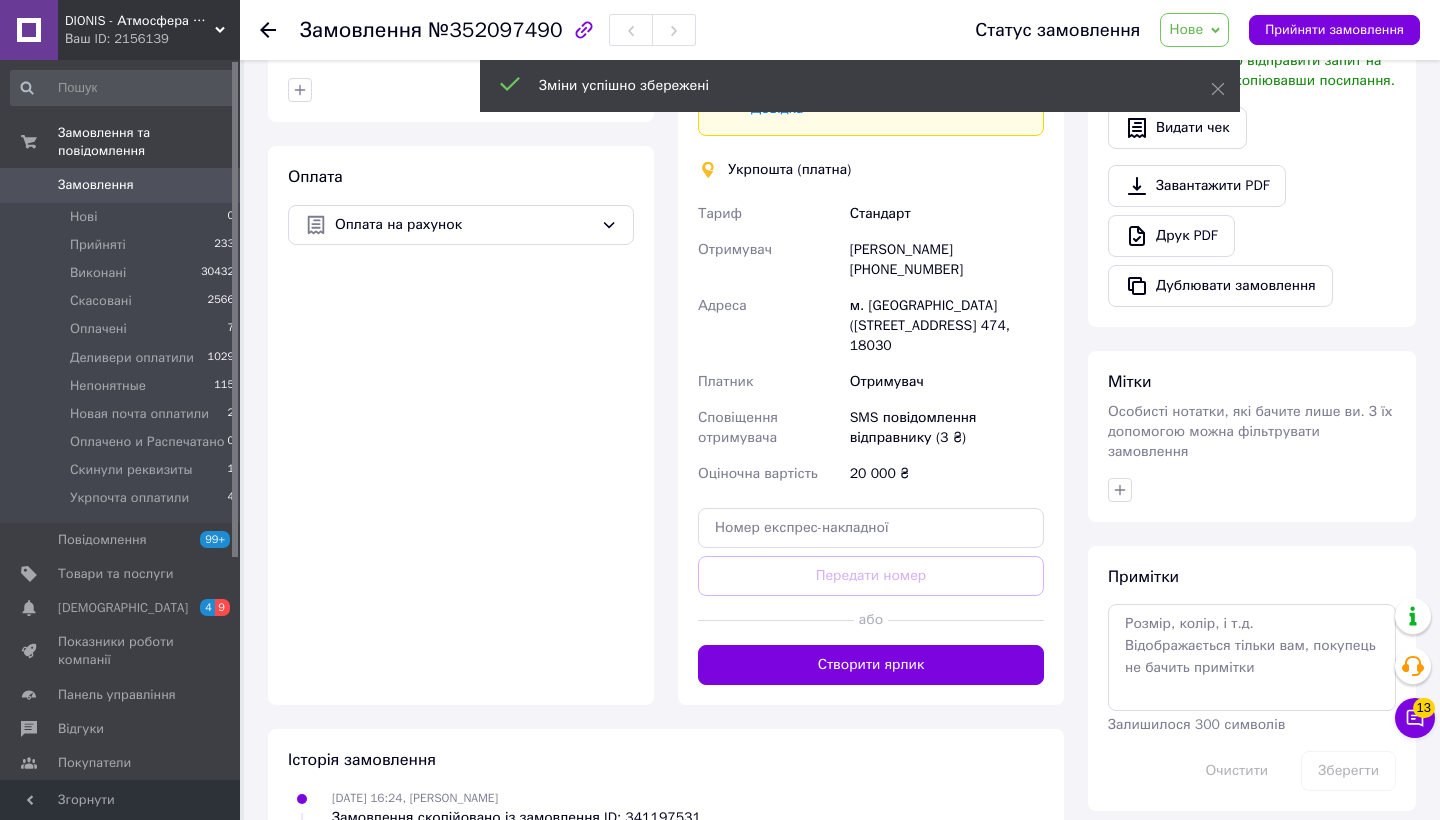scroll, scrollTop: 578, scrollLeft: 0, axis: vertical 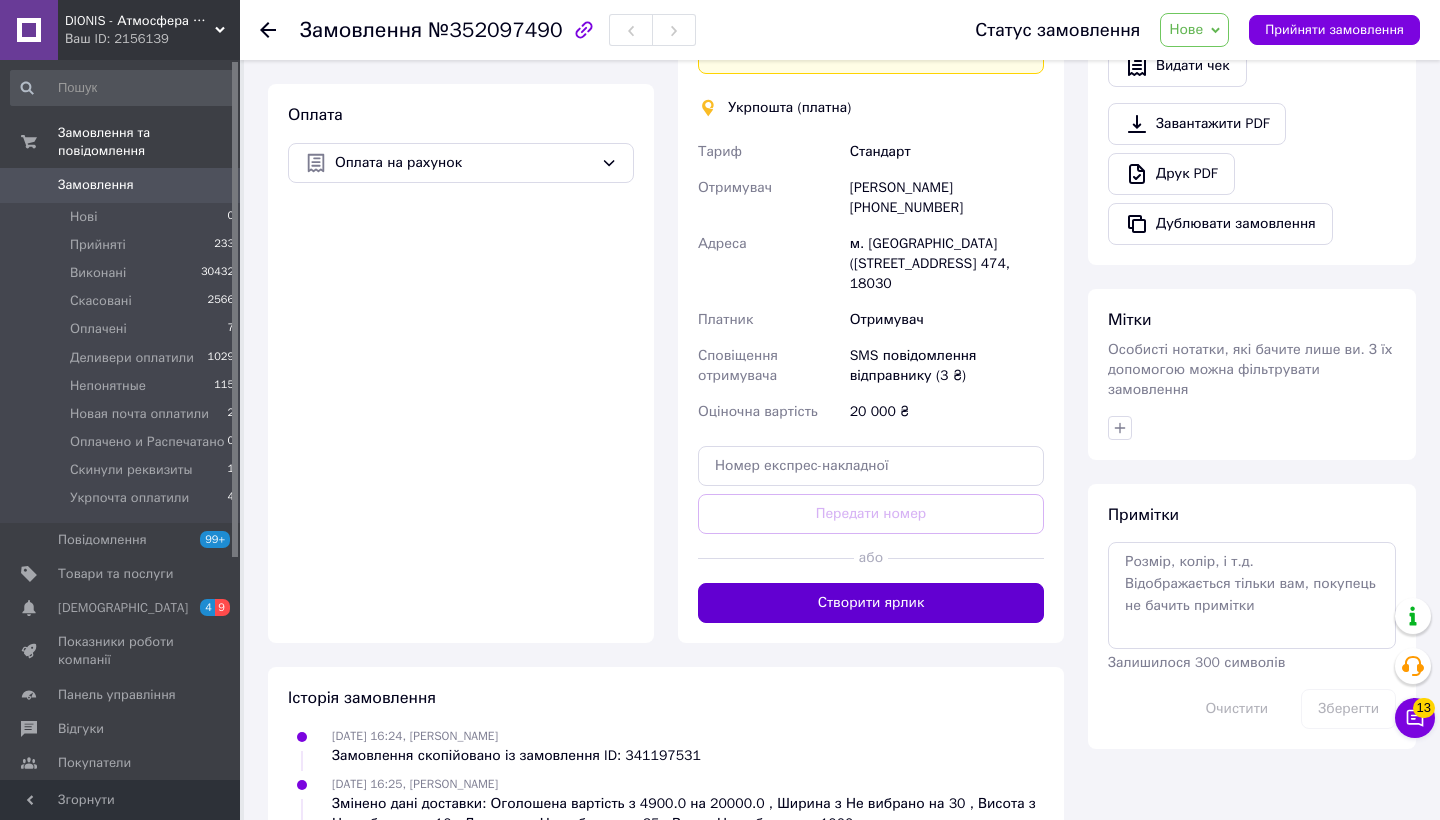 click on "Створити ярлик" at bounding box center (871, 603) 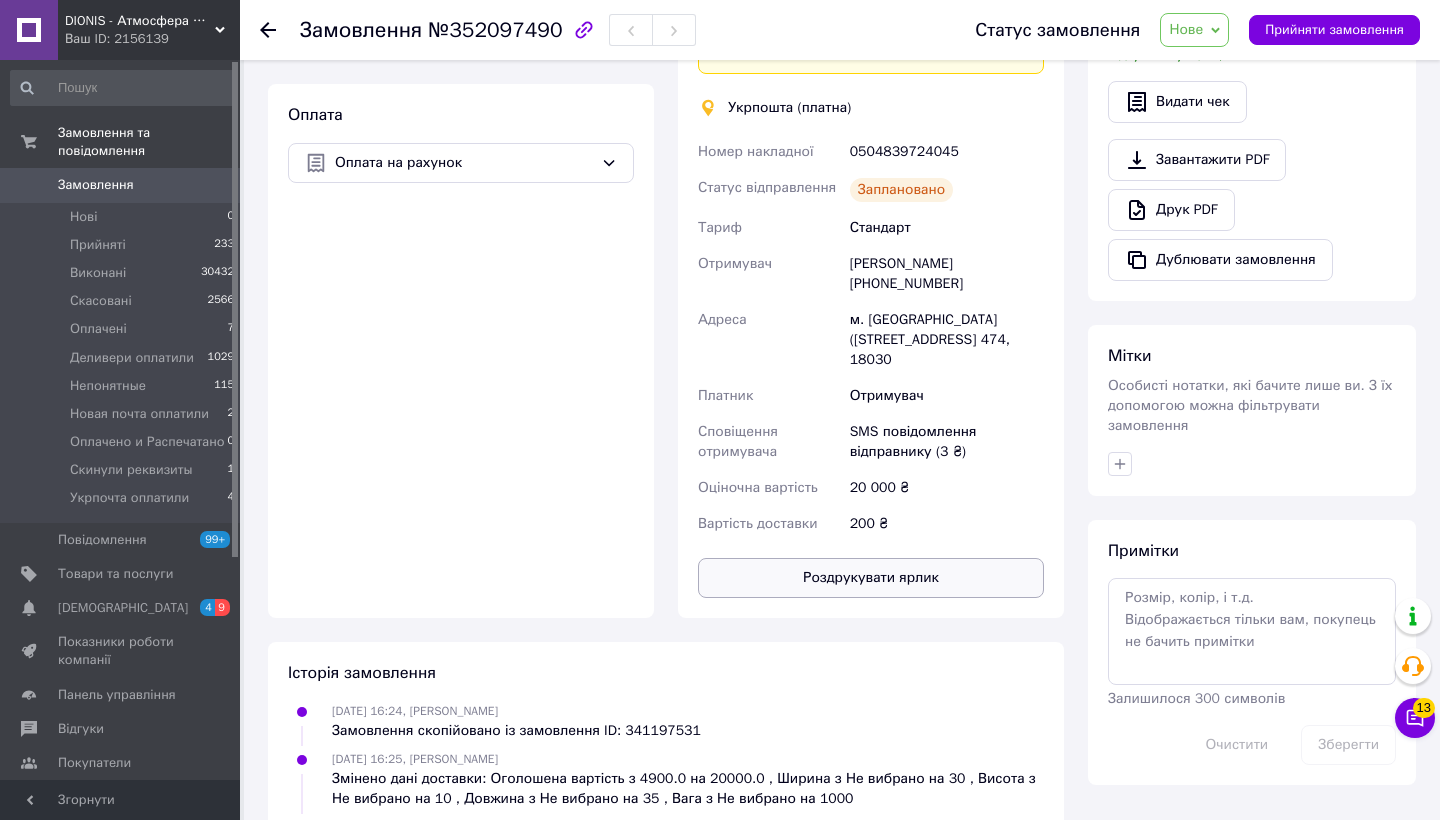click on "Роздрукувати ярлик" at bounding box center [871, 578] 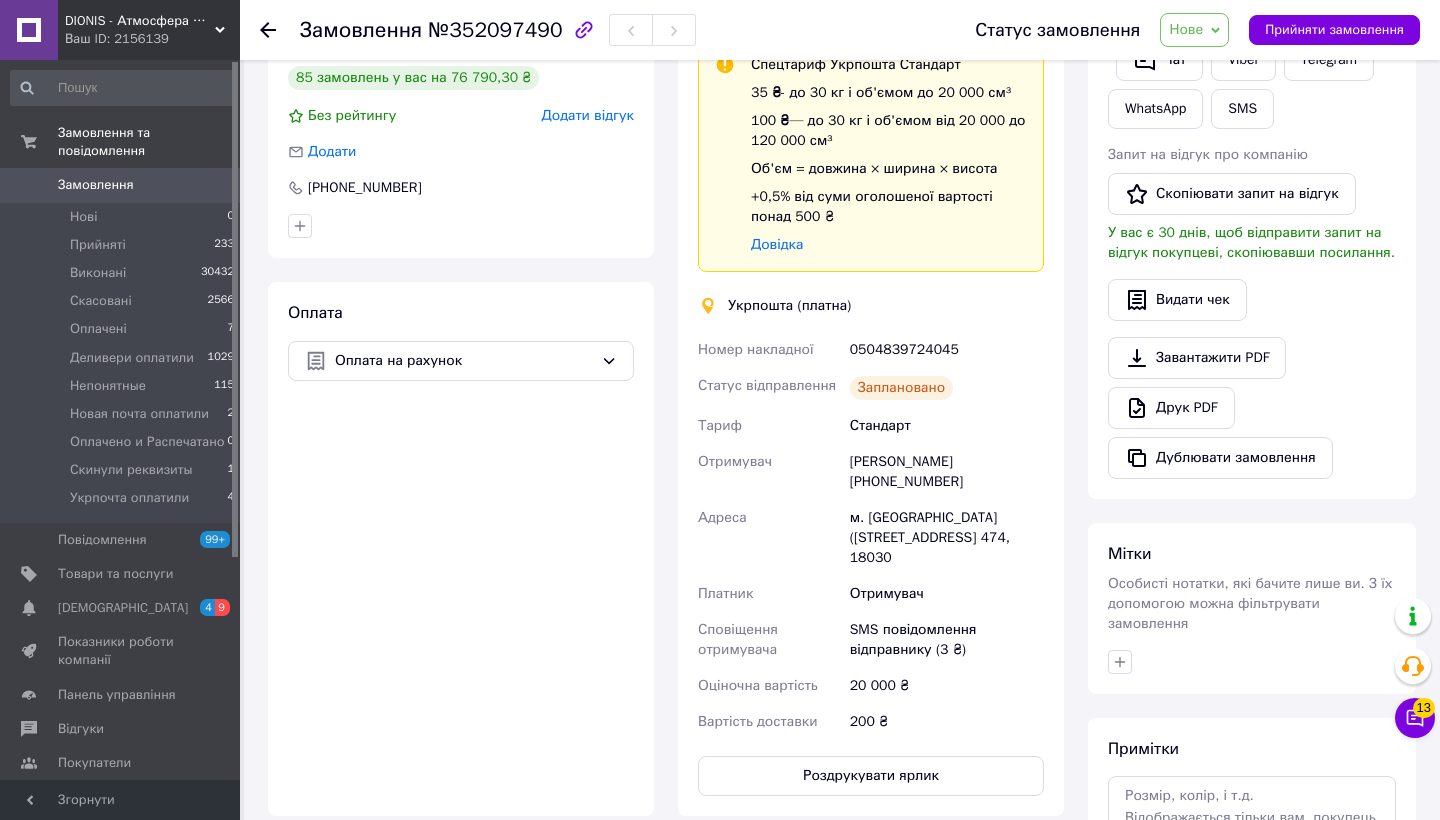 scroll, scrollTop: 102, scrollLeft: 0, axis: vertical 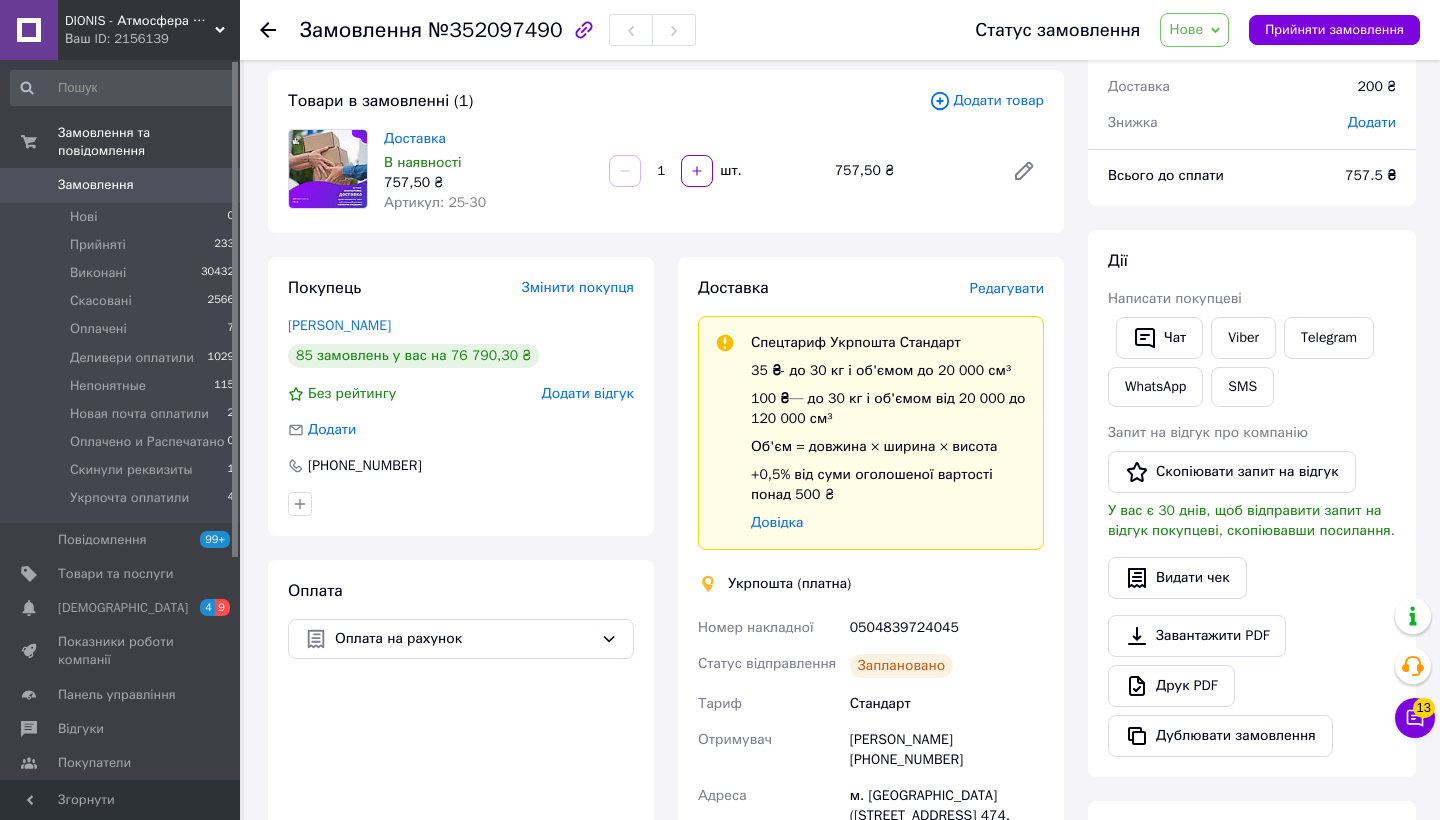 click on "Редагувати" at bounding box center (1007, 288) 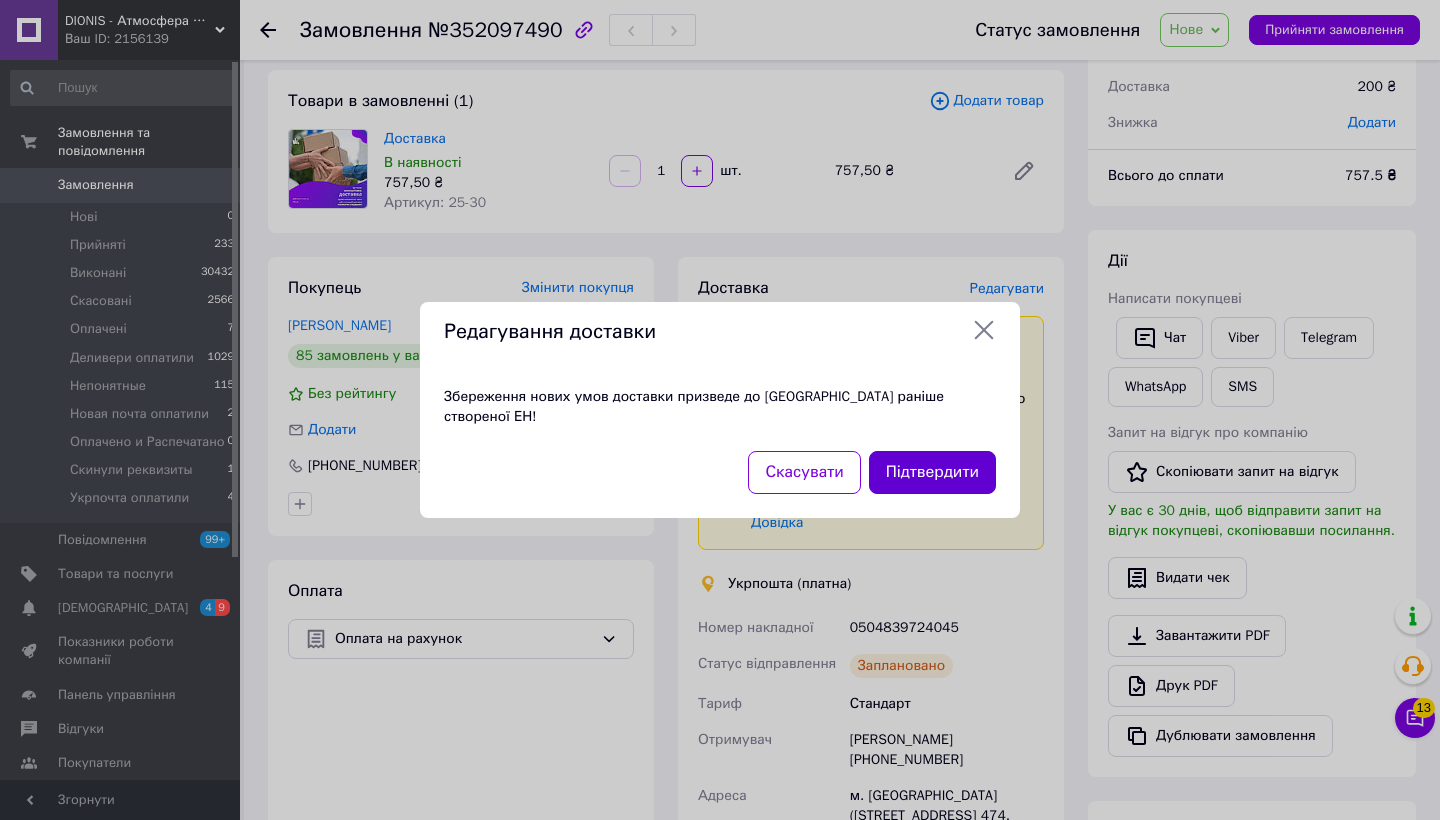 click on "Підтвердити" at bounding box center [932, 472] 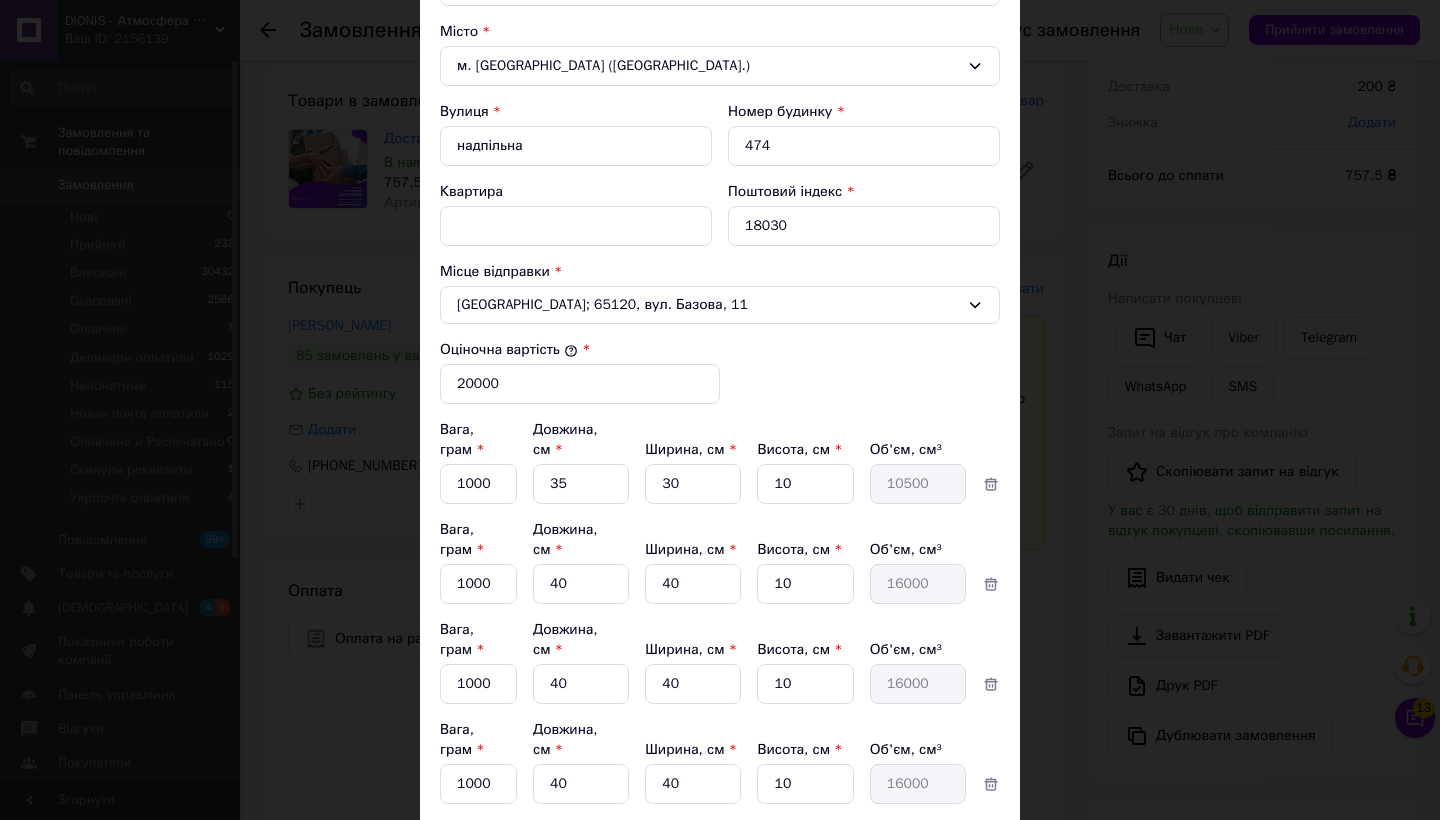 scroll, scrollTop: 707, scrollLeft: 0, axis: vertical 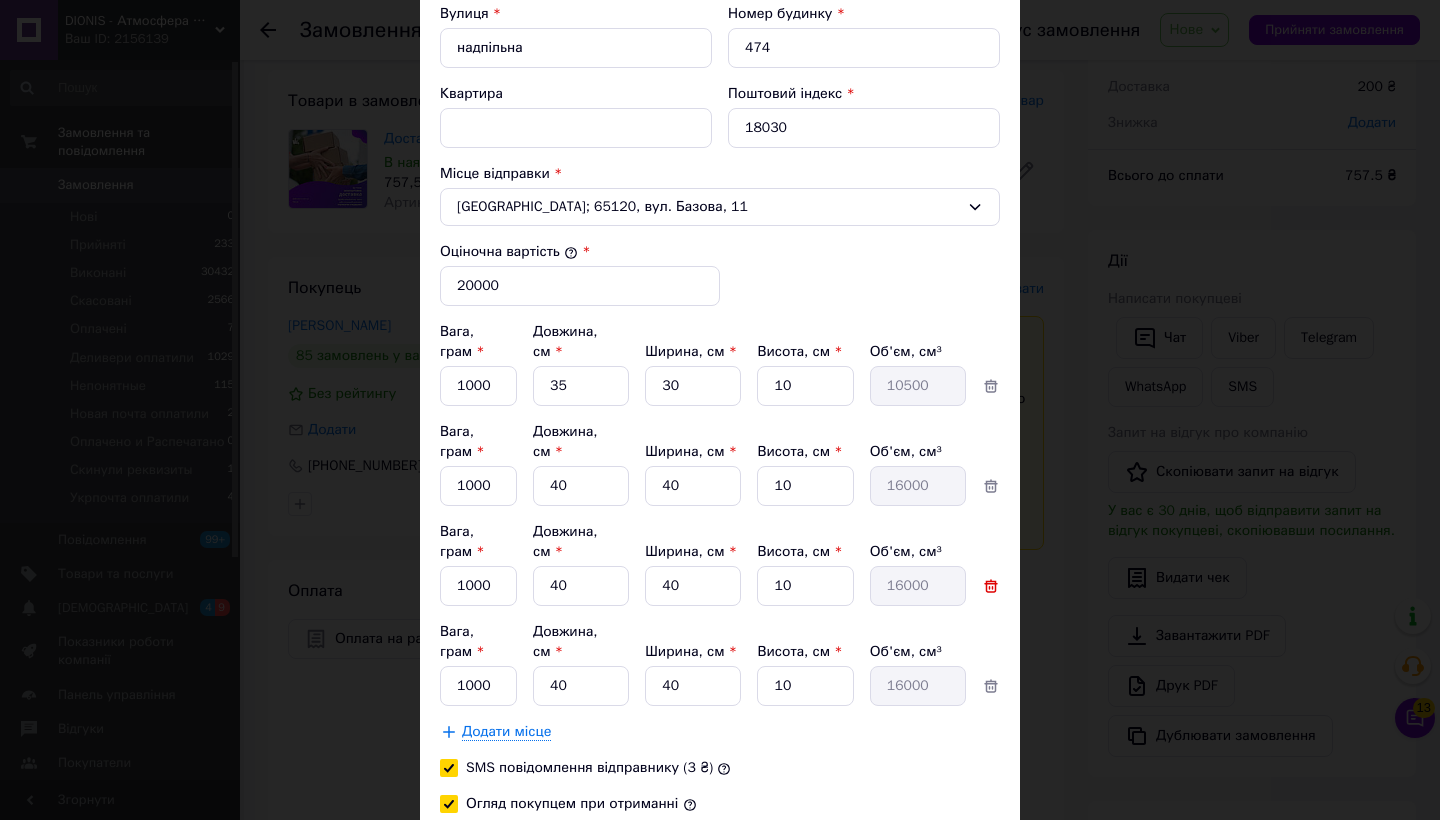 click 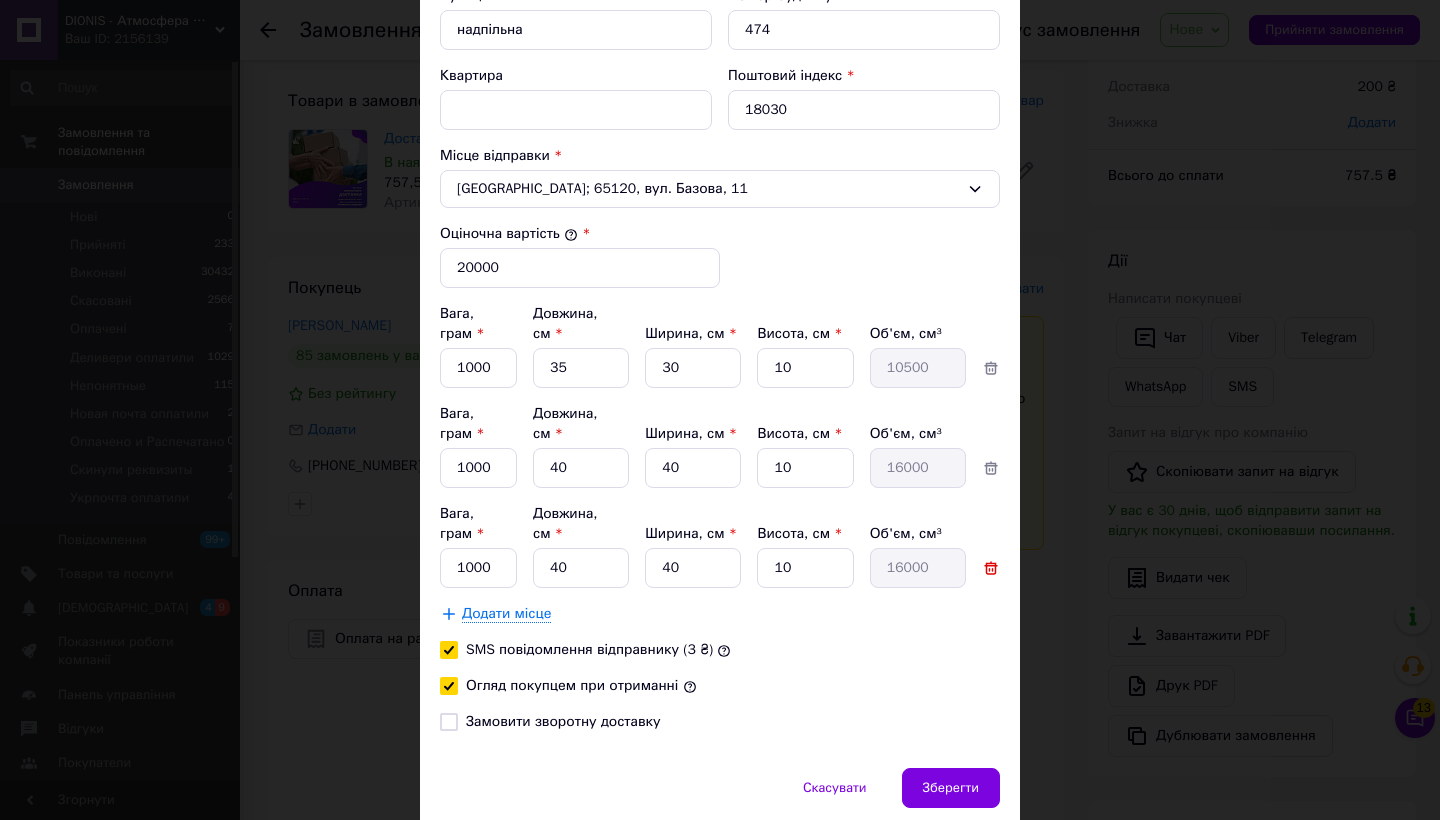click 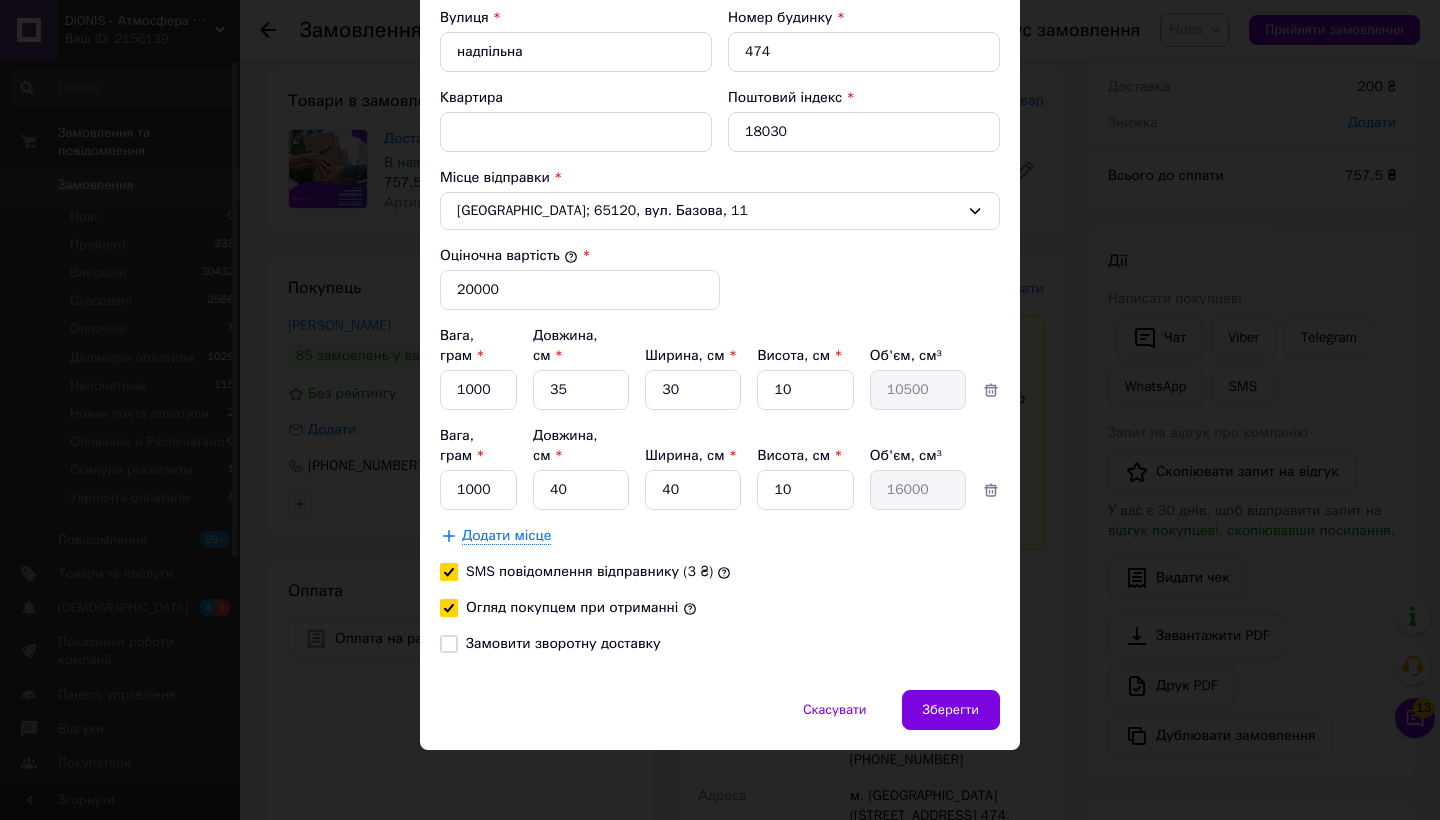scroll, scrollTop: 703, scrollLeft: 0, axis: vertical 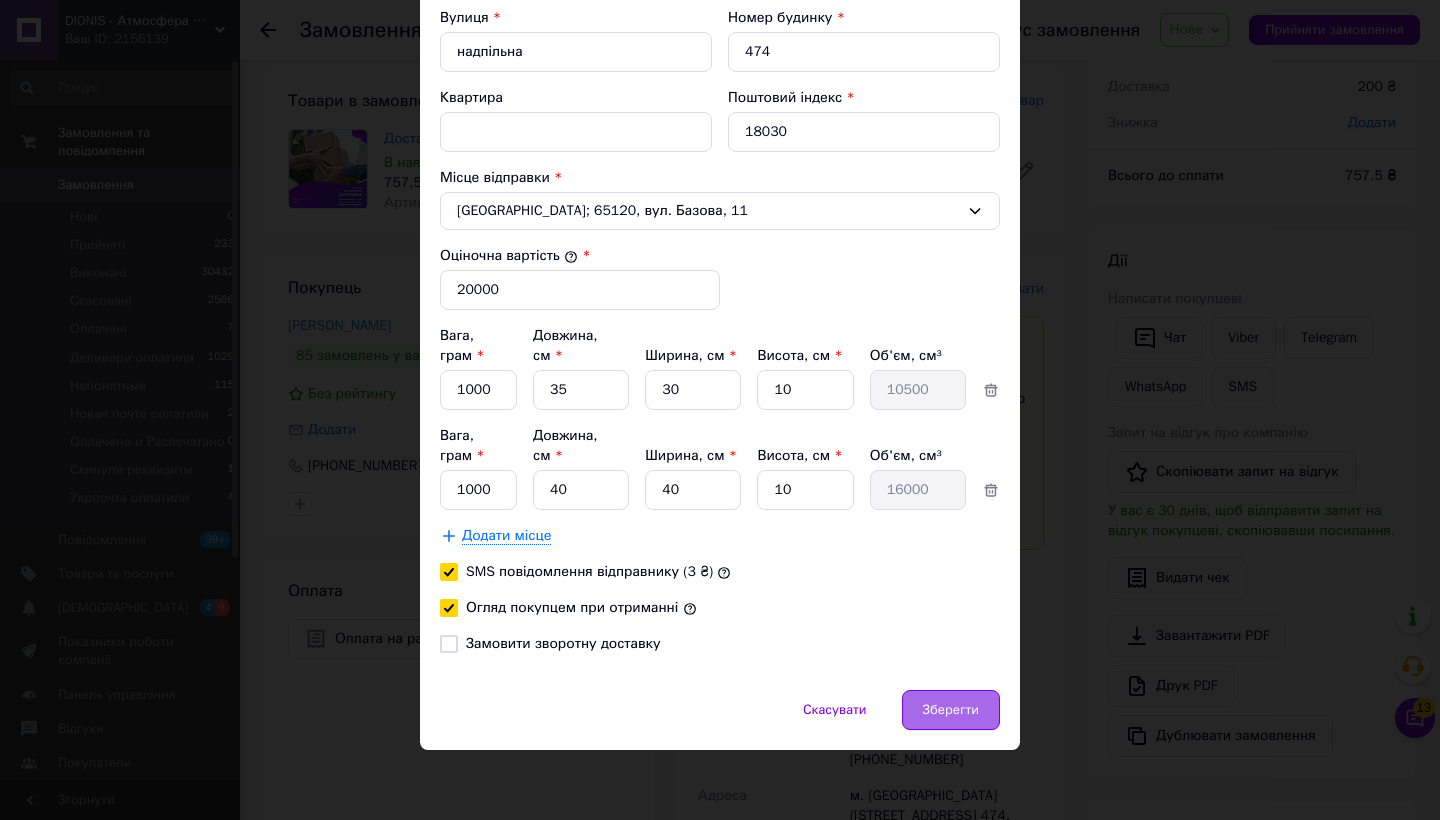click on "Зберегти" at bounding box center [951, 710] 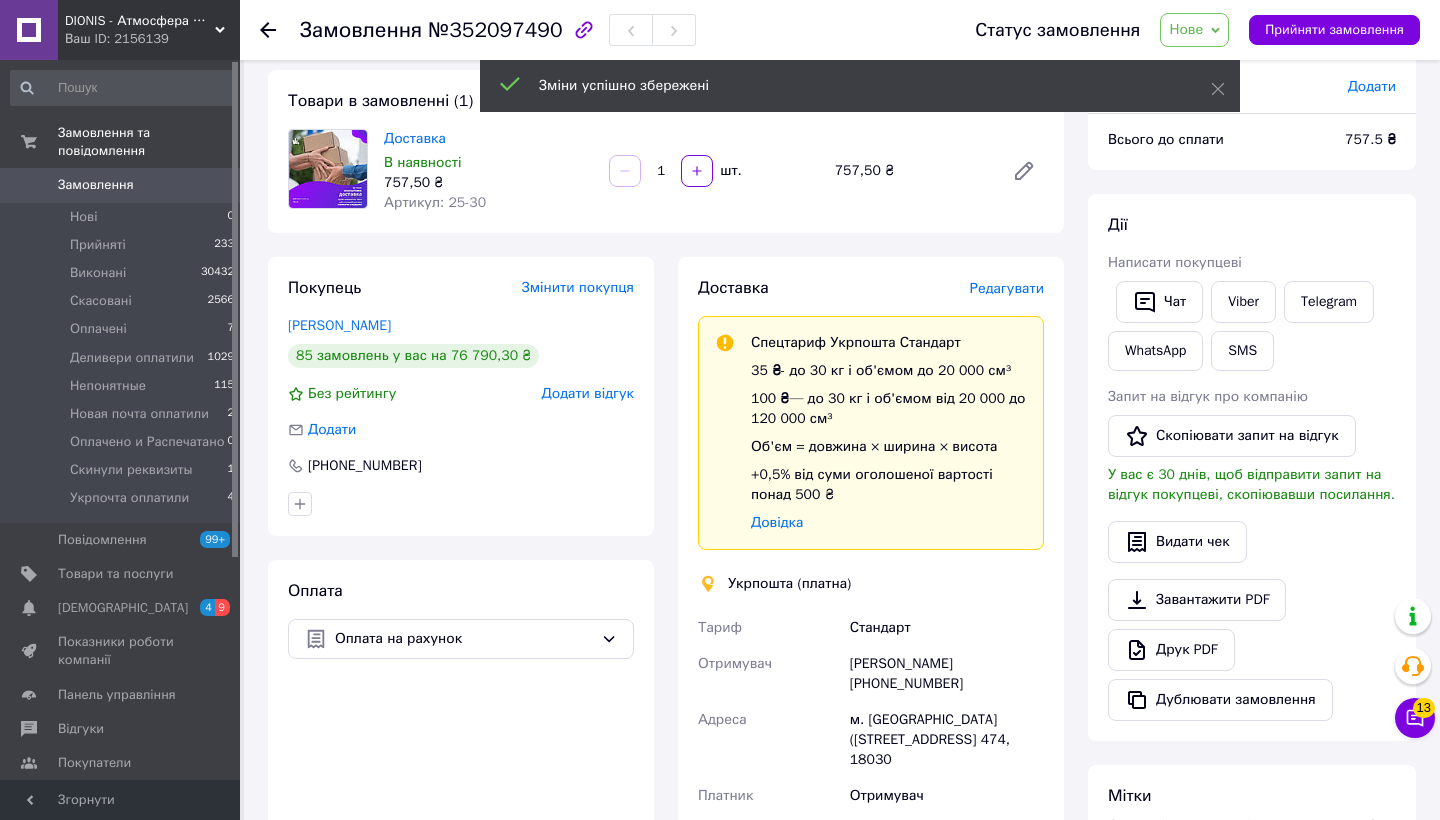click on "Редагувати" at bounding box center (1007, 288) 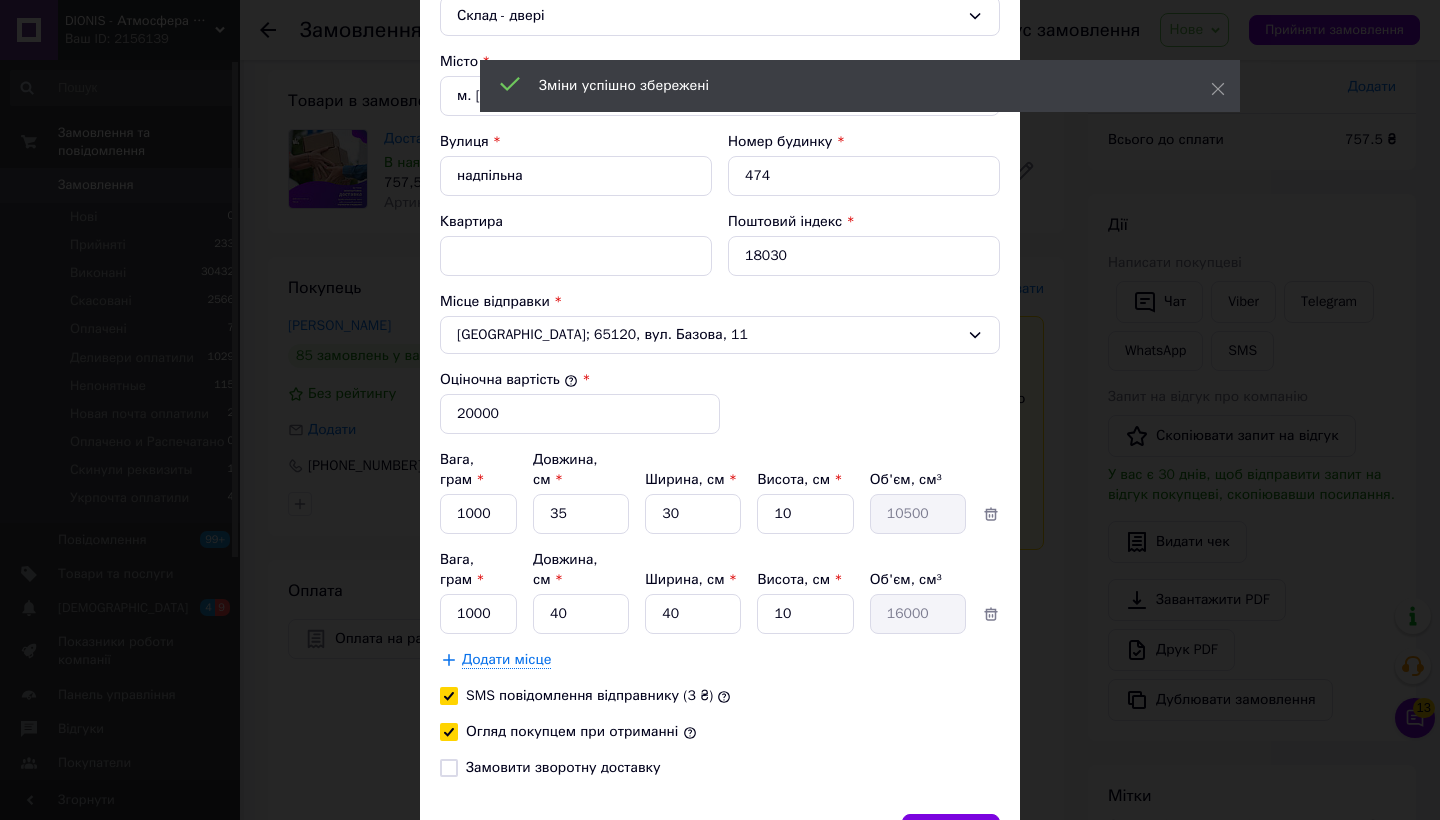 scroll, scrollTop: 666, scrollLeft: 0, axis: vertical 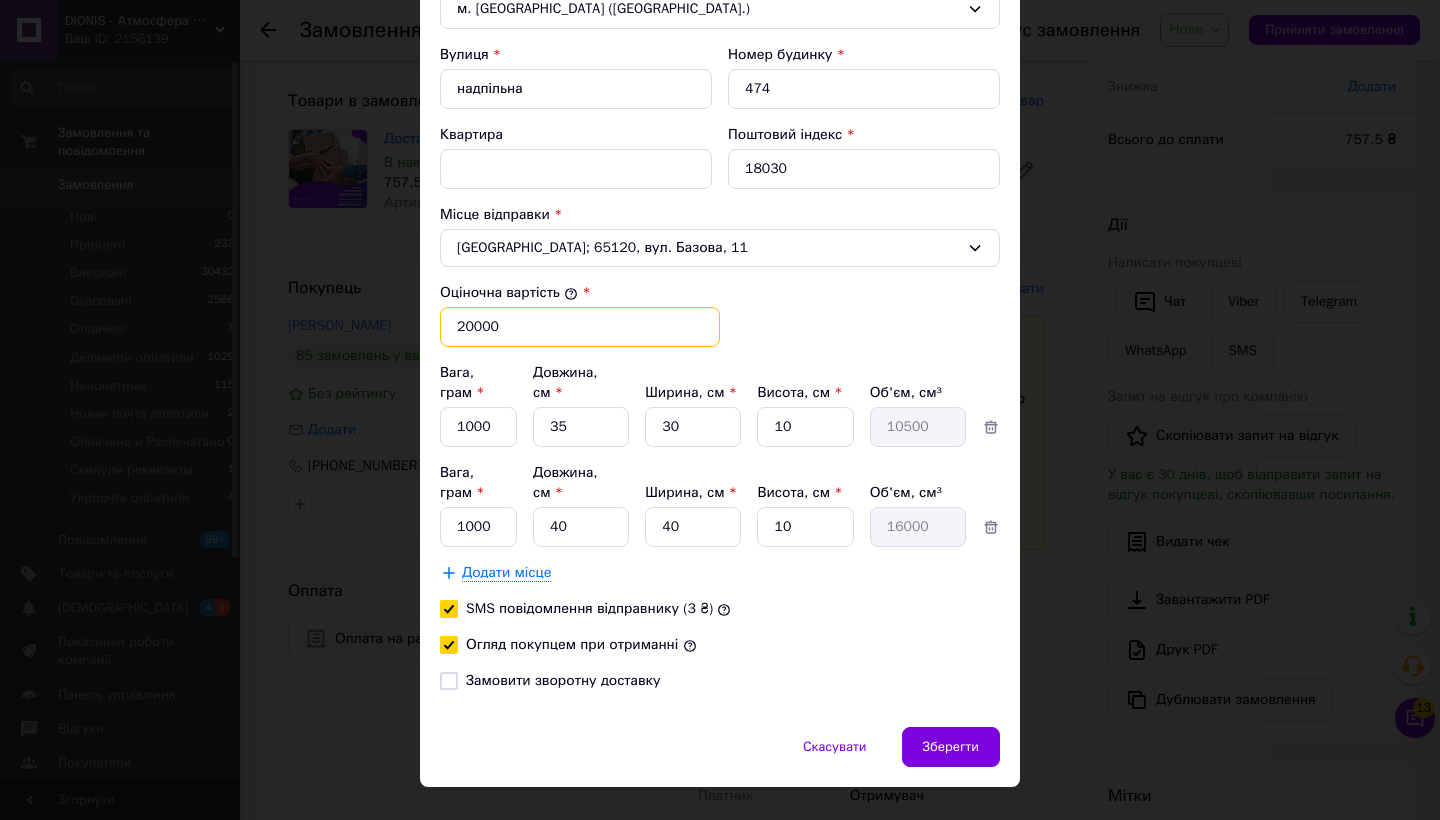 drag, startPoint x: 471, startPoint y: 331, endPoint x: 401, endPoint y: 331, distance: 70 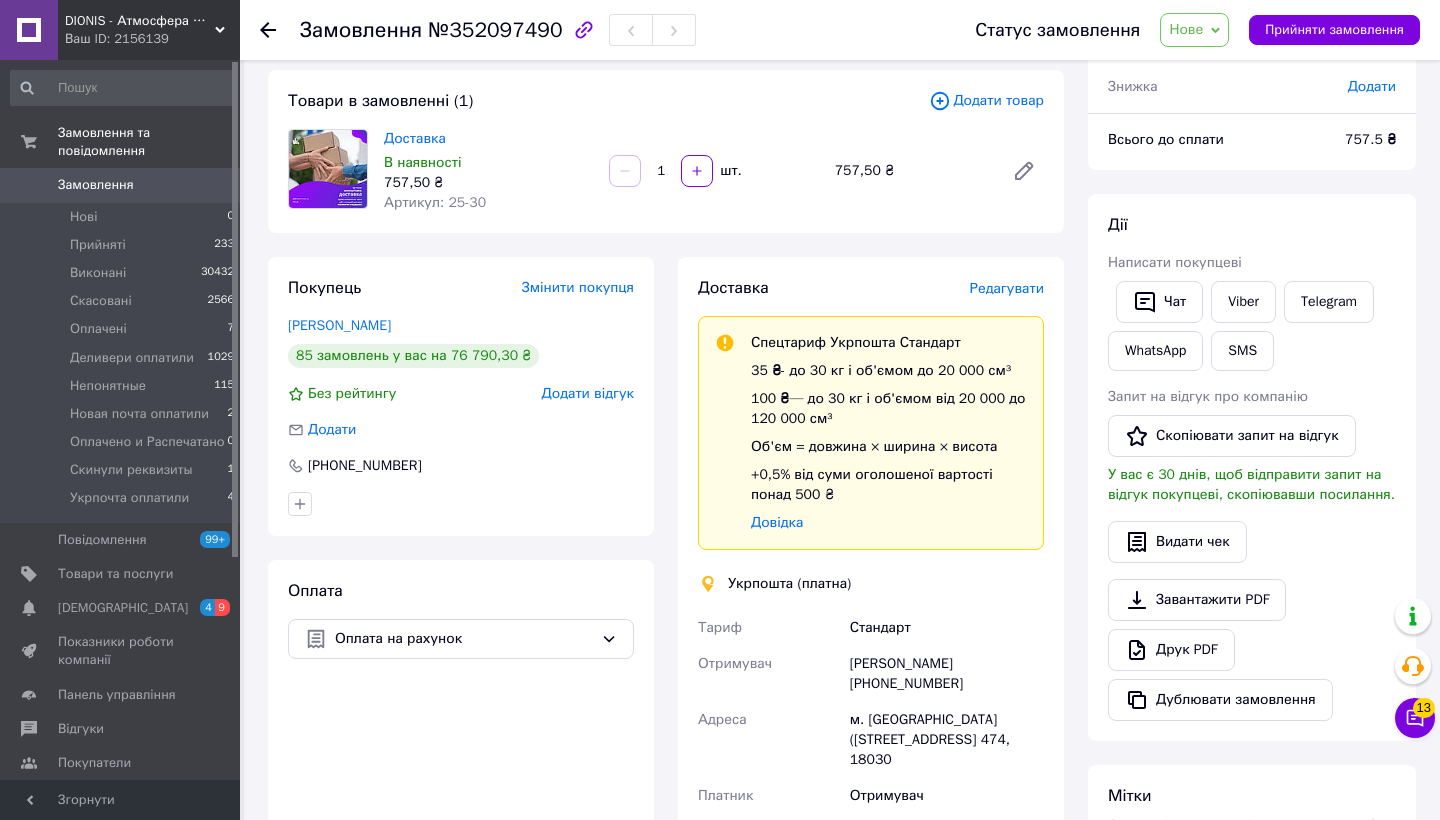 click on "Редагувати" at bounding box center (1007, 288) 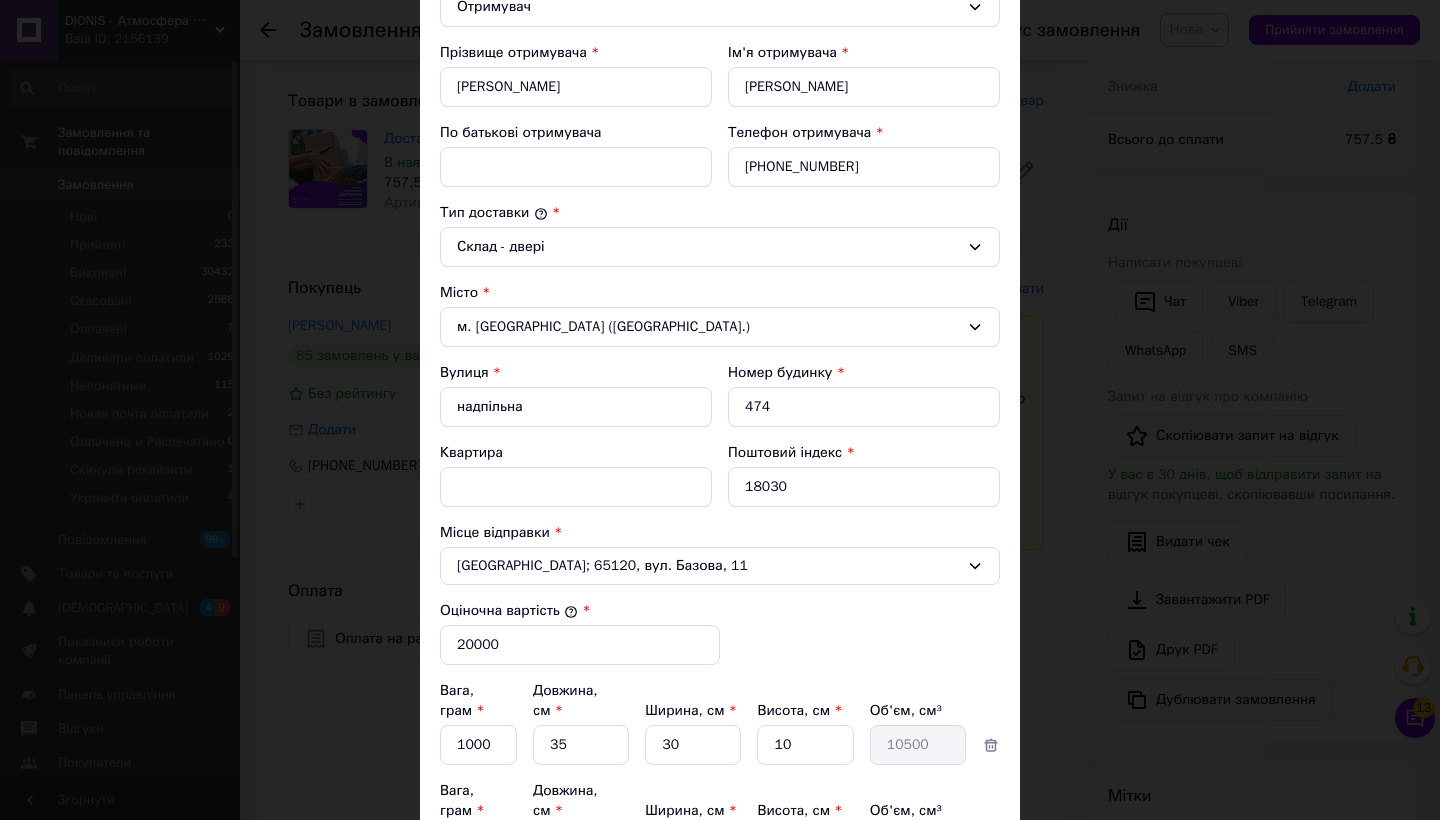 scroll, scrollTop: 475, scrollLeft: 0, axis: vertical 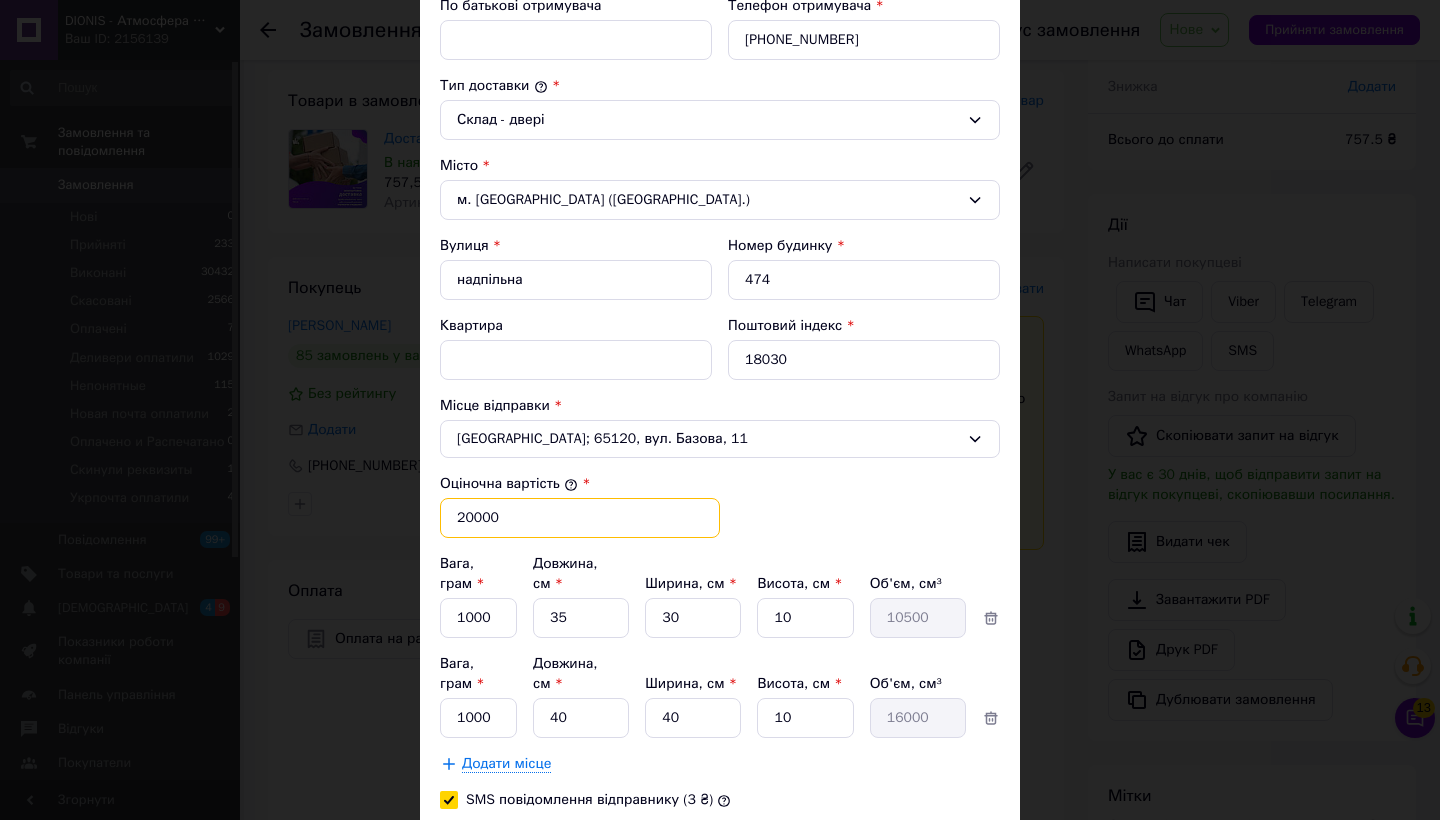 drag, startPoint x: 469, startPoint y: 517, endPoint x: 444, endPoint y: 517, distance: 25 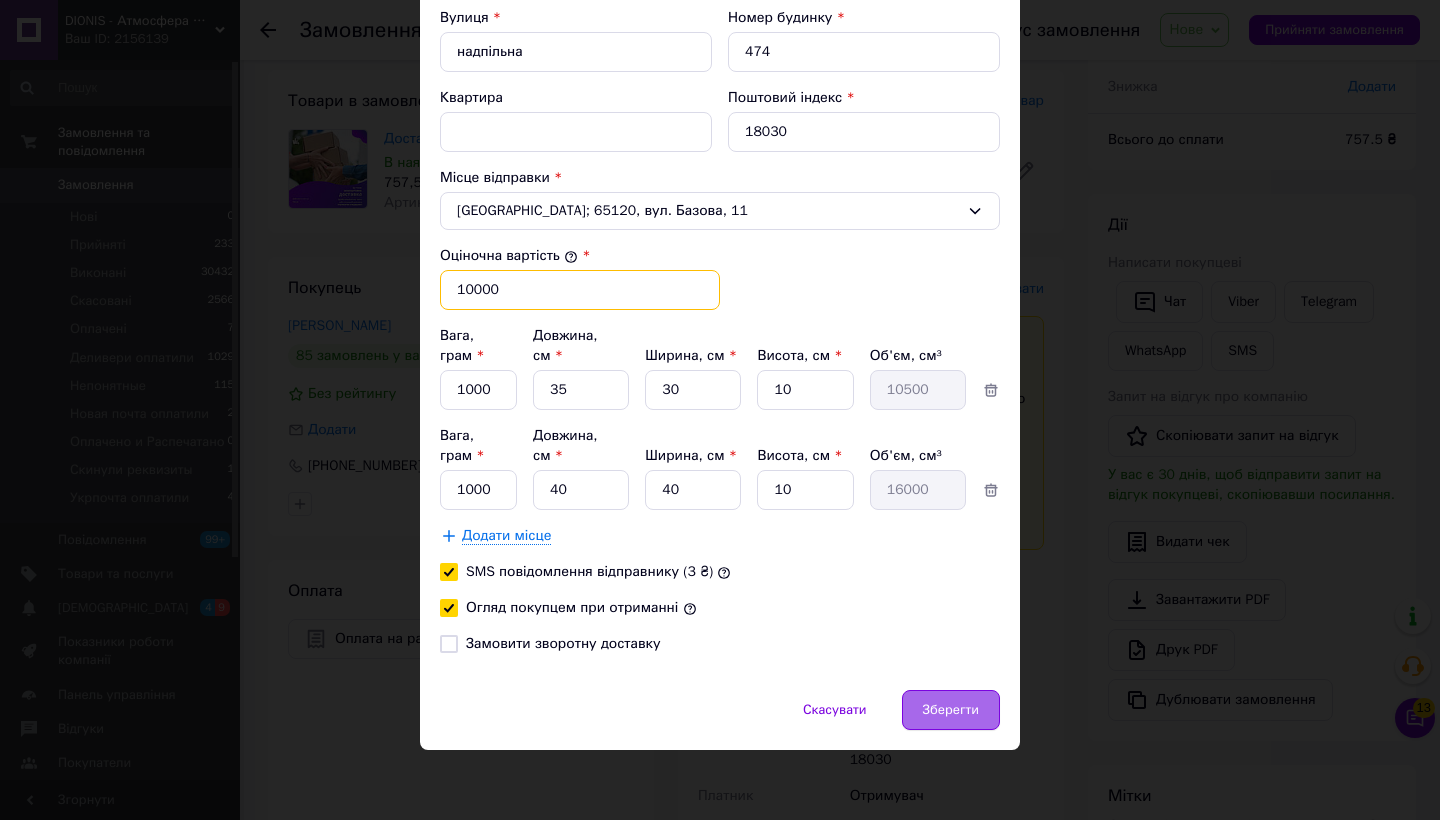 scroll, scrollTop: 703, scrollLeft: 0, axis: vertical 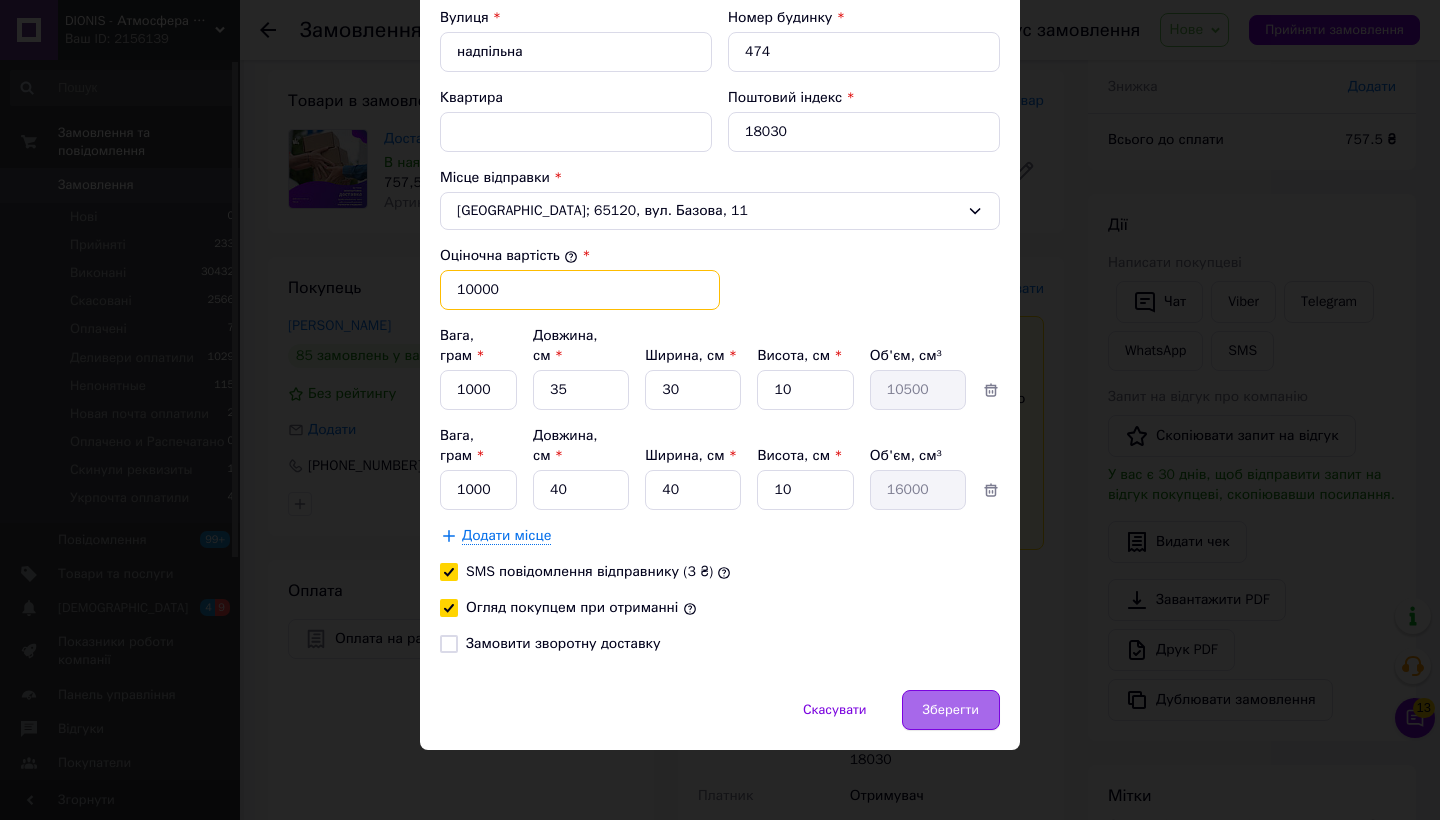 type on "10000" 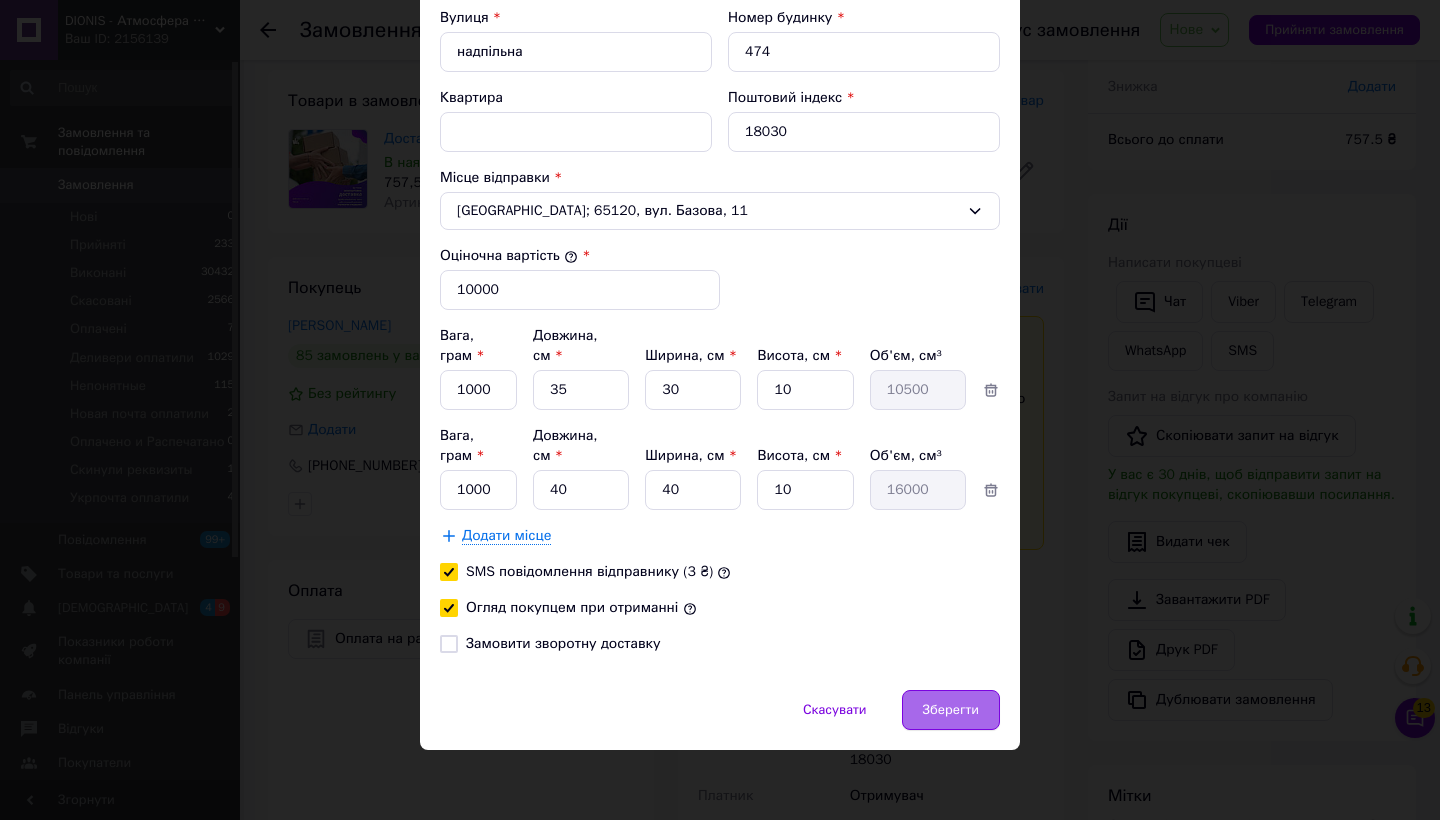 click on "Зберегти" at bounding box center [951, 710] 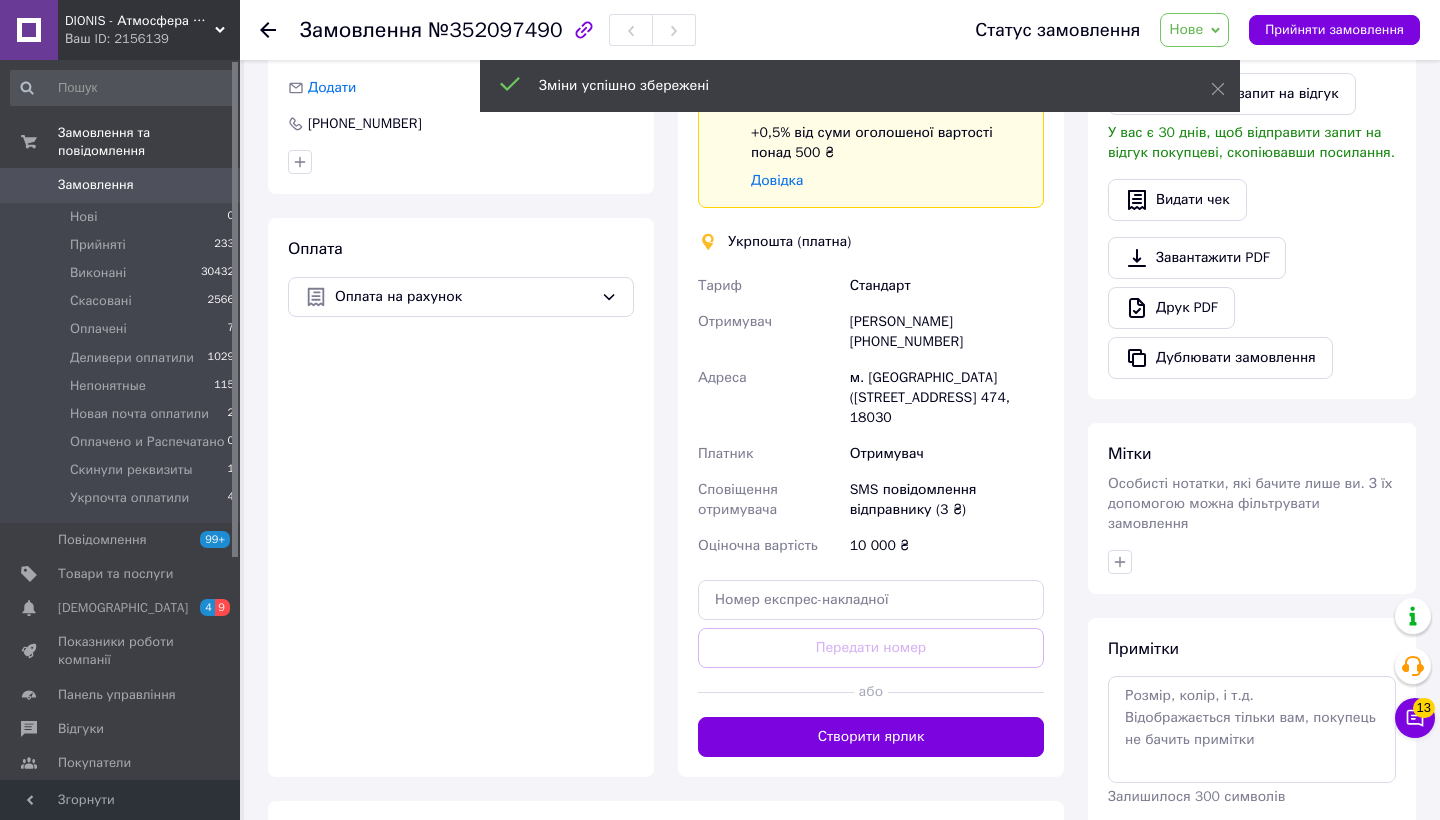 scroll, scrollTop: 493, scrollLeft: 0, axis: vertical 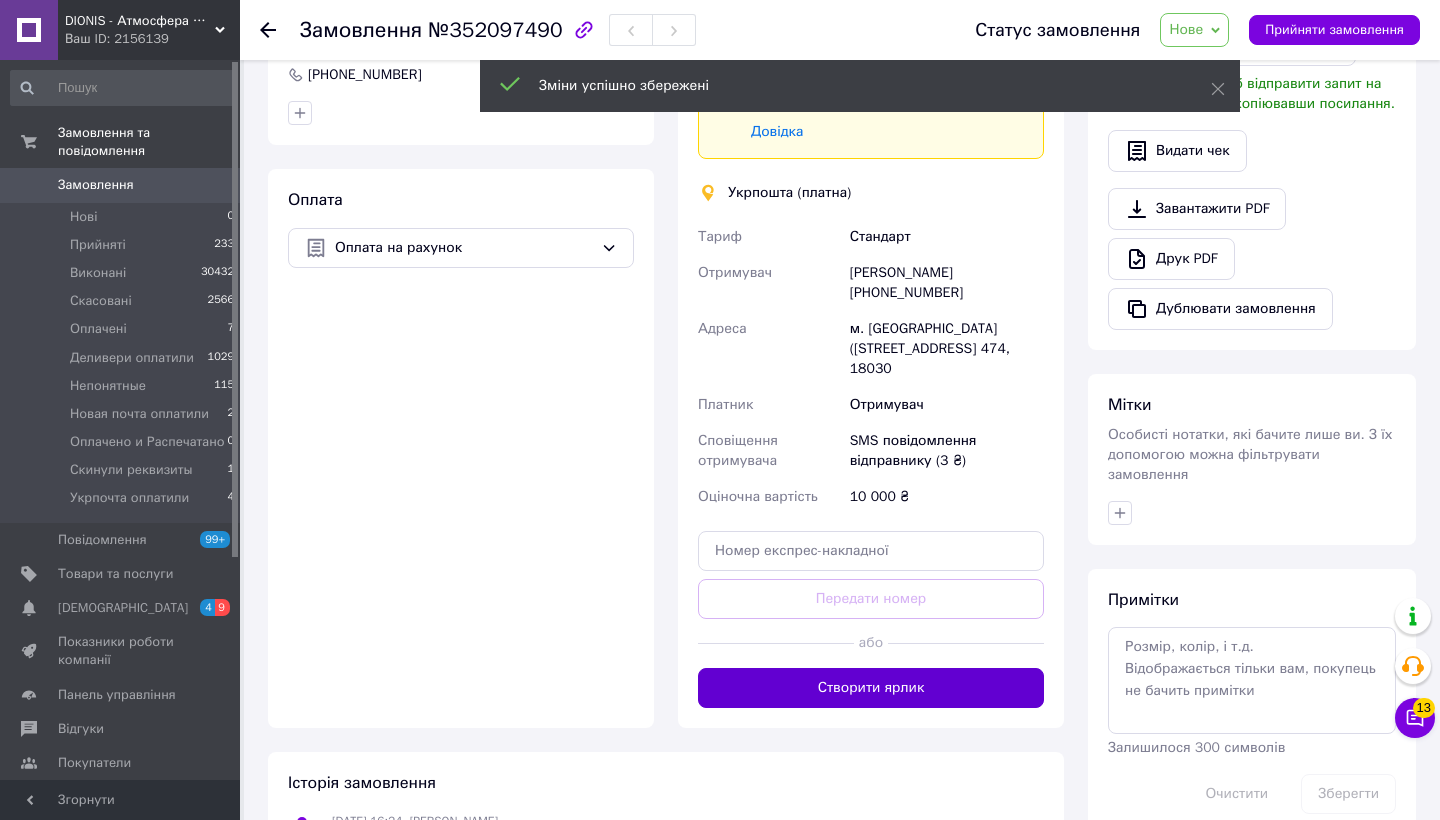 click on "Створити ярлик" at bounding box center [871, 688] 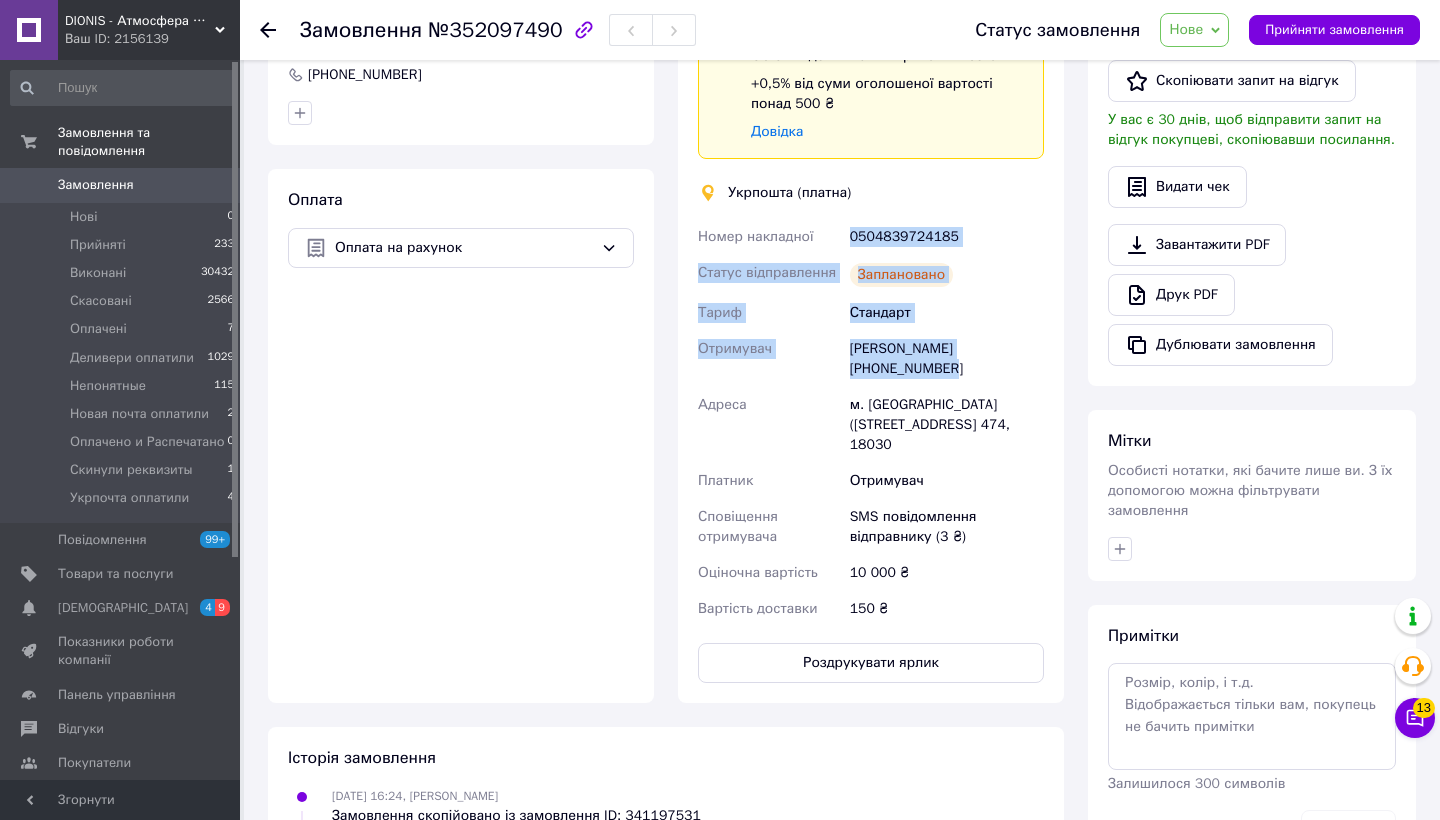 drag, startPoint x: 850, startPoint y: 235, endPoint x: 987, endPoint y: 369, distance: 191.63768 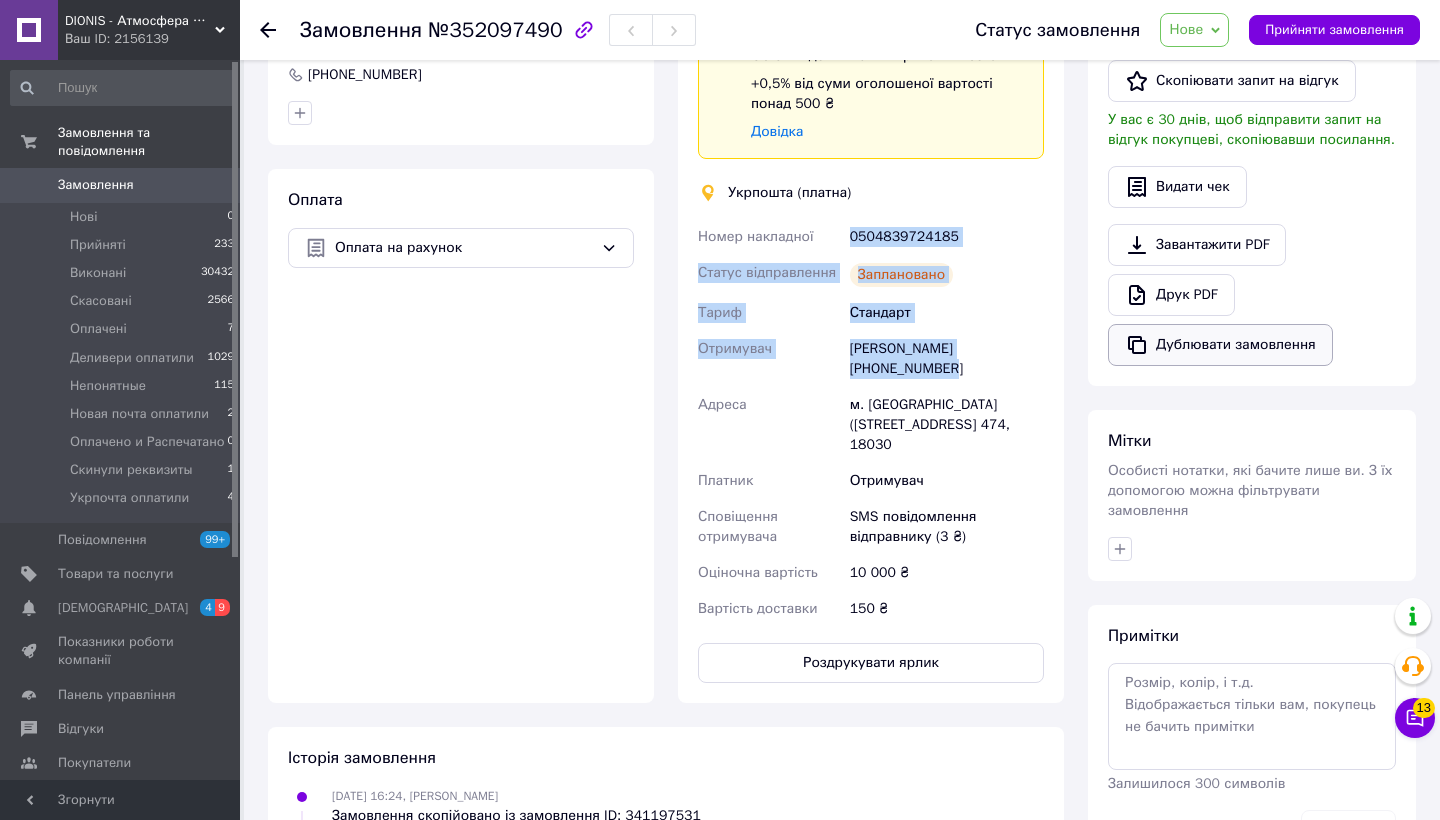 click on "Дублювати замовлення" at bounding box center [1220, 345] 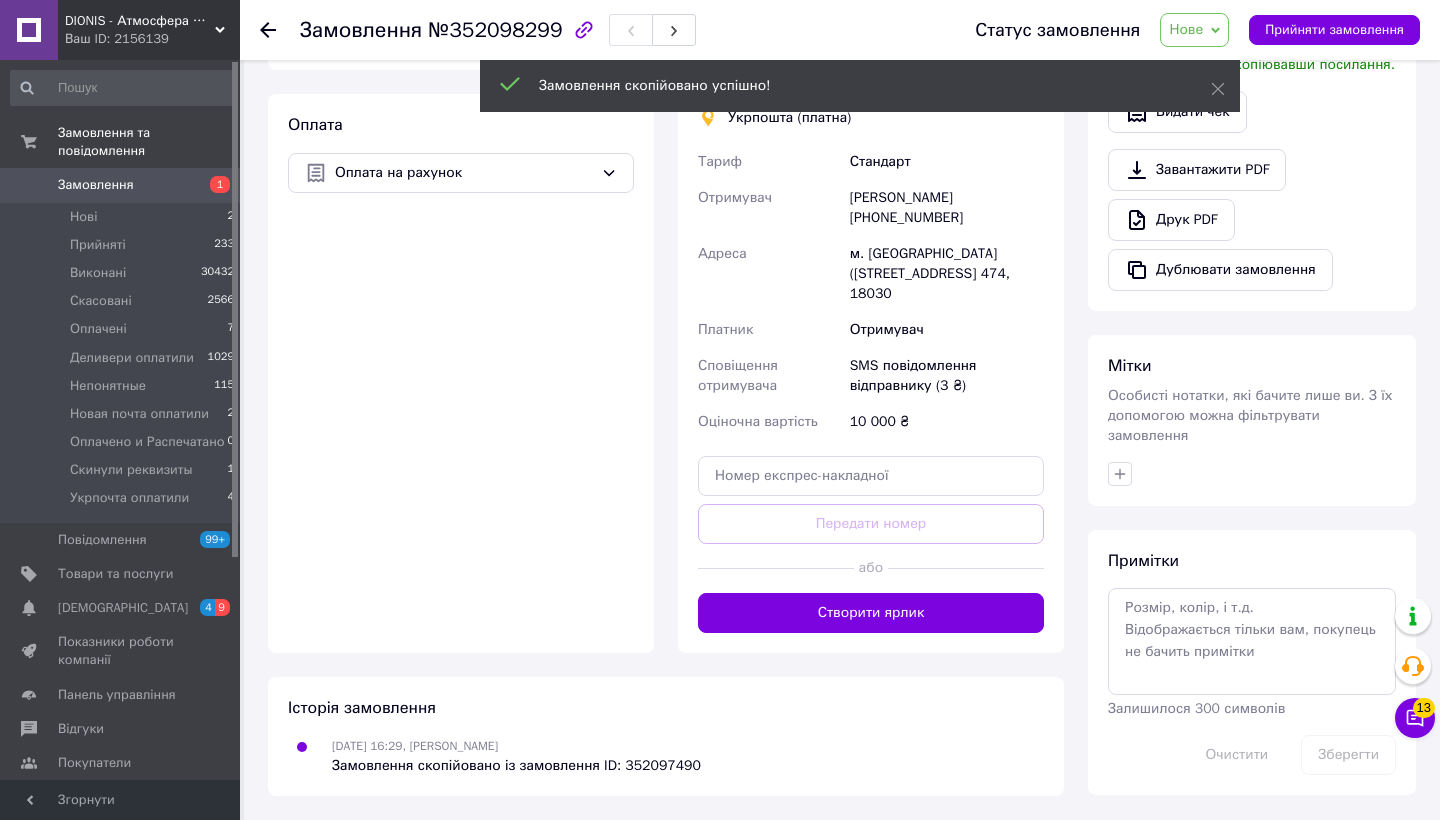 scroll, scrollTop: 577, scrollLeft: 0, axis: vertical 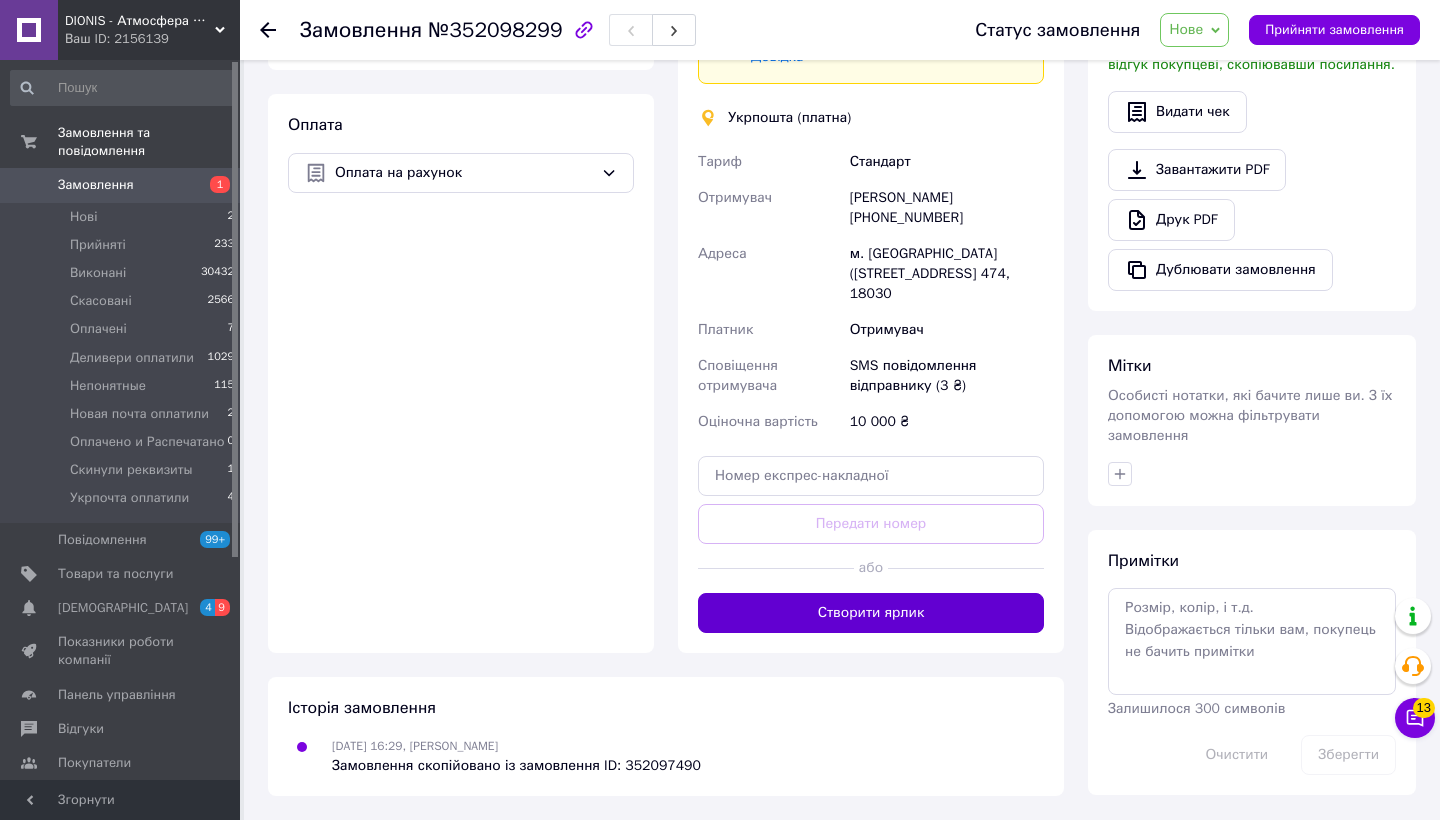 click on "Створити ярлик" at bounding box center [871, 613] 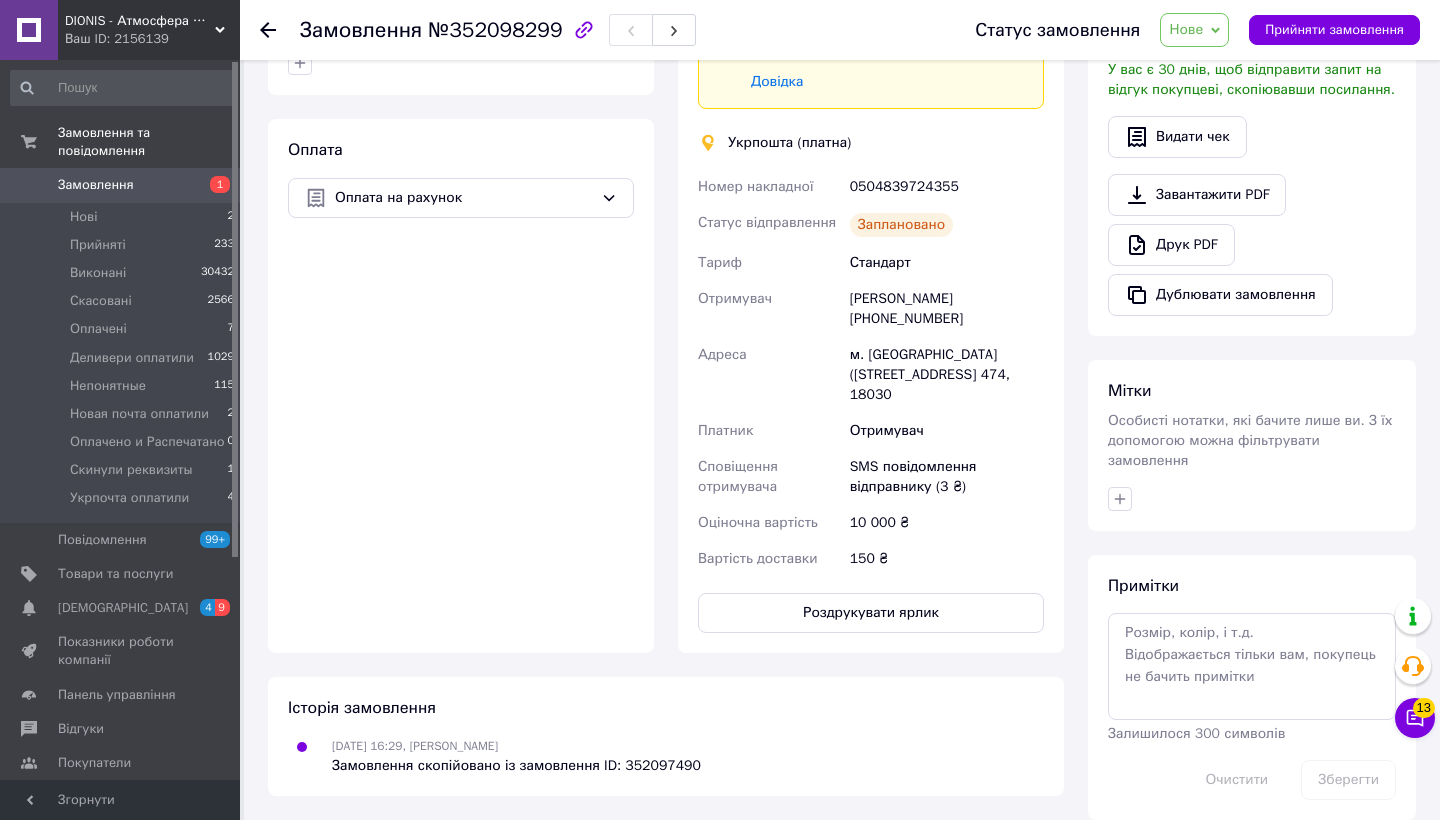 scroll, scrollTop: 540, scrollLeft: 0, axis: vertical 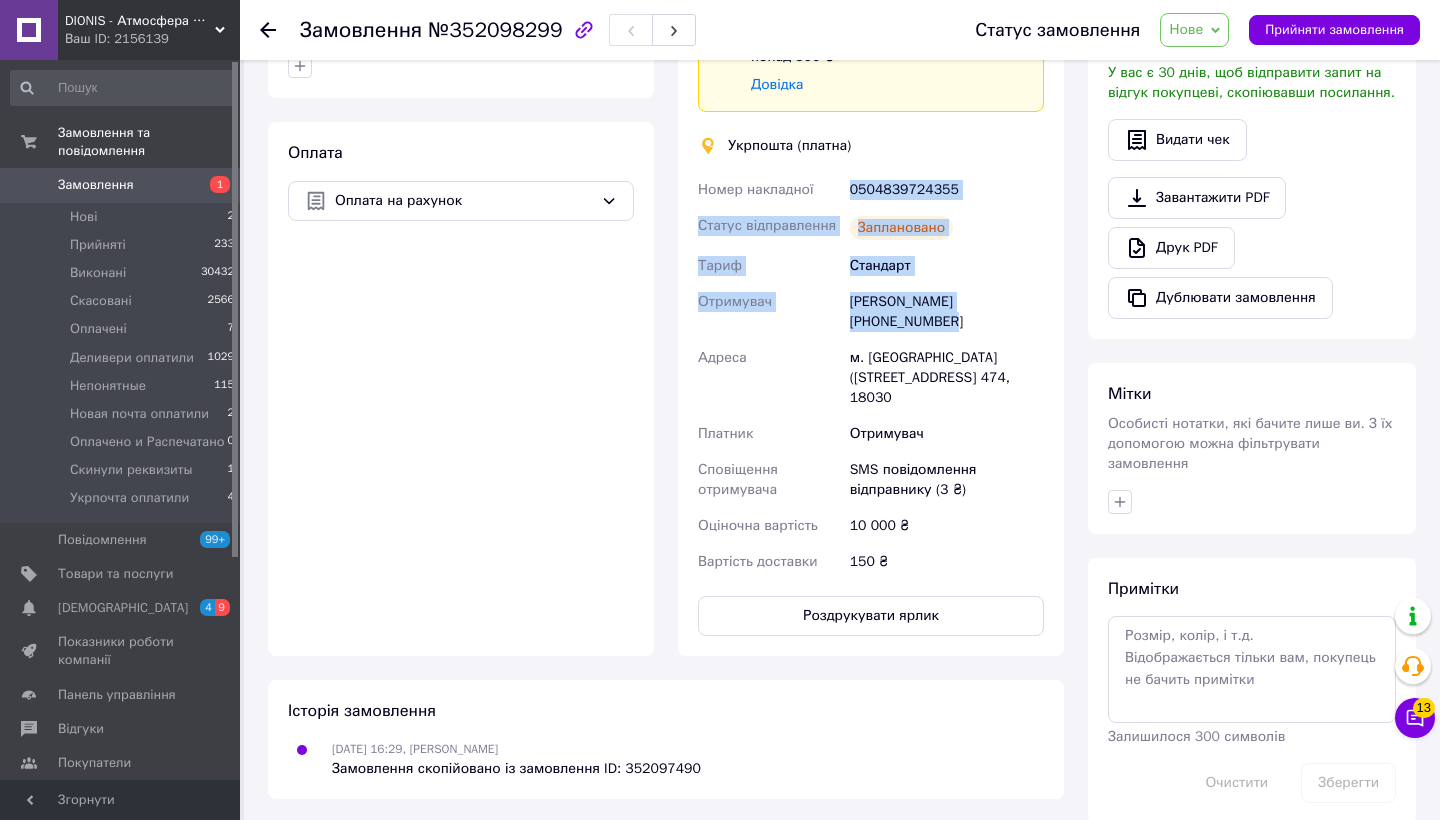 drag, startPoint x: 849, startPoint y: 188, endPoint x: 997, endPoint y: 324, distance: 200.99751 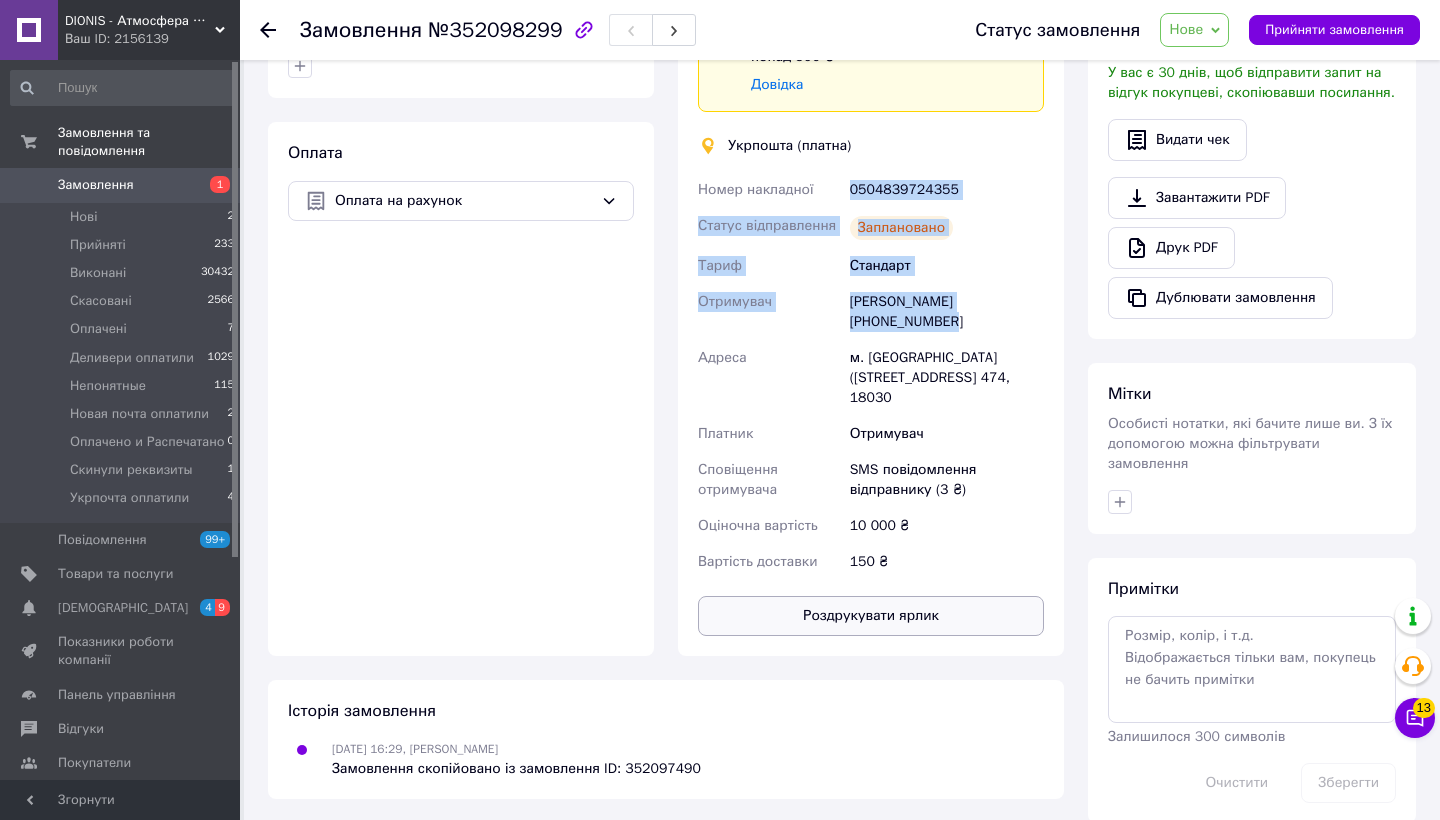 click on "Роздрукувати ярлик" at bounding box center [871, 616] 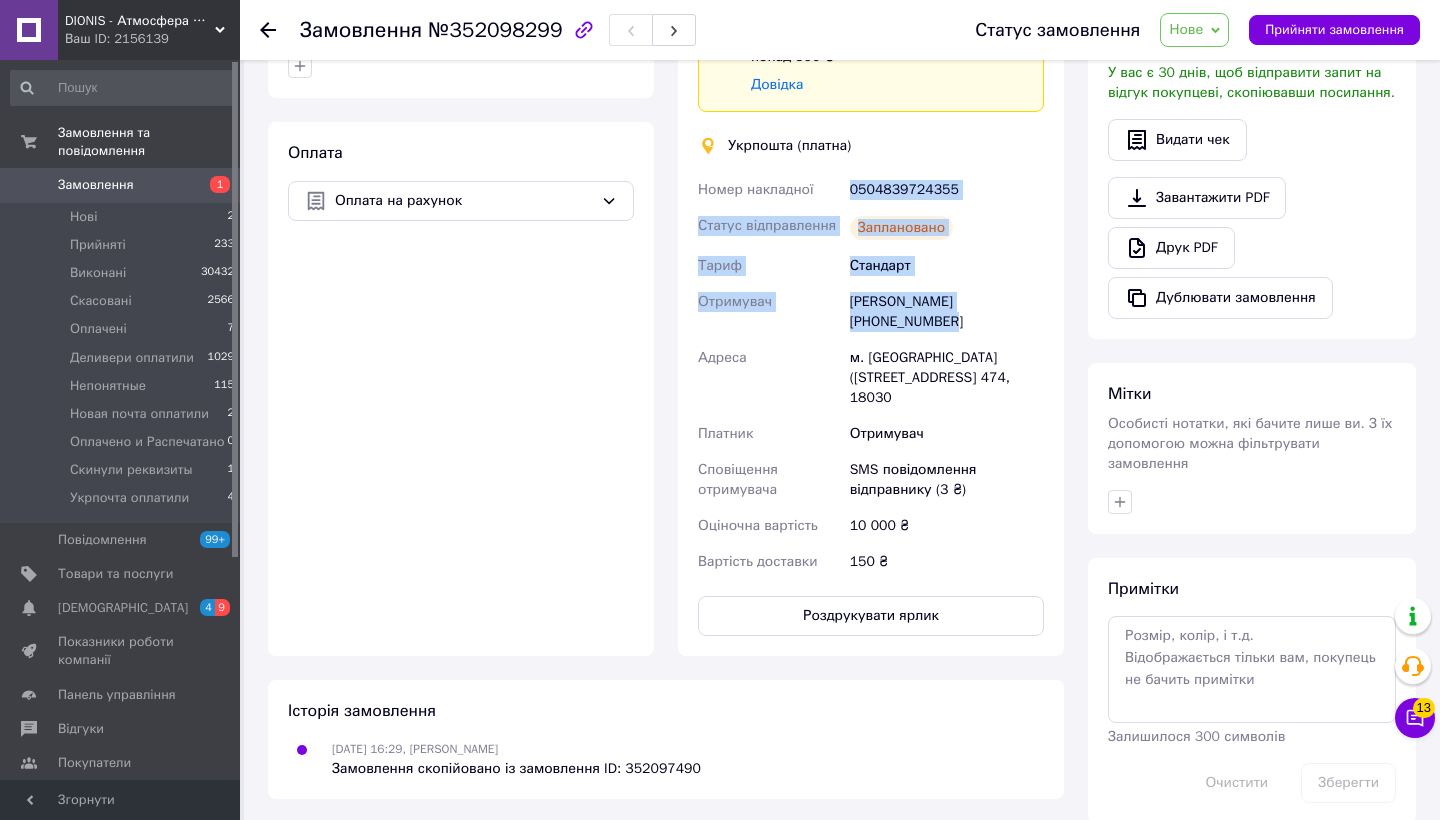 copy on "0504839724355 Статус відправлення Заплановано [PERSON_NAME] Отримувач [PERSON_NAME] [PHONE_NUMBER]" 